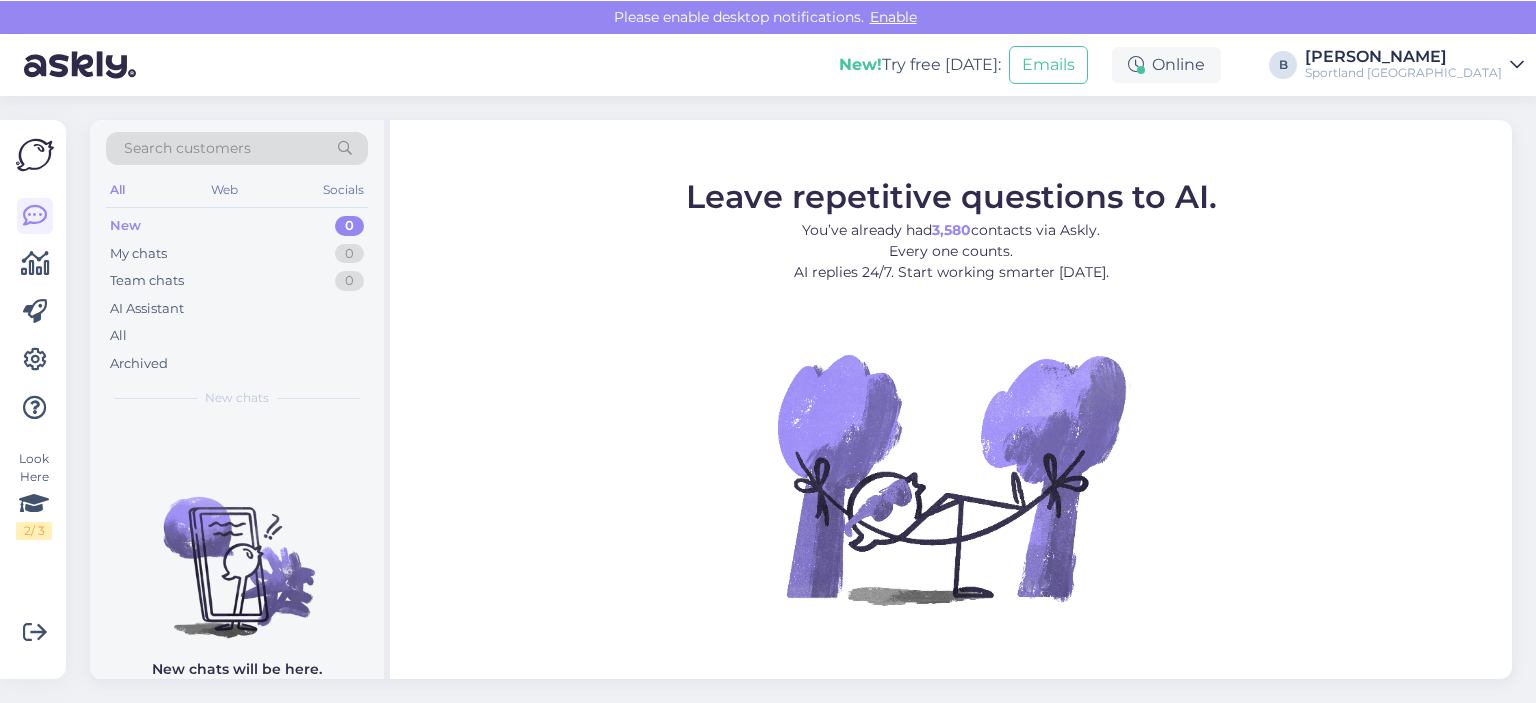 scroll, scrollTop: 0, scrollLeft: 0, axis: both 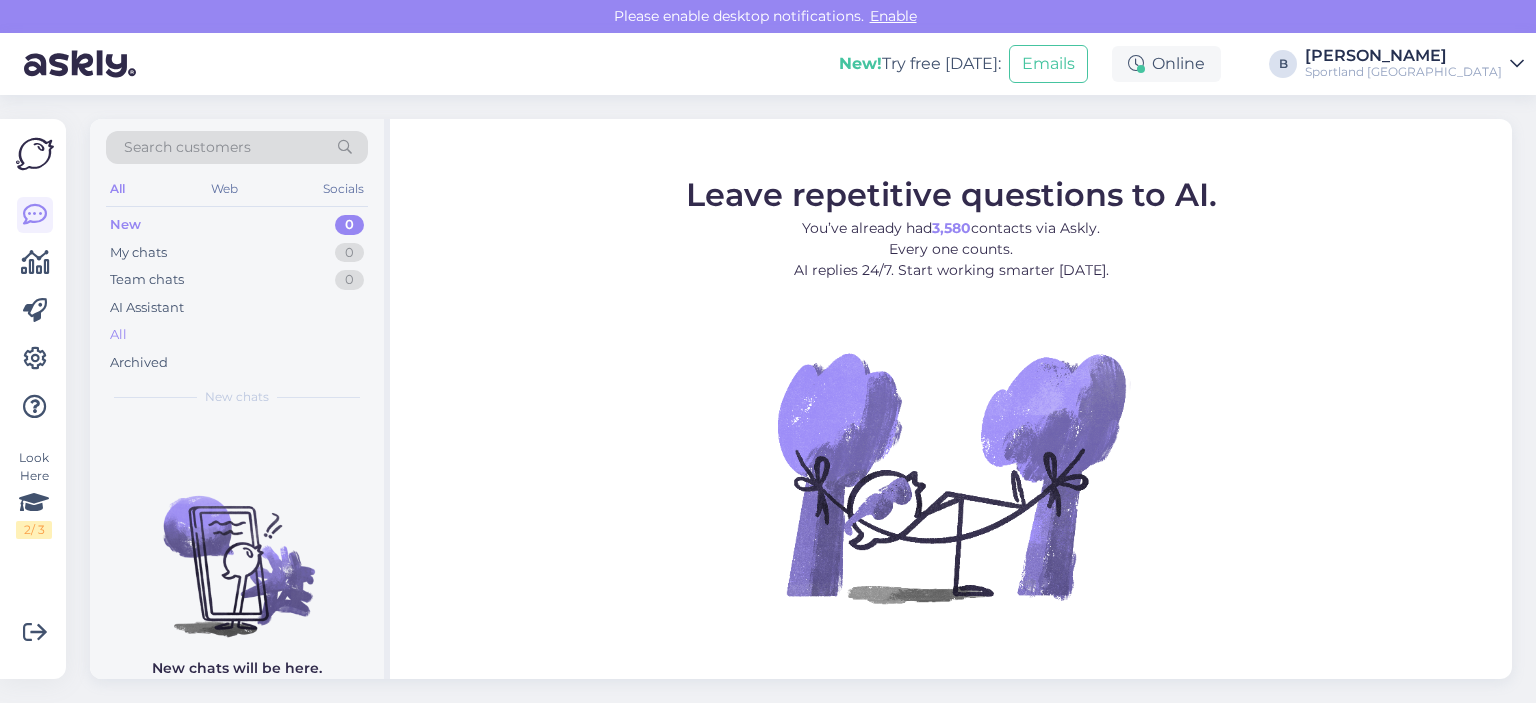 click on "All" at bounding box center (118, 335) 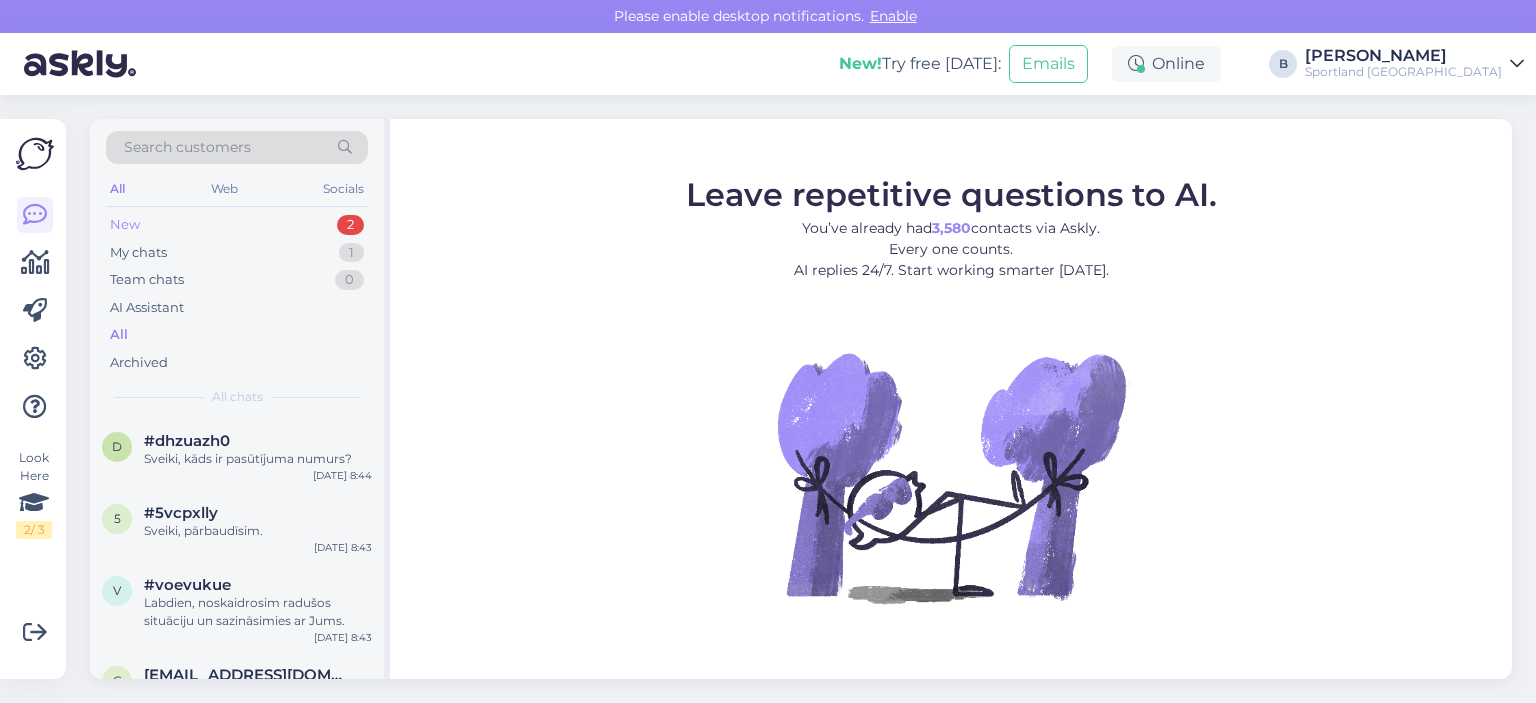 click on "New 2" at bounding box center [237, 225] 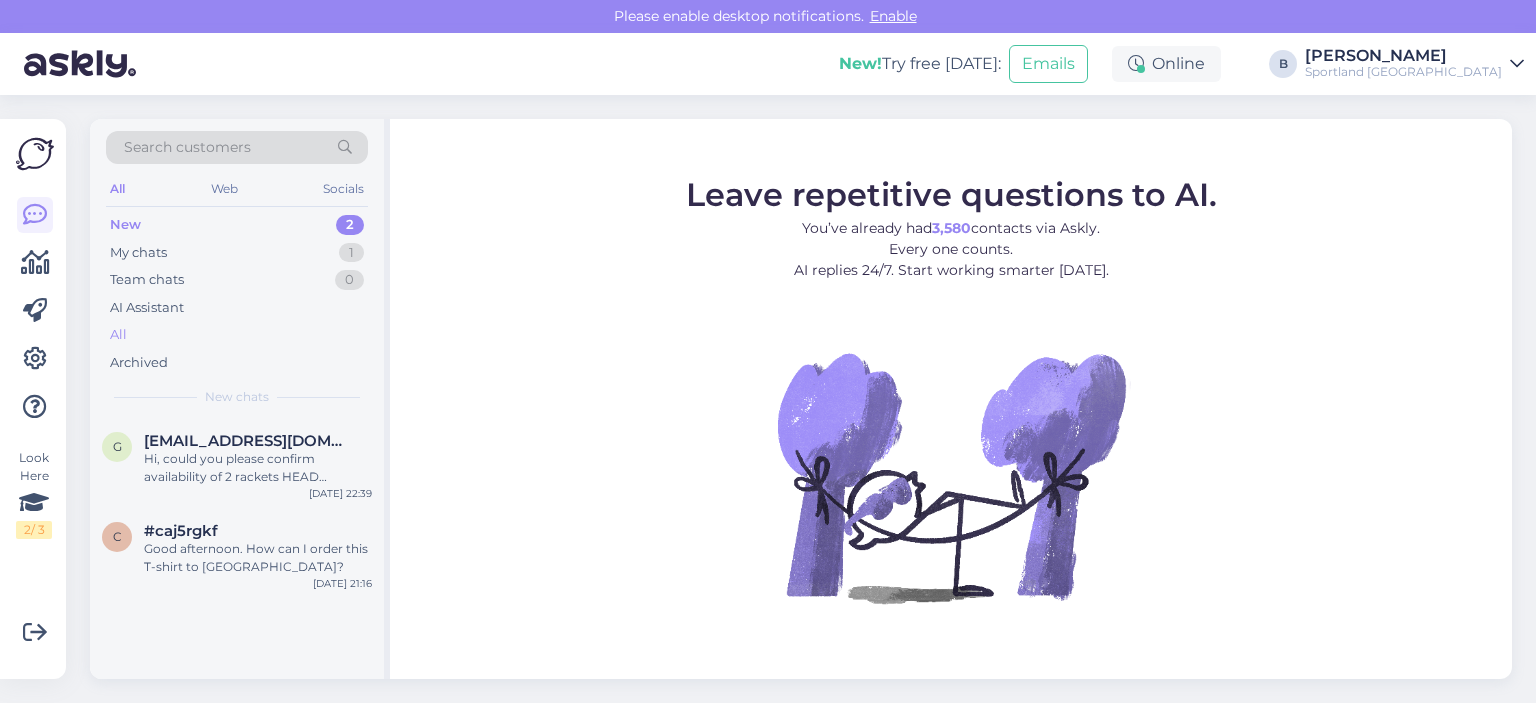click on "All" at bounding box center [237, 335] 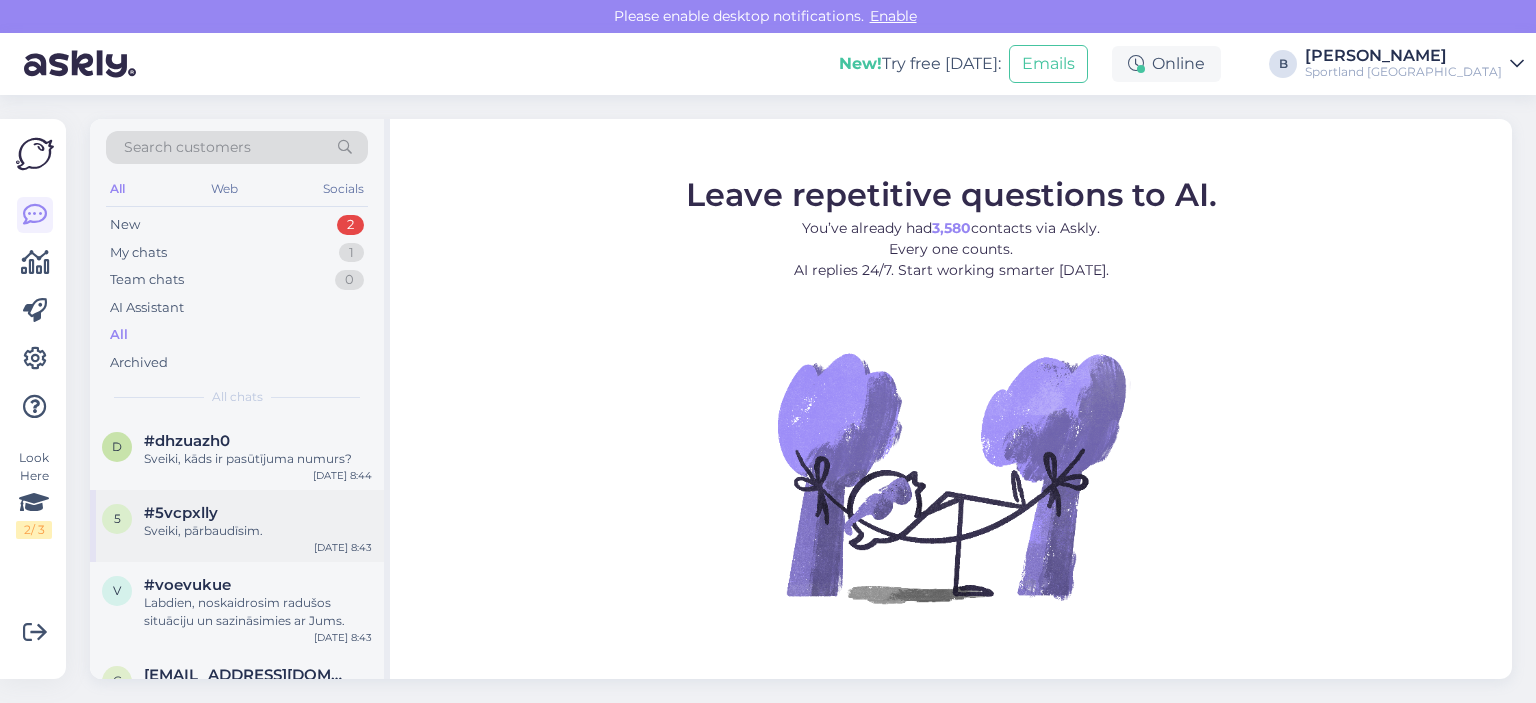 click on "Sveiki, pārbaudīsim." at bounding box center (258, 531) 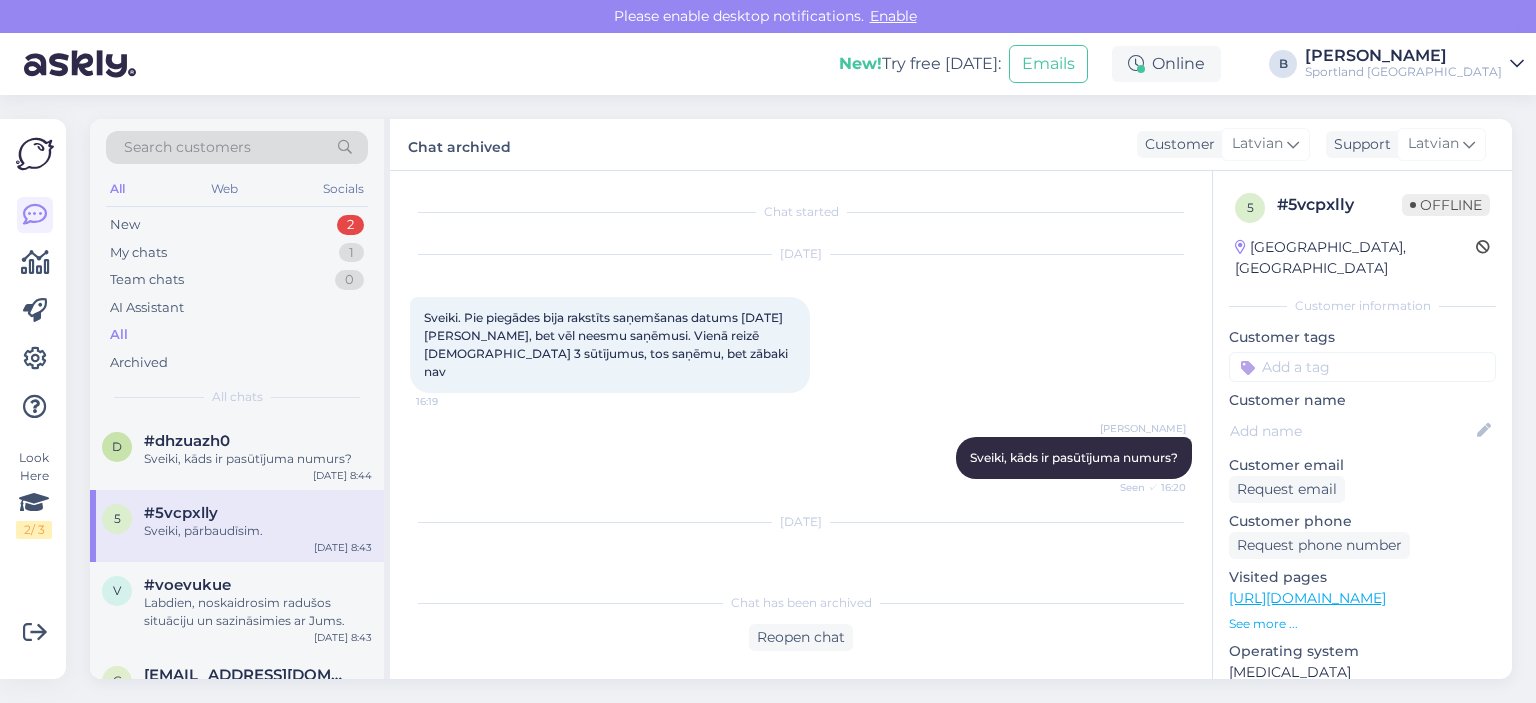 scroll, scrollTop: 132, scrollLeft: 0, axis: vertical 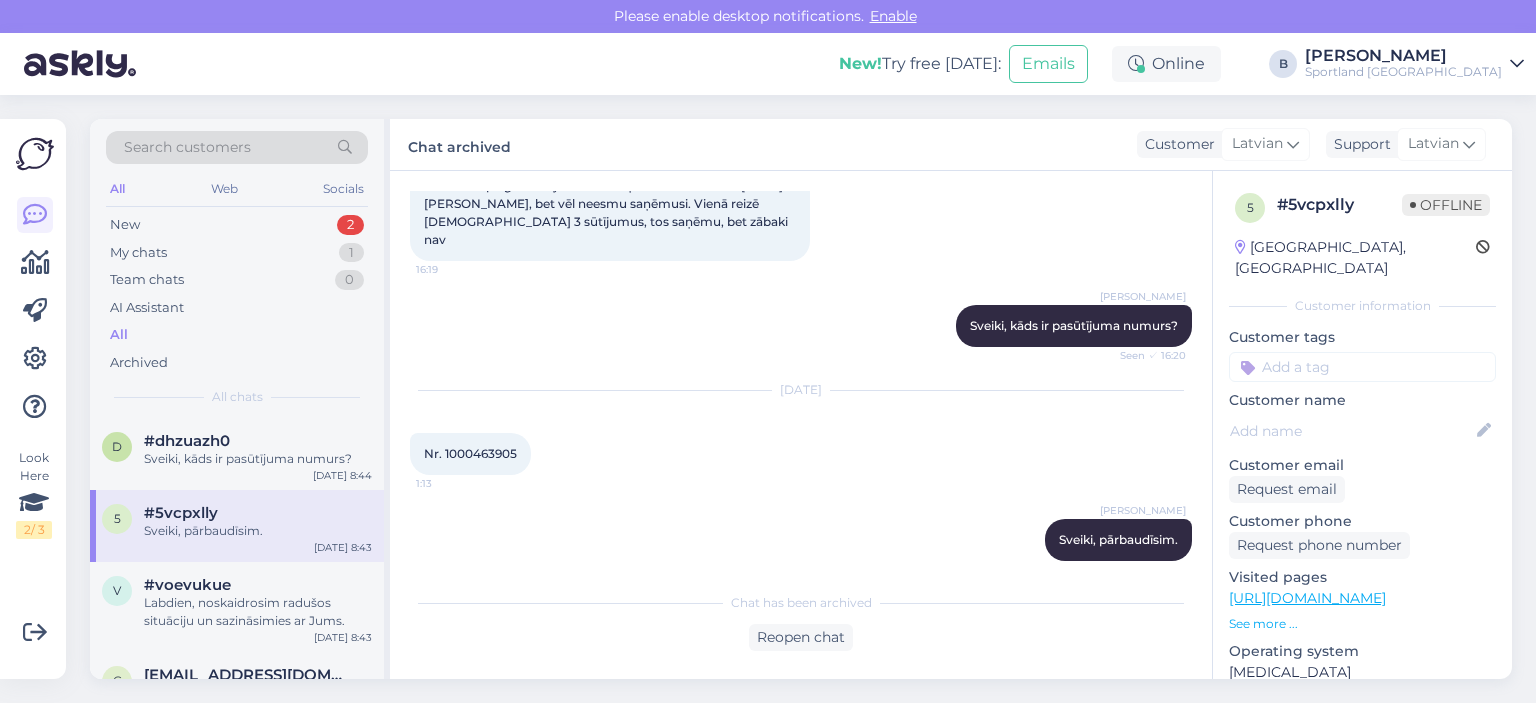 click on "Nr. 1000463905" at bounding box center (470, 453) 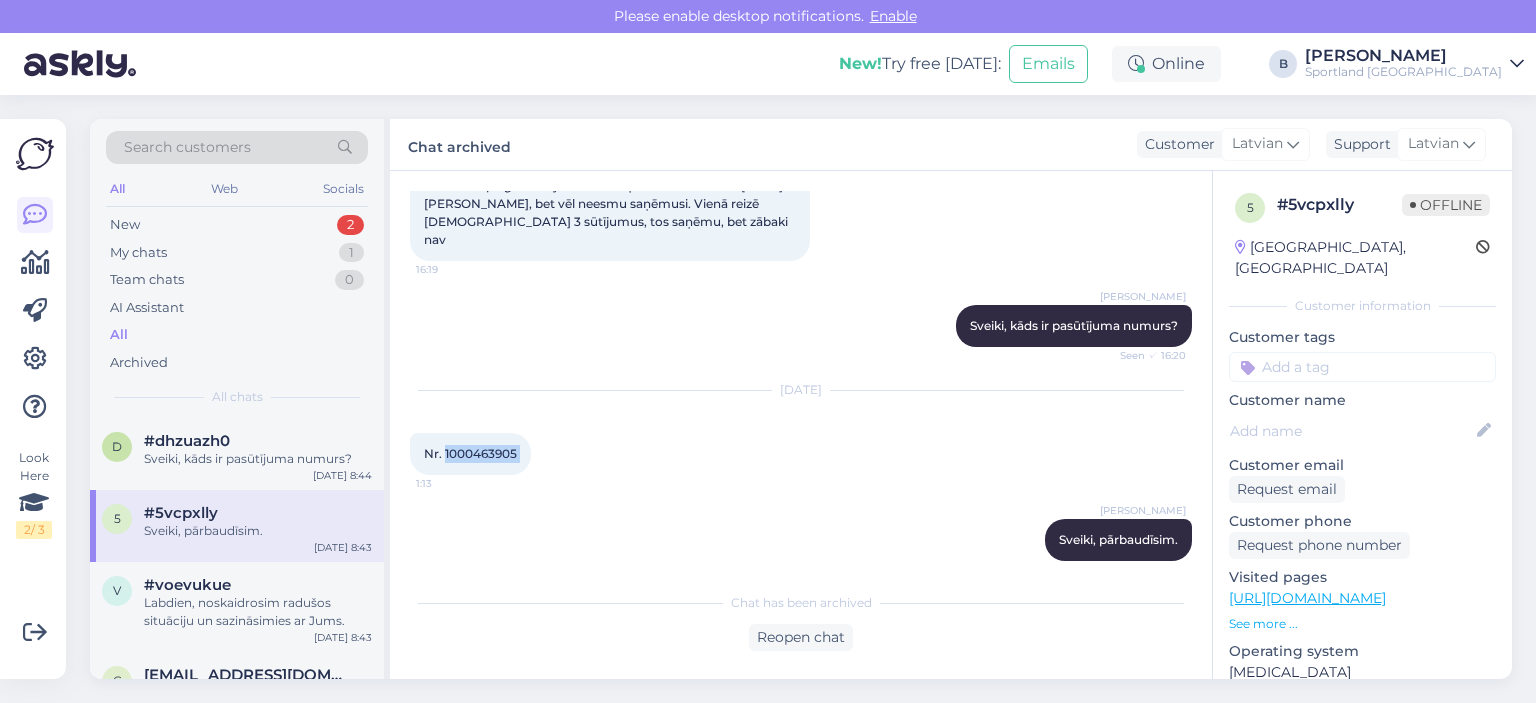 click on "Nr. 1000463905" at bounding box center (470, 453) 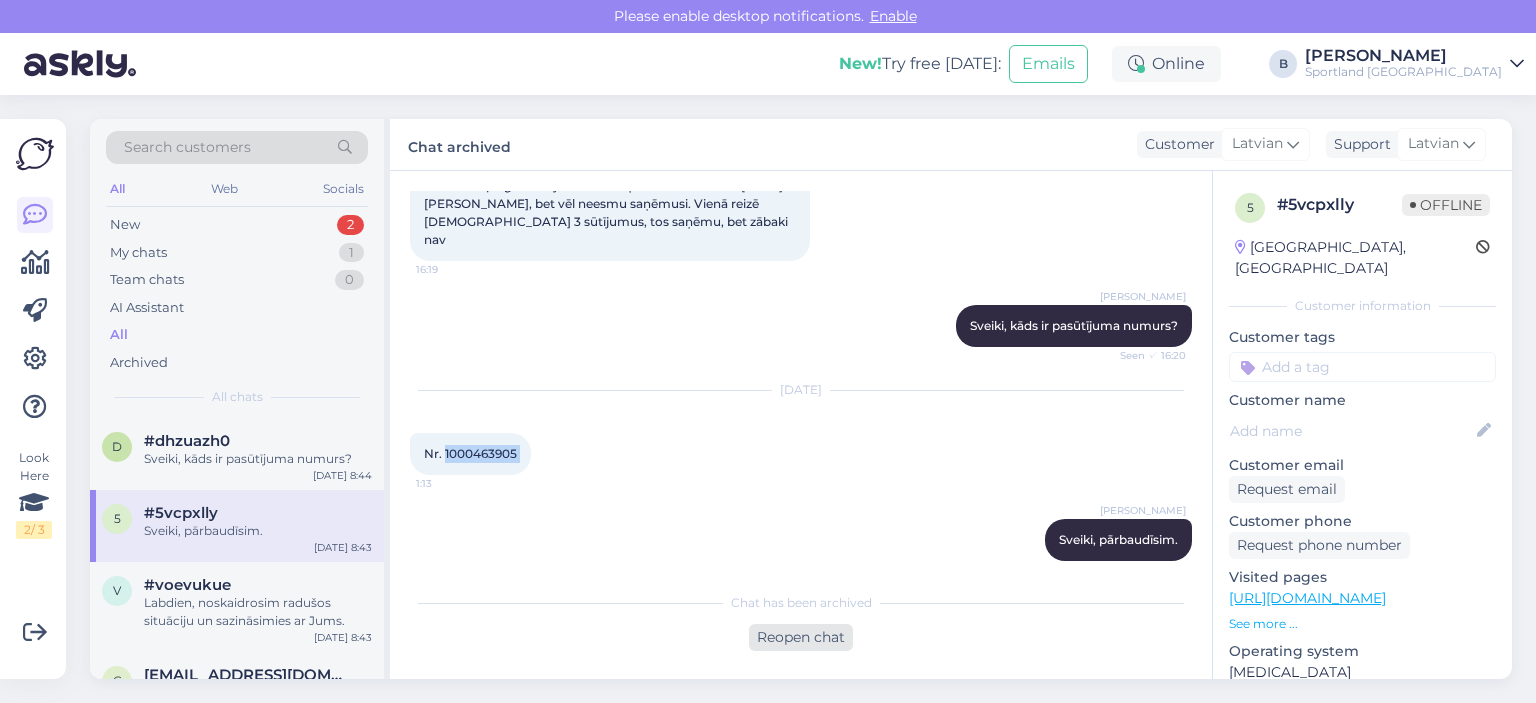 click on "Reopen chat" at bounding box center [801, 637] 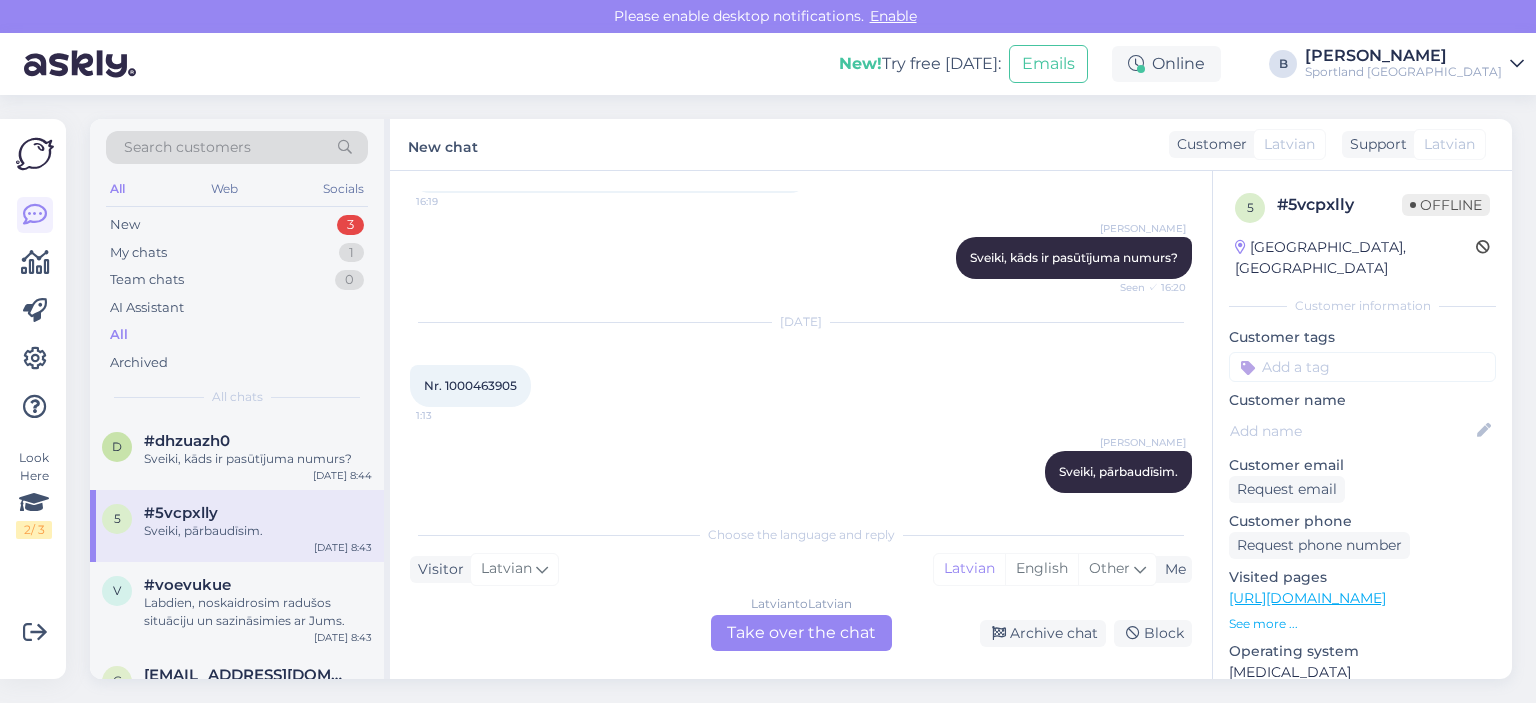 click on "Latvian  to  Latvian Take over the chat" at bounding box center (801, 633) 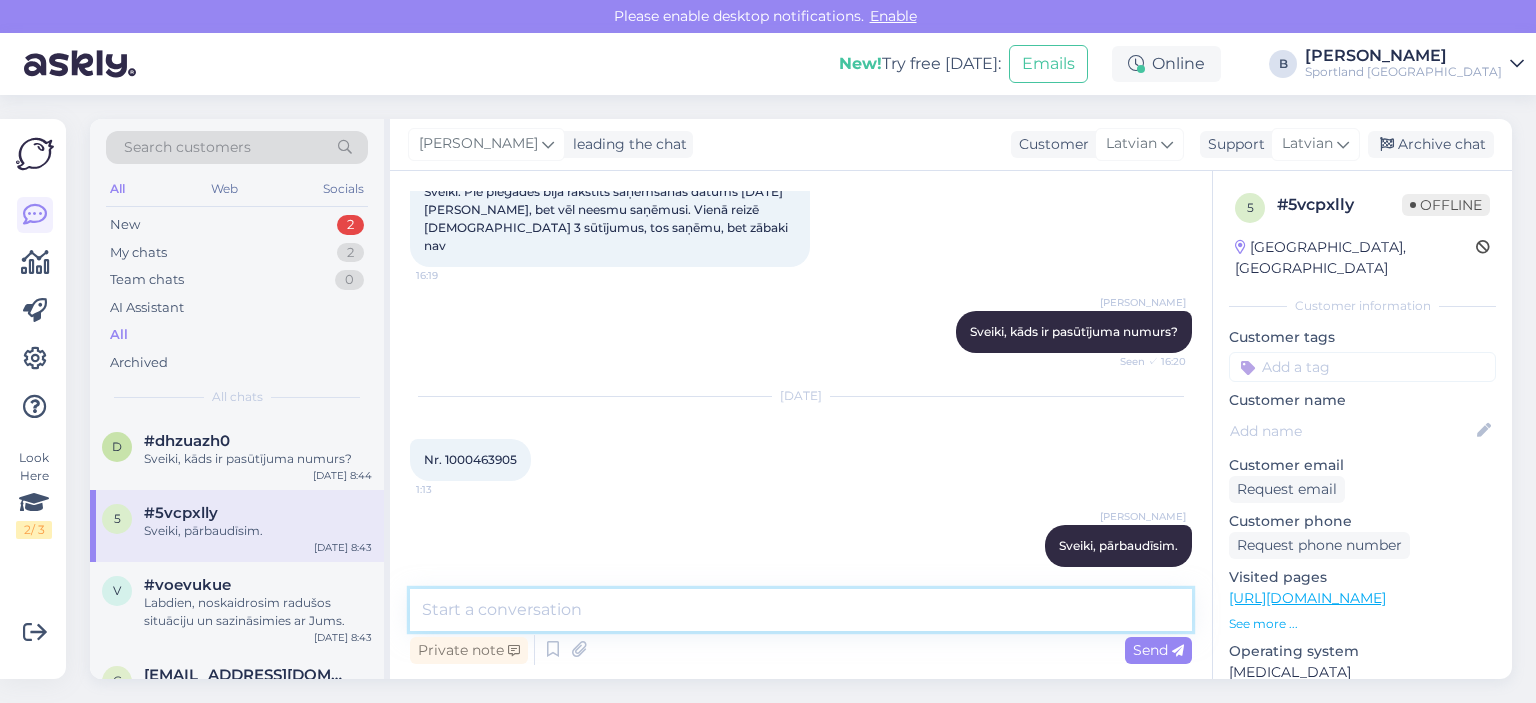 click at bounding box center (801, 610) 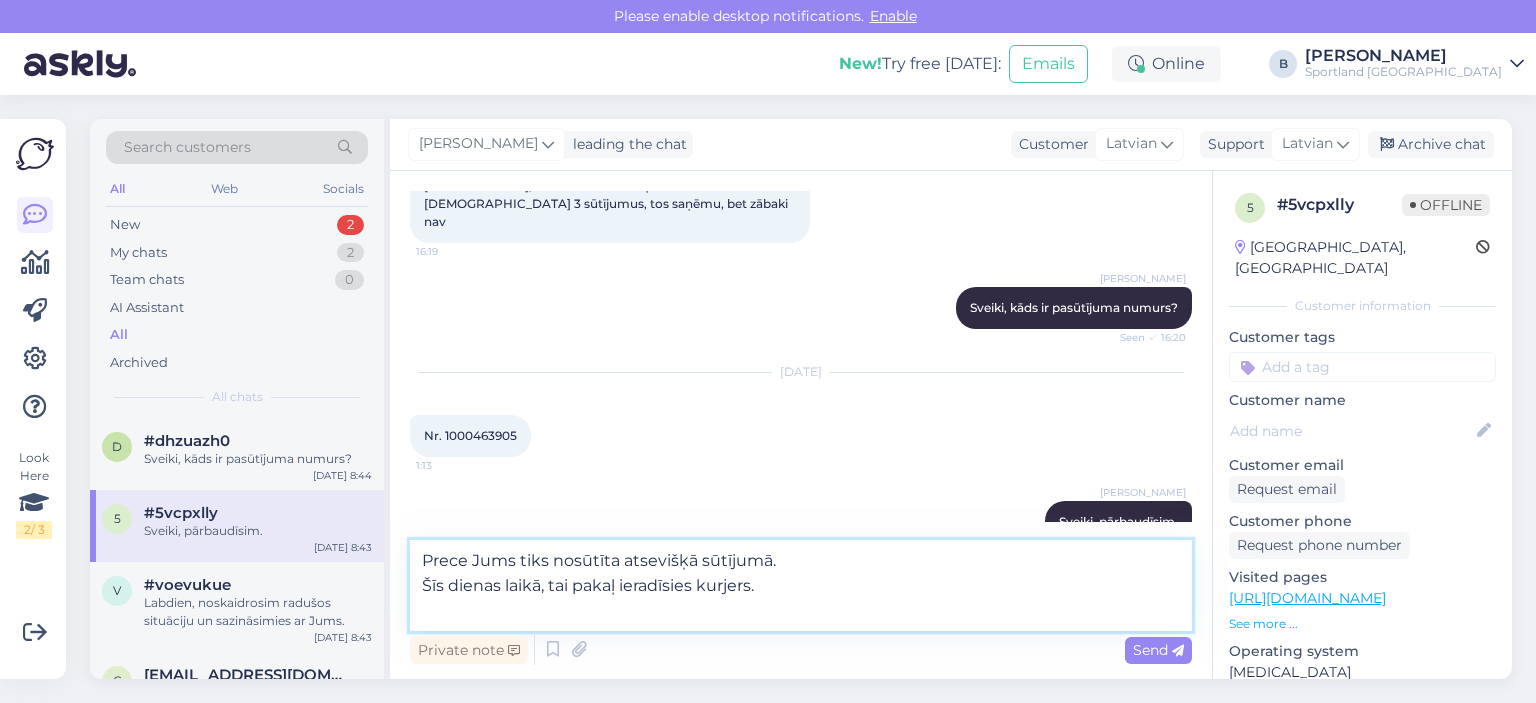 scroll, scrollTop: 175, scrollLeft: 0, axis: vertical 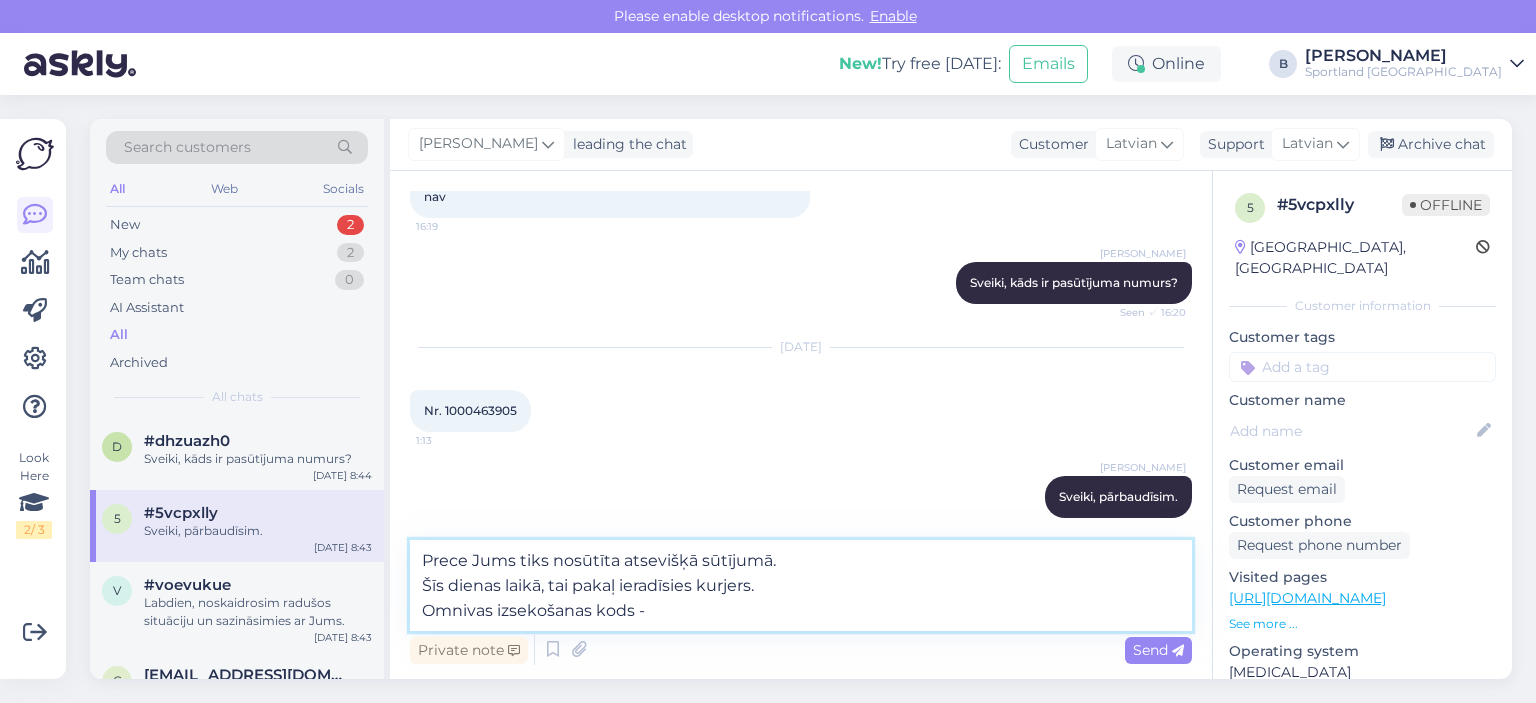paste on "CC807986298EE" 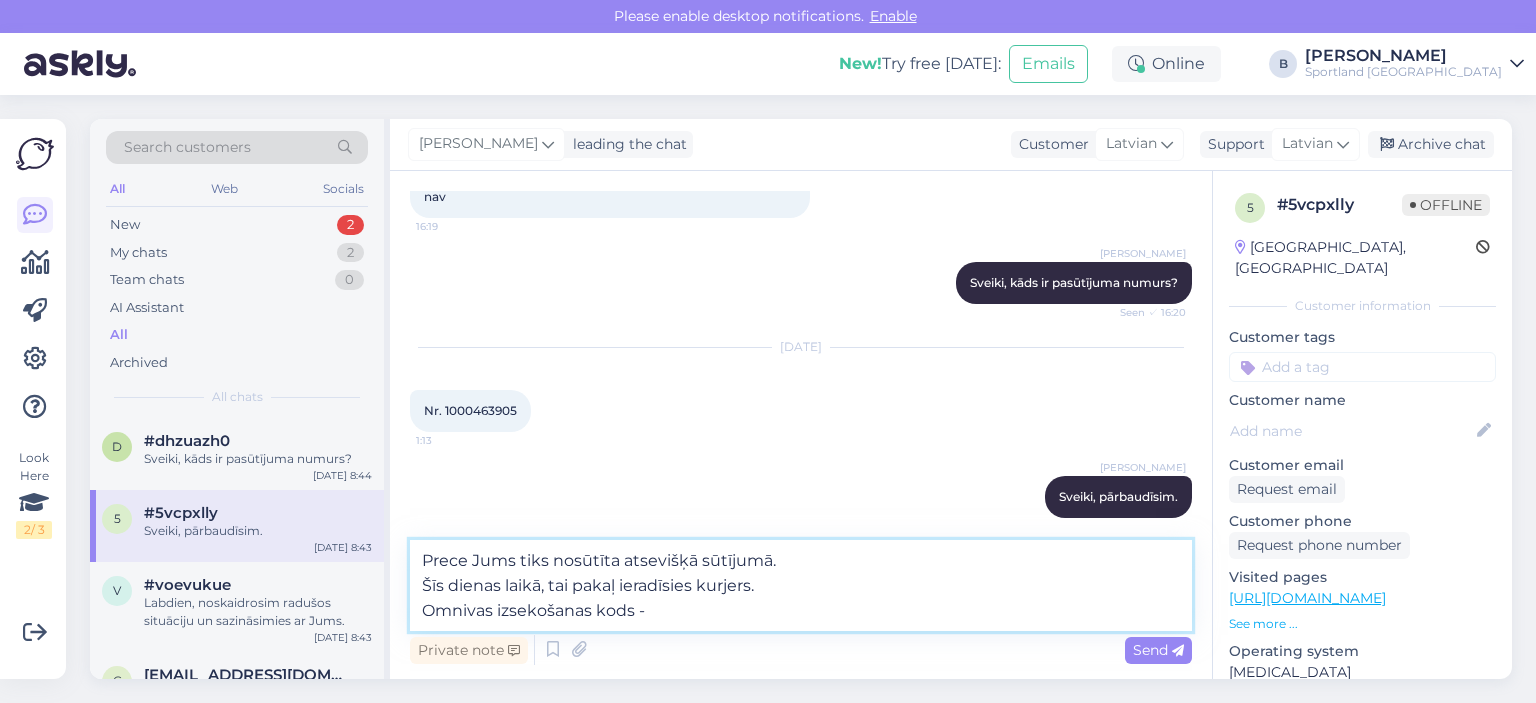 type on "Prece Jums tiks nosūtīta atsevišķā sūtījumā.
Šīs dienas laikā, tai pakaļ ieradīsies kurjers.
Omnivas izsekošanas kods - CC807986298EE" 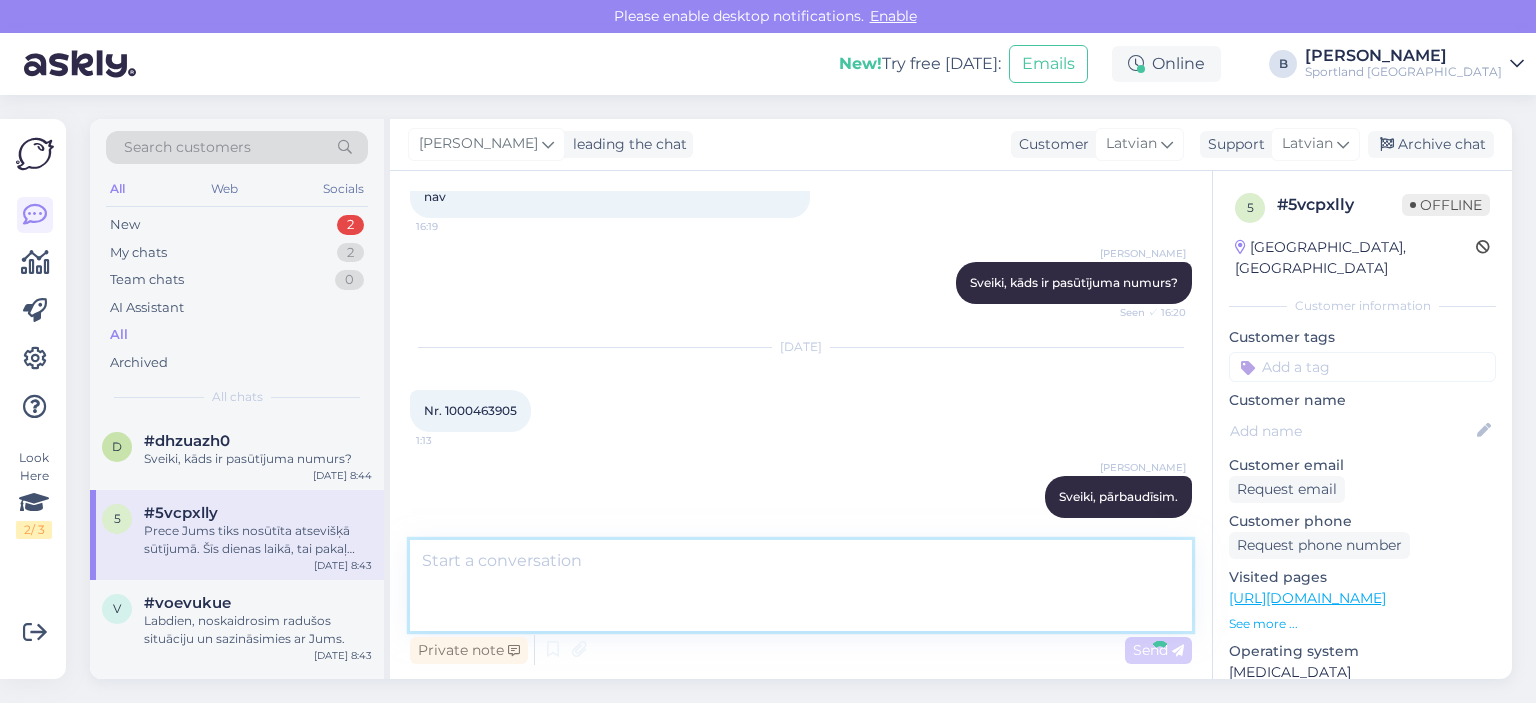 scroll, scrollTop: 248, scrollLeft: 0, axis: vertical 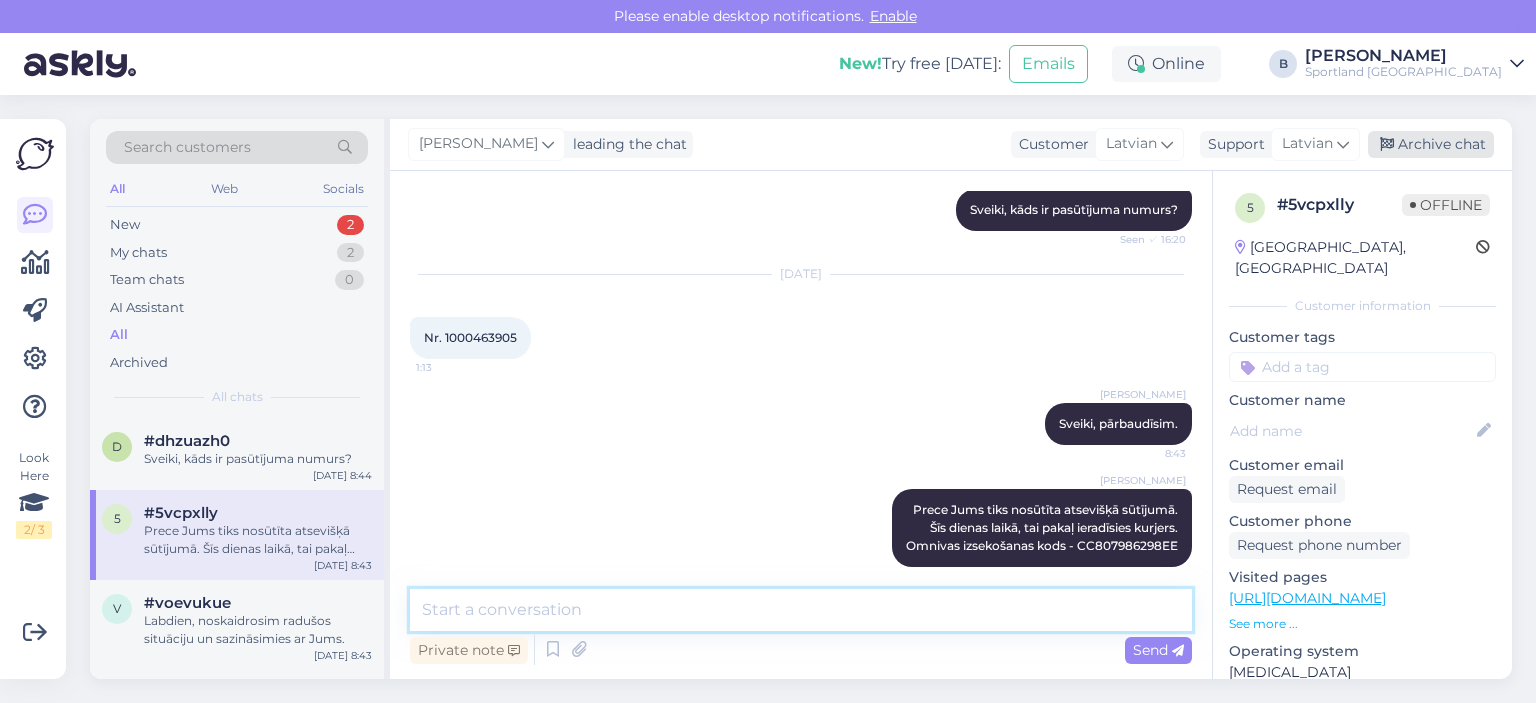 type 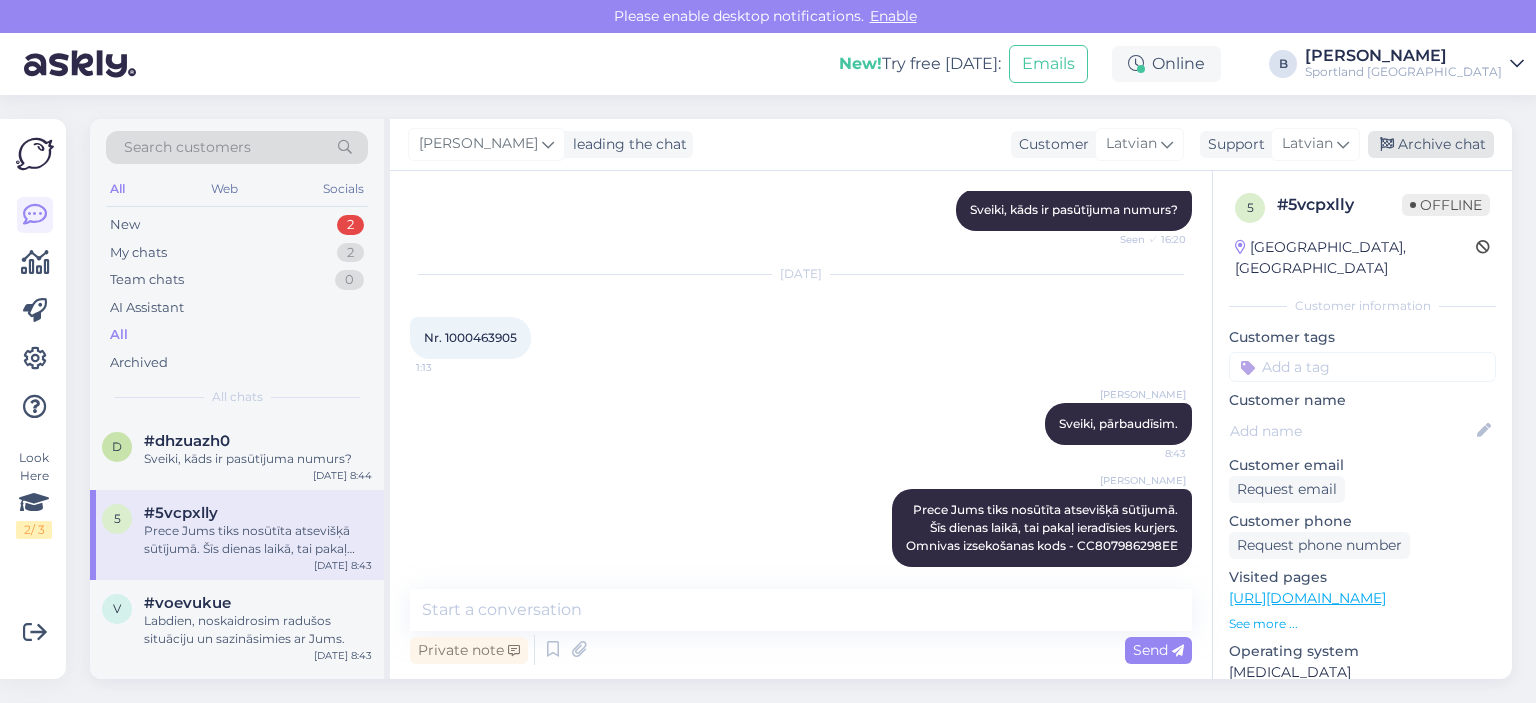click on "Archive chat" at bounding box center (1431, 144) 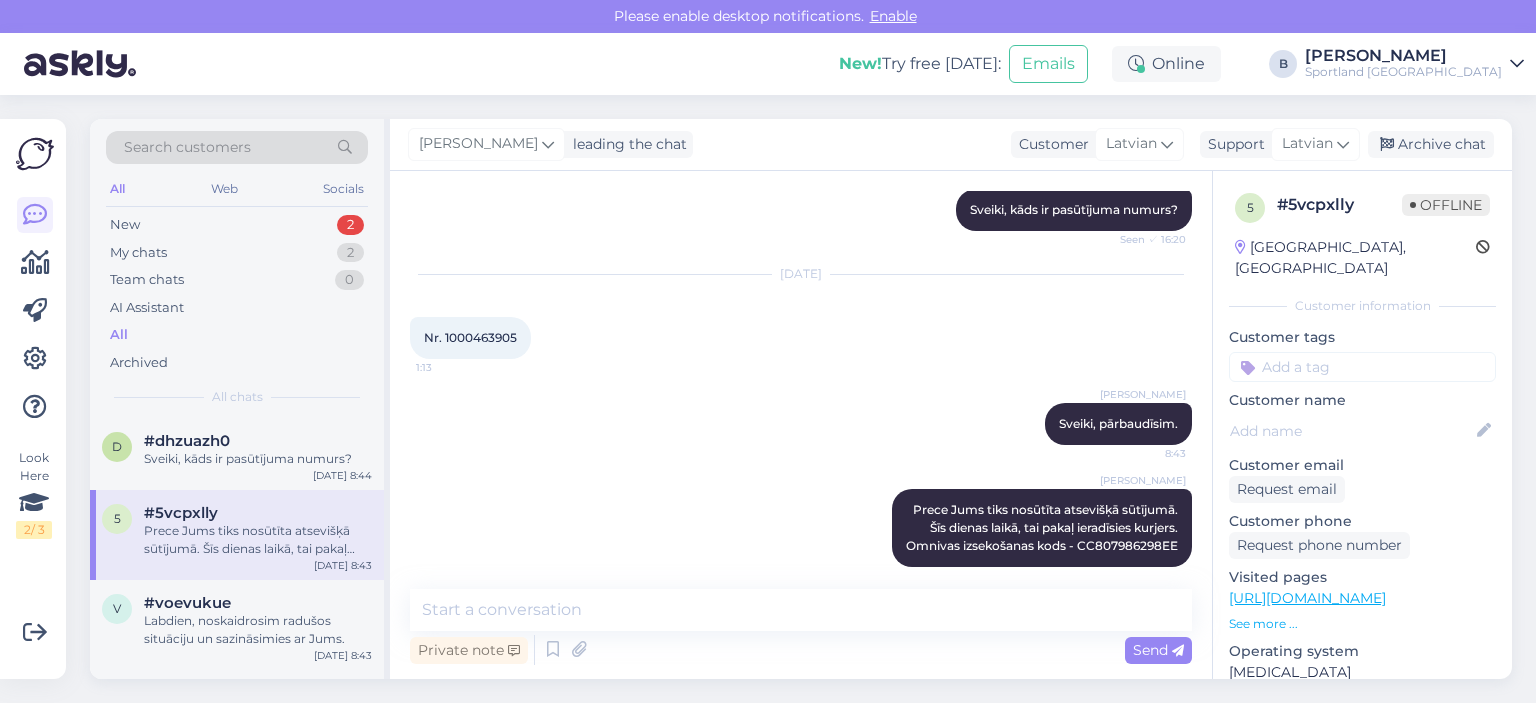scroll, scrollTop: 254, scrollLeft: 0, axis: vertical 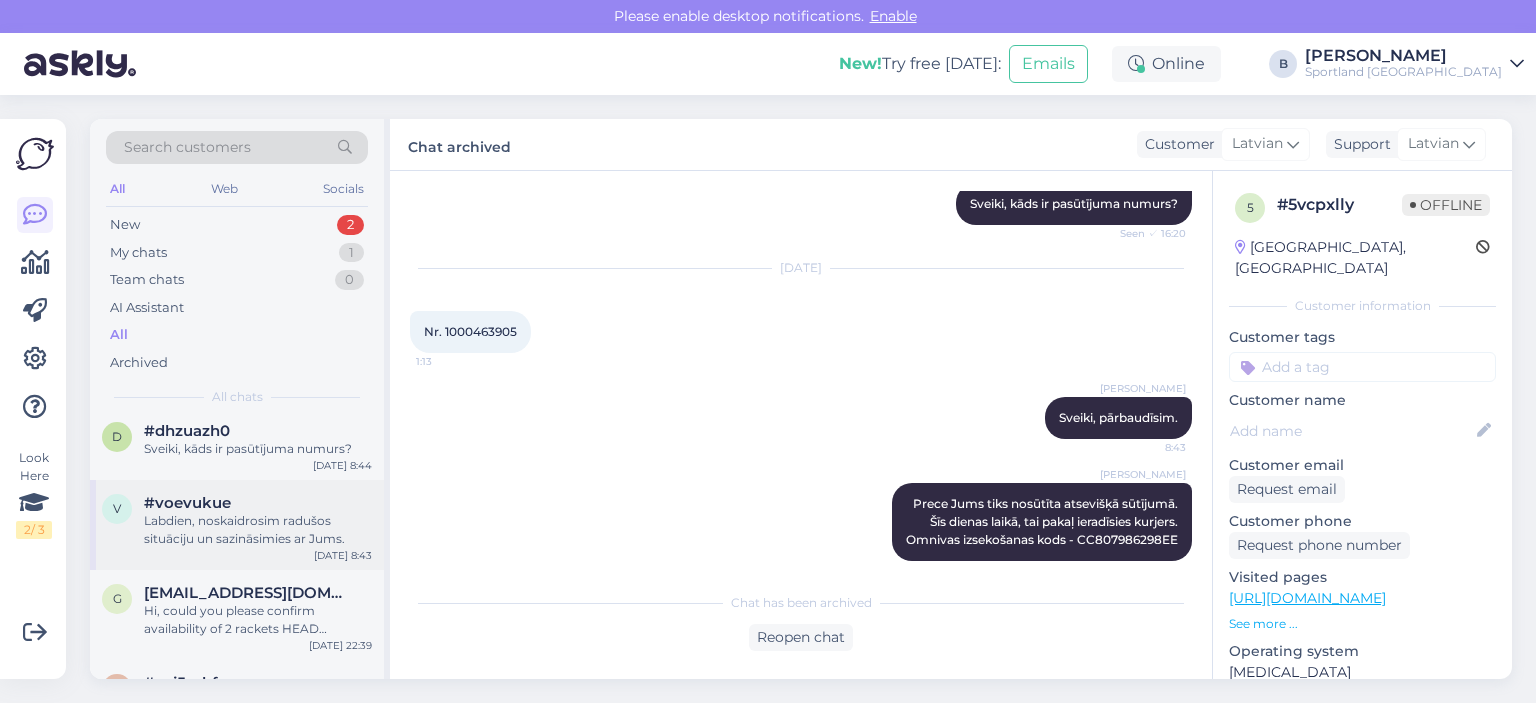 click on "Labdien, noskaidrosim radušos situāciju un sazināsimies ar Jums." at bounding box center [258, 530] 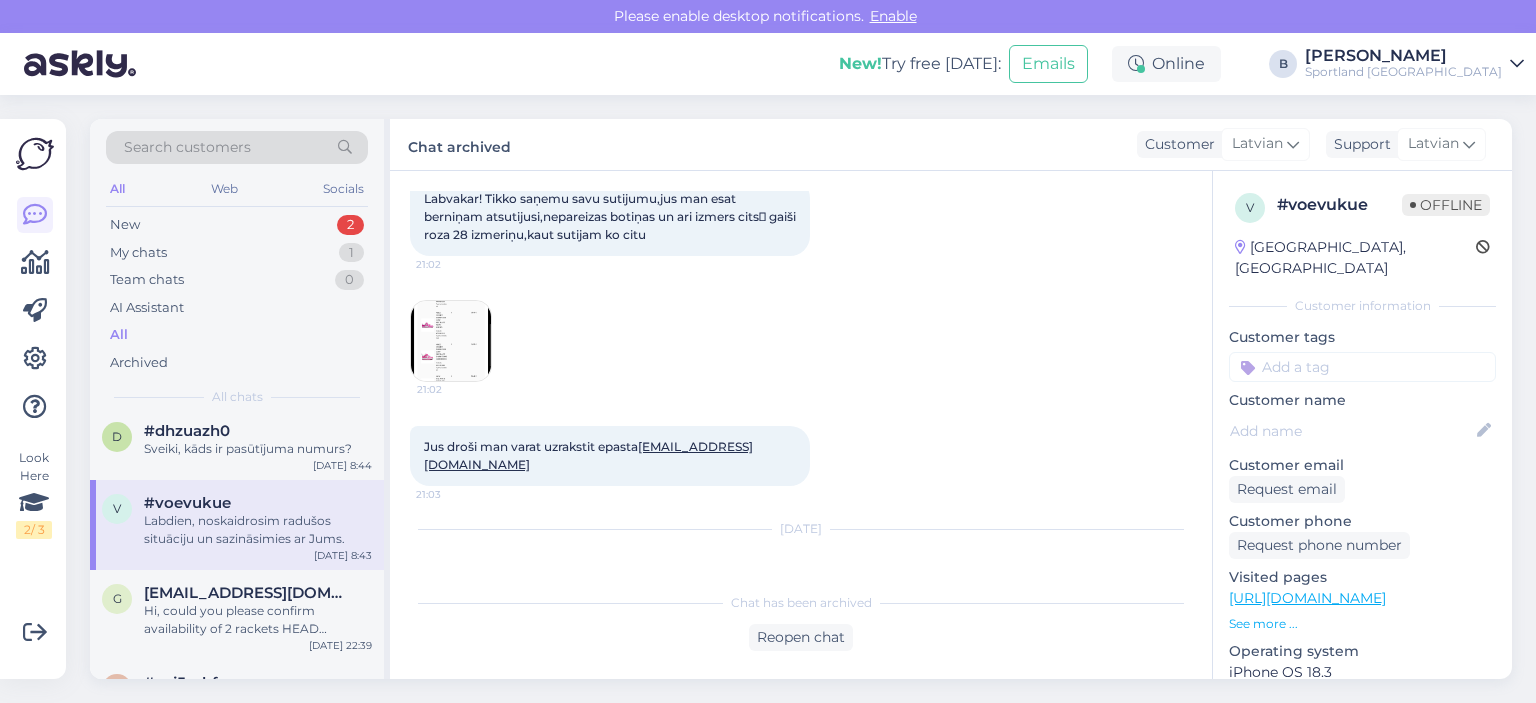 scroll, scrollTop: 0, scrollLeft: 0, axis: both 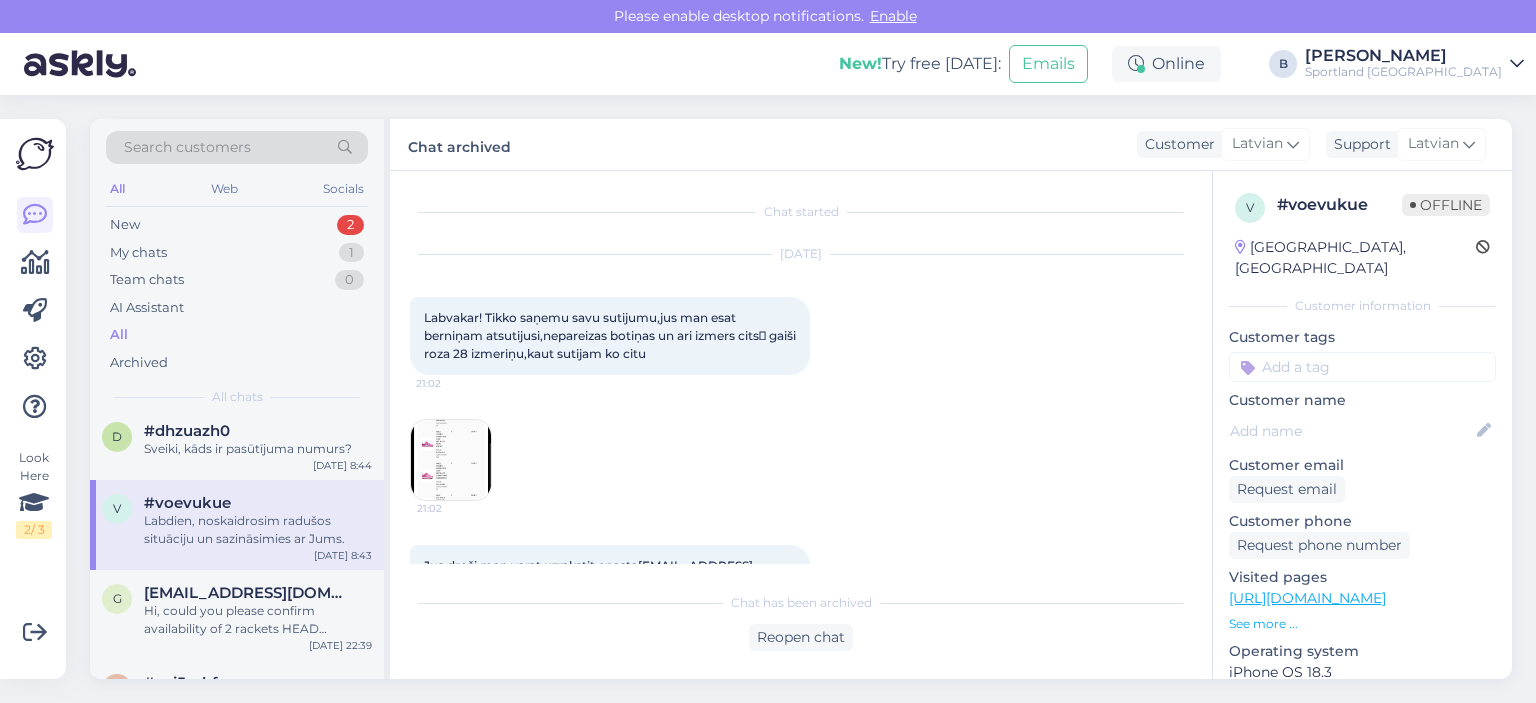 click at bounding box center [451, 460] 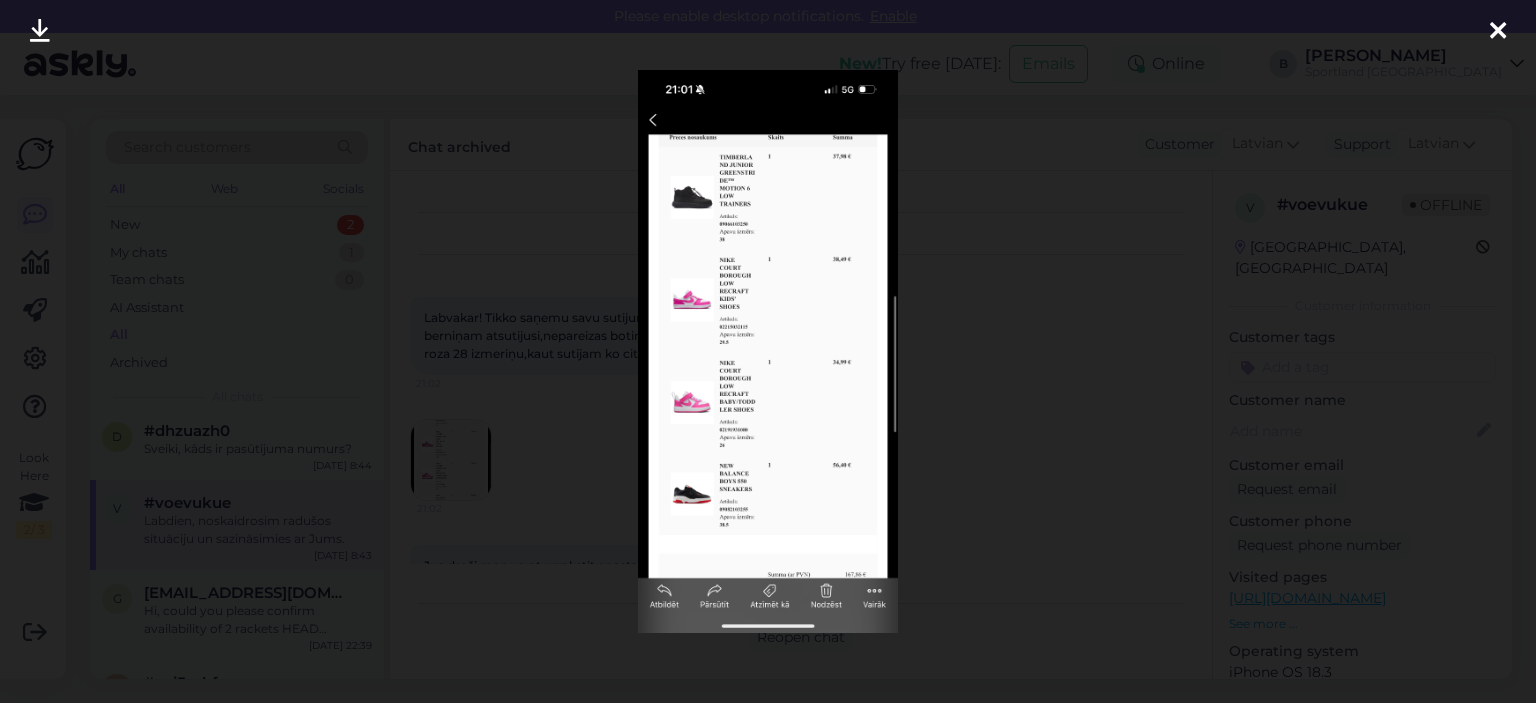 click at bounding box center [768, 351] 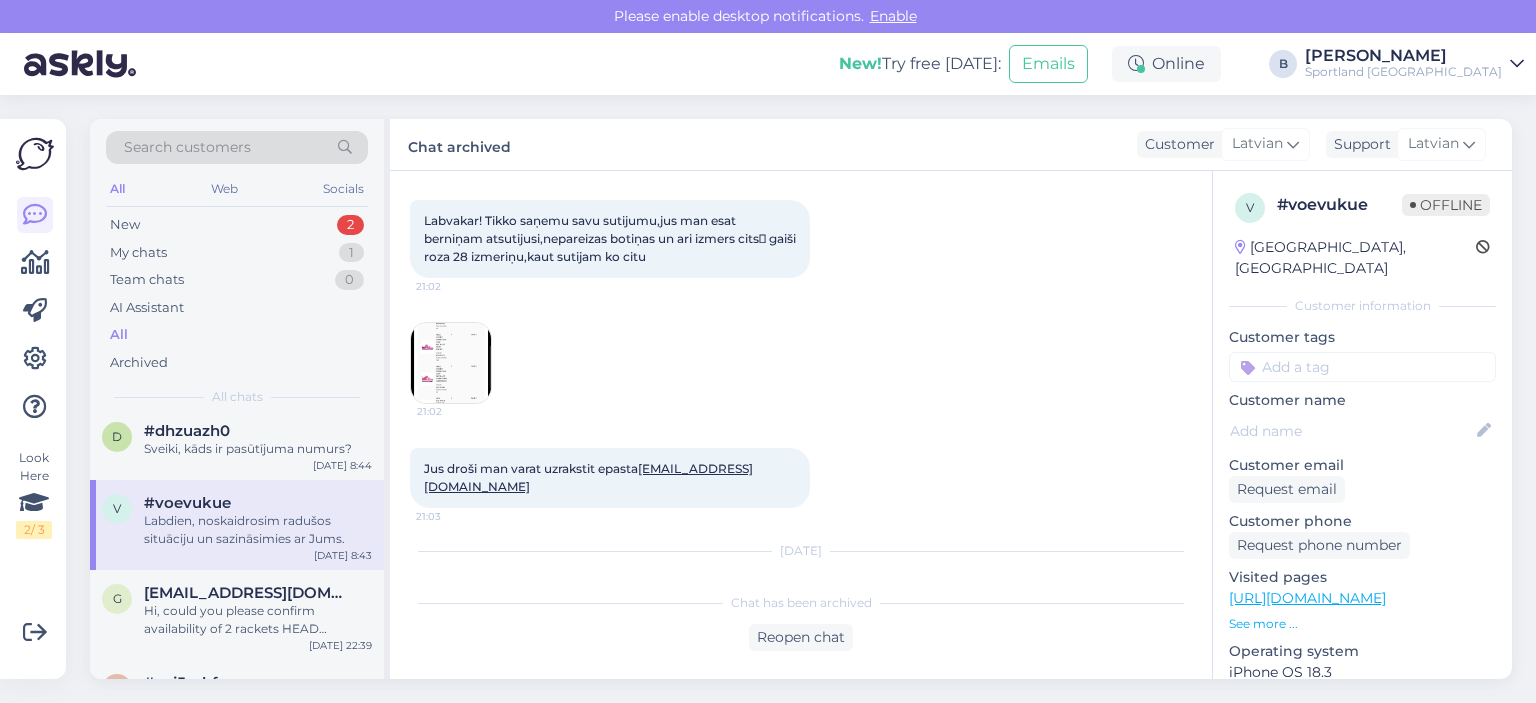 scroll, scrollTop: 200, scrollLeft: 0, axis: vertical 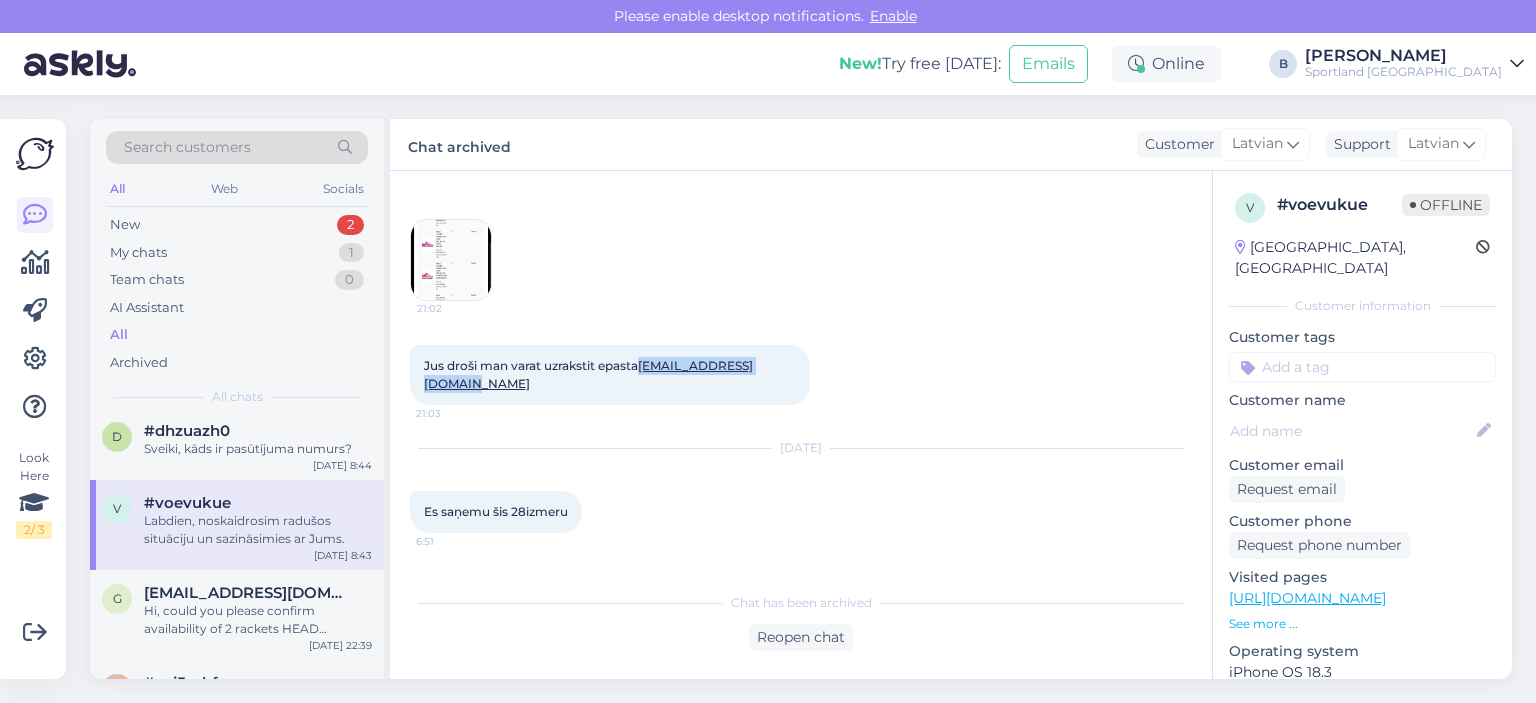 drag, startPoint x: 789, startPoint y: 367, endPoint x: 643, endPoint y: 368, distance: 146.00342 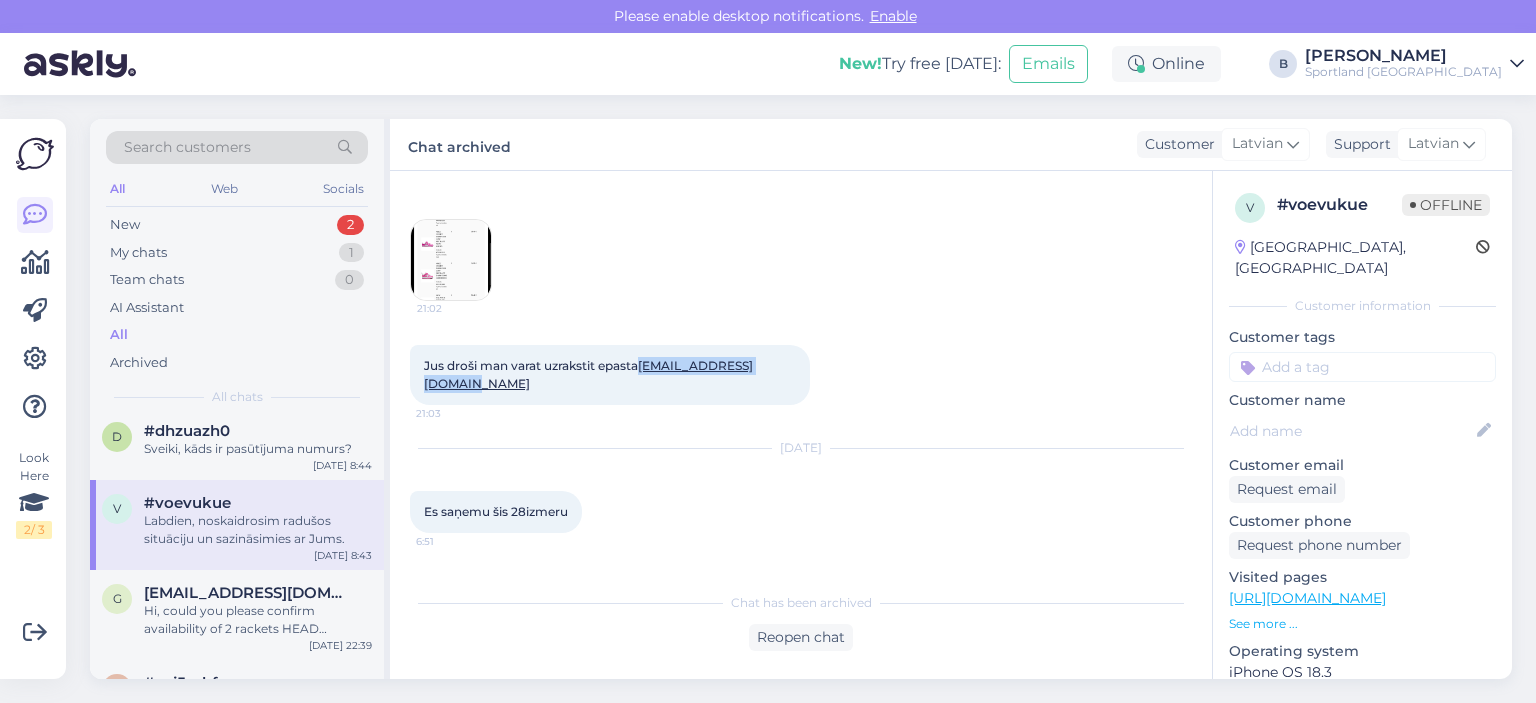 click on "Jus droši man varat uzrakstit epasta  [EMAIL_ADDRESS][DOMAIN_NAME]" at bounding box center [588, 374] 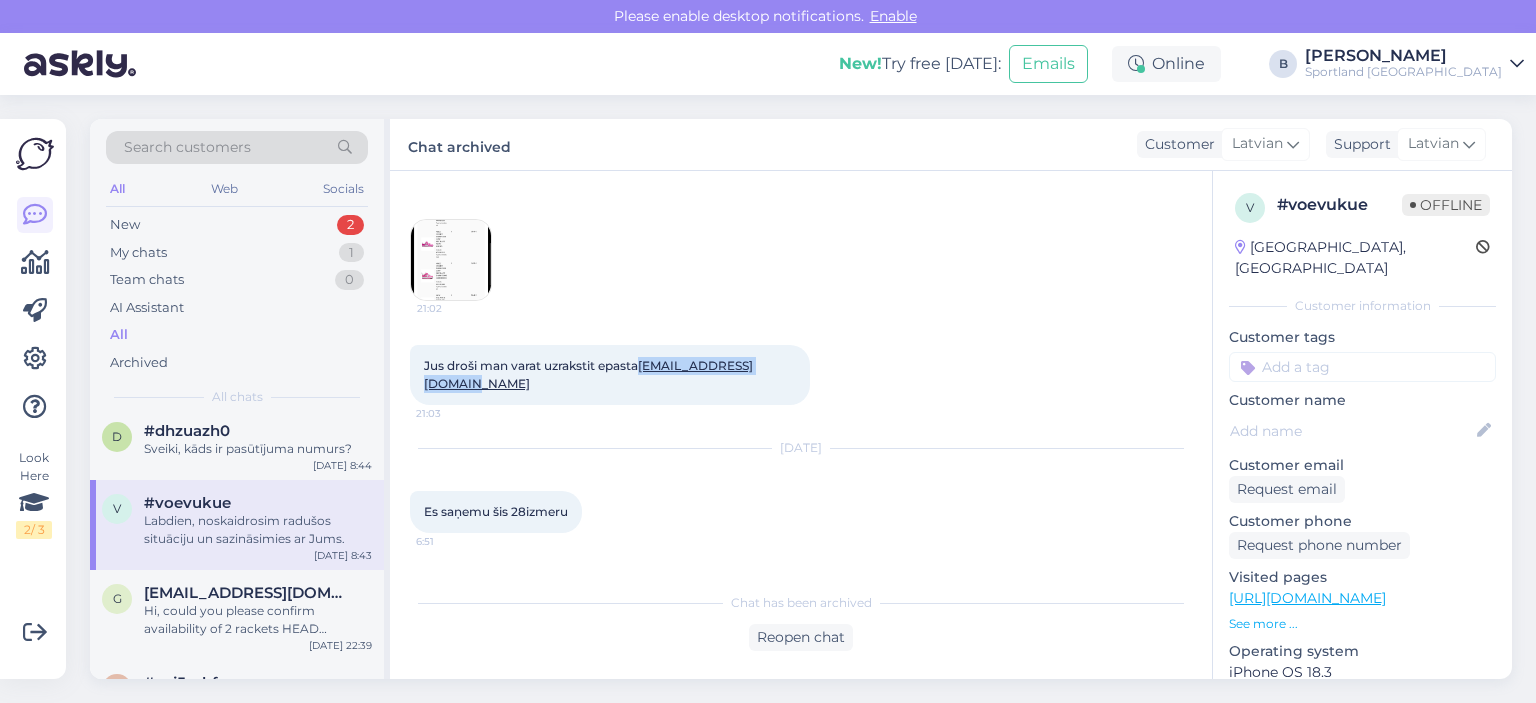 copy on "[EMAIL_ADDRESS][DOMAIN_NAME]" 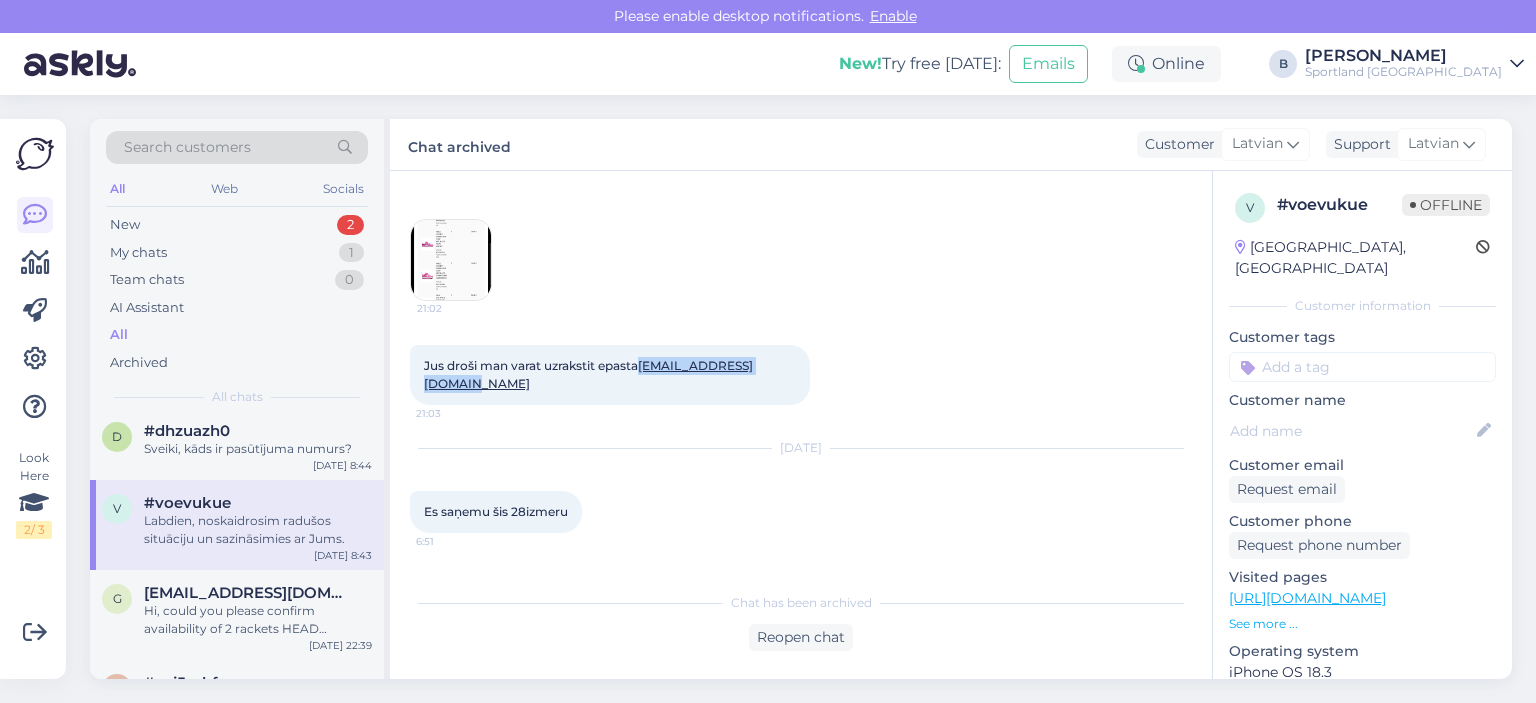 click at bounding box center [451, 260] 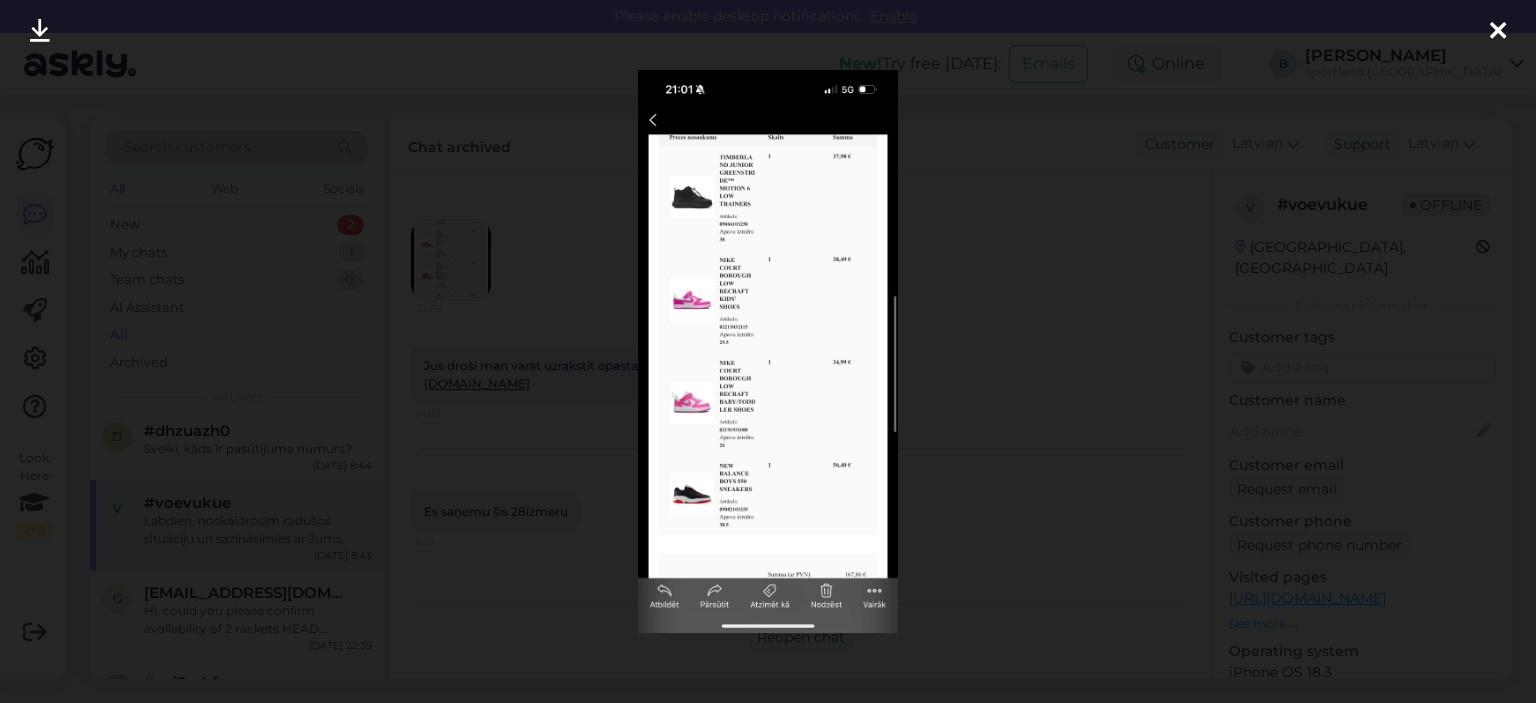 click at bounding box center (768, 351) 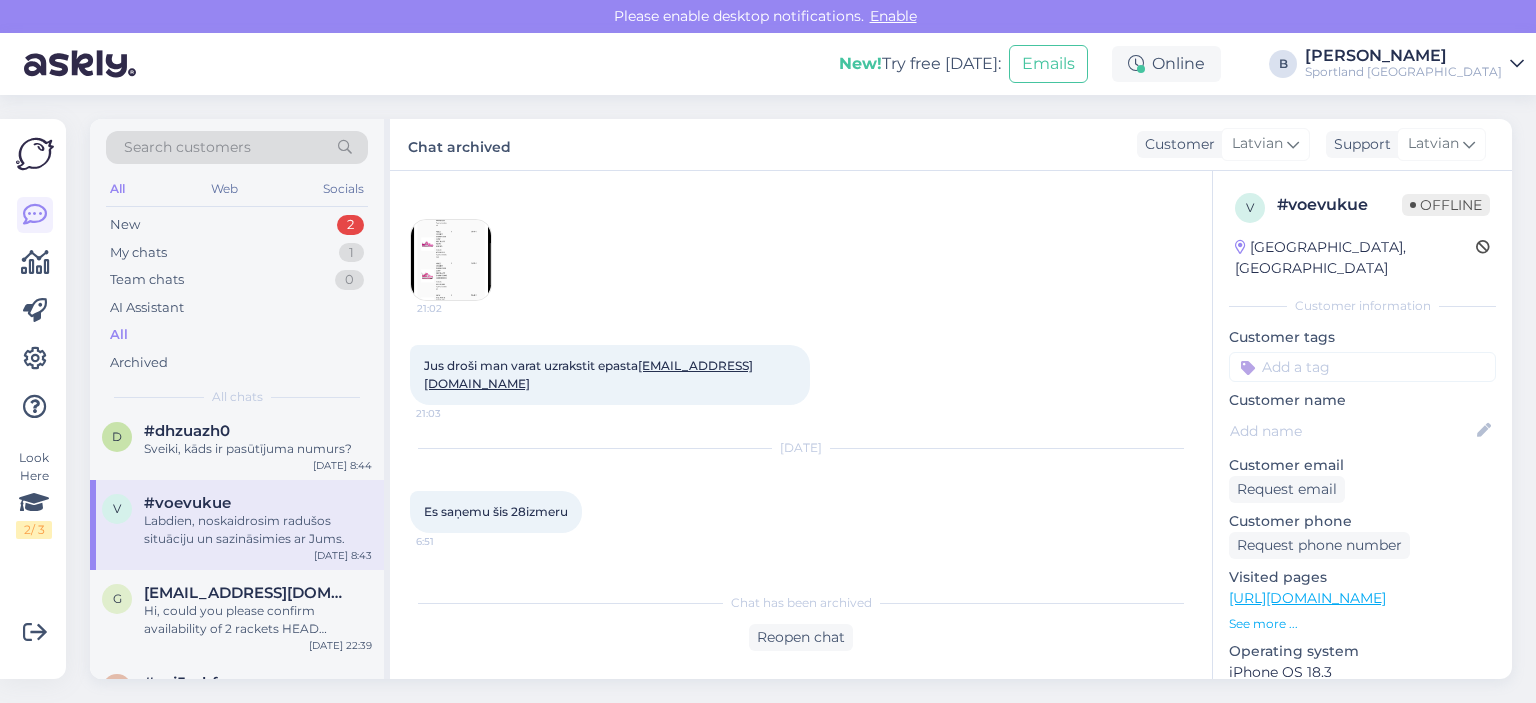 scroll, scrollTop: 0, scrollLeft: 0, axis: both 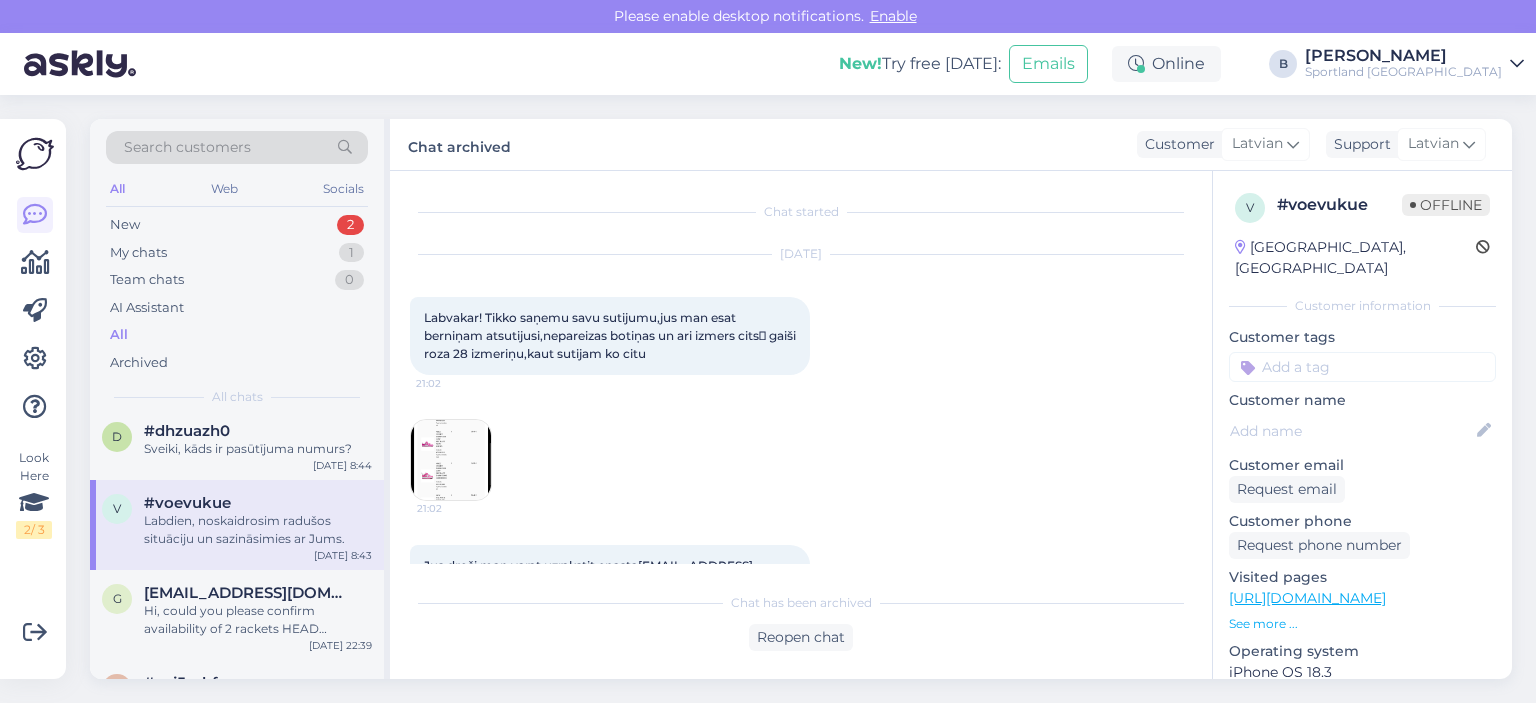 click at bounding box center (451, 460) 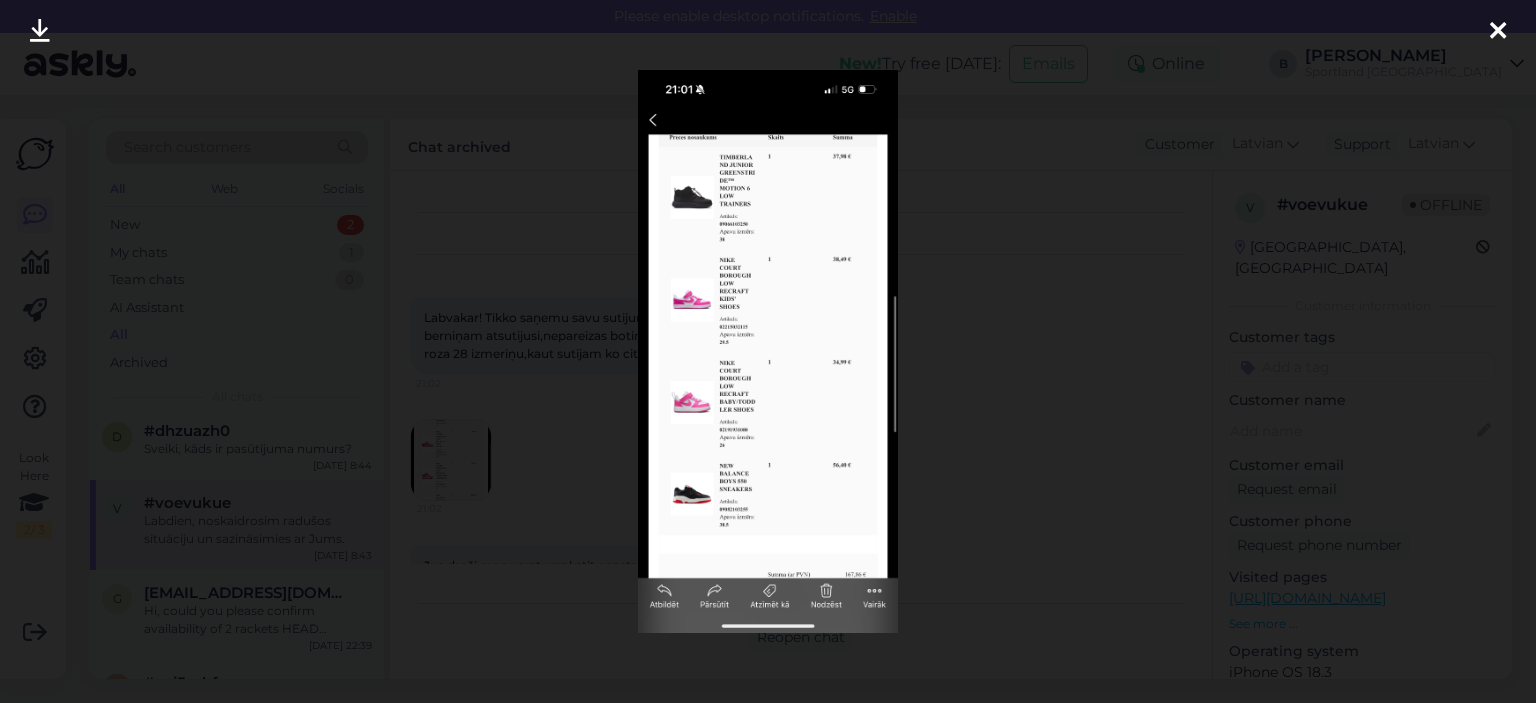click at bounding box center [768, 351] 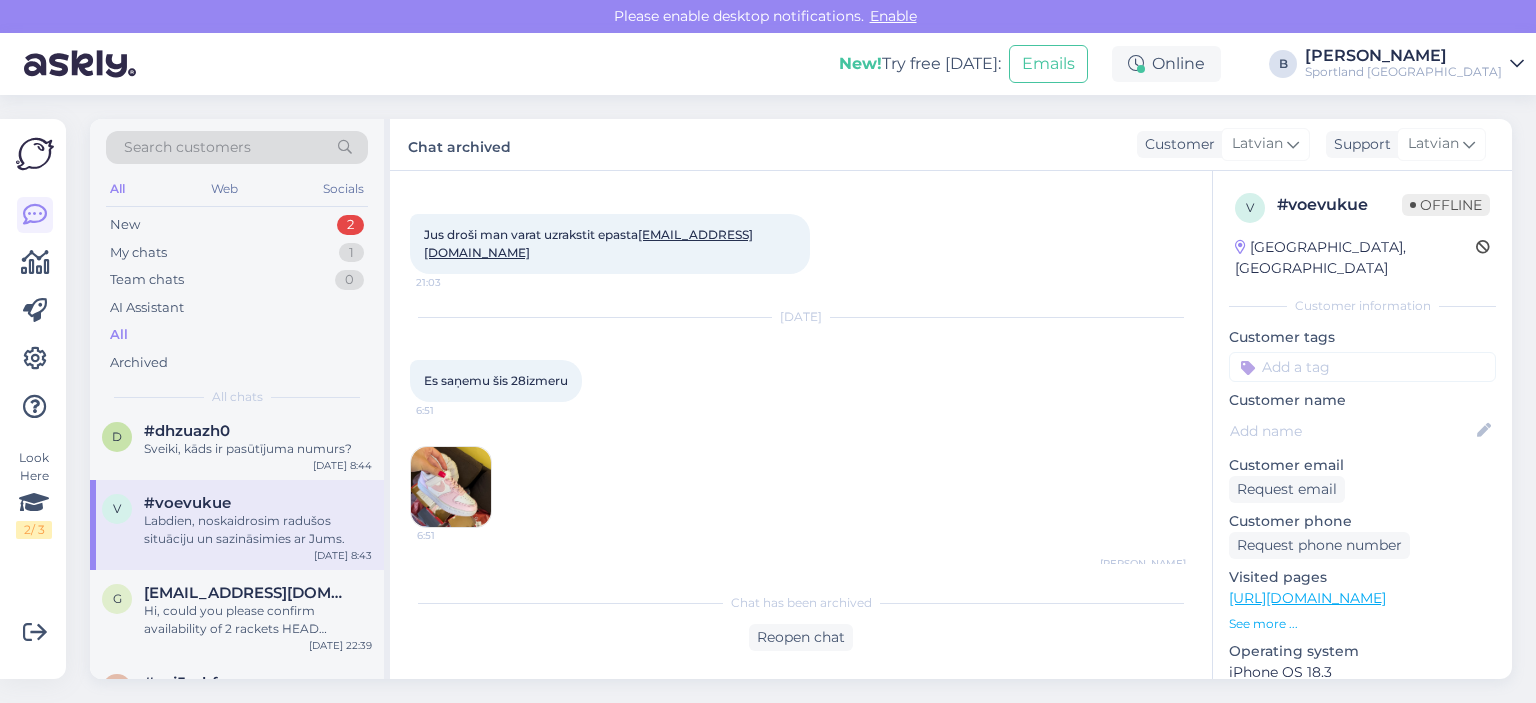 scroll, scrollTop: 400, scrollLeft: 0, axis: vertical 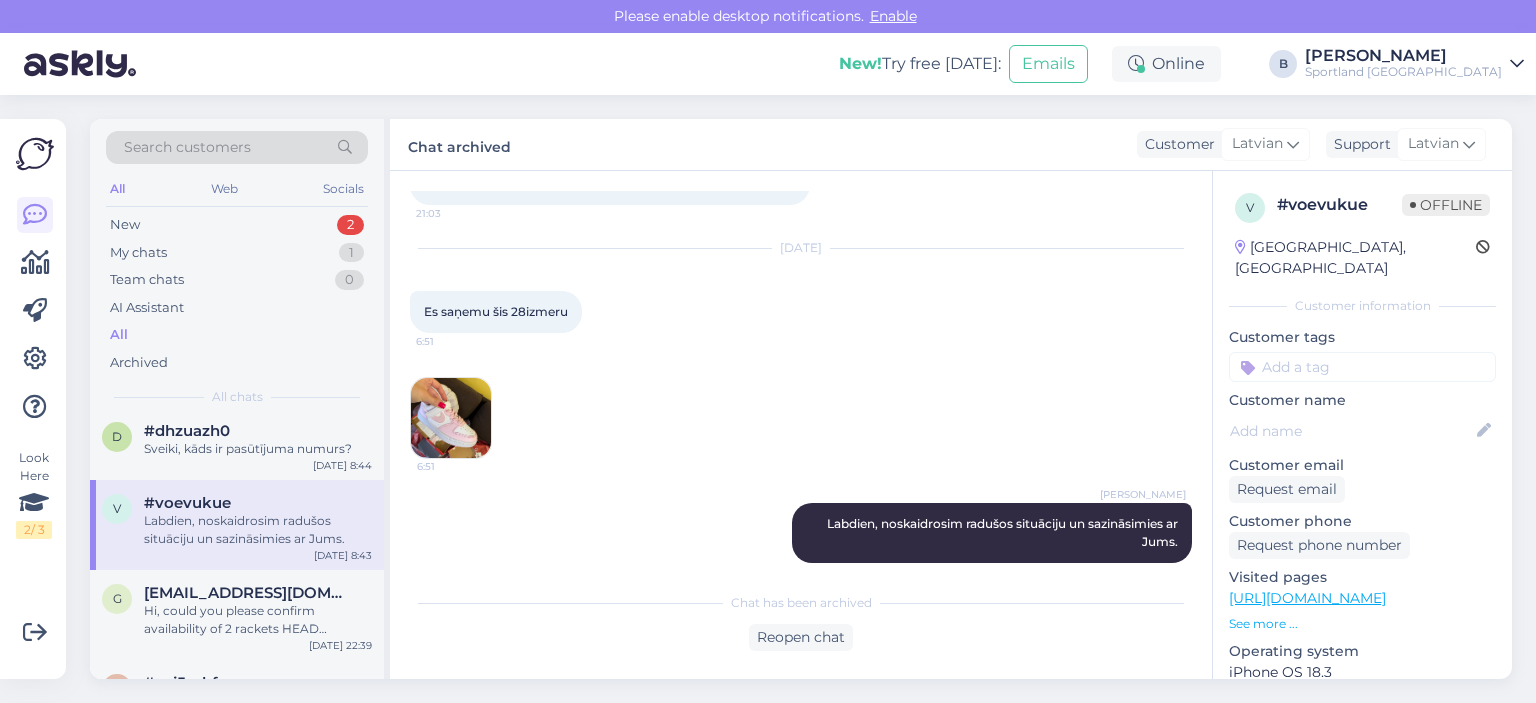click at bounding box center [451, 418] 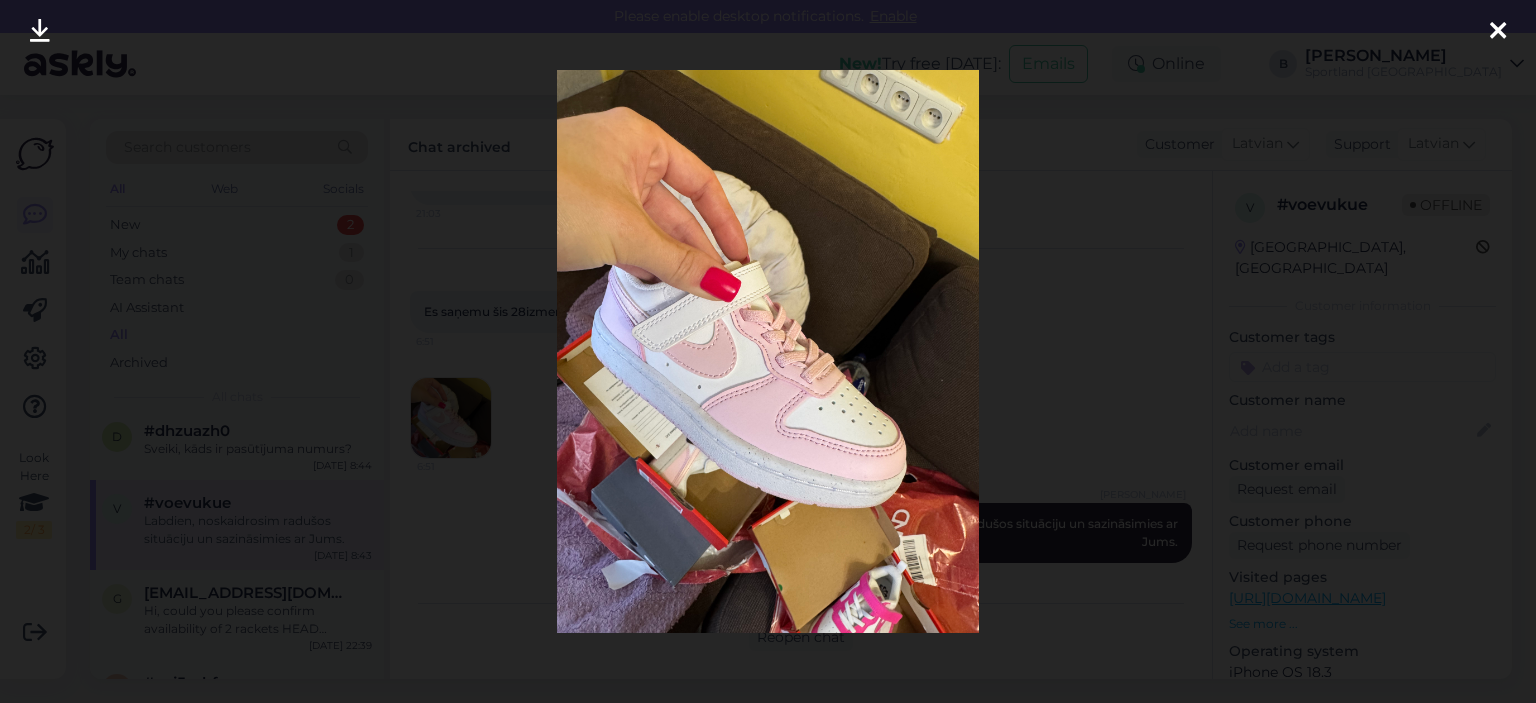 click at bounding box center [768, 351] 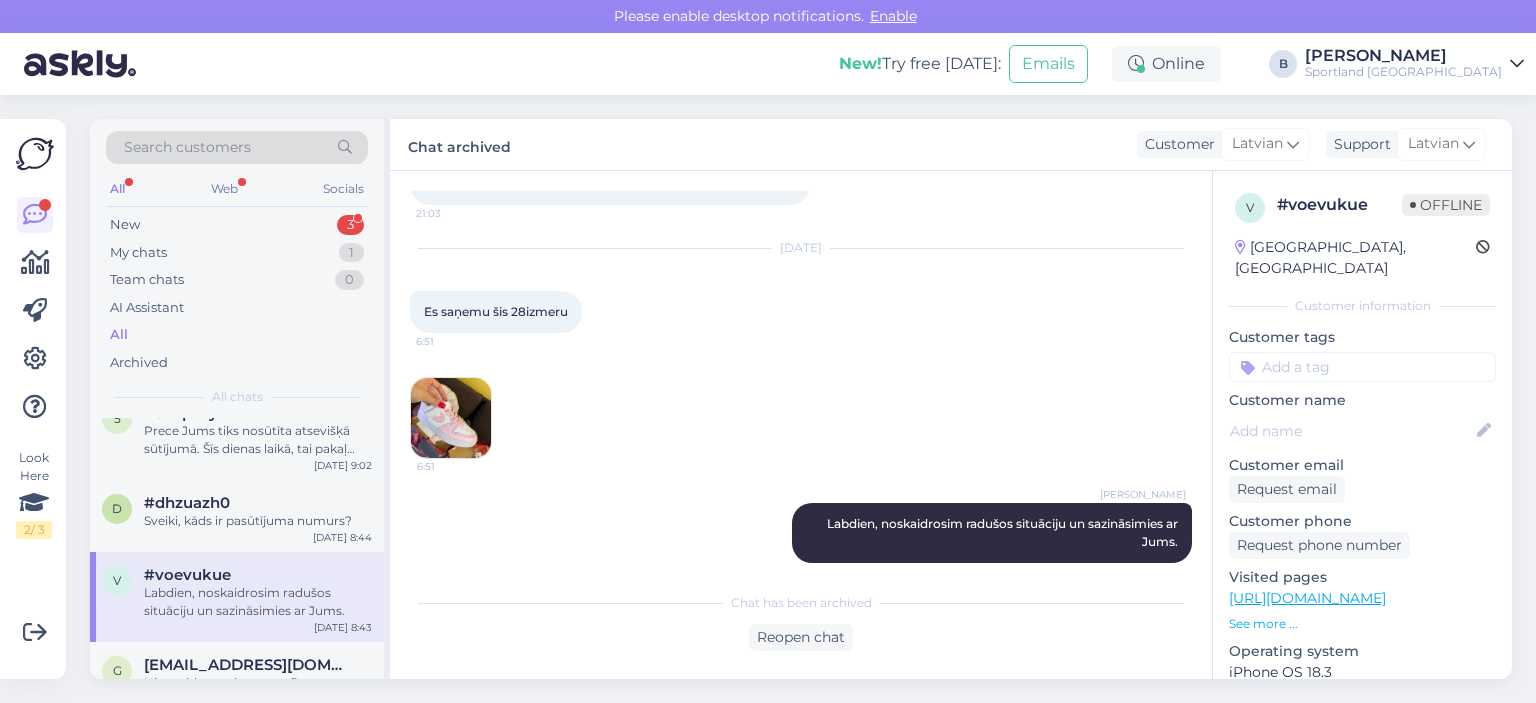 scroll, scrollTop: 401, scrollLeft: 0, axis: vertical 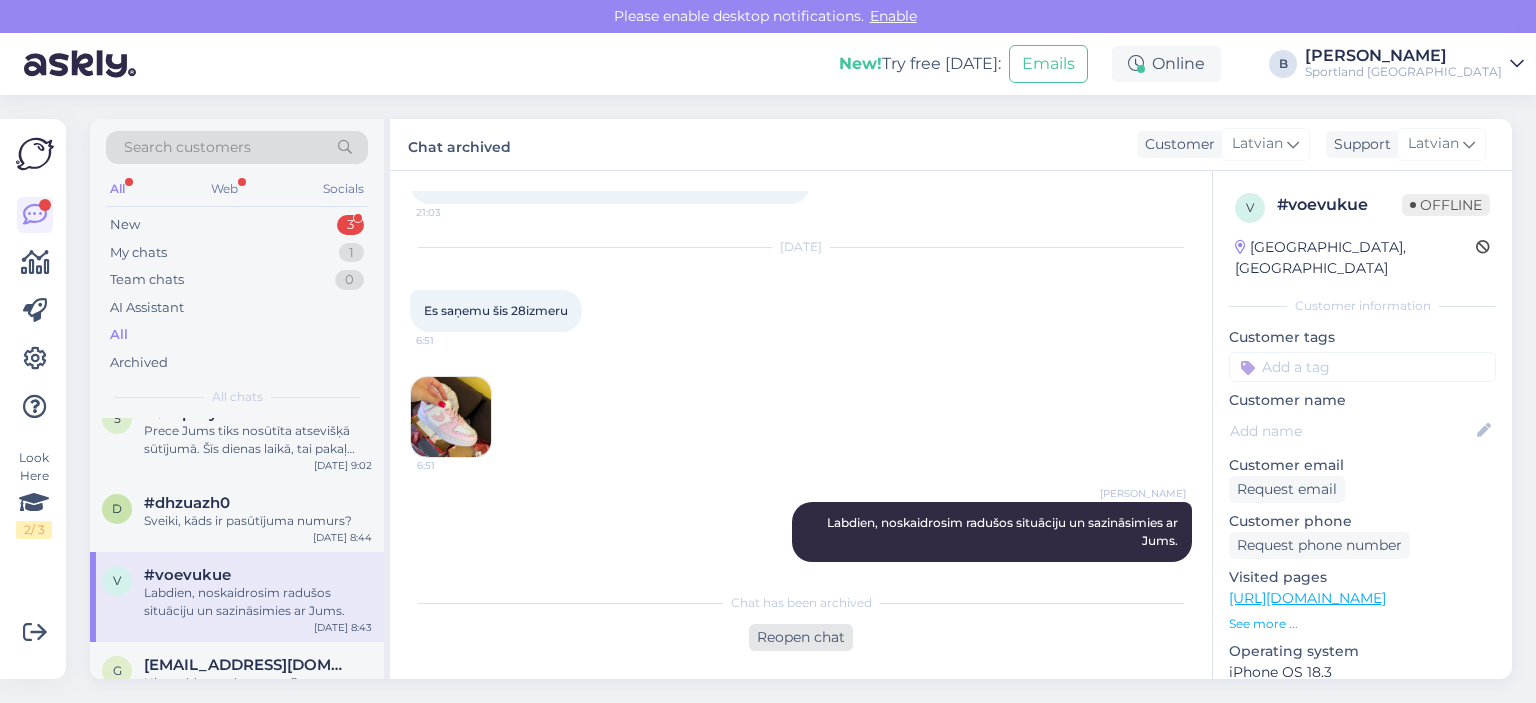 click on "Reopen chat" at bounding box center [801, 637] 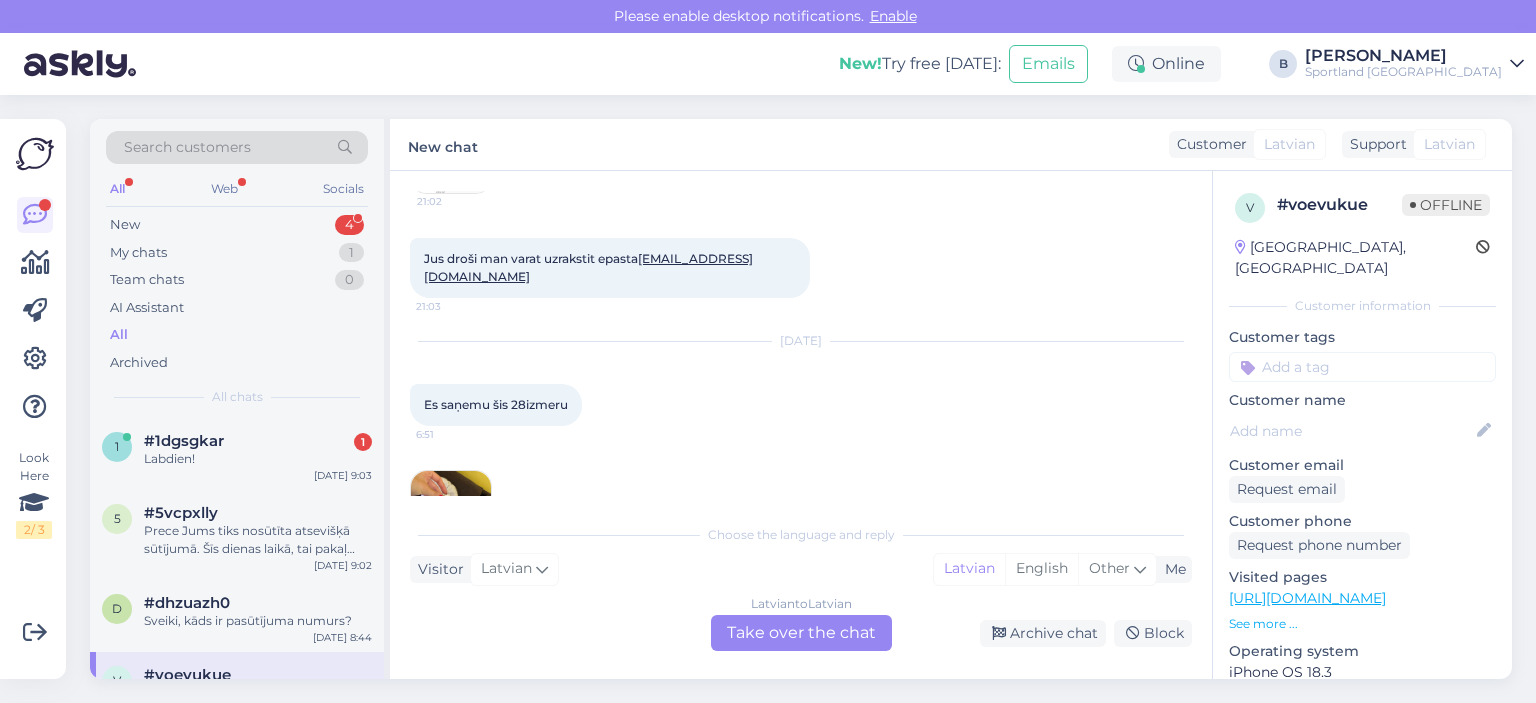 scroll, scrollTop: 201, scrollLeft: 0, axis: vertical 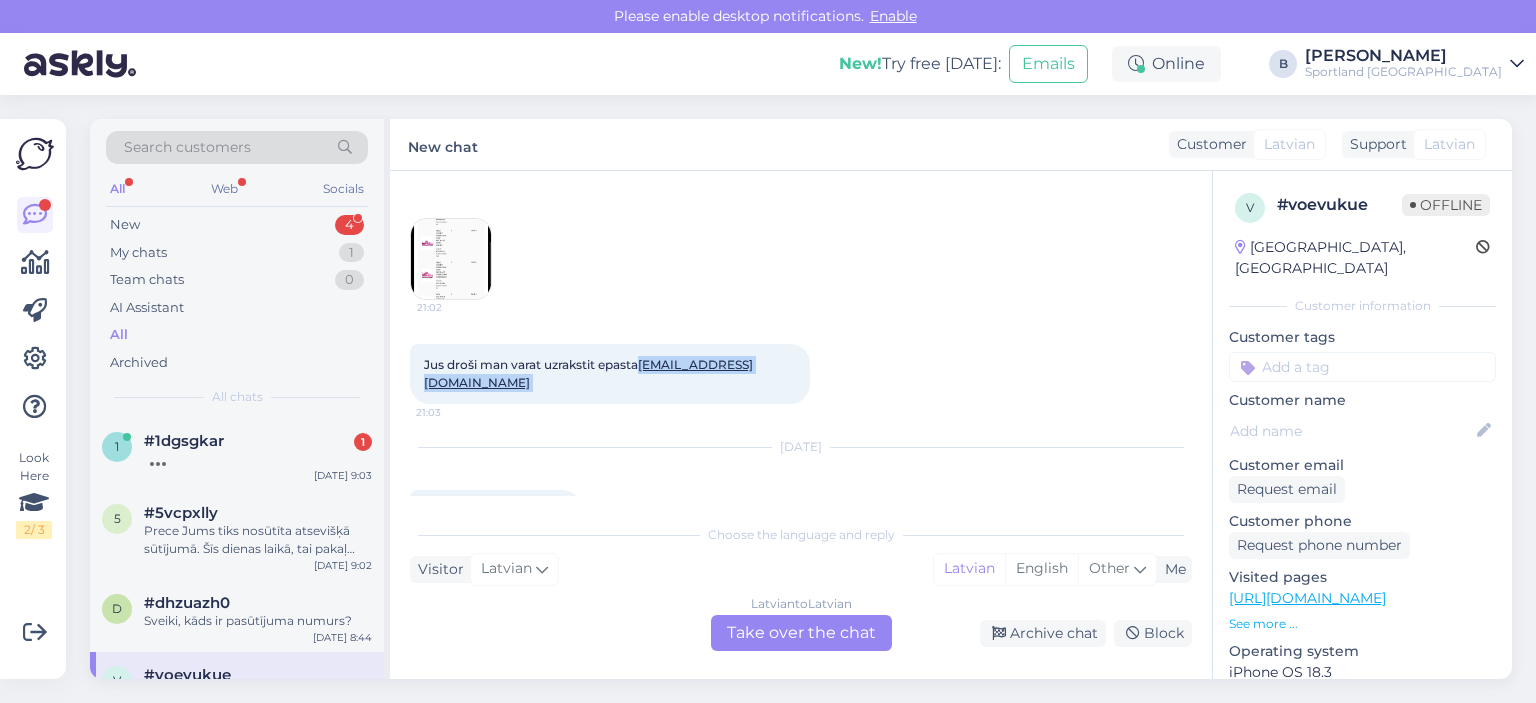 drag, startPoint x: 798, startPoint y: 364, endPoint x: 644, endPoint y: 367, distance: 154.02922 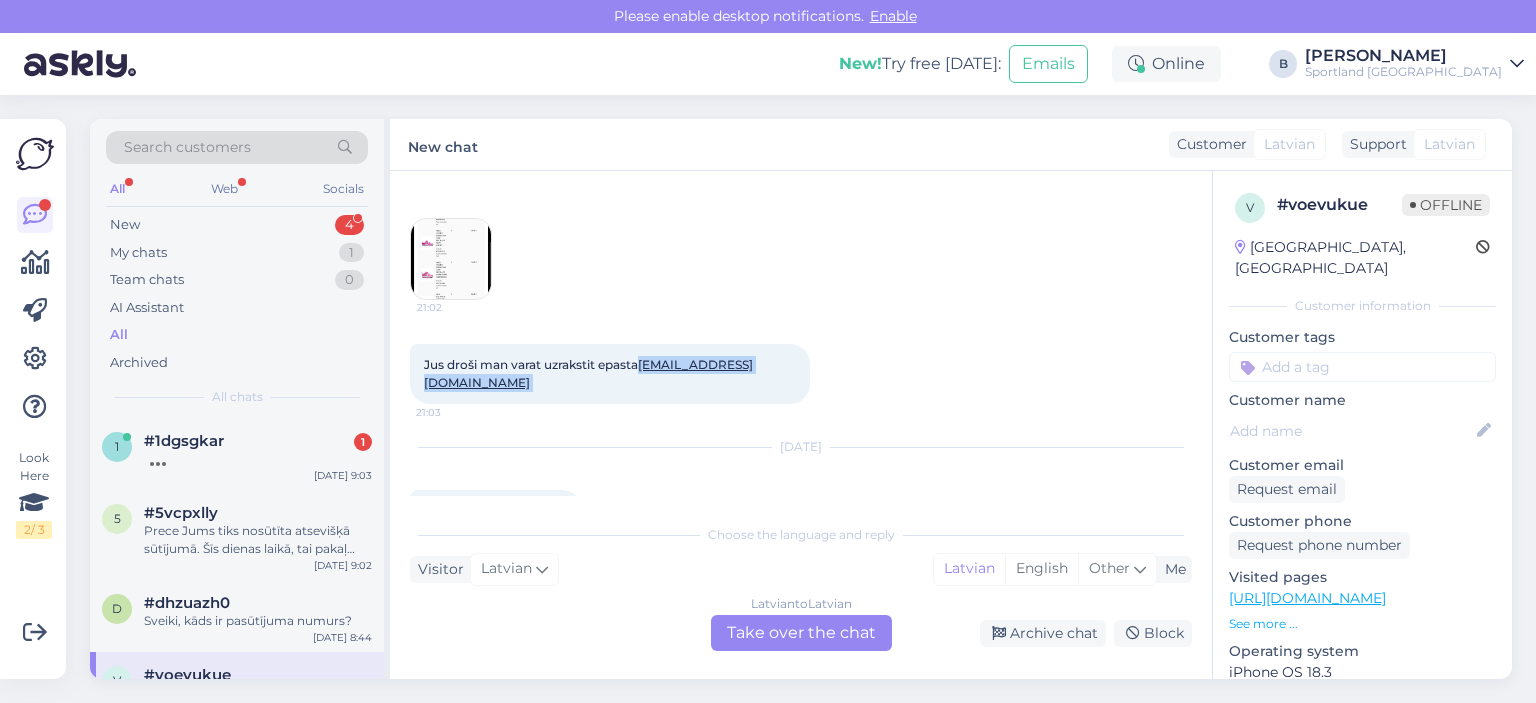 copy on "[EMAIL_ADDRESS][DOMAIN_NAME]" 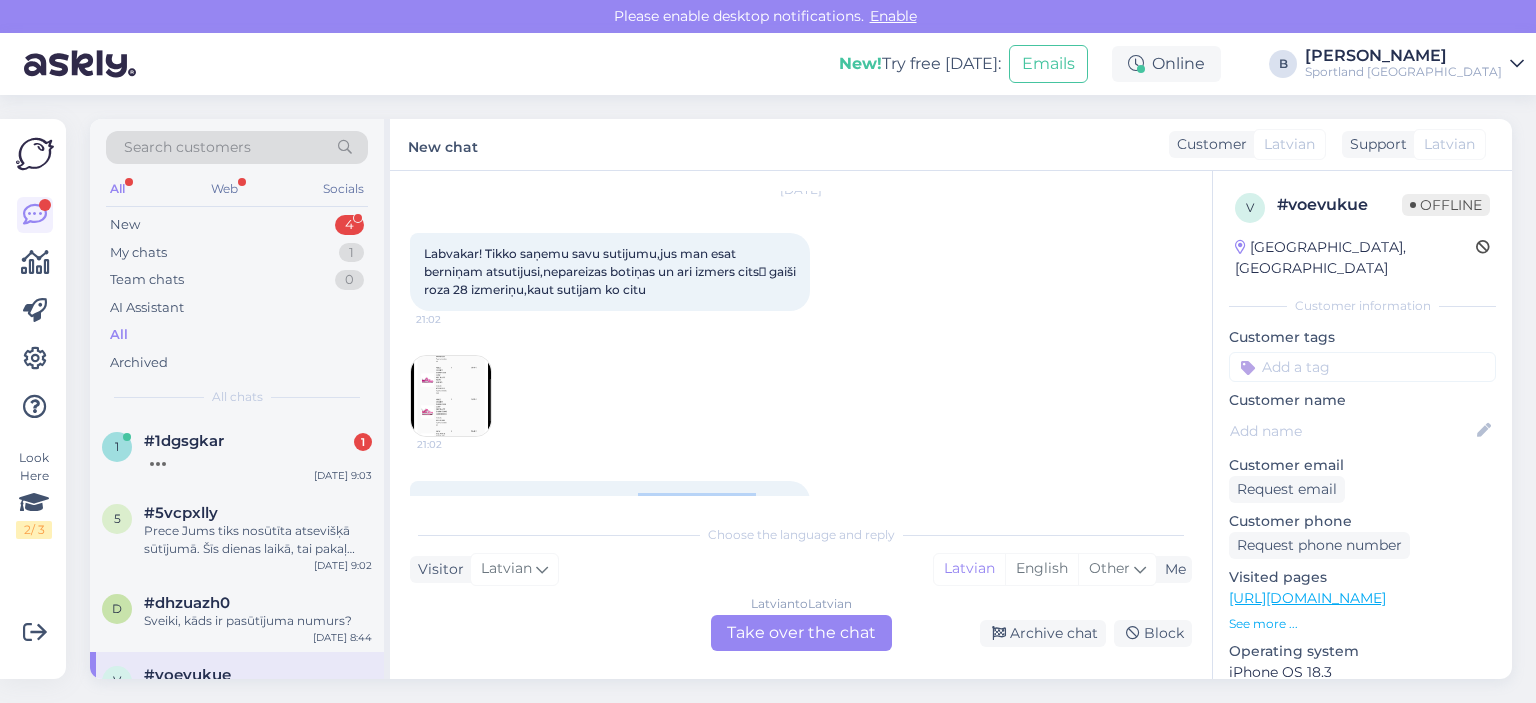 scroll, scrollTop: 100, scrollLeft: 0, axis: vertical 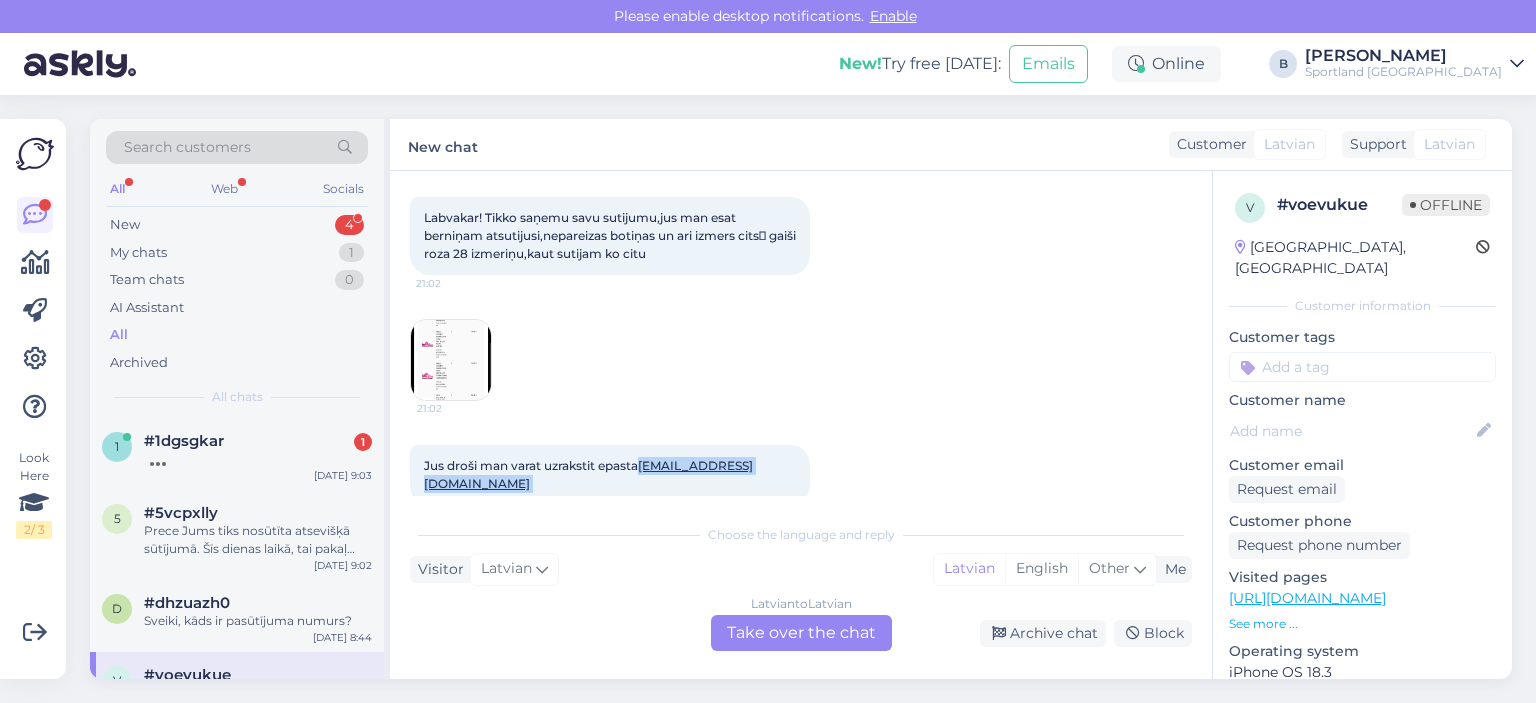 click at bounding box center [451, 360] 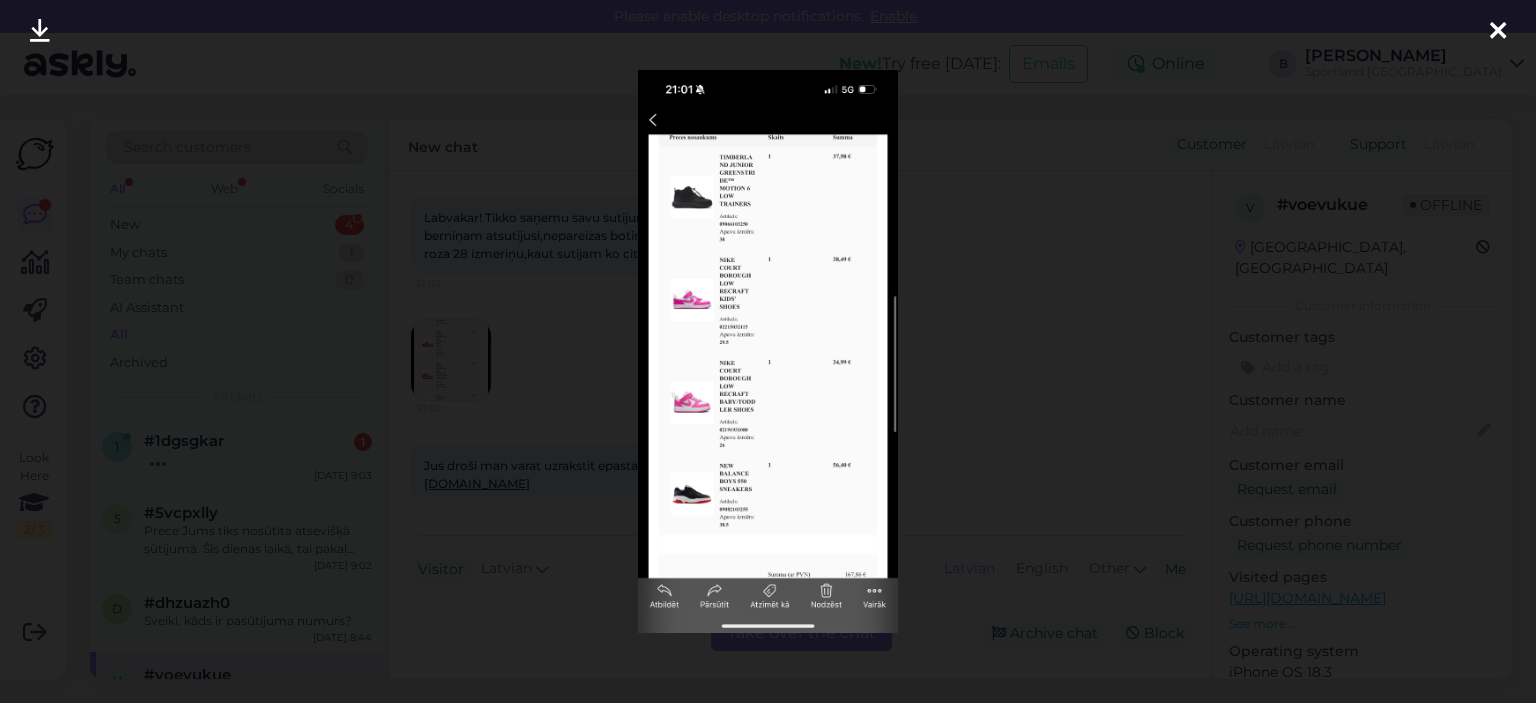 click at bounding box center [768, 351] 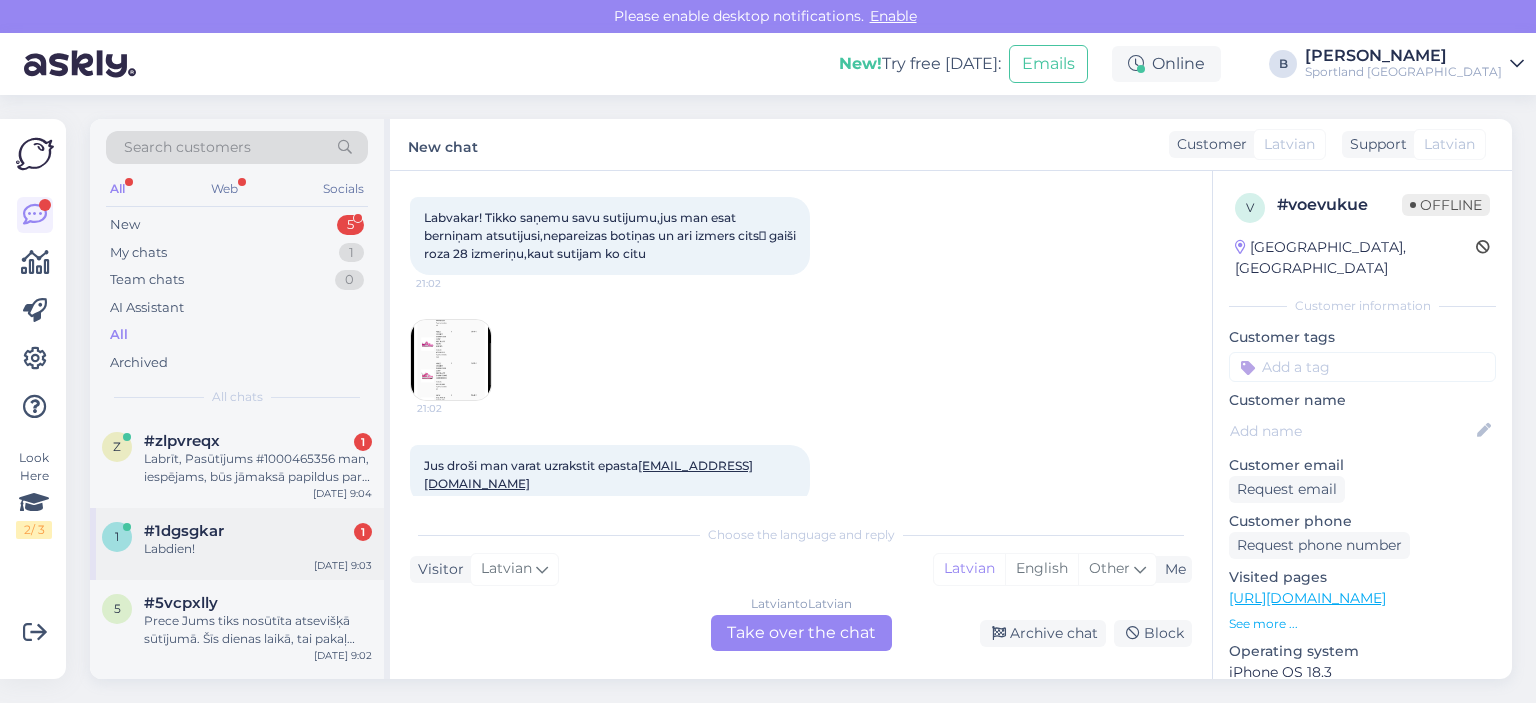 click on "#1dgsgkar" at bounding box center (184, 531) 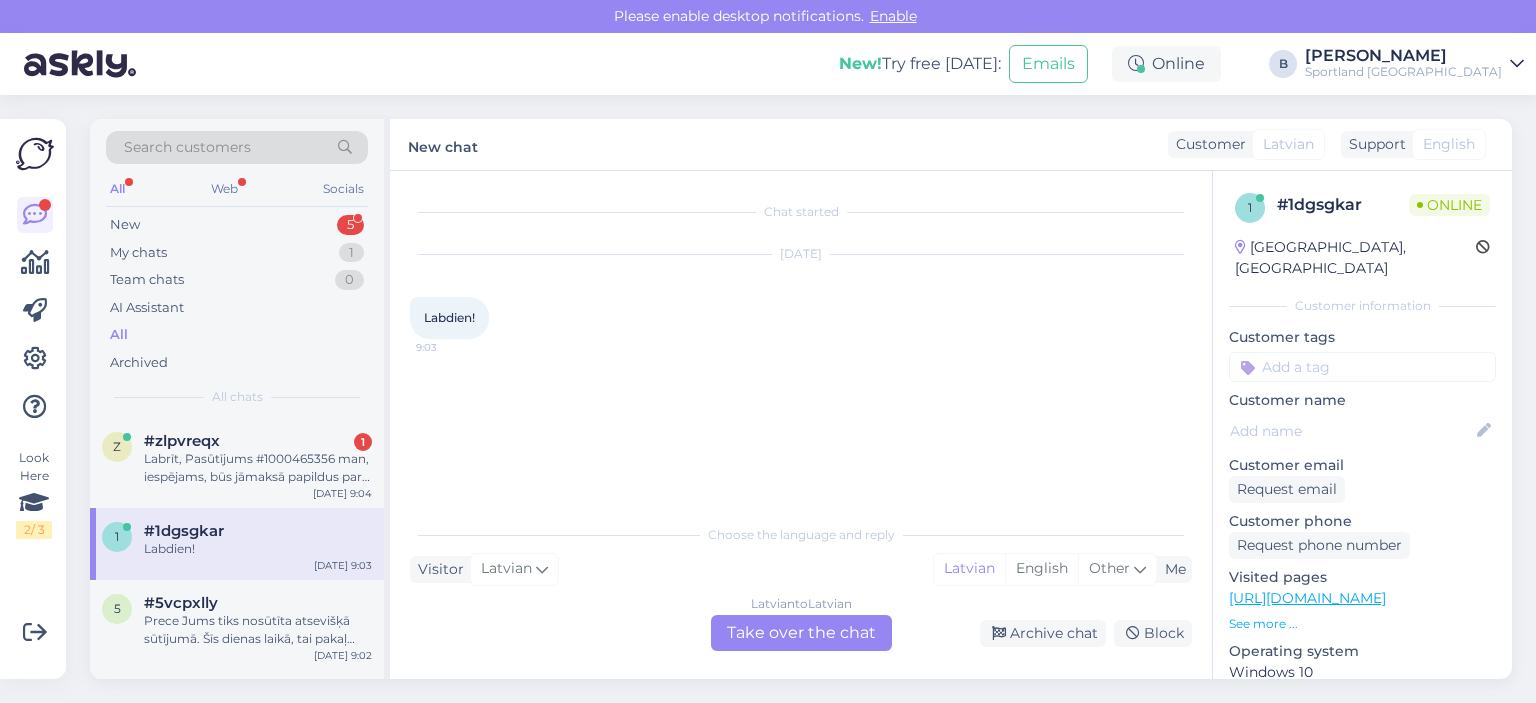 click on "Latvian  to  Latvian Take over the chat" at bounding box center (801, 633) 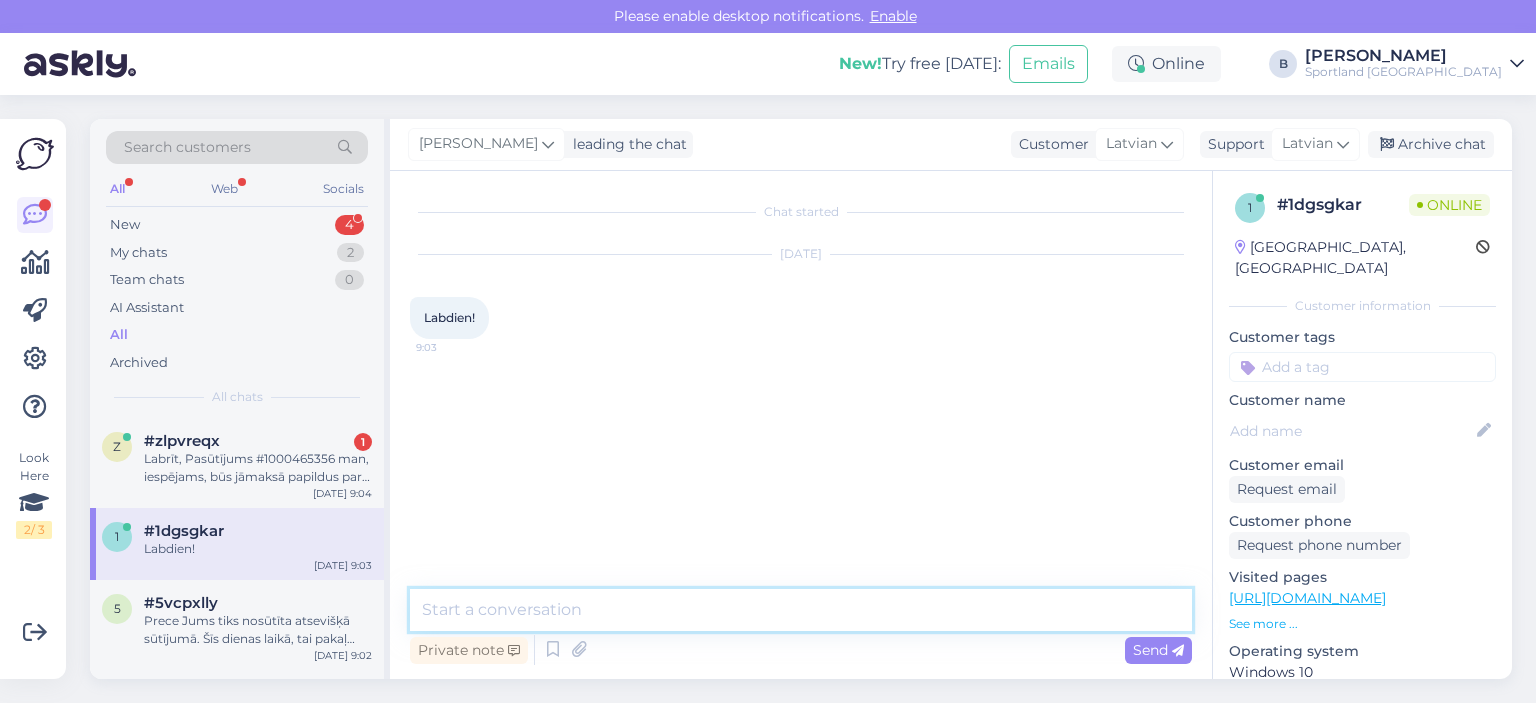 click at bounding box center [801, 610] 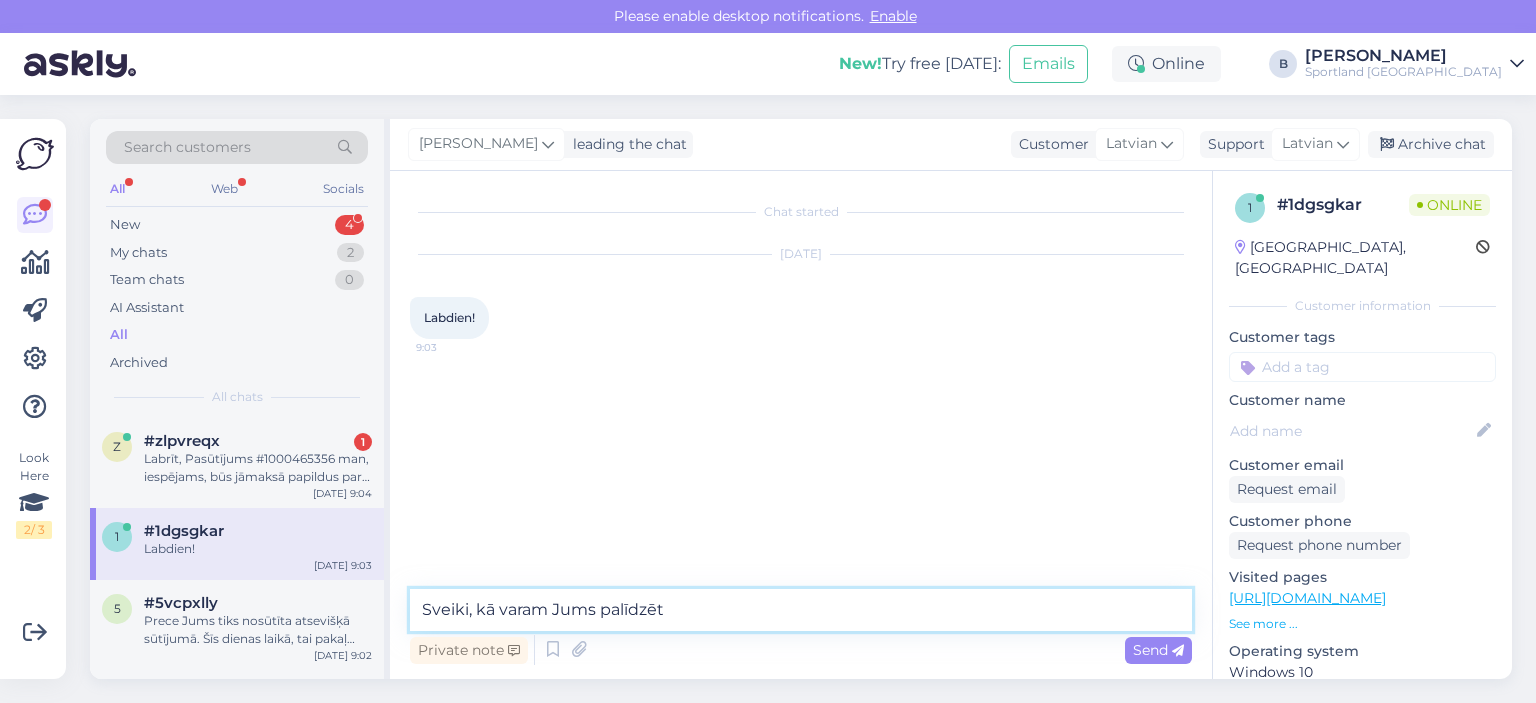 type on "Sveiki, kā varam Jums palīdzēt?" 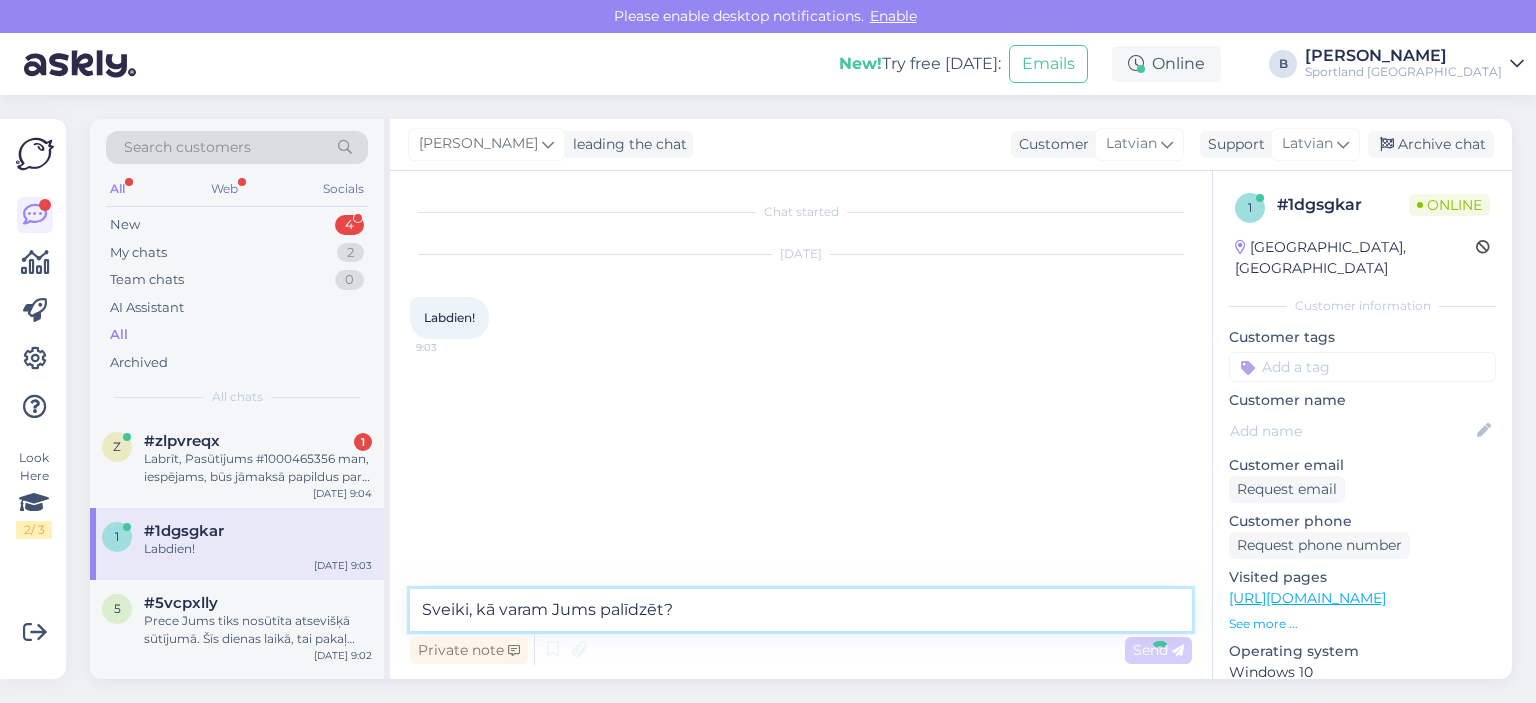 type 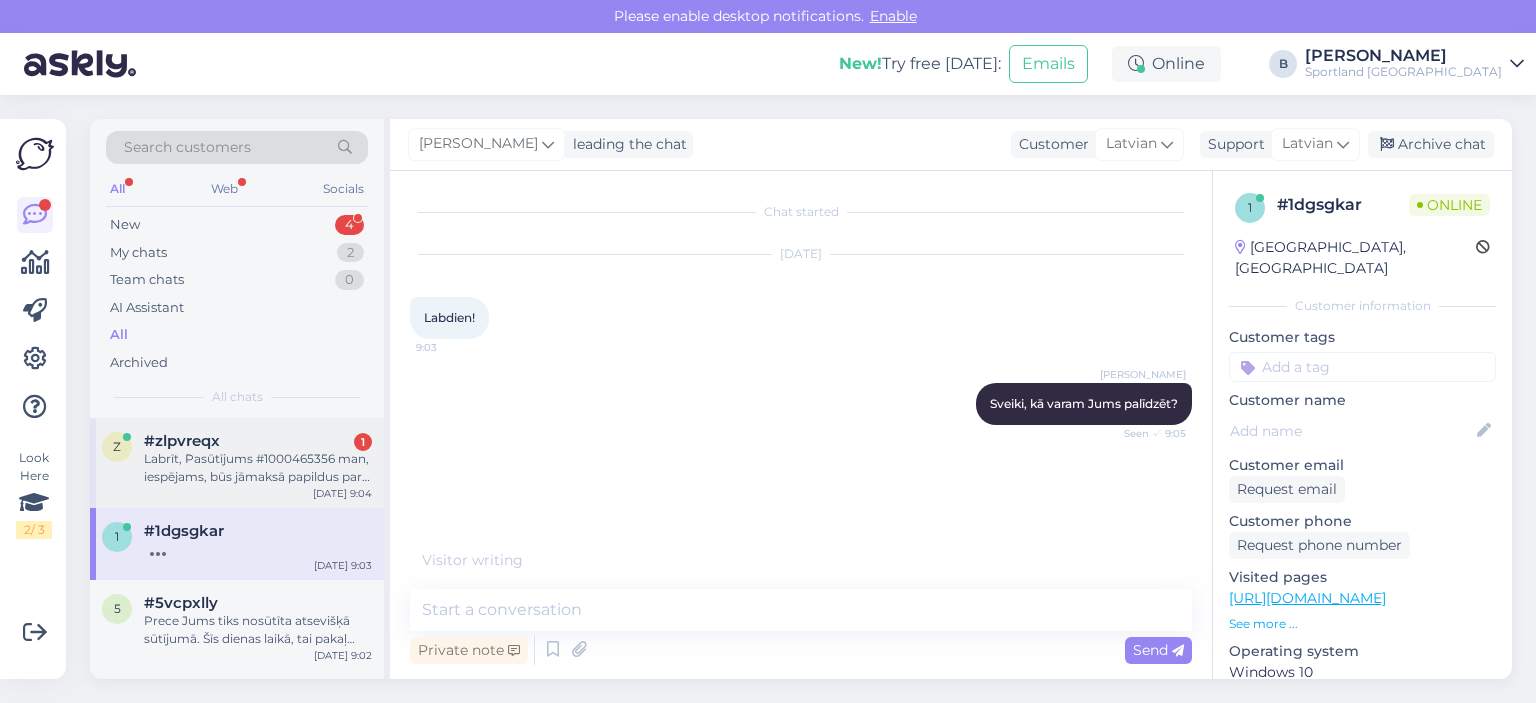 click on "Labrīt, Pasūtījums #1000465356 man, iespējams, būs jāmaksā papildus par piegādi" at bounding box center (258, 468) 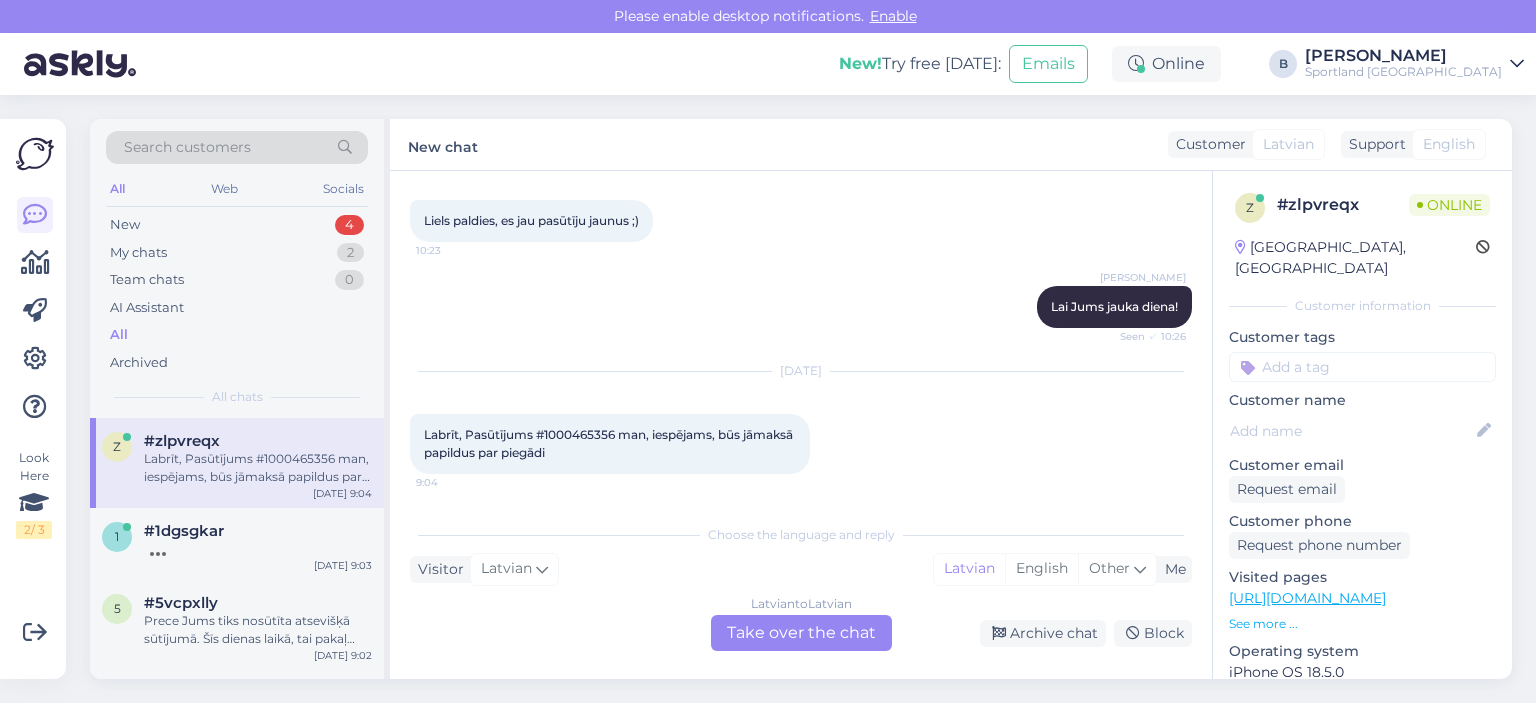 scroll, scrollTop: 896, scrollLeft: 0, axis: vertical 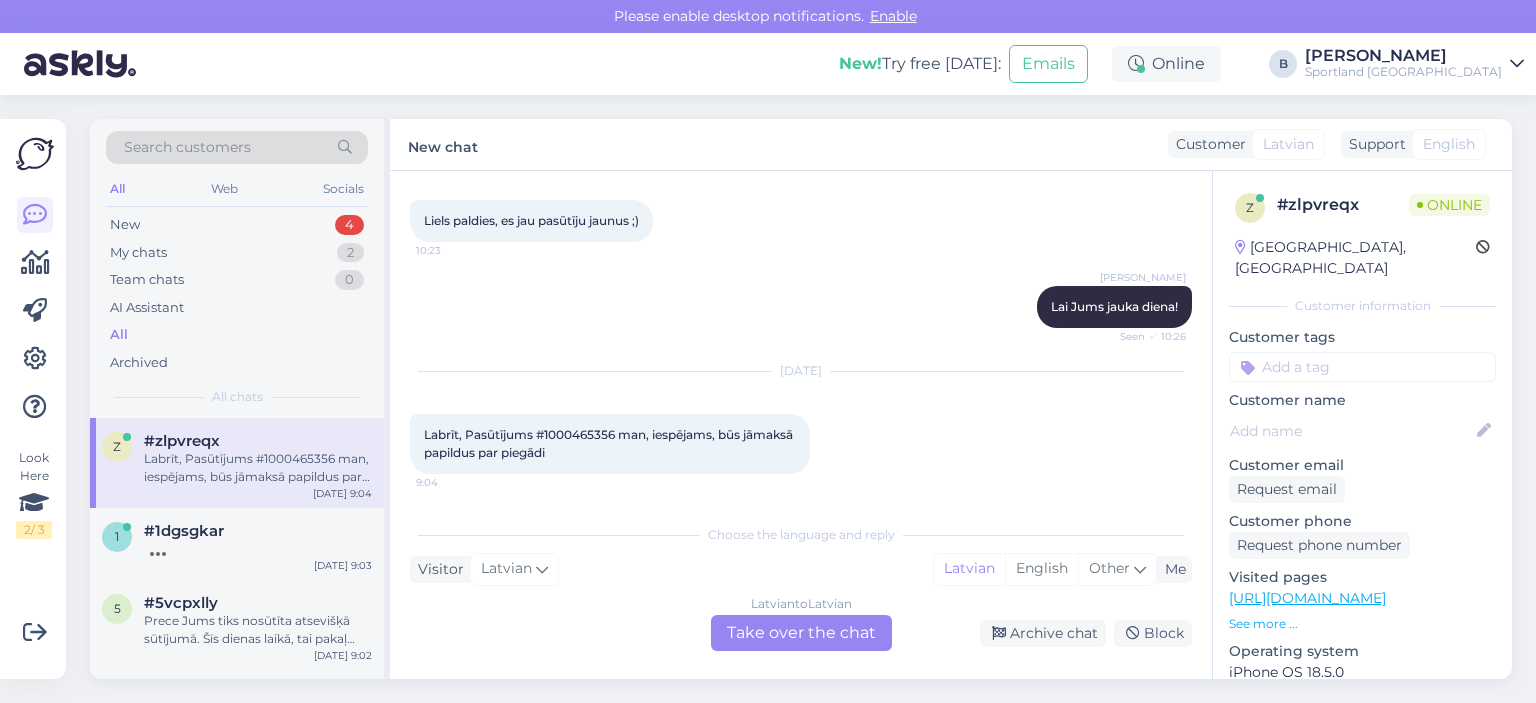 click on "Labrīt, Pasūtījums #1000465356 man, iespējams, būs jāmaksā papildus par piegādi" at bounding box center (610, 443) 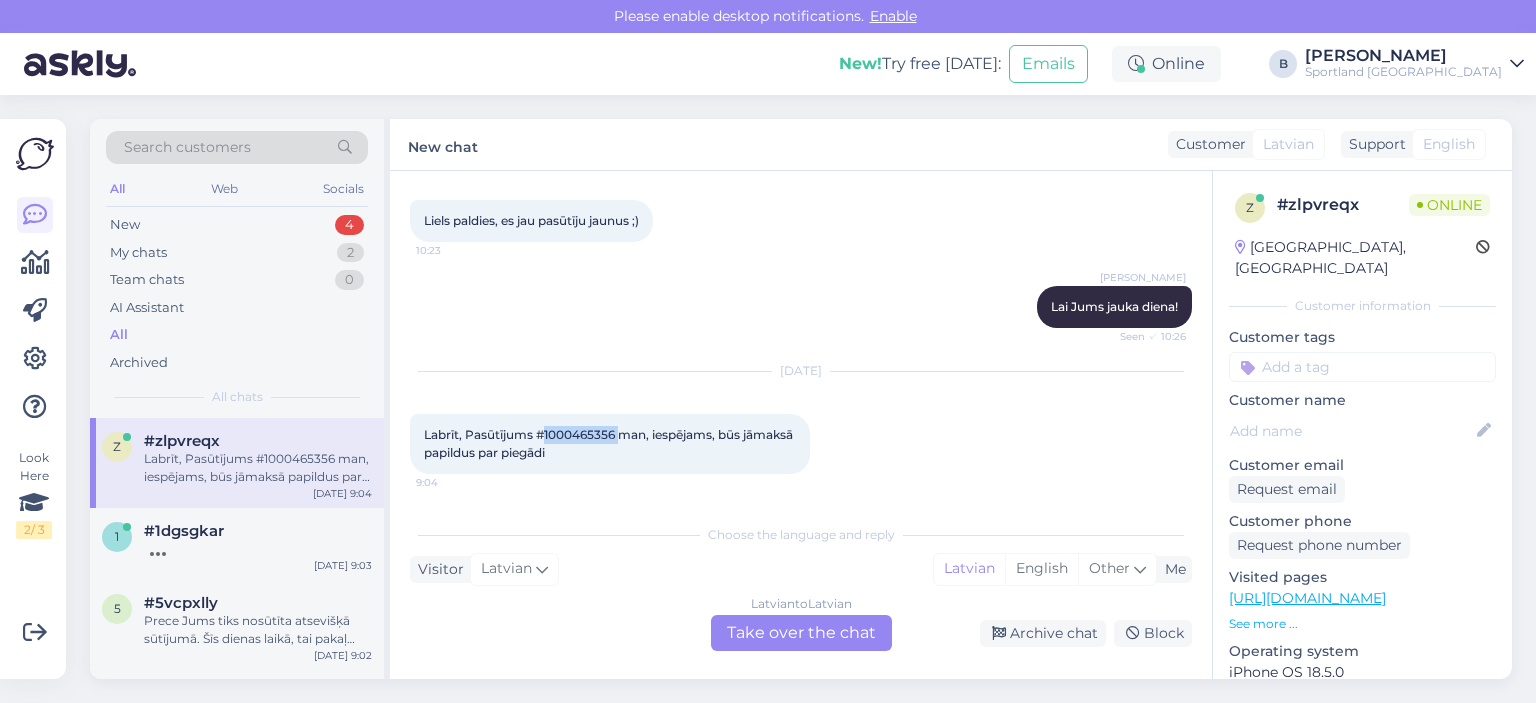 click on "Labrīt, Pasūtījums #1000465356 man, iespējams, būs jāmaksā papildus par piegādi" at bounding box center (610, 443) 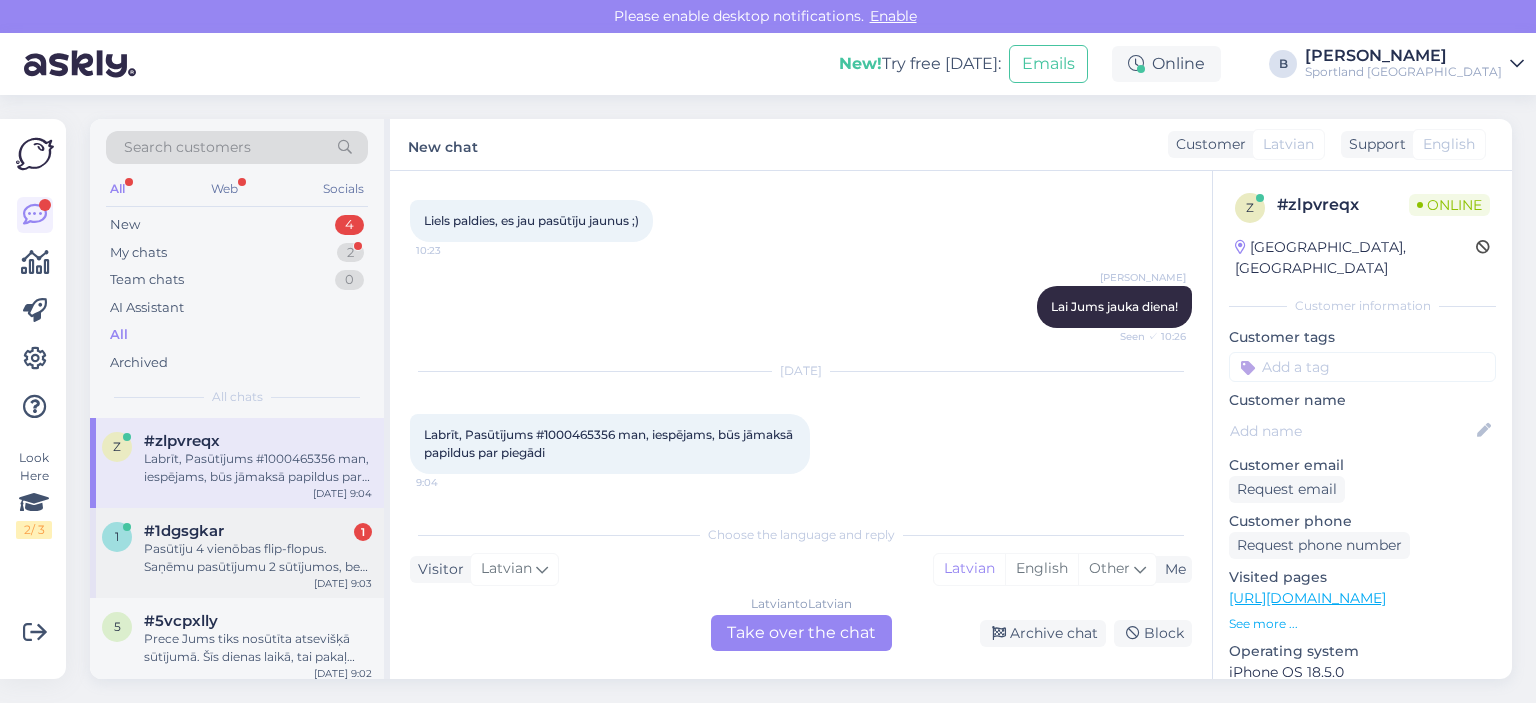 click on "Pasūtīju 4 vienōbas flip-flopus. Saņēmu pasūtījumu 2 sūtījumos, bet šajā bija ievietoti tikai meiteņu, 35 izmēra flip flopi. Zēna 34 izmēra nebija, kaut gan piegādes atskaitē atsūtīts, ka būtu jābūt.." at bounding box center (258, 558) 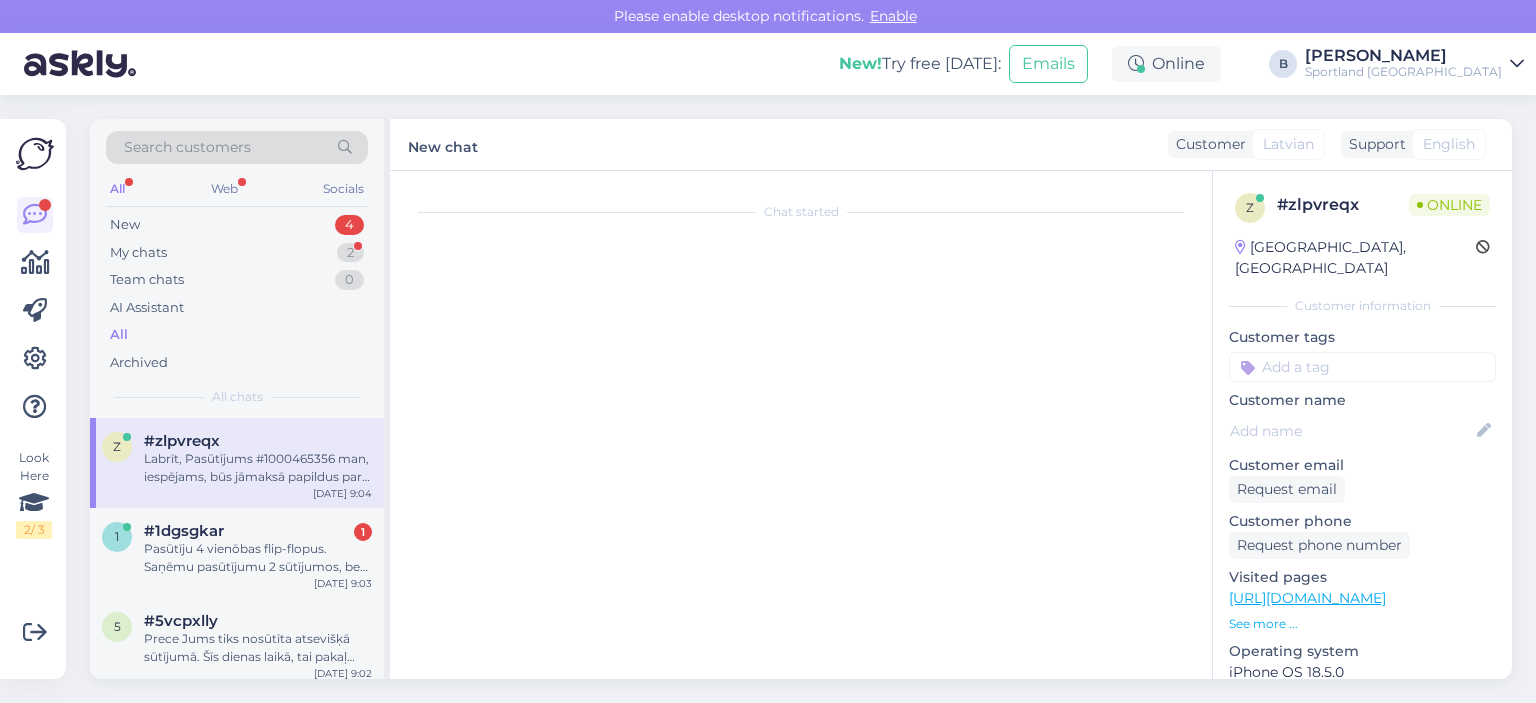 scroll, scrollTop: 42, scrollLeft: 0, axis: vertical 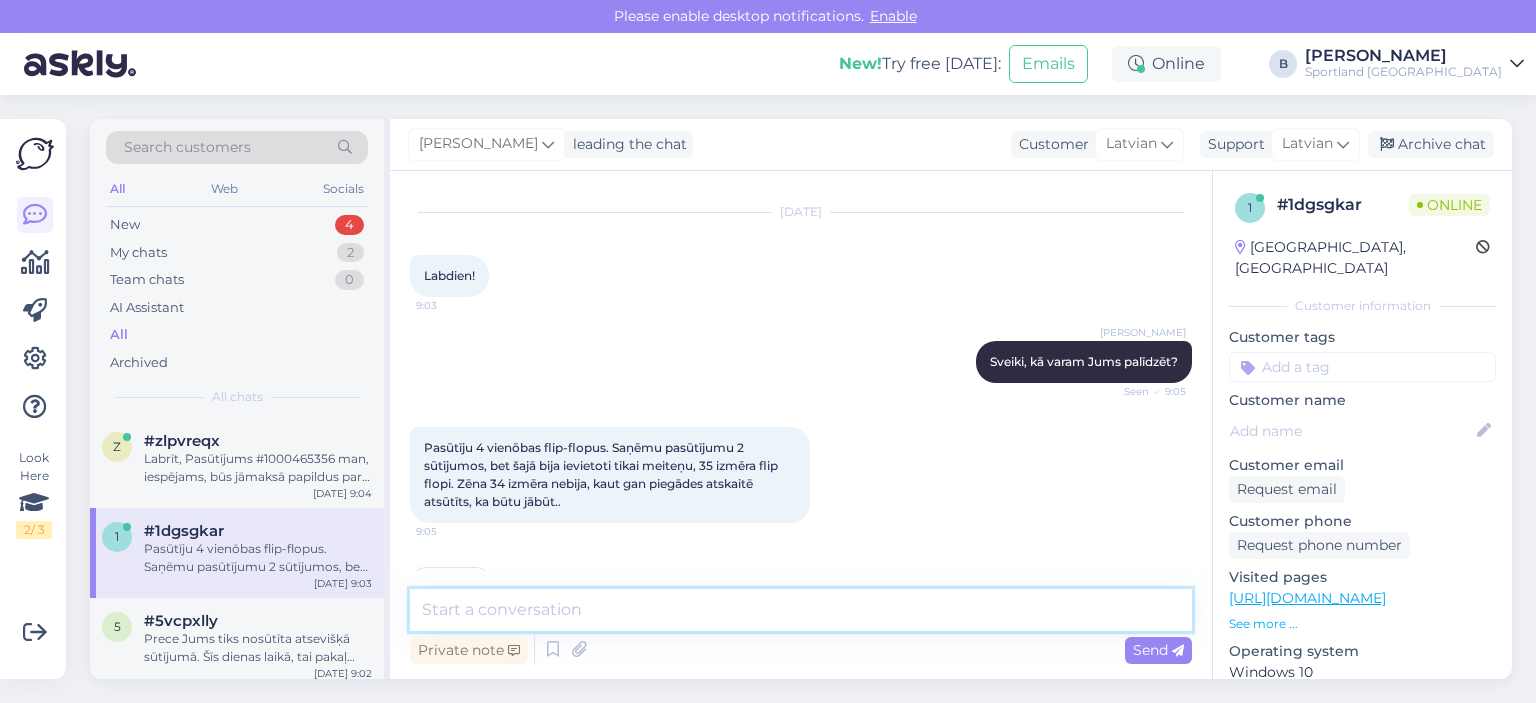 click at bounding box center (801, 610) 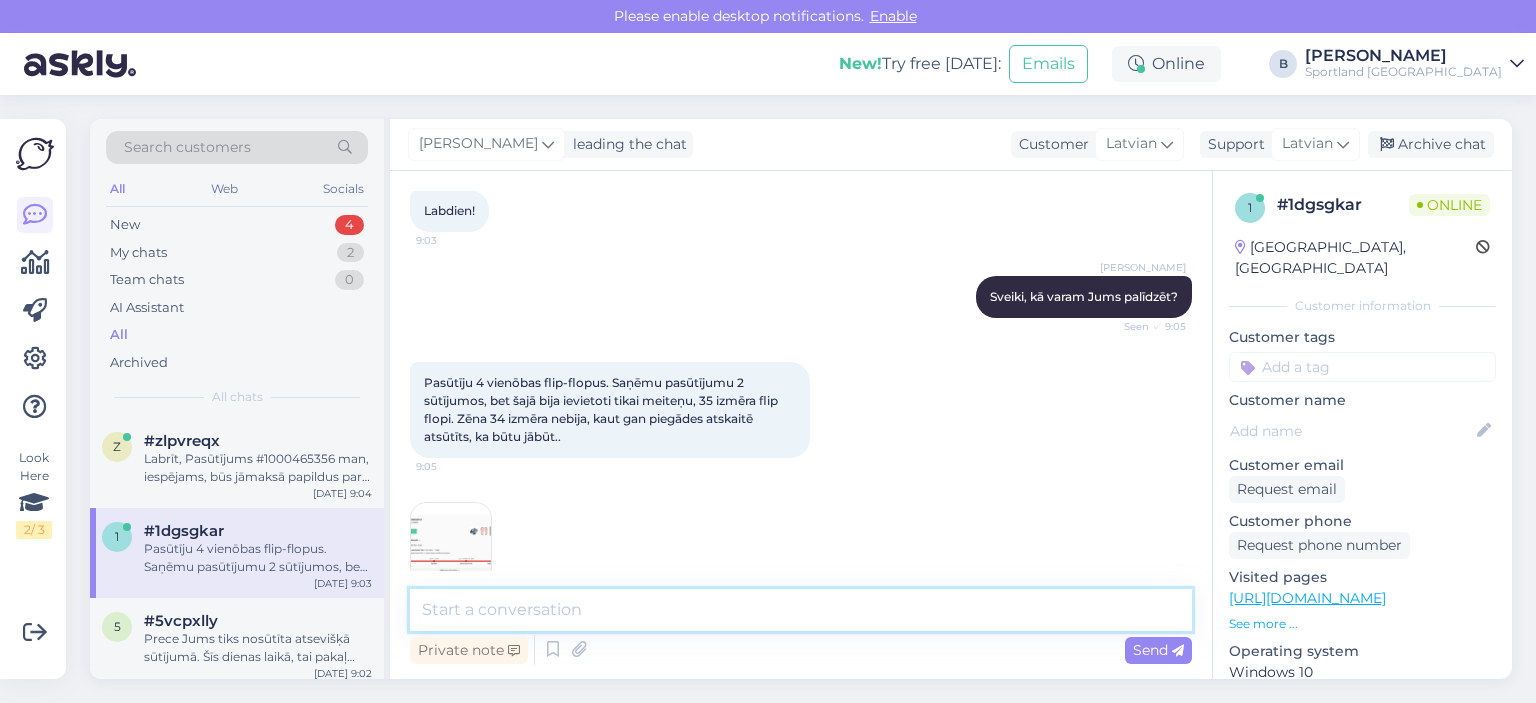 scroll, scrollTop: 141, scrollLeft: 0, axis: vertical 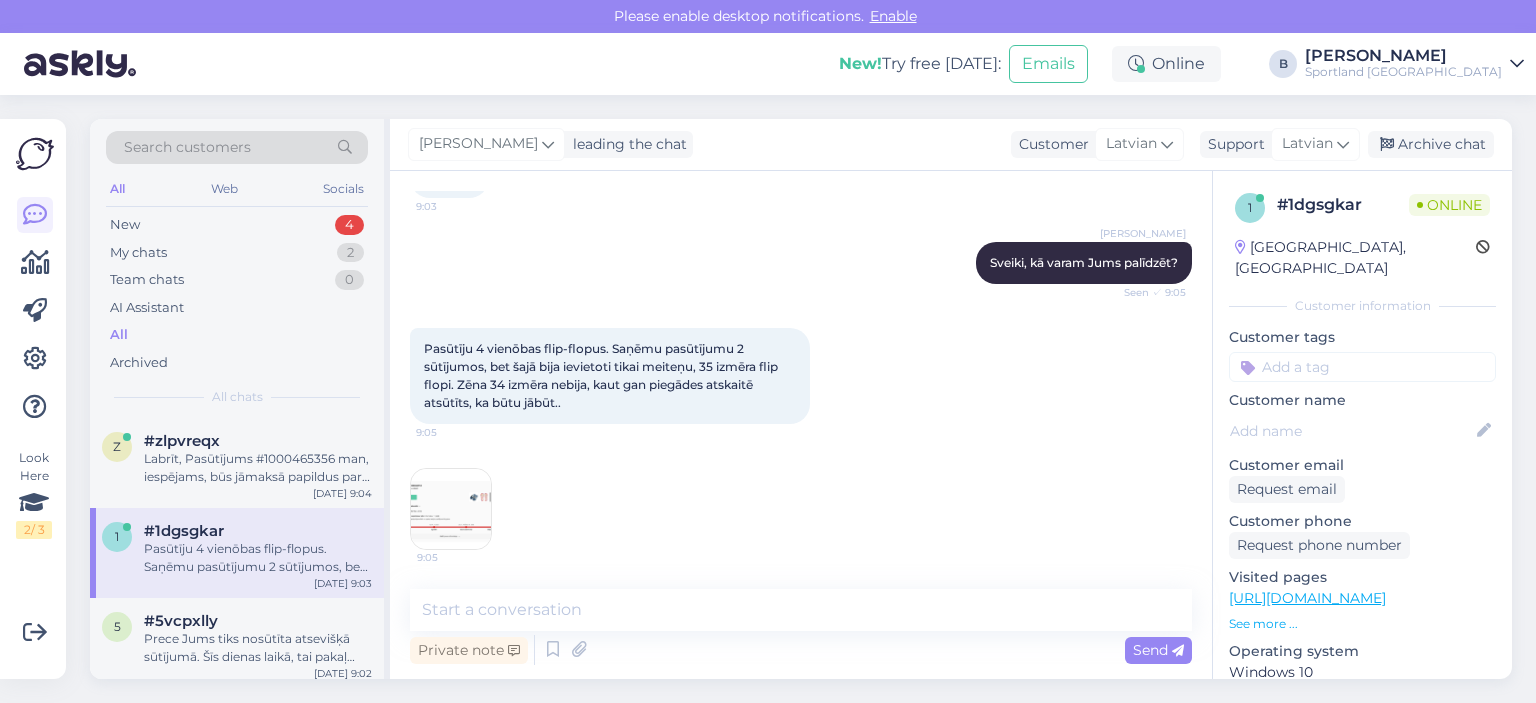 click at bounding box center [451, 509] 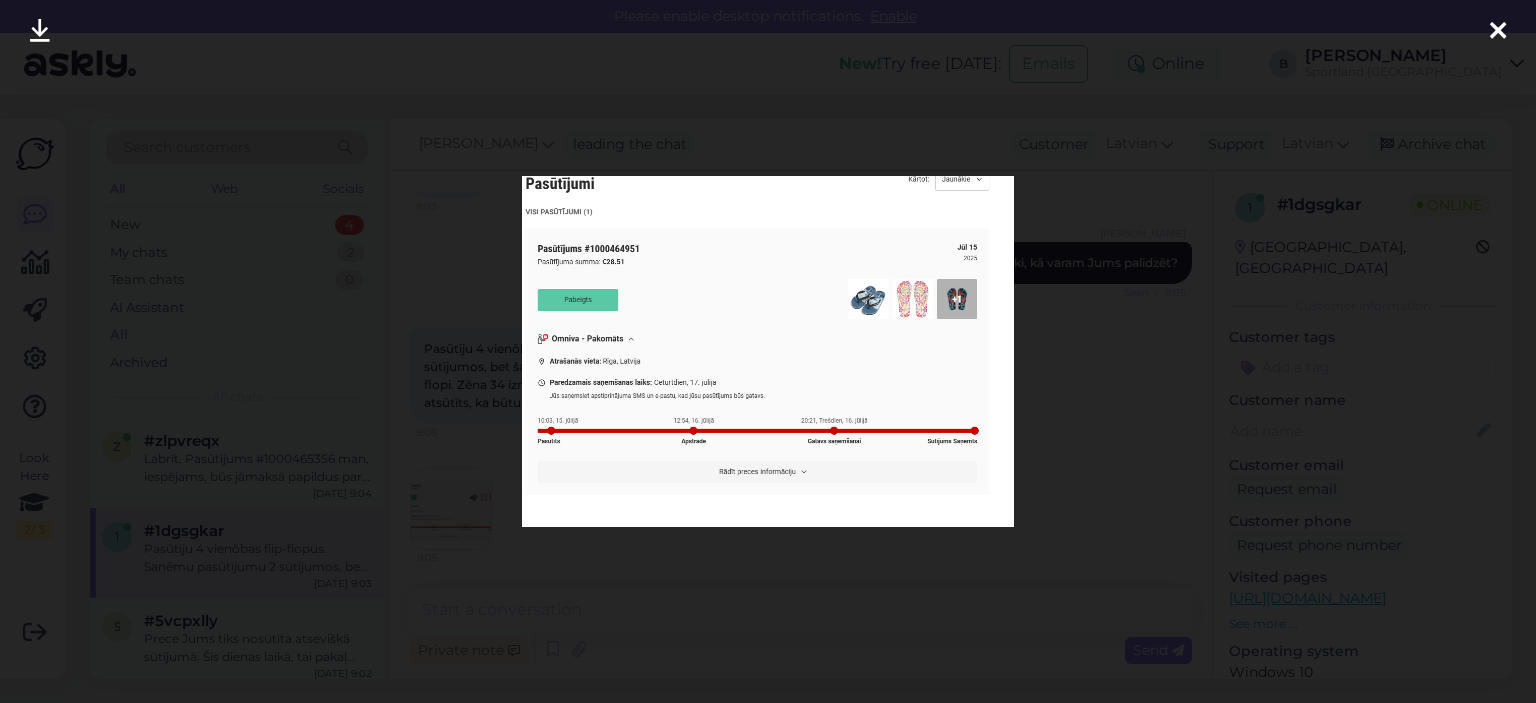 click at bounding box center (768, 351) 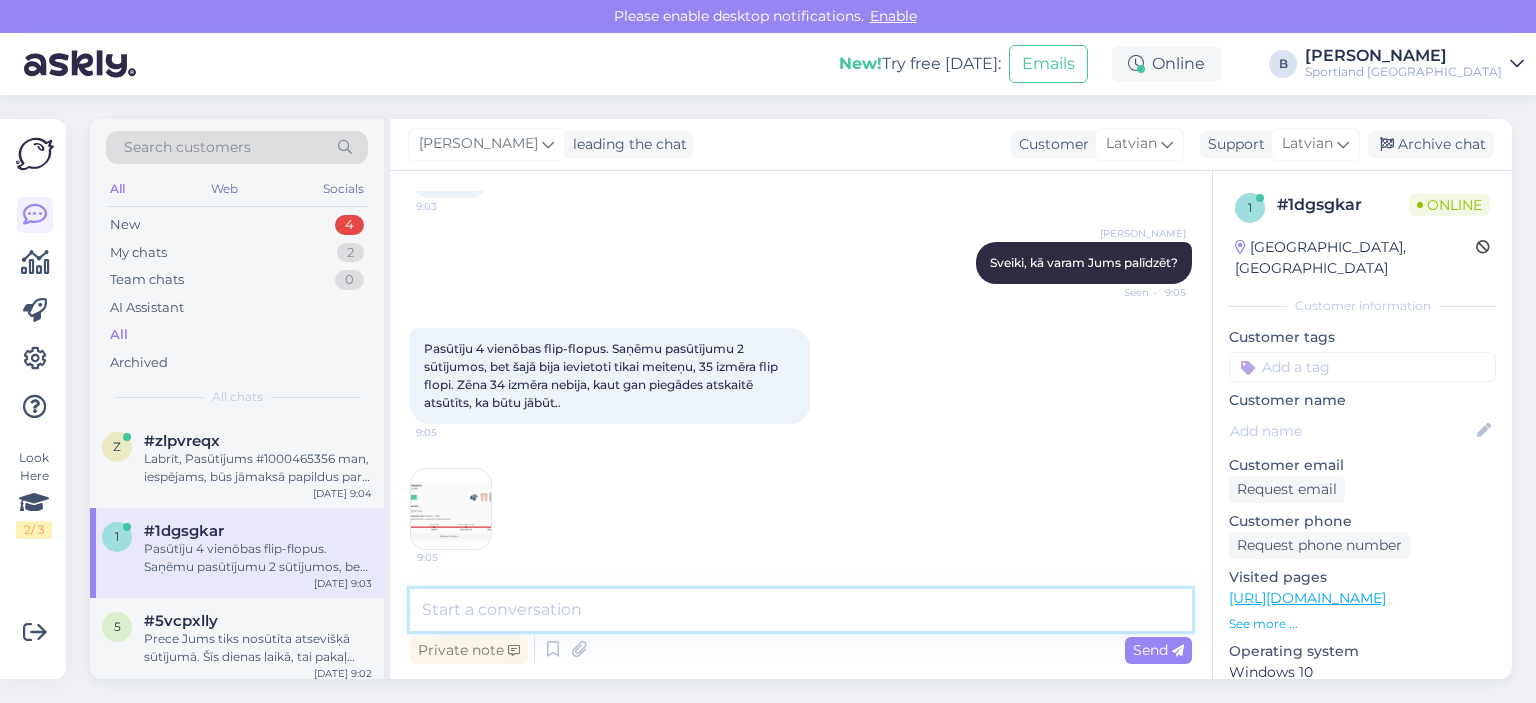 click at bounding box center (801, 610) 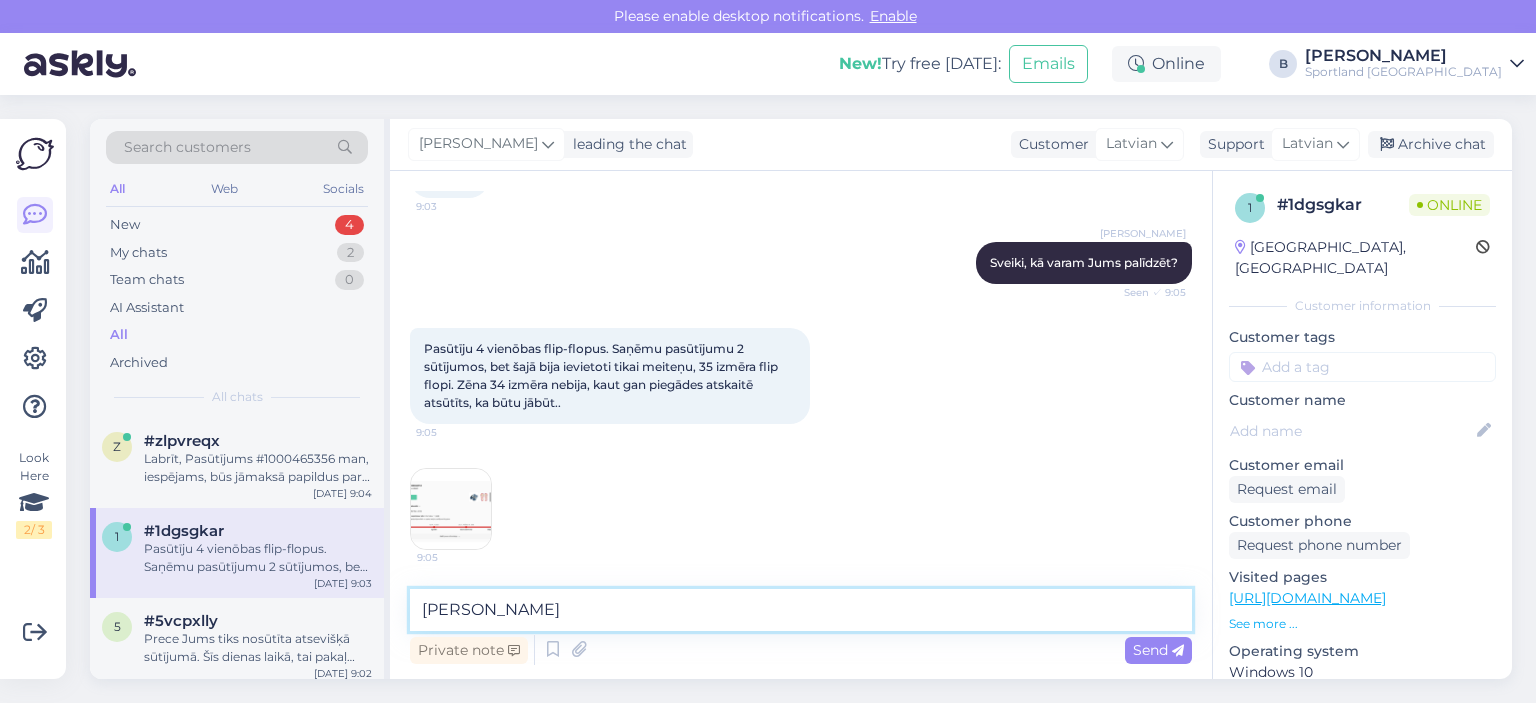 type on "[PERSON_NAME]." 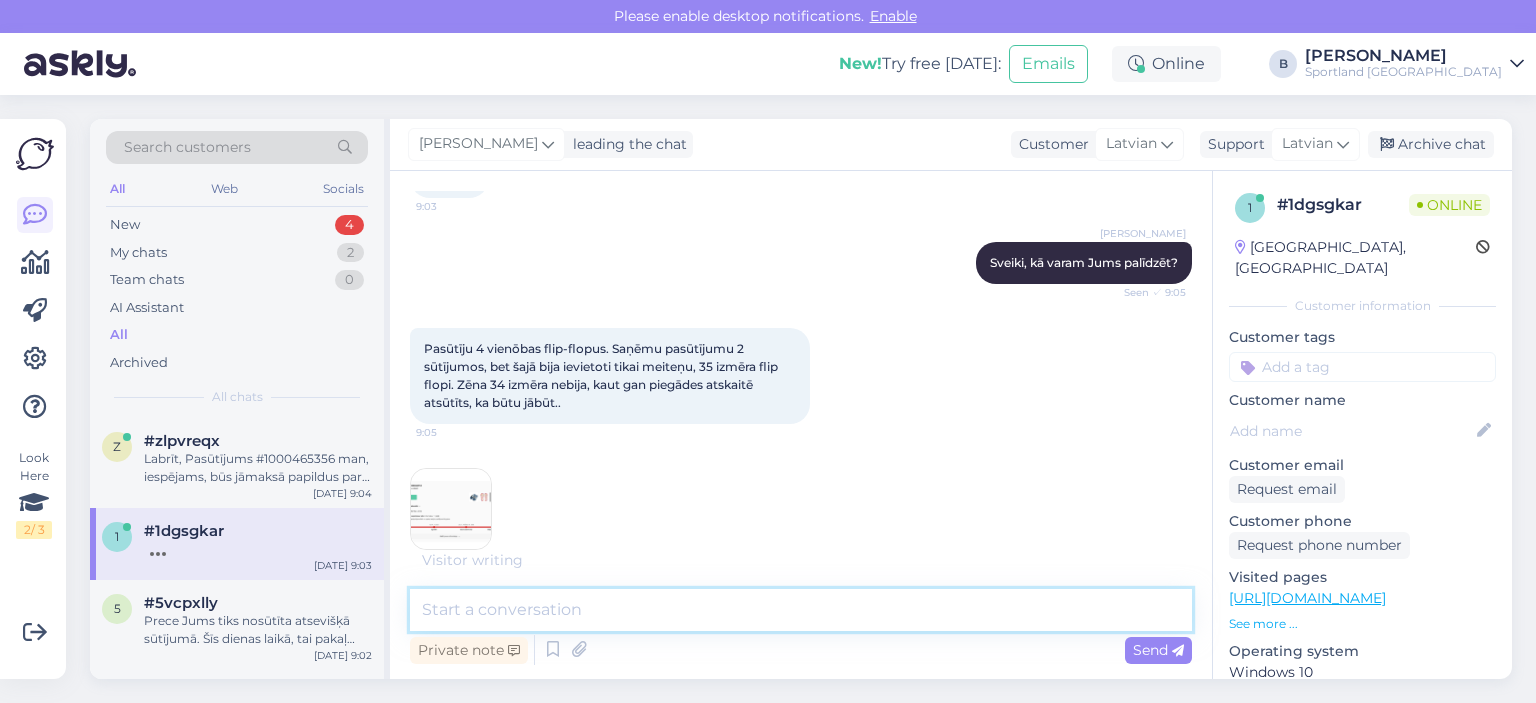 scroll, scrollTop: 228, scrollLeft: 0, axis: vertical 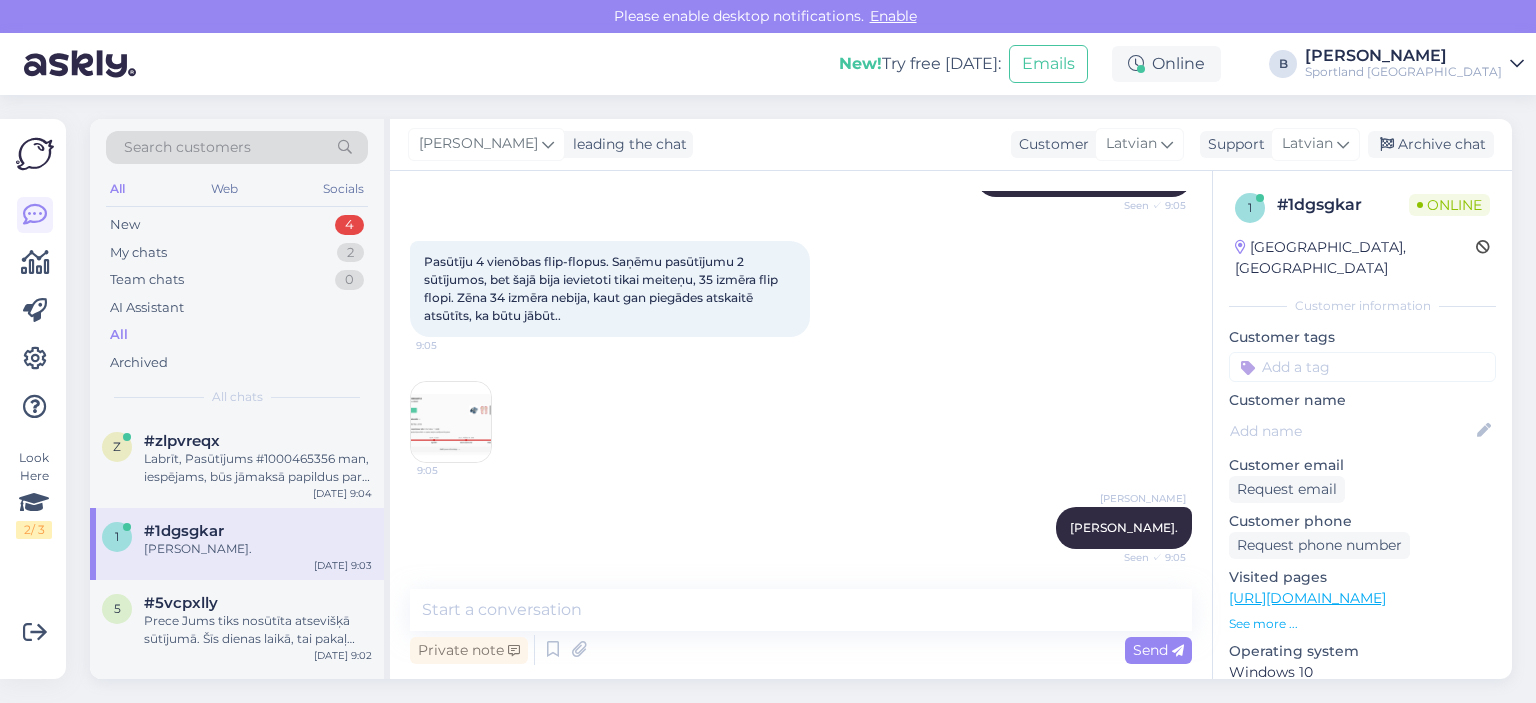 click at bounding box center (451, 422) 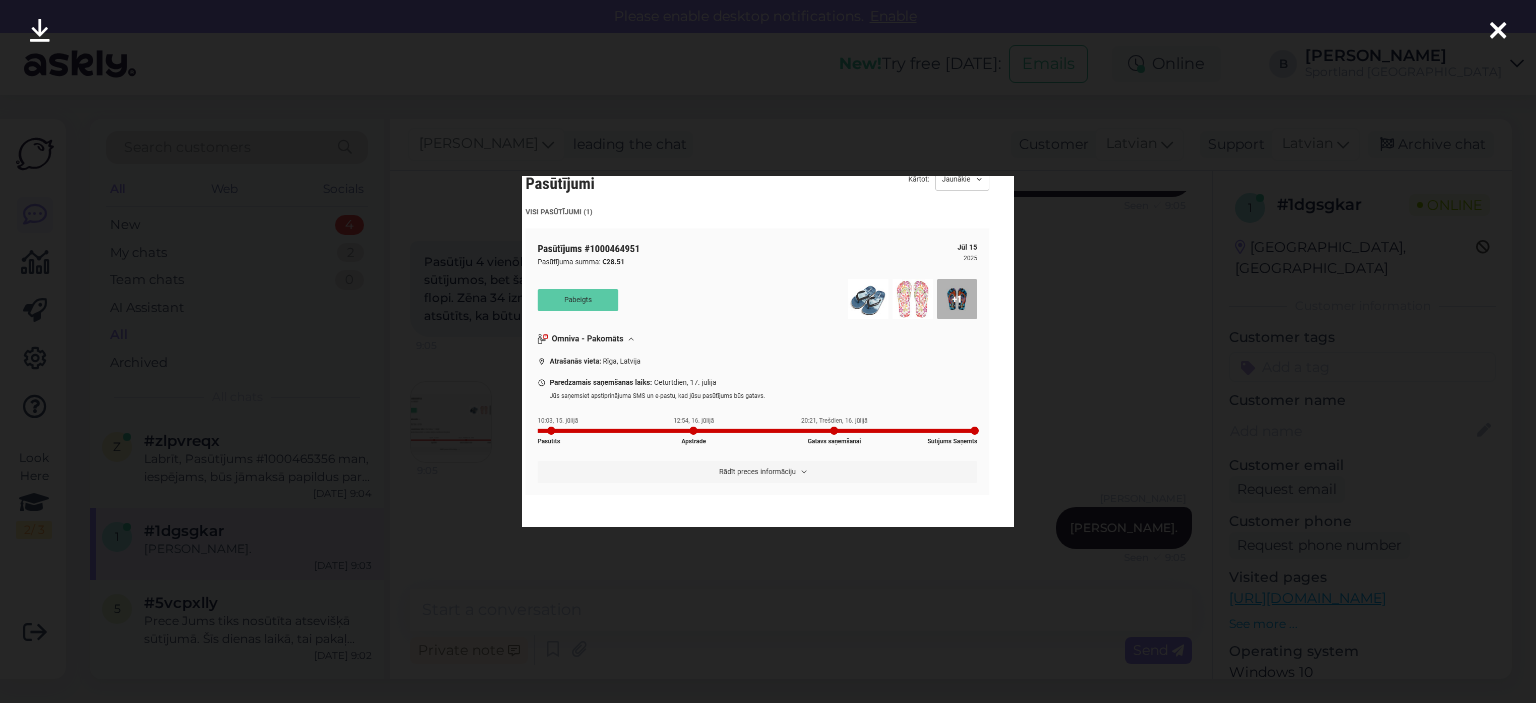 click at bounding box center (768, 351) 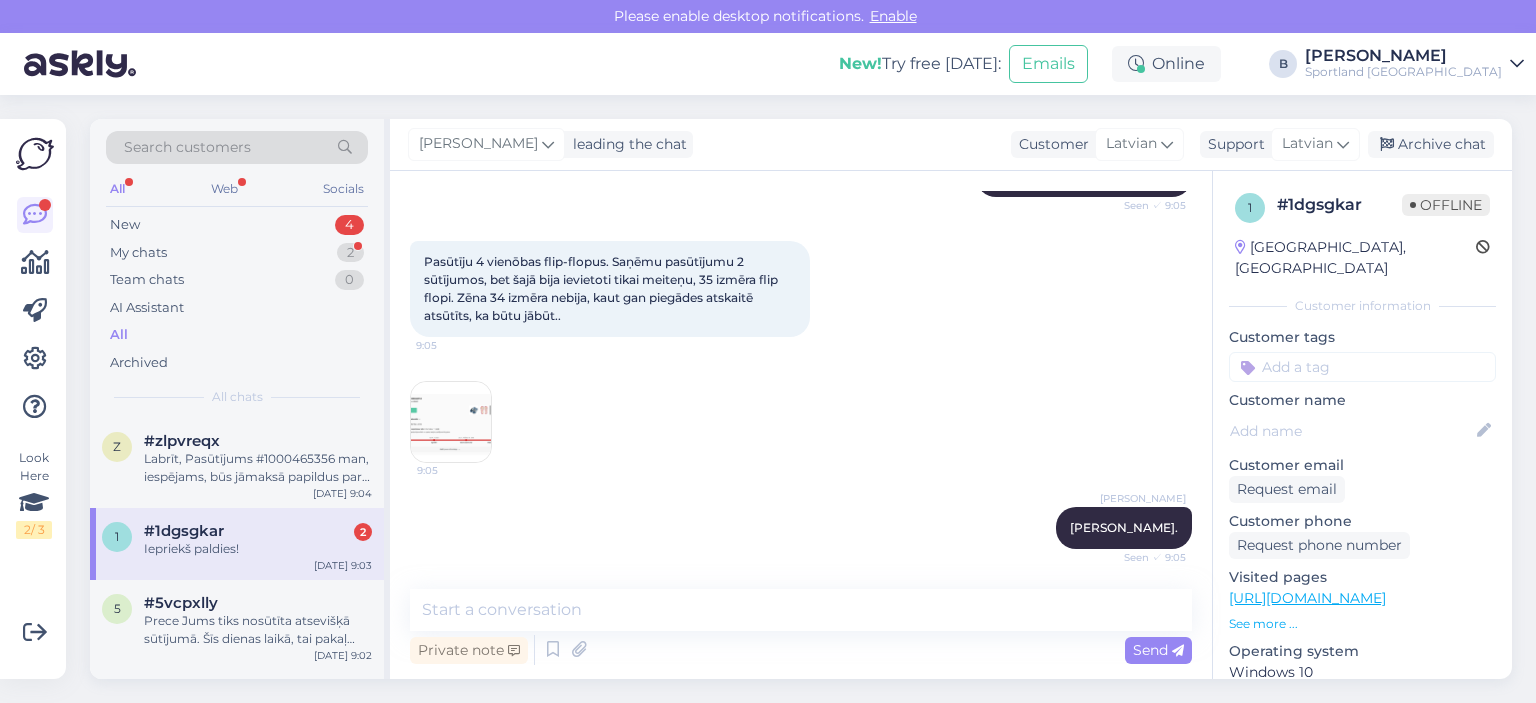 scroll, scrollTop: 400, scrollLeft: 0, axis: vertical 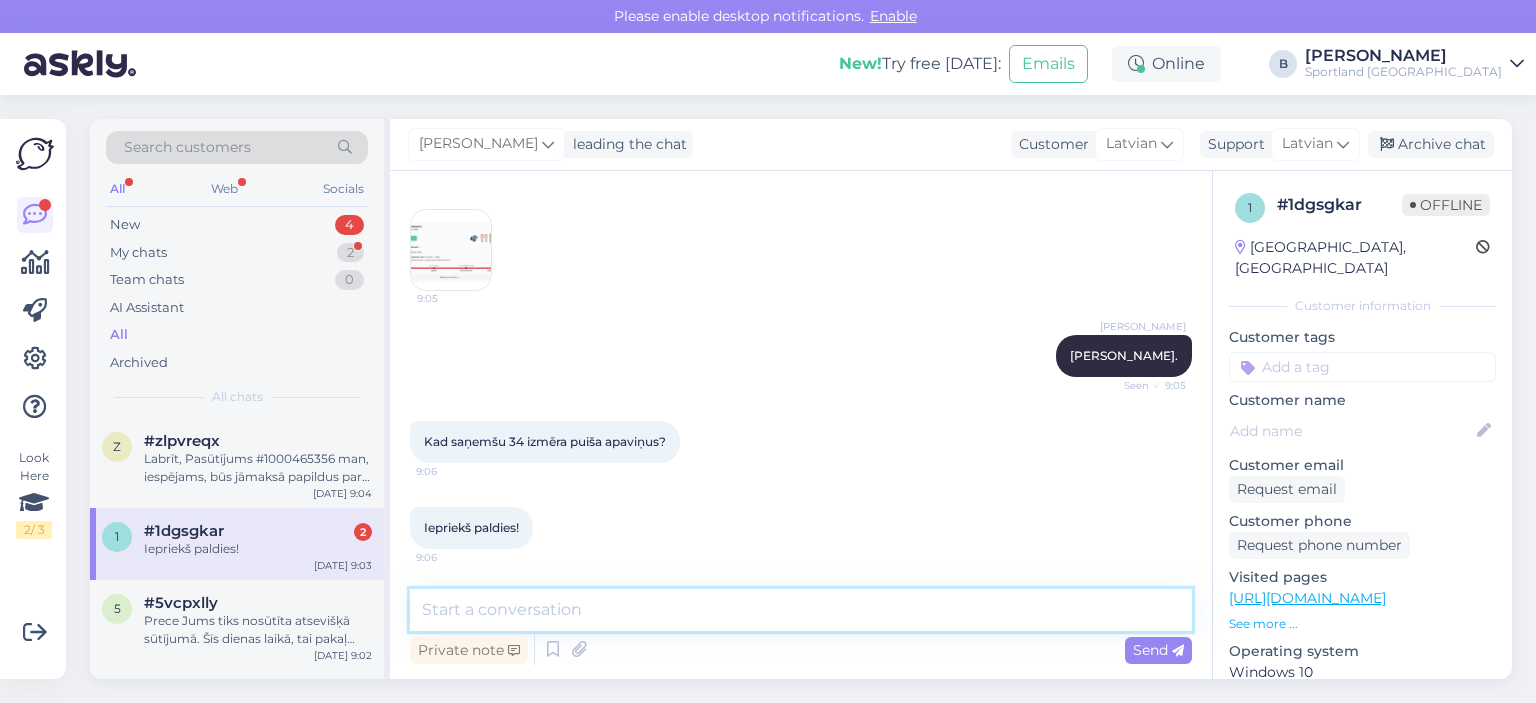 click at bounding box center [801, 610] 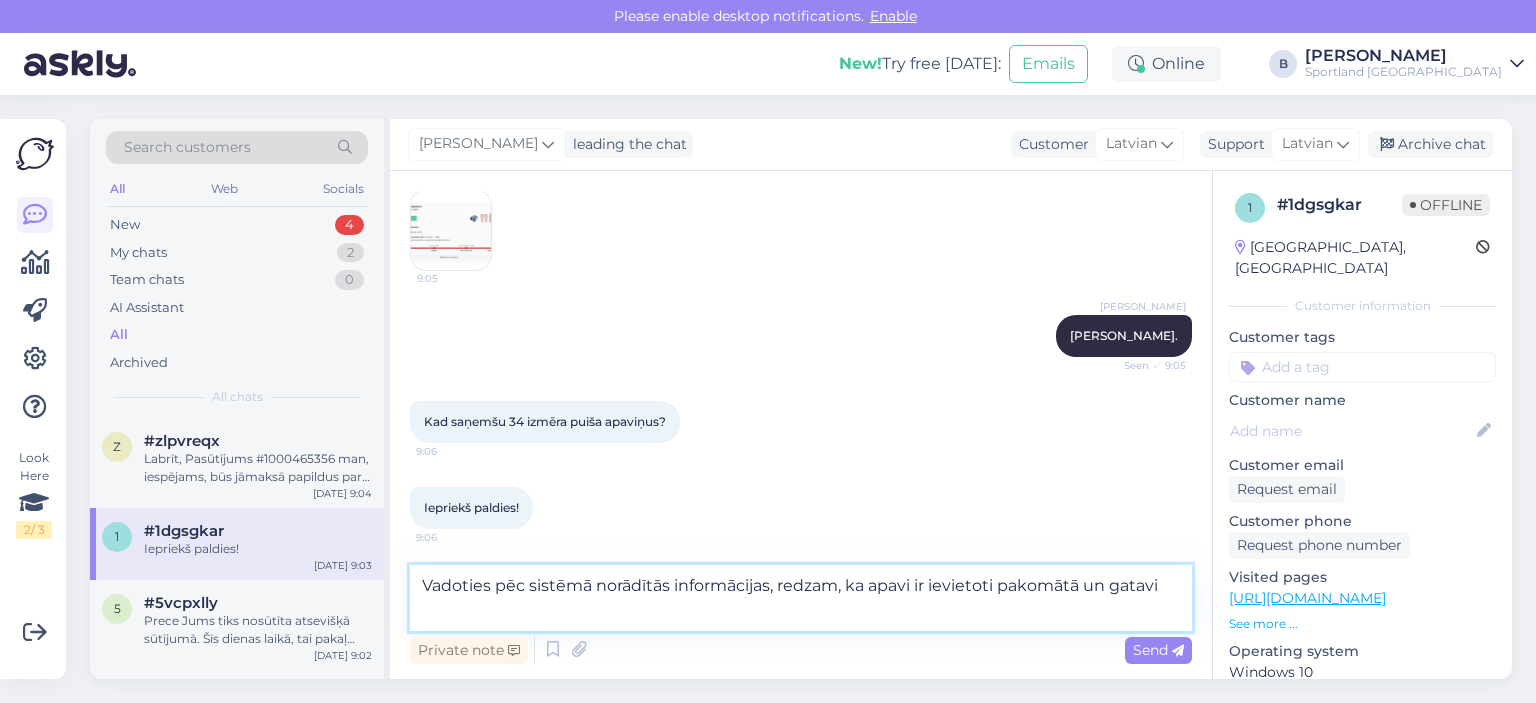 scroll, scrollTop: 400, scrollLeft: 0, axis: vertical 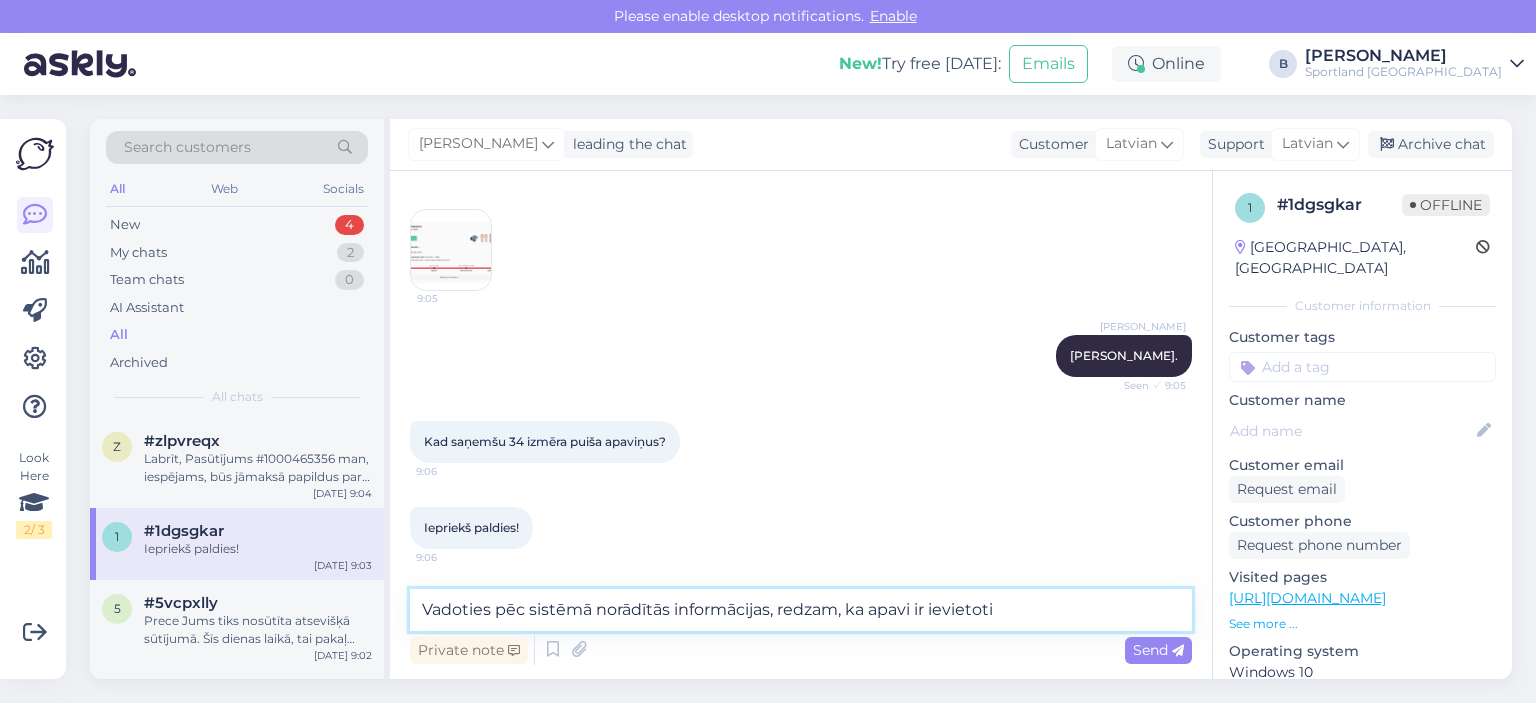 paste on "[GEOGRAPHIC_DATA] Maxima X pakomāts" 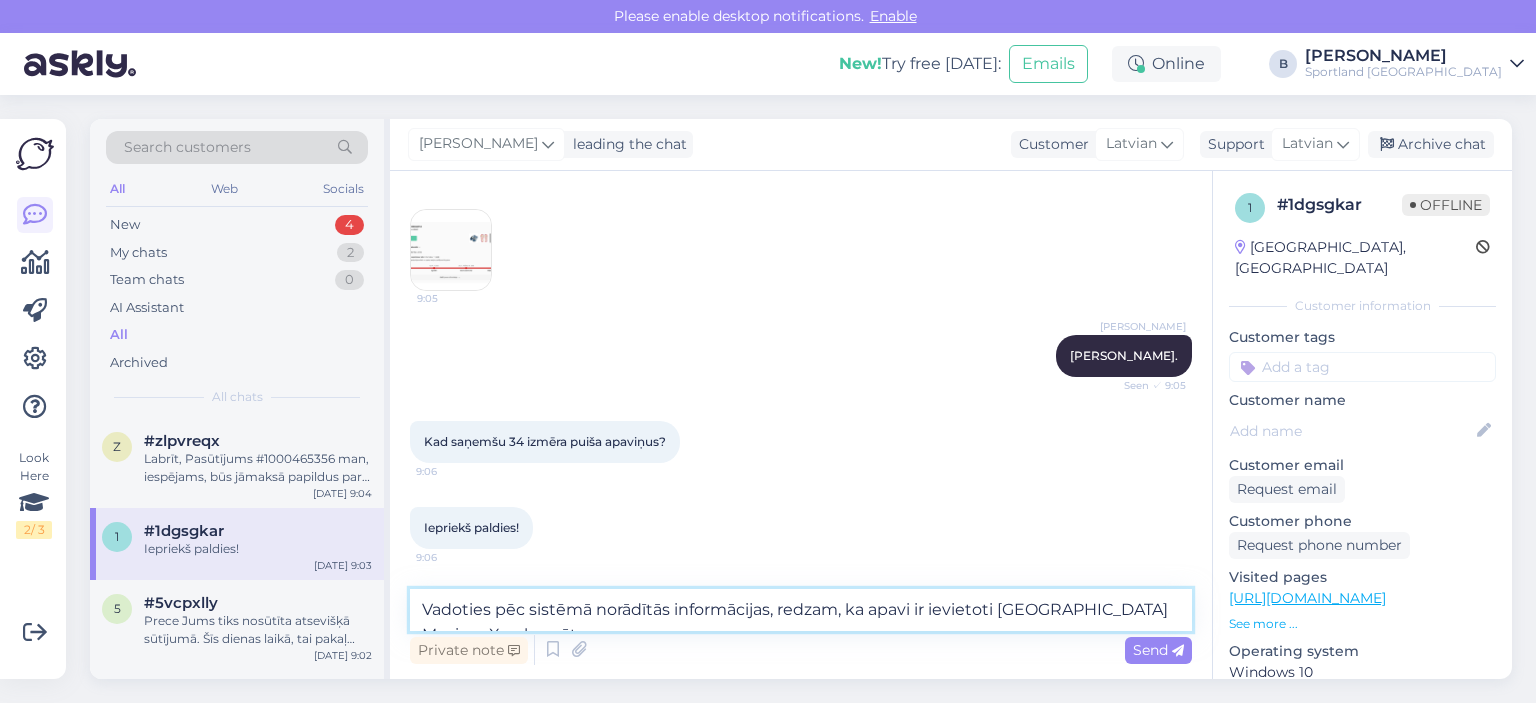 scroll, scrollTop: 420, scrollLeft: 0, axis: vertical 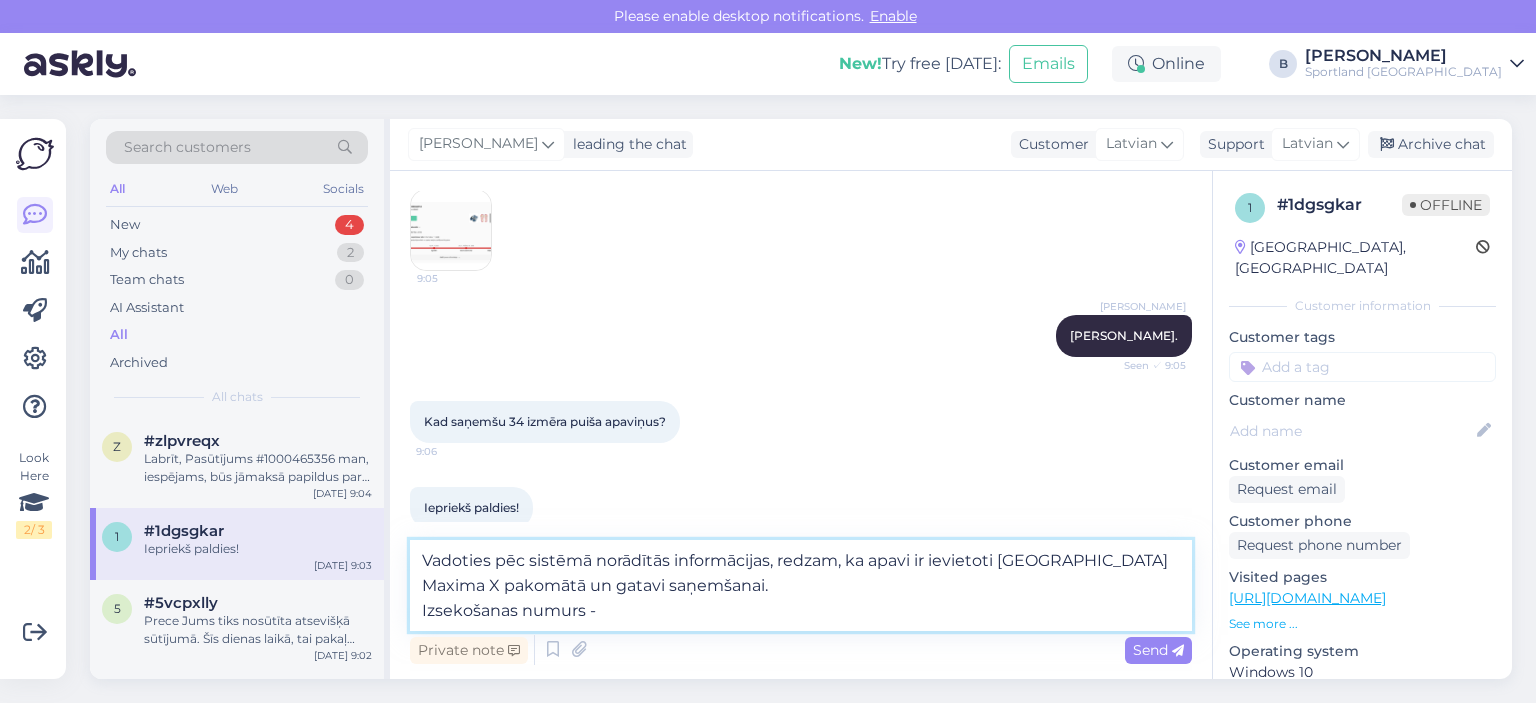 paste on "CC806786511EE" 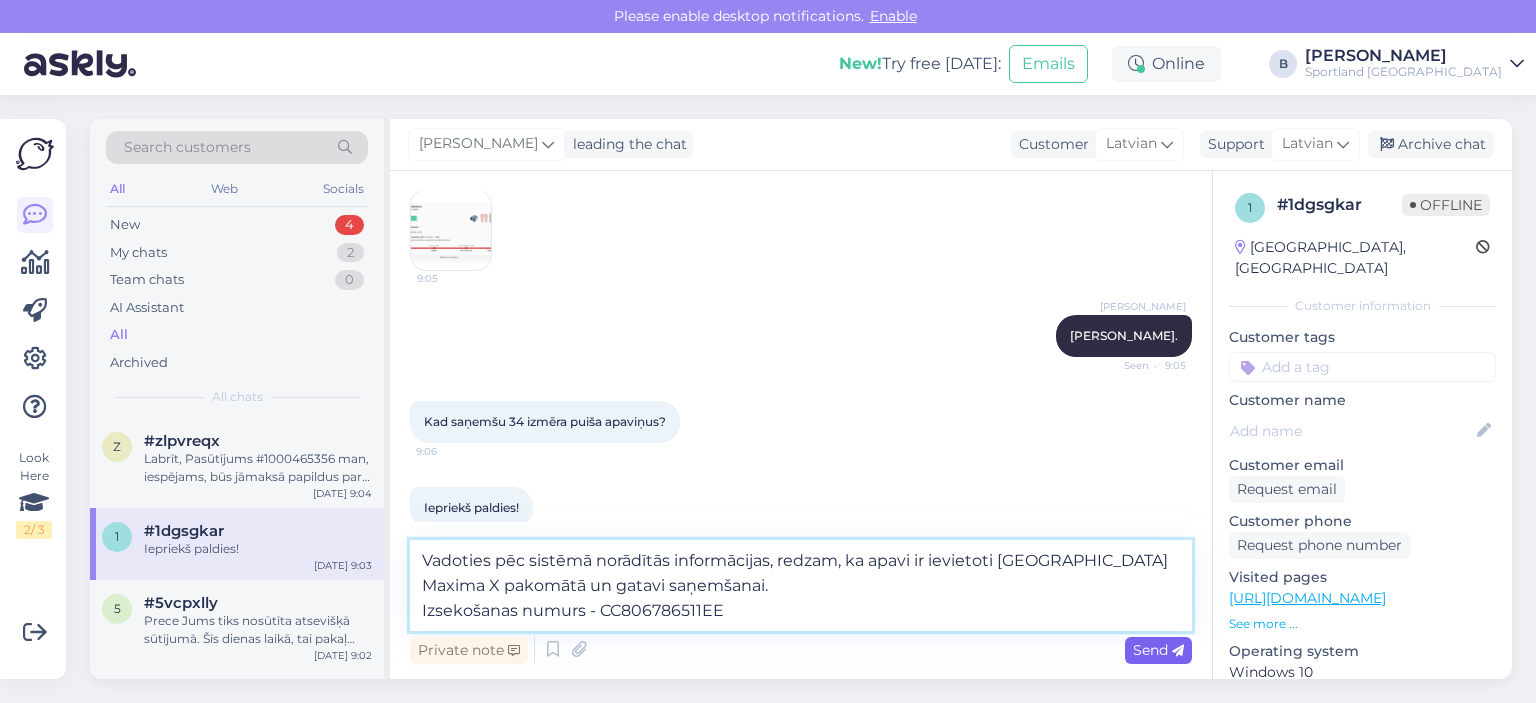 type on "Vadoties pēc sistēmā norādītās informācijas, redzam, ka apavi ir ievietoti [GEOGRAPHIC_DATA] Maxima X pakomātā un gatavi saņemšanai.
Izsekošanas numurs - CC806786511EE" 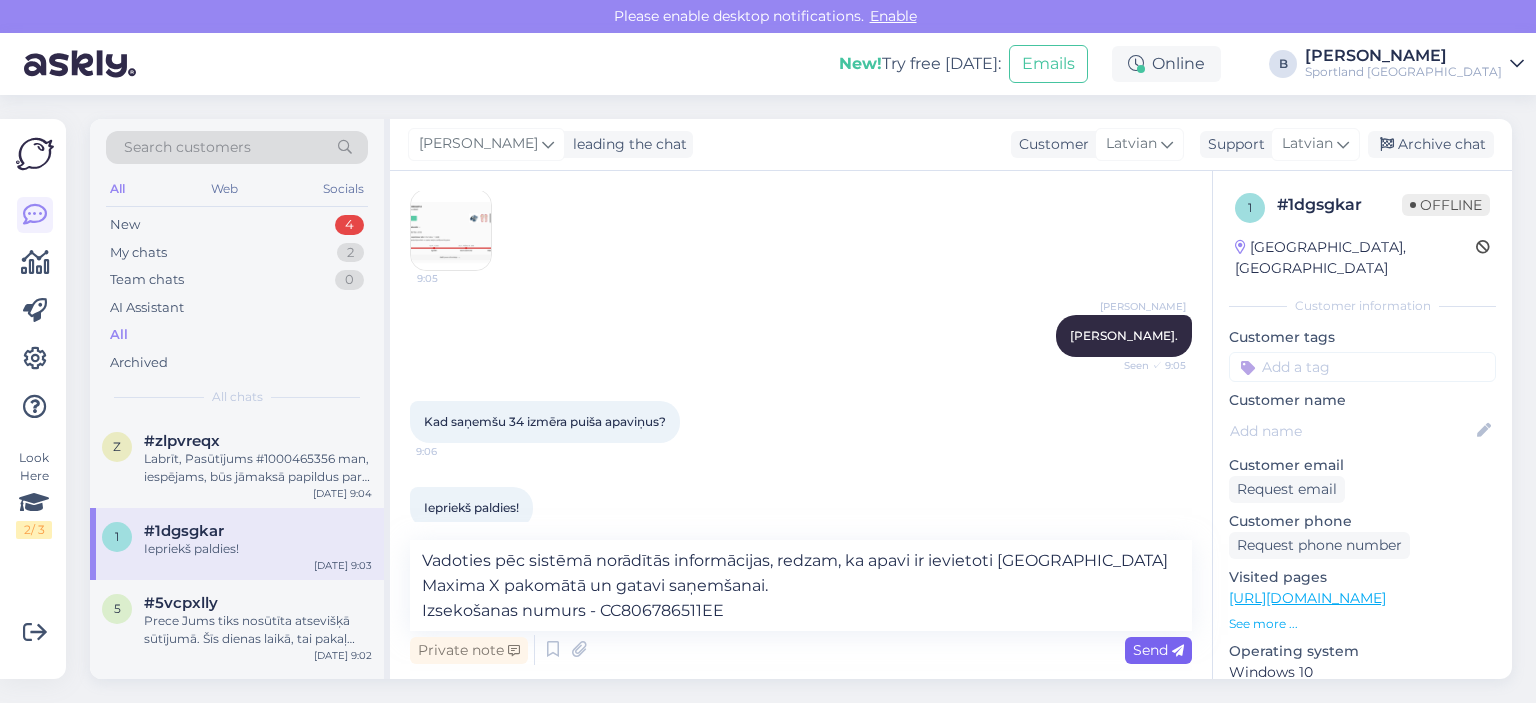 click on "Send" at bounding box center [1158, 650] 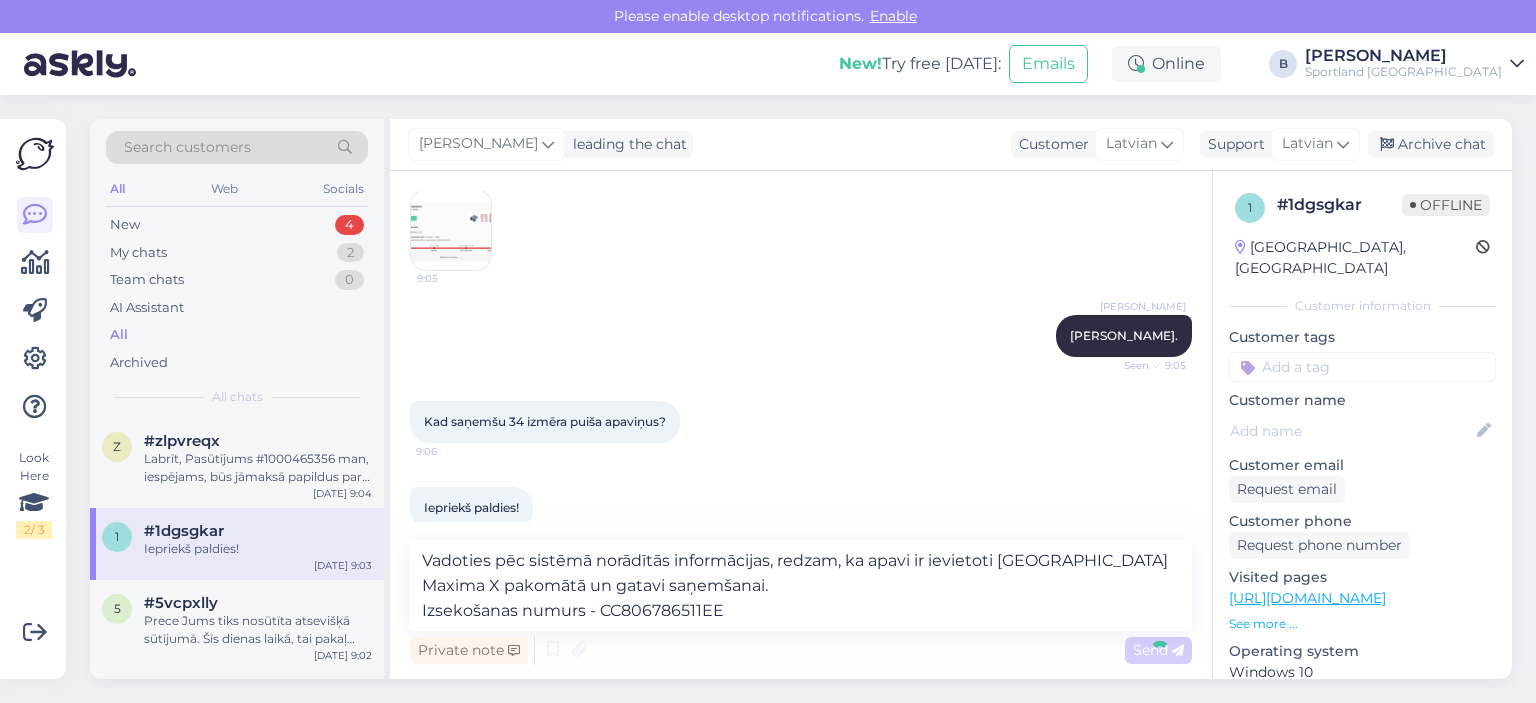 type 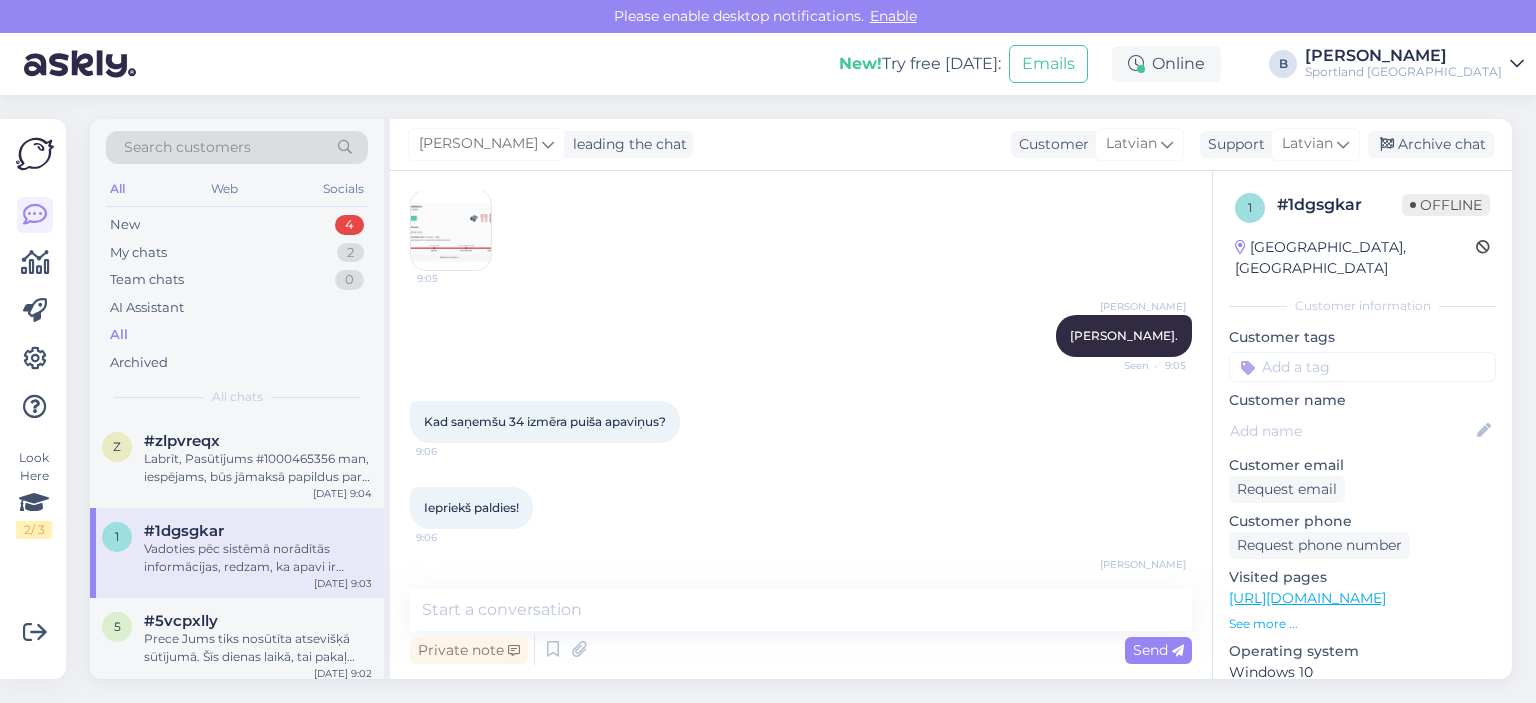 scroll, scrollTop: 540, scrollLeft: 0, axis: vertical 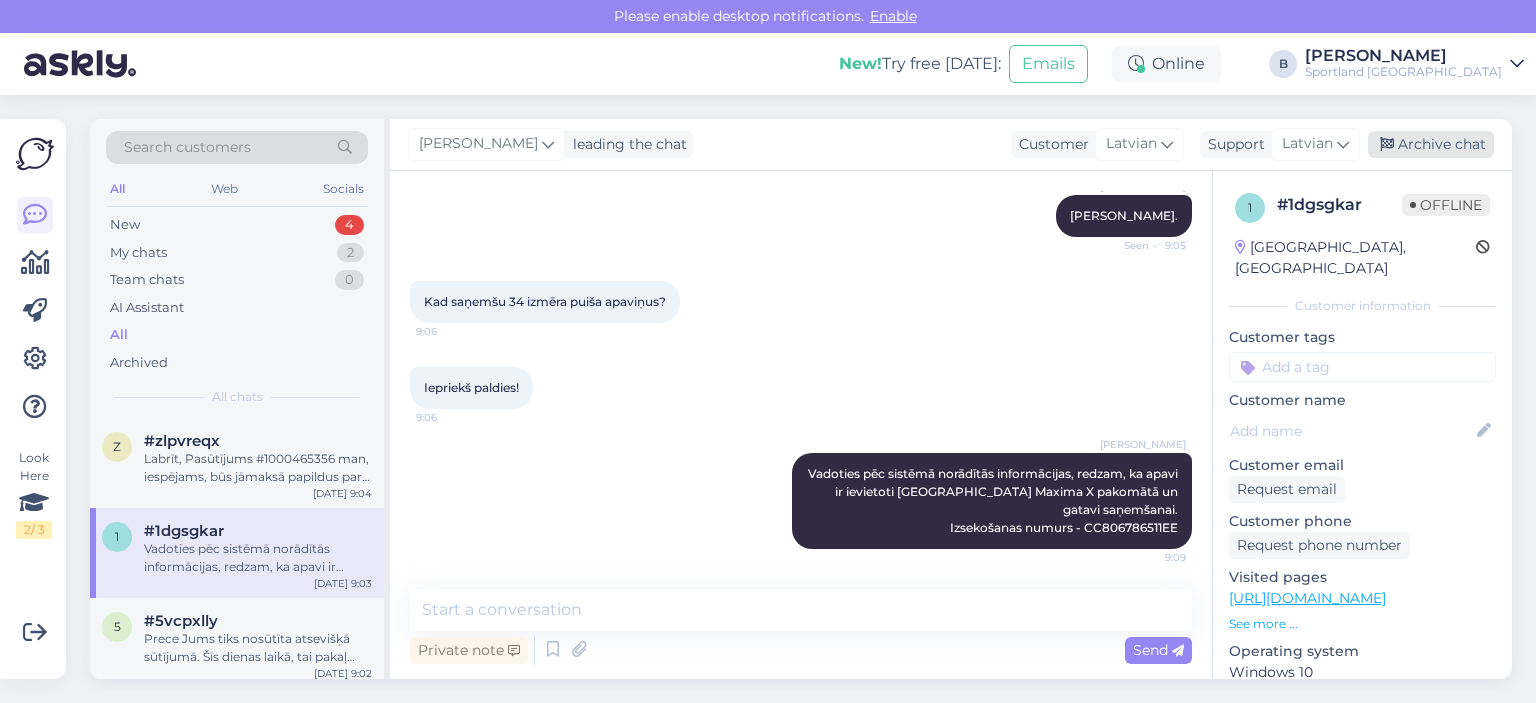 click on "Archive chat" at bounding box center [1431, 144] 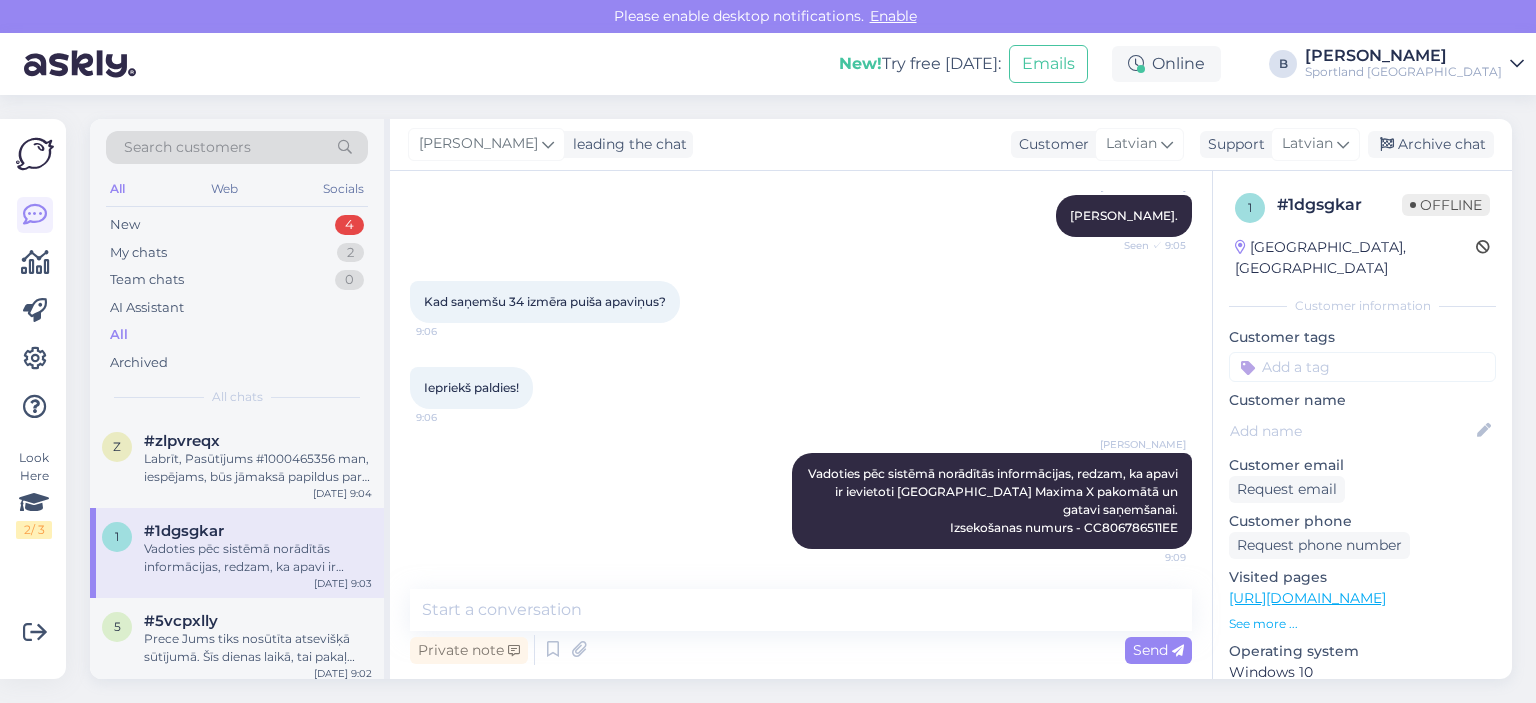 scroll, scrollTop: 546, scrollLeft: 0, axis: vertical 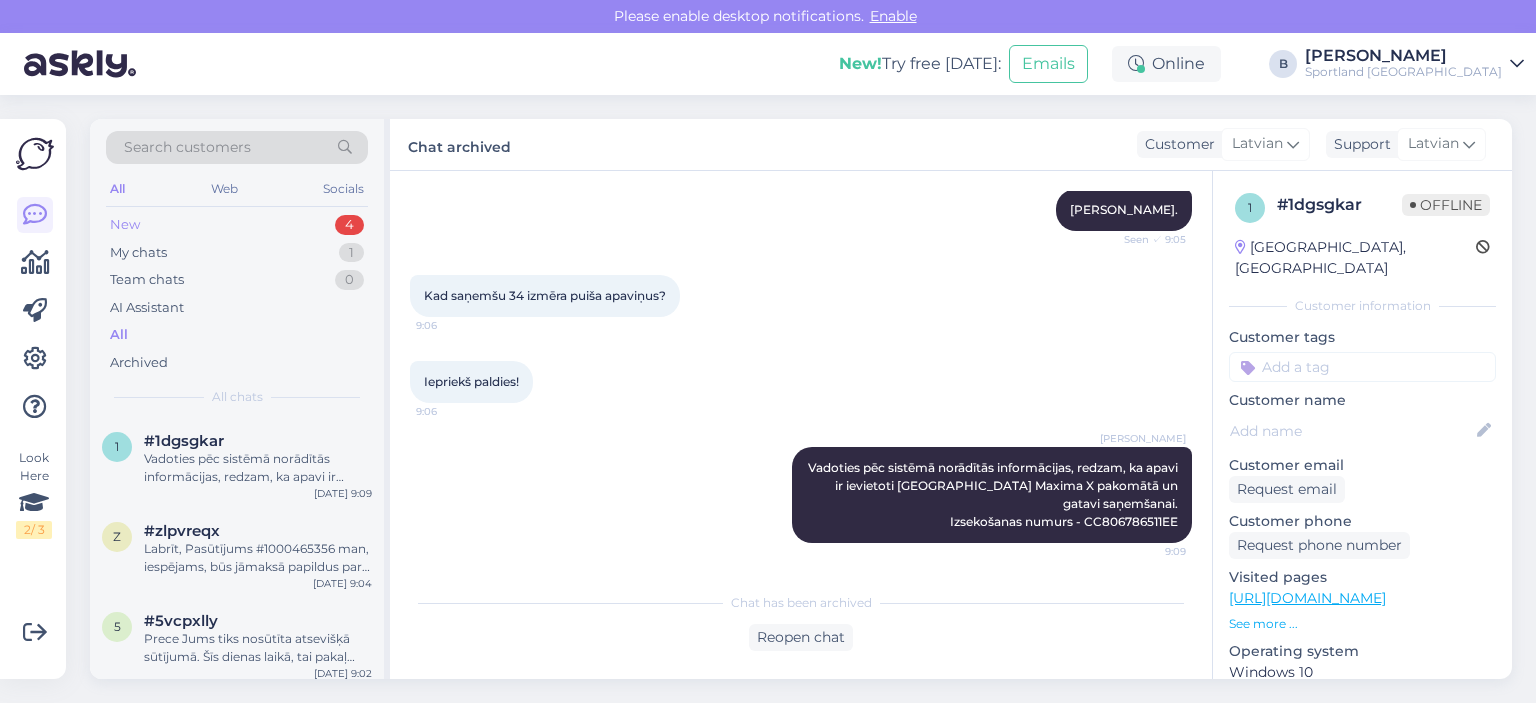 click on "New 4" at bounding box center [237, 225] 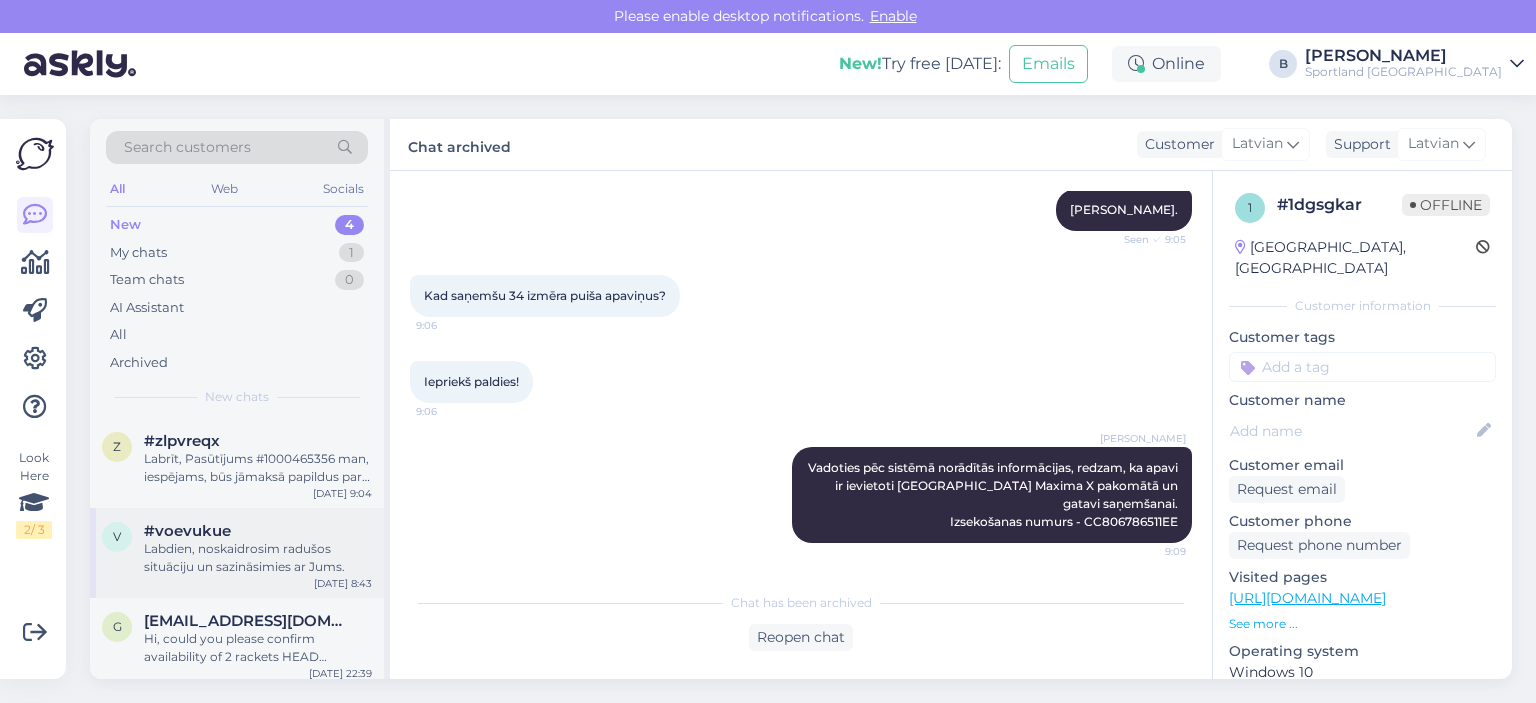 click on "Labdien, noskaidrosim radušos situāciju un sazināsimies ar Jums." at bounding box center (258, 558) 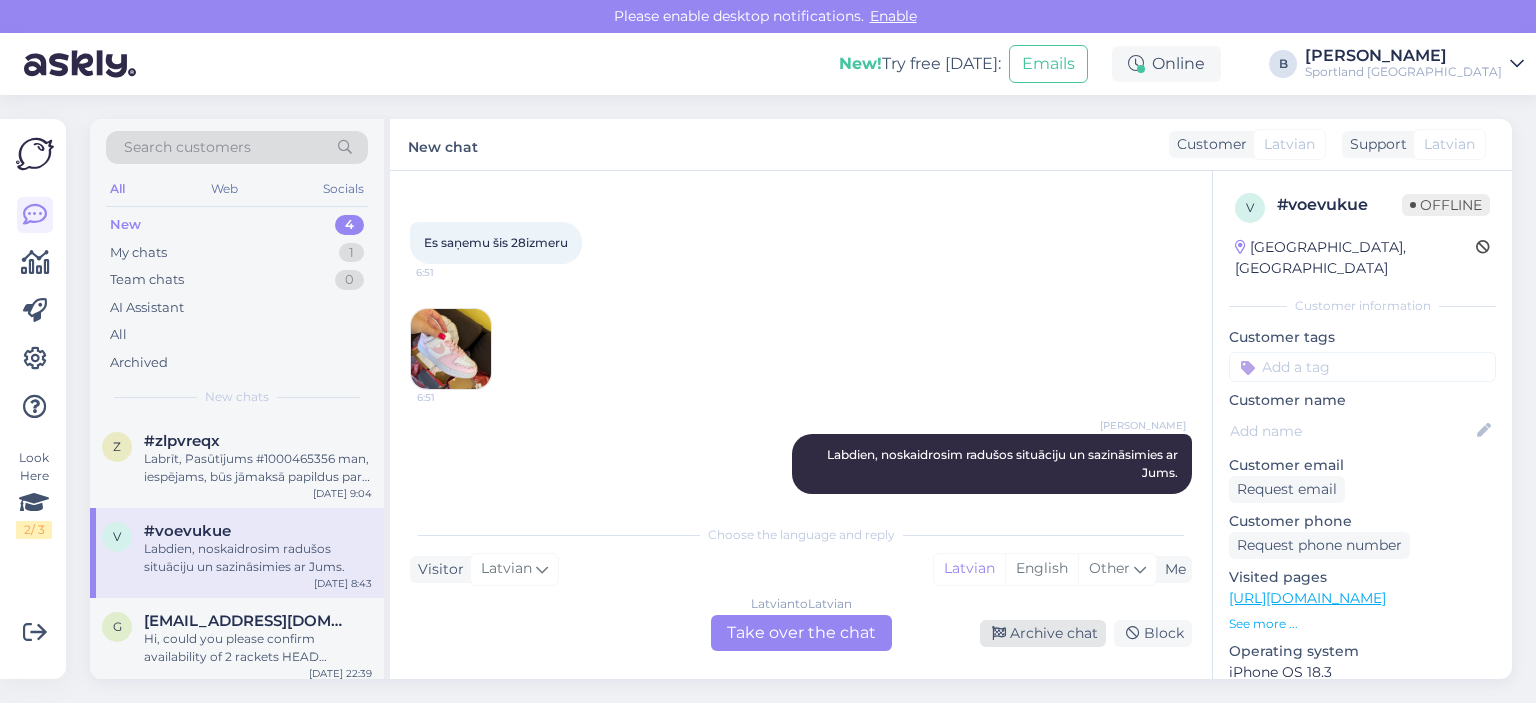 click on "Archive chat" at bounding box center [1043, 633] 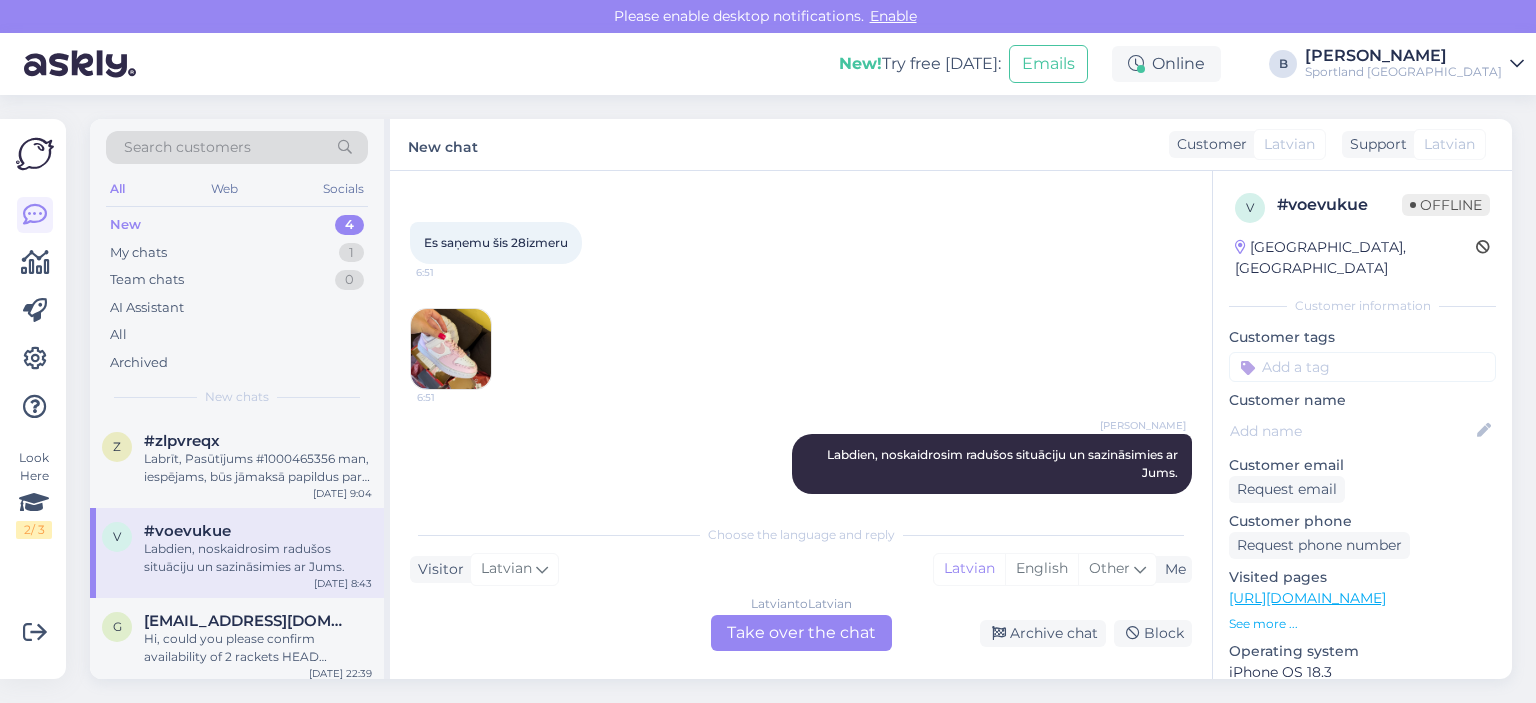 scroll, scrollTop: 401, scrollLeft: 0, axis: vertical 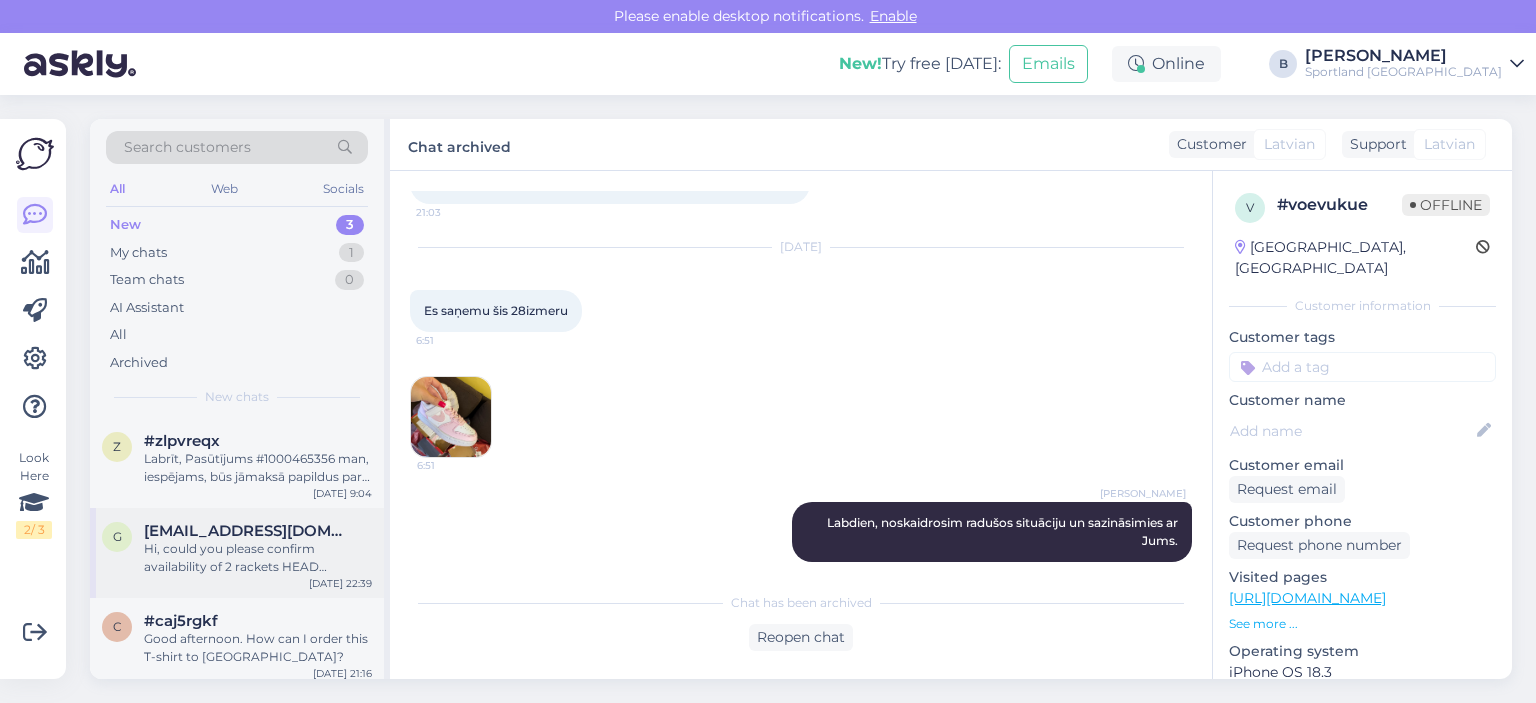 click on "Hi, could you please confirm availability of 2 rackets HEAD PRESTIGE MP L 2021 with GRIP_3" at bounding box center [258, 558] 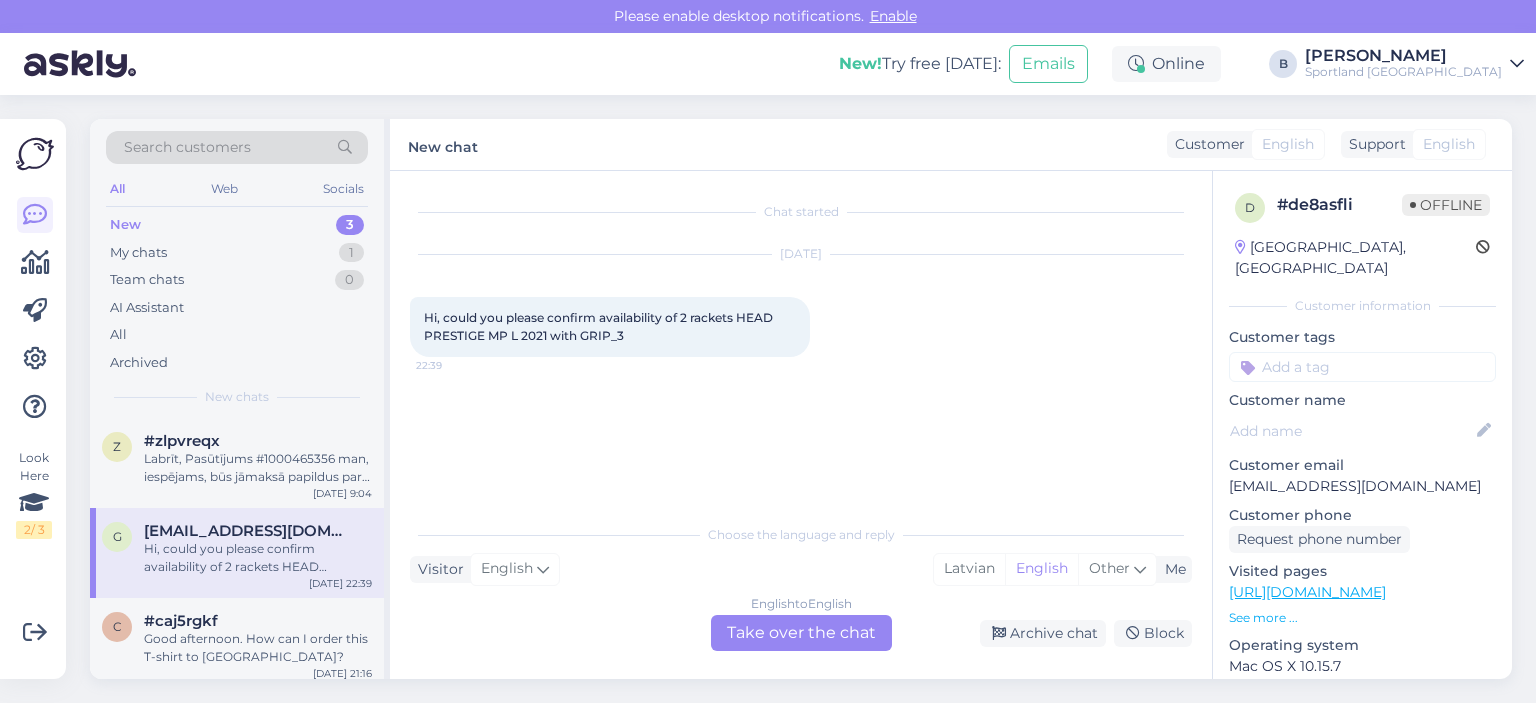 scroll, scrollTop: 0, scrollLeft: 0, axis: both 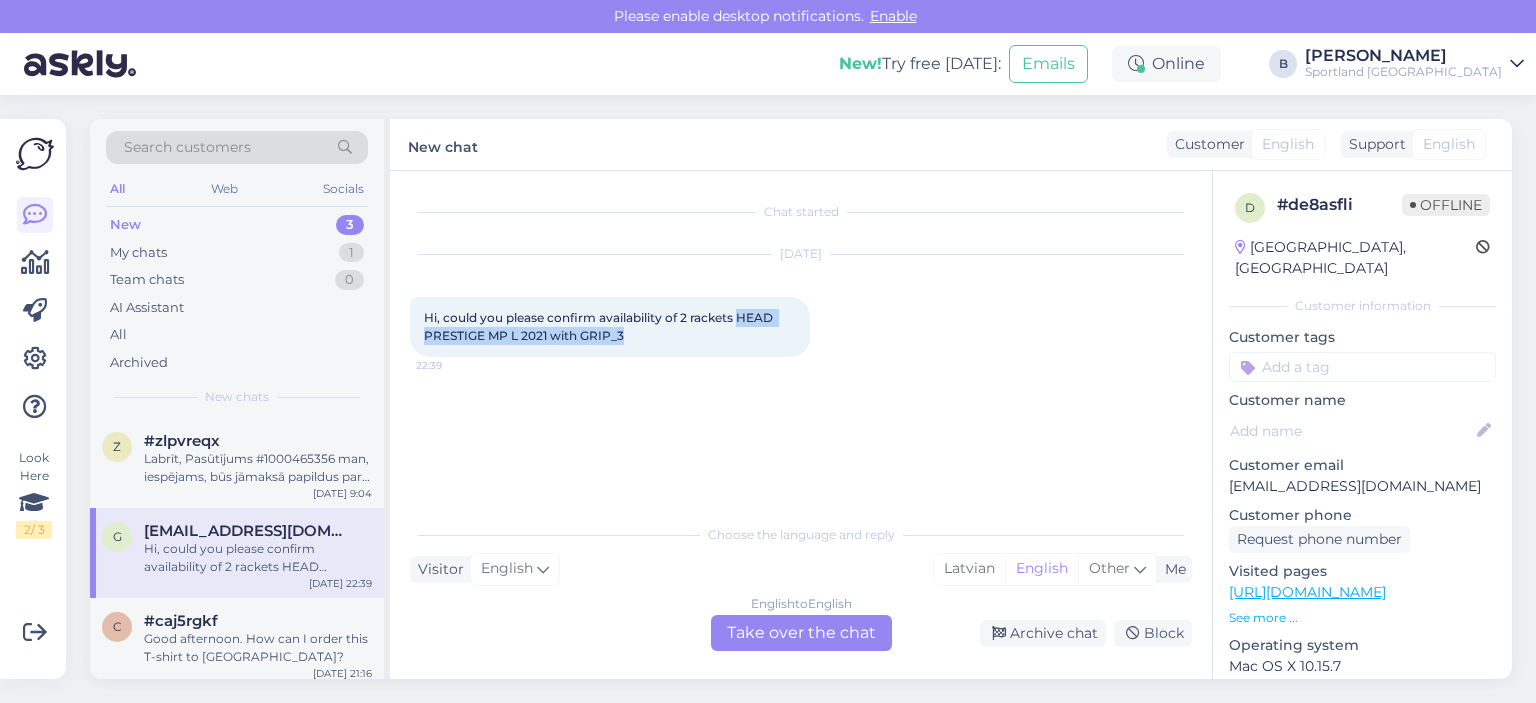 drag, startPoint x: 738, startPoint y: 317, endPoint x: 745, endPoint y: 333, distance: 17.464249 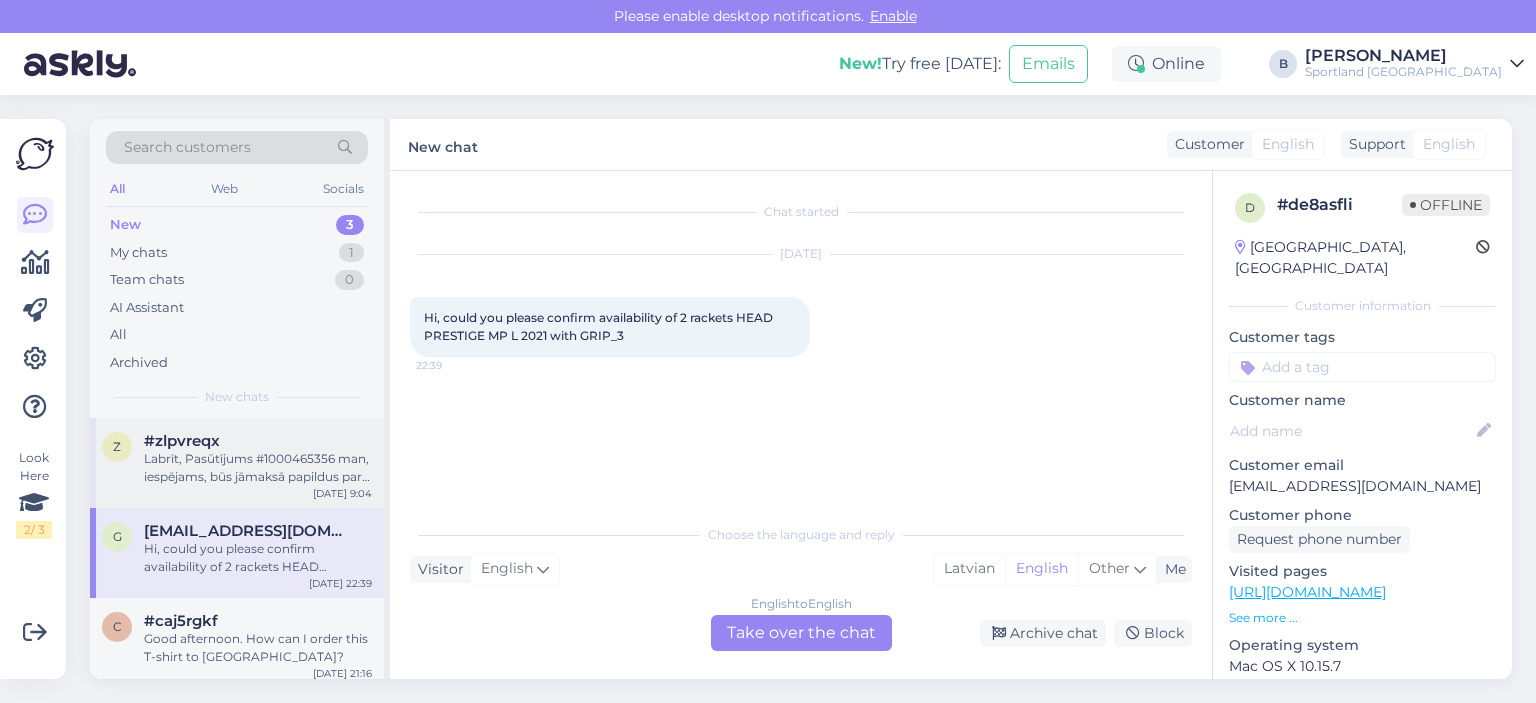 click on "#zlpvreqx" at bounding box center (258, 441) 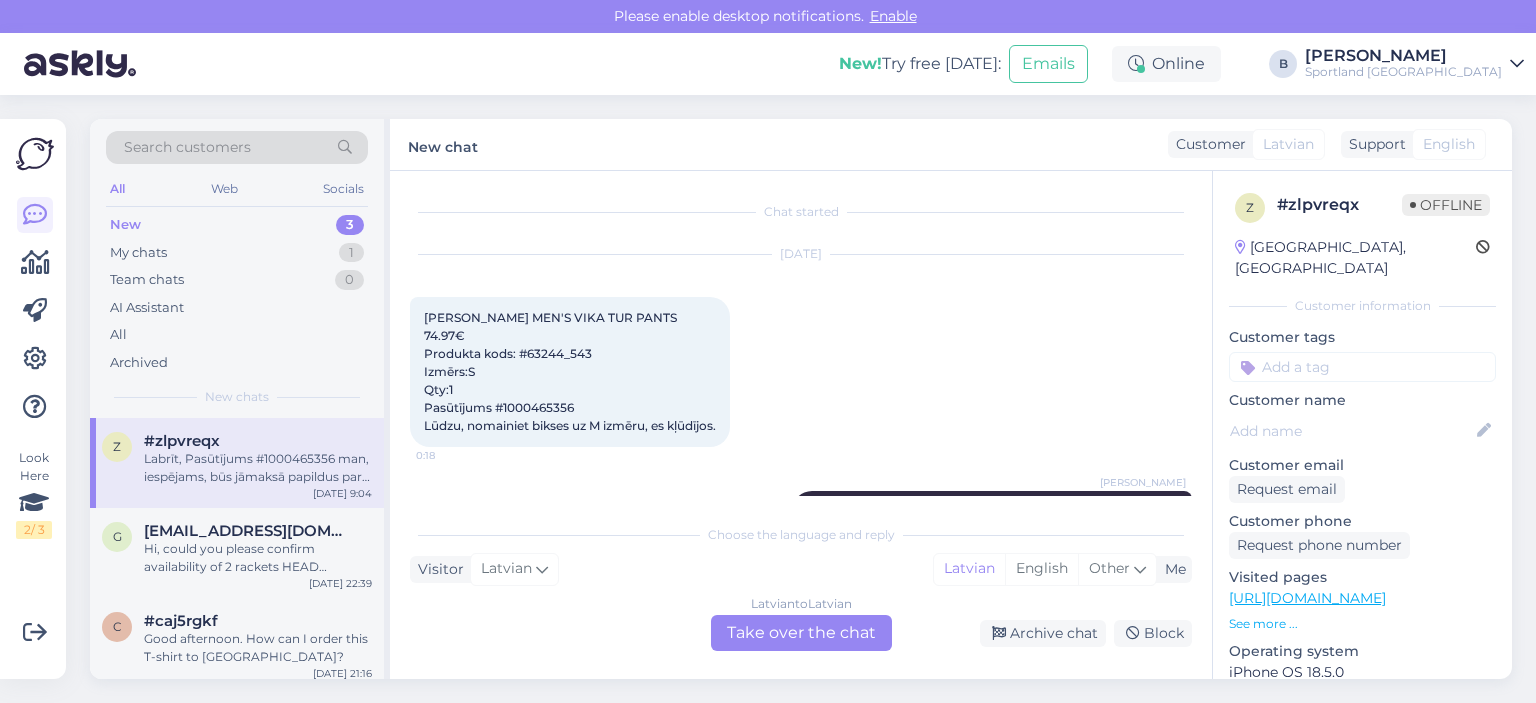 scroll, scrollTop: 896, scrollLeft: 0, axis: vertical 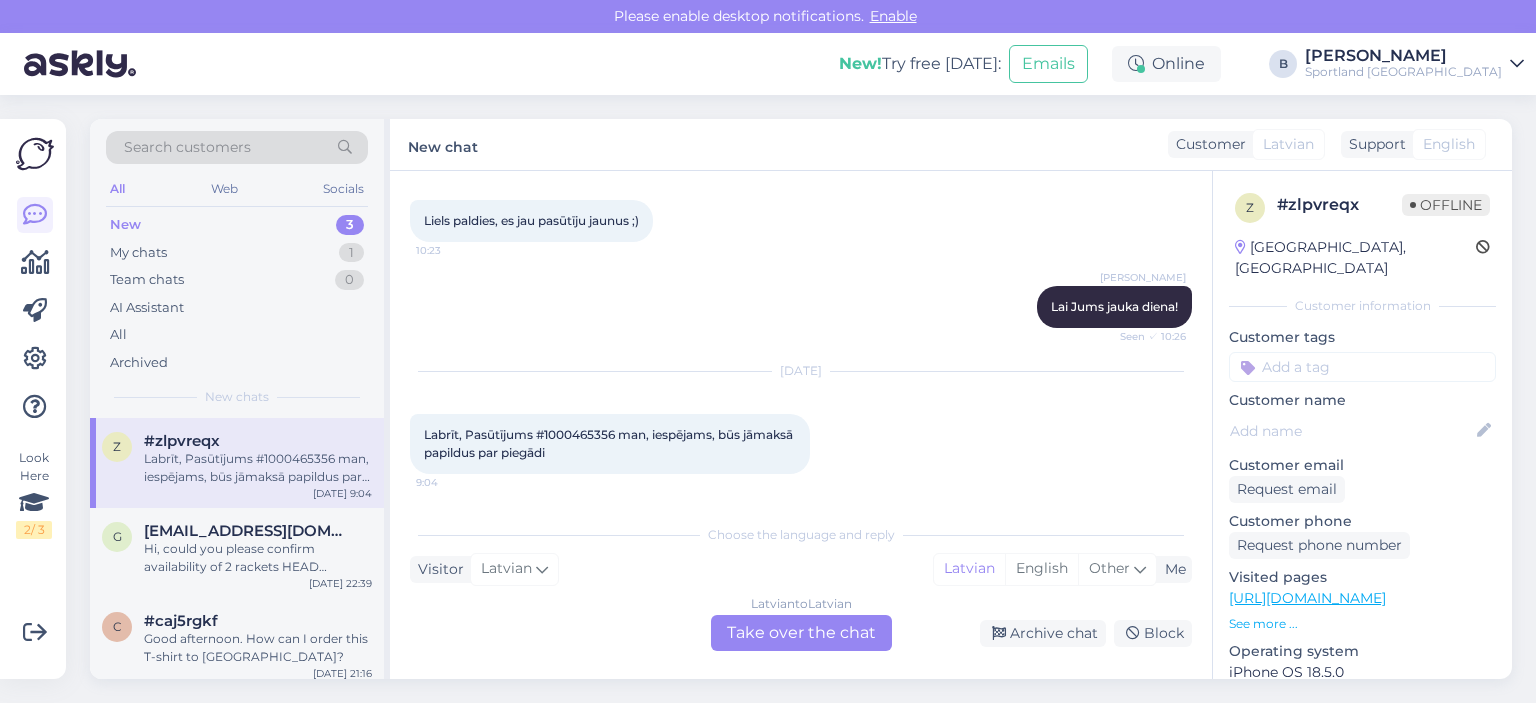 click on "Labrīt, Pasūtījums #1000465356 man, iespējams, būs jāmaksā papildus par piegādi" at bounding box center [610, 443] 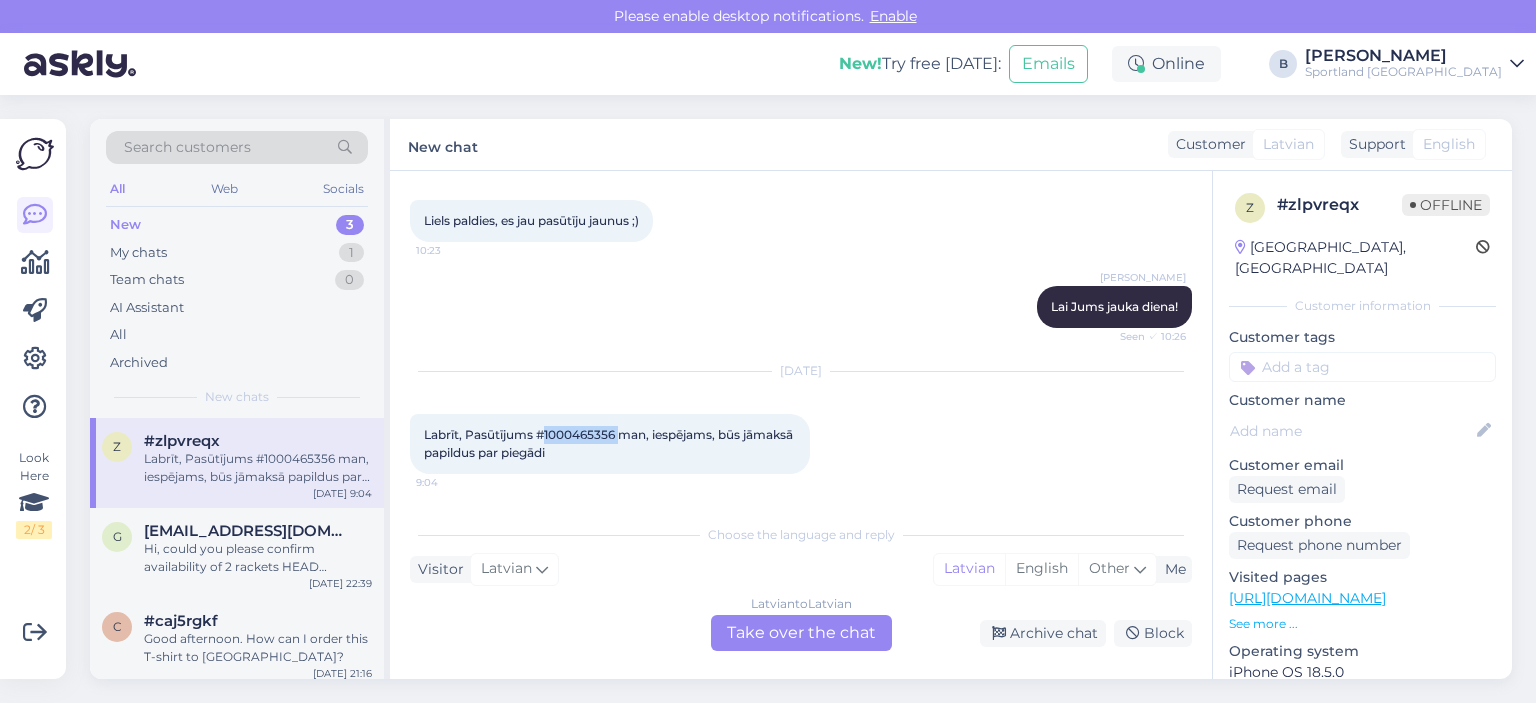 click on "Labrīt, Pasūtījums #1000465356 man, iespējams, būs jāmaksā papildus par piegādi" at bounding box center (610, 443) 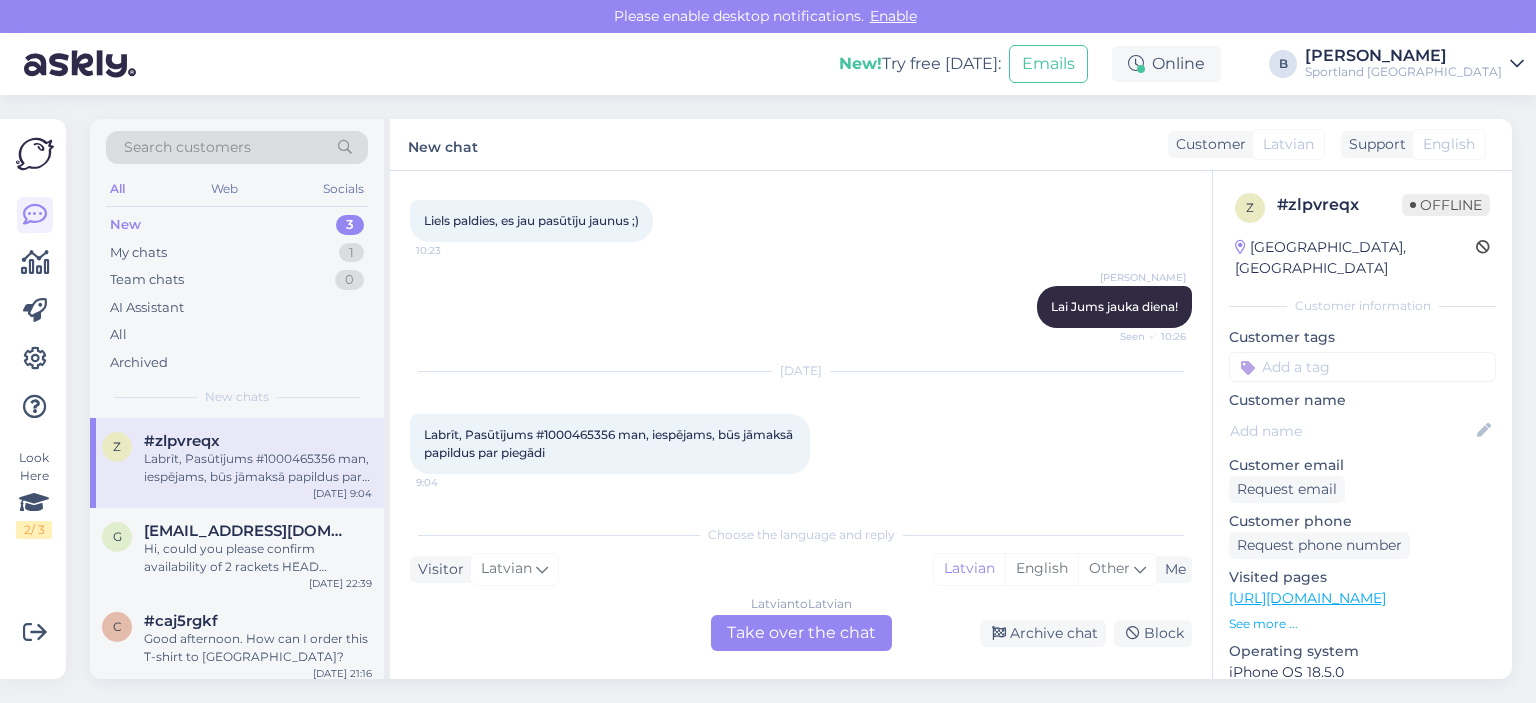 click on "Latvian  to  Latvian Take over the chat" at bounding box center (801, 633) 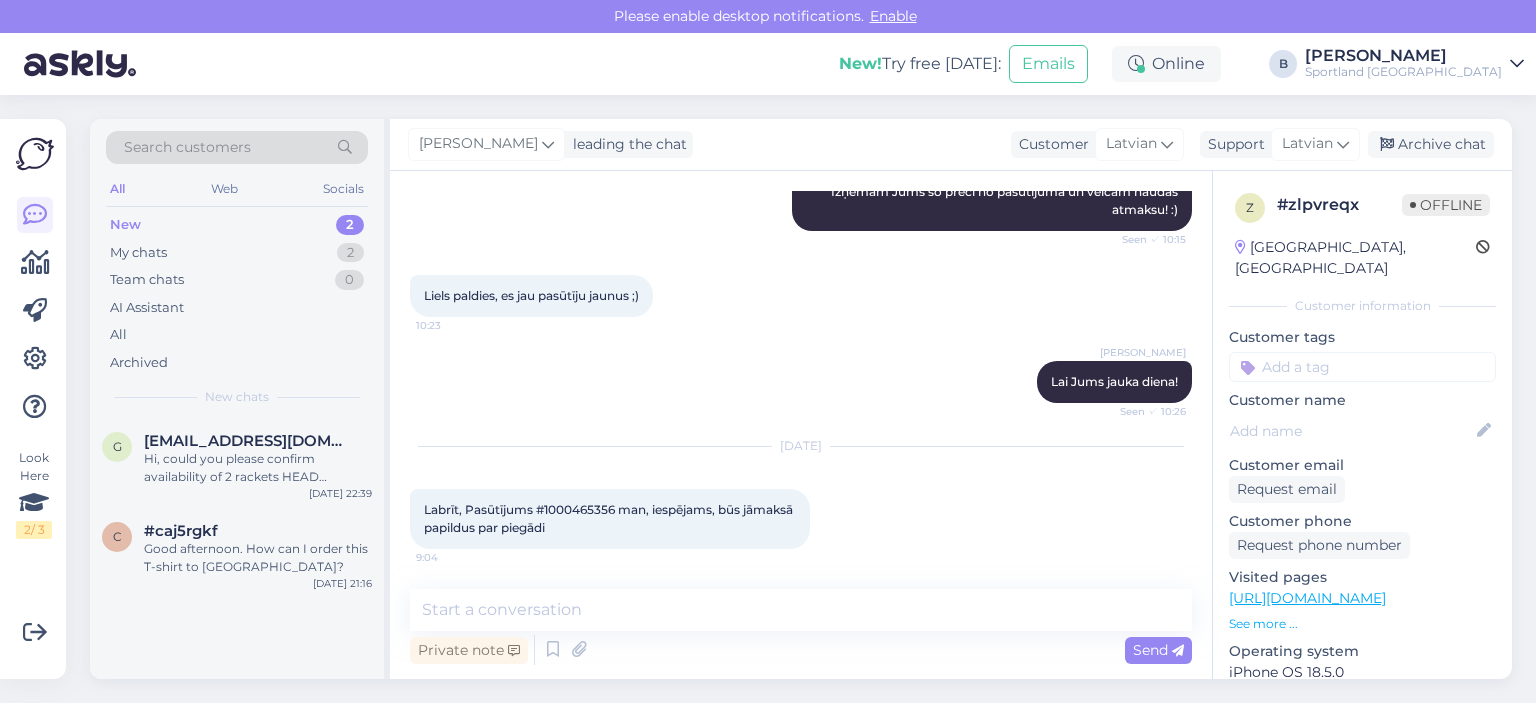 scroll, scrollTop: 822, scrollLeft: 0, axis: vertical 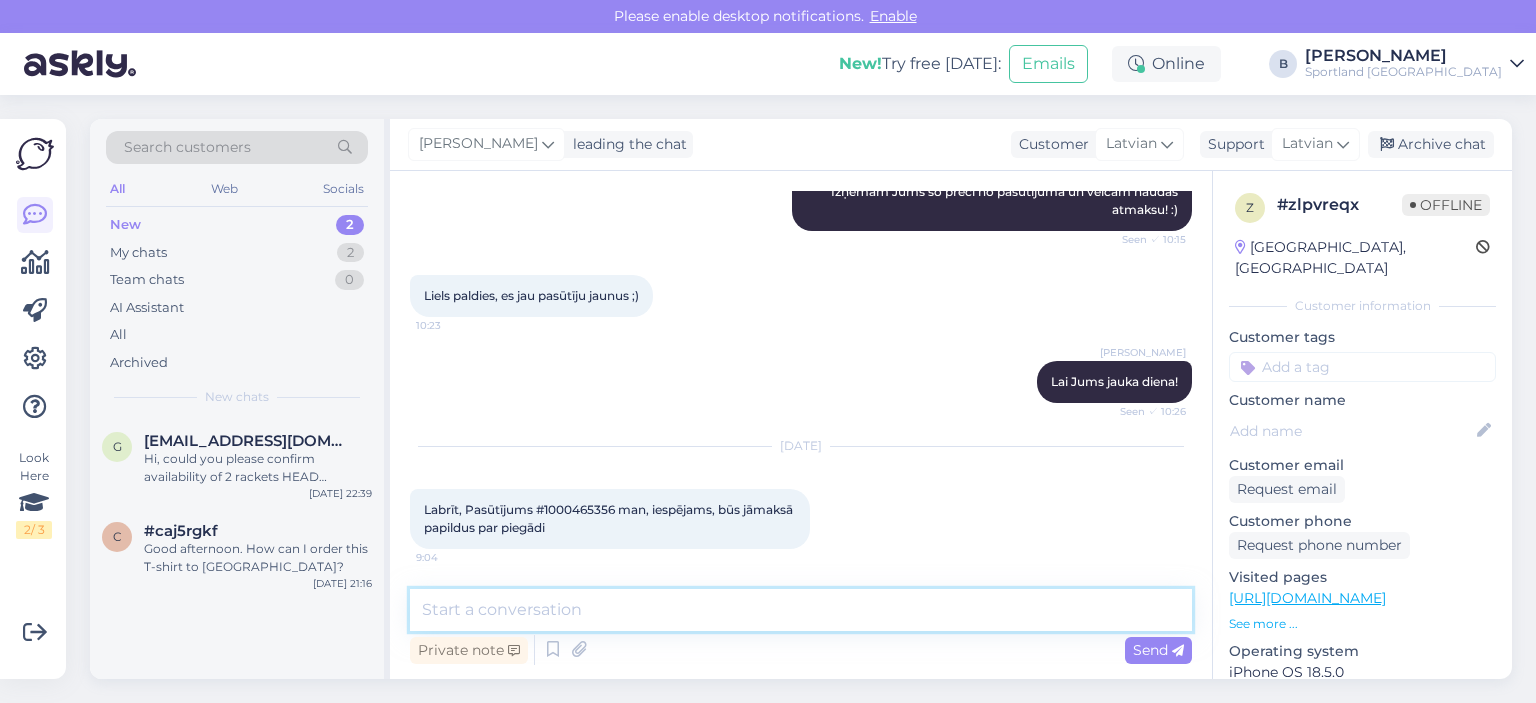 click at bounding box center (801, 610) 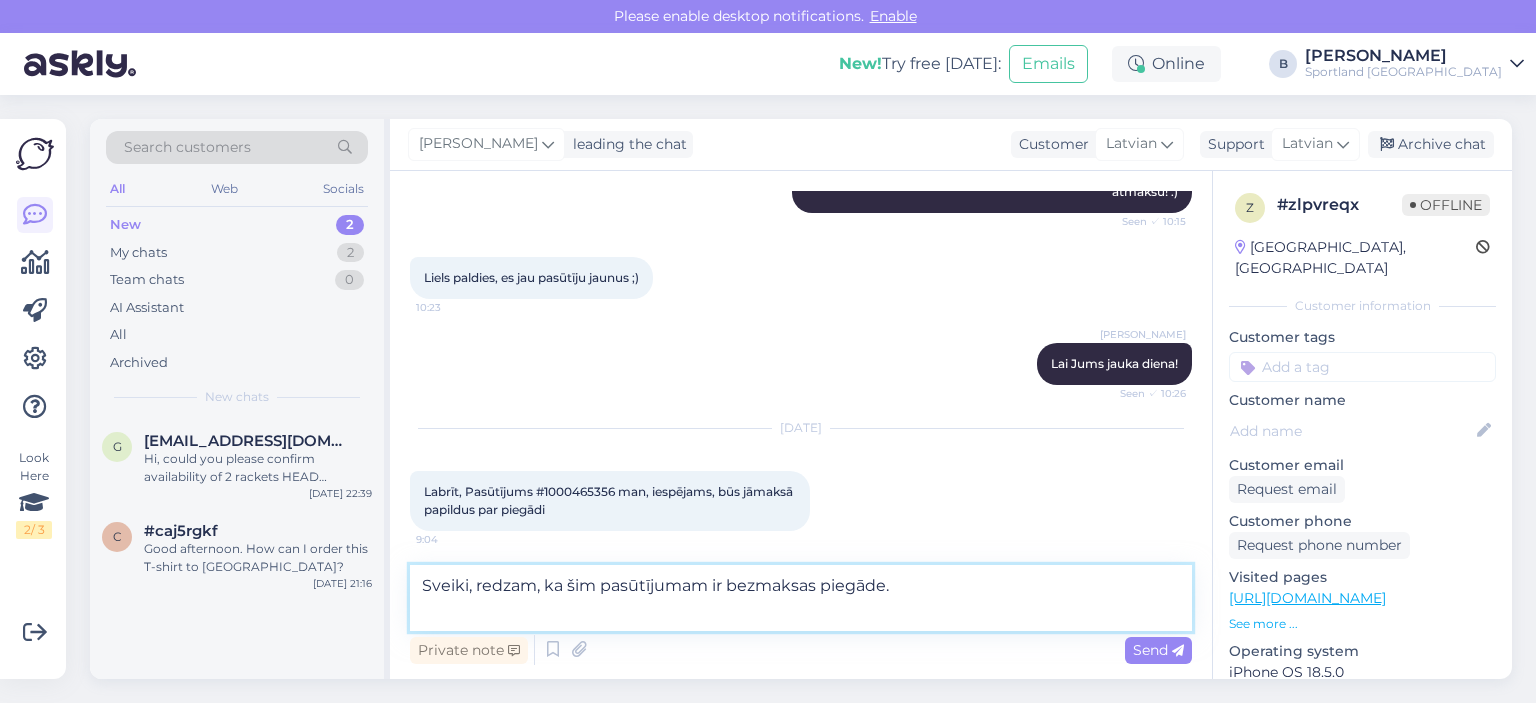 scroll, scrollTop: 846, scrollLeft: 0, axis: vertical 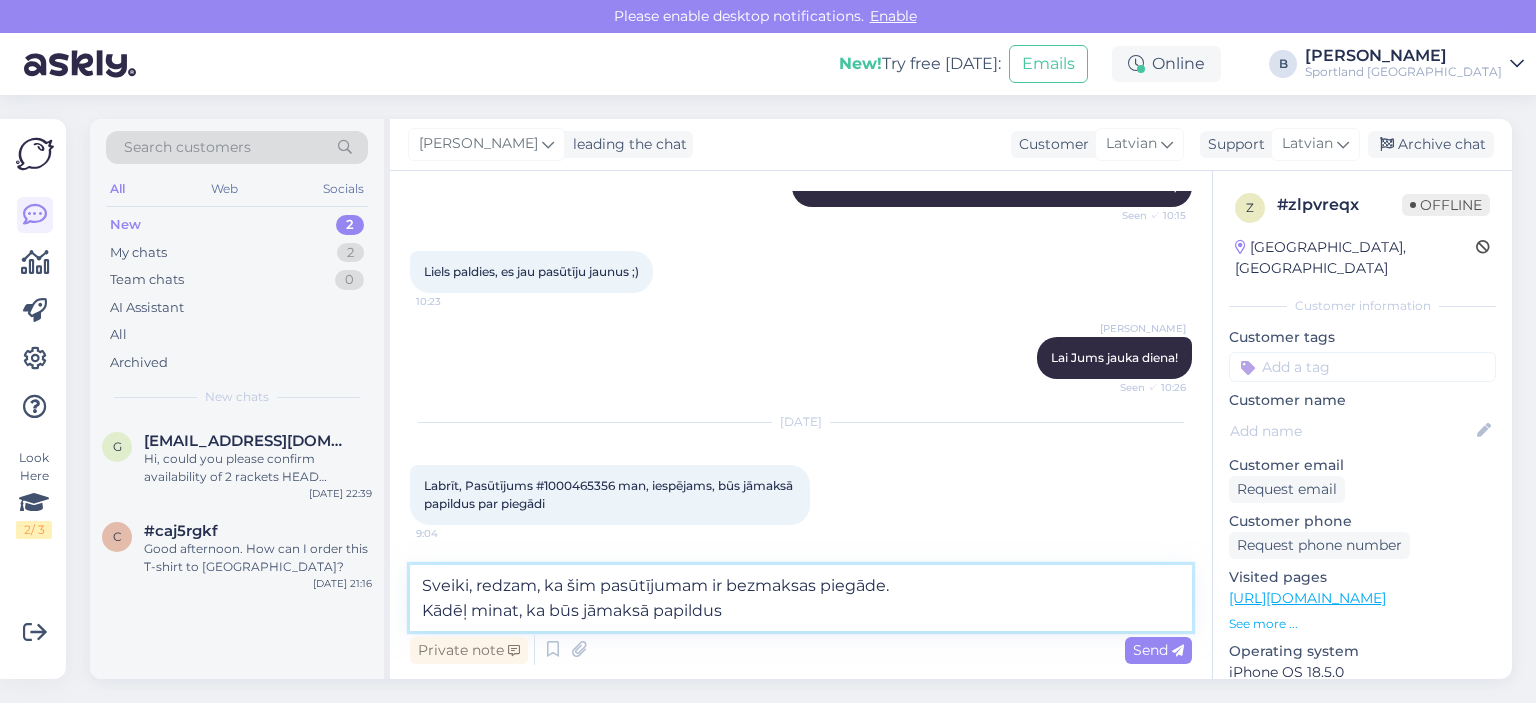 type on "Sveiki, redzam, ka šim pasūtījumam ir bezmaksas piegāde.
Kādēļ minat, ka būs jāmaksā papildus?" 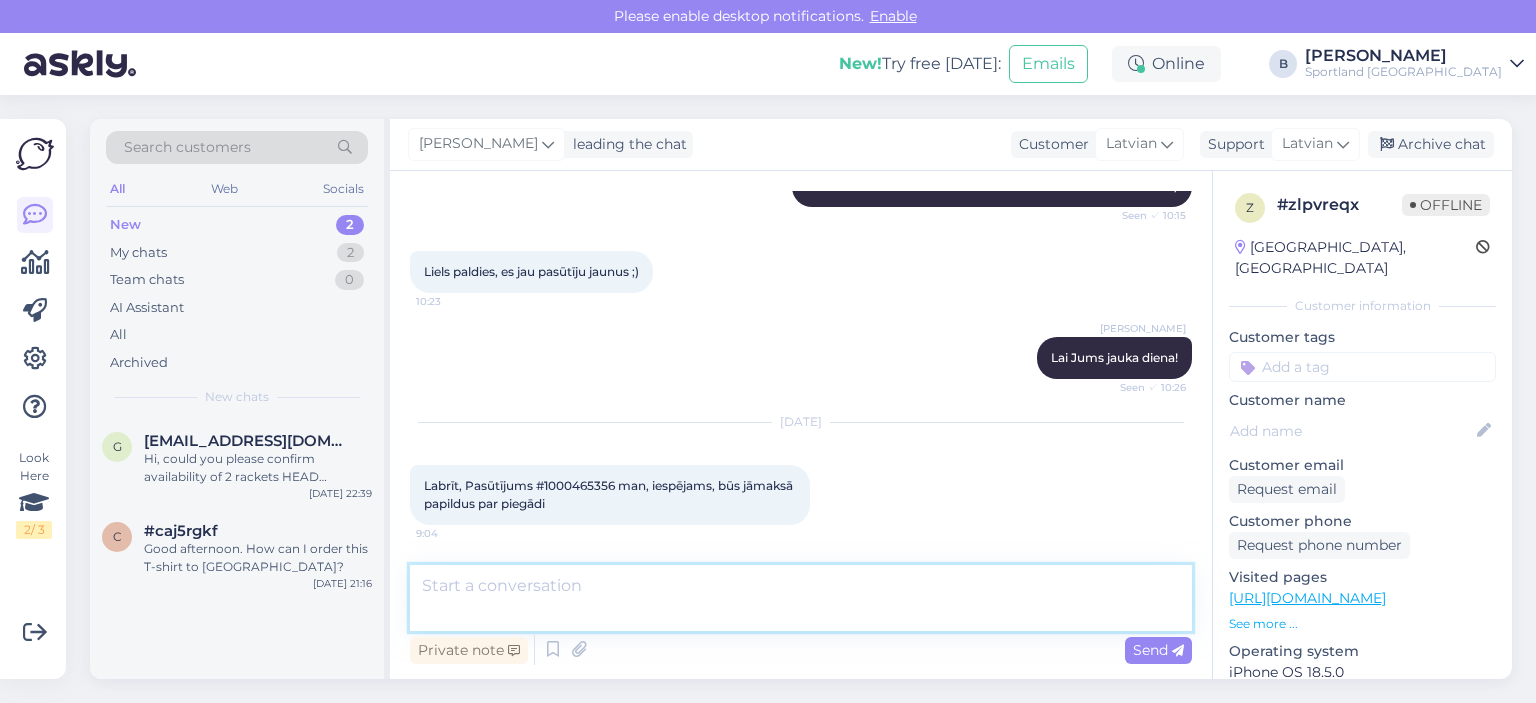 scroll, scrollTop: 926, scrollLeft: 0, axis: vertical 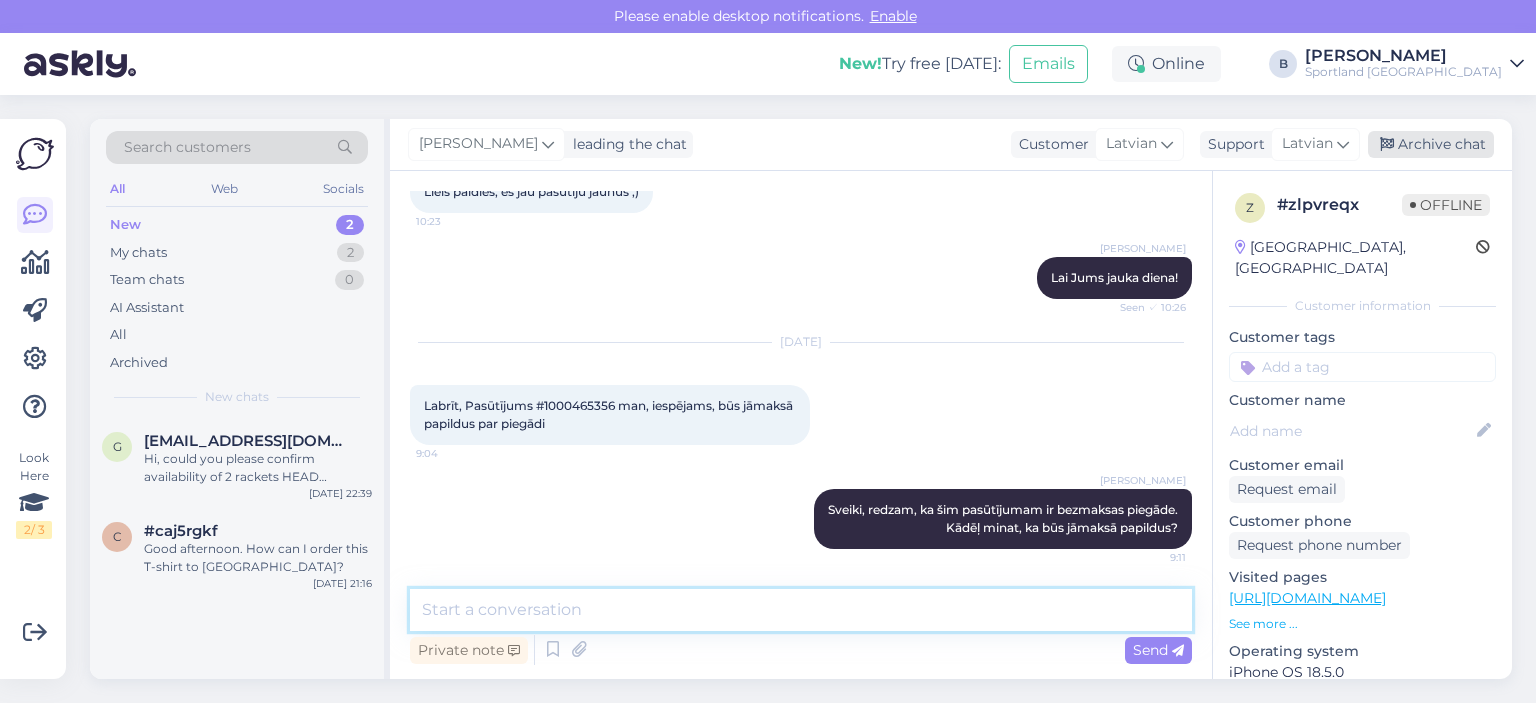 type 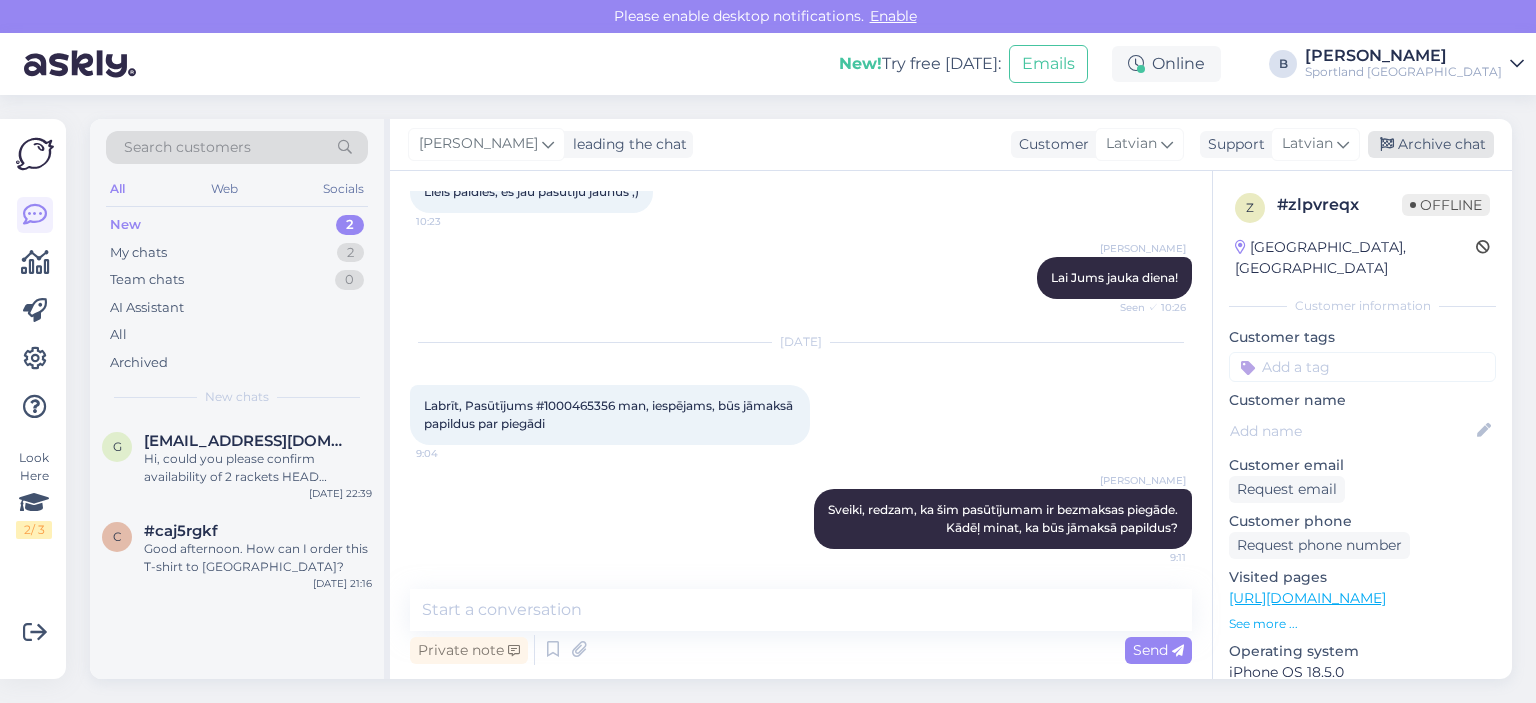 click on "Archive chat" at bounding box center (1431, 144) 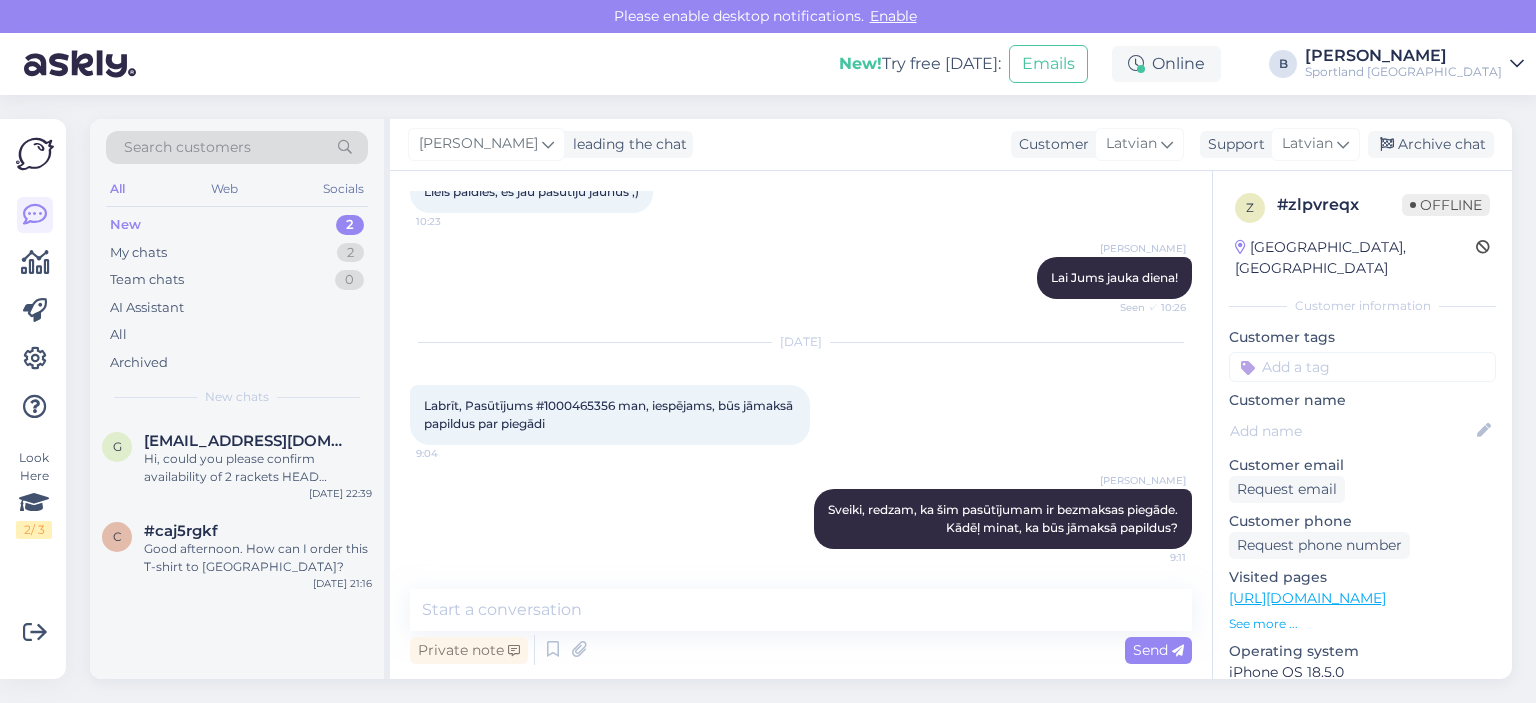 scroll, scrollTop: 932, scrollLeft: 0, axis: vertical 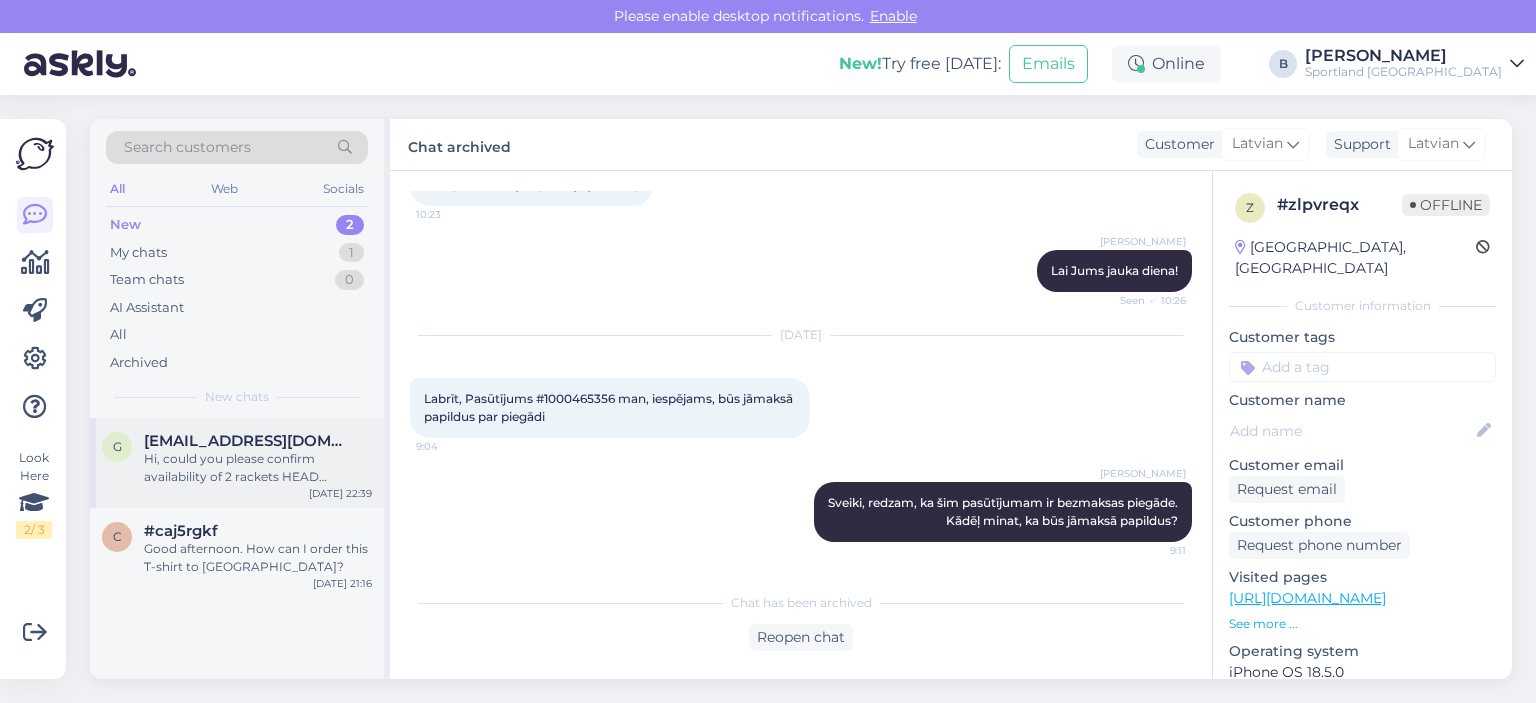 click on "Hi, could you please confirm availability of 2 rackets HEAD PRESTIGE MP L 2021 with GRIP_3" at bounding box center (258, 468) 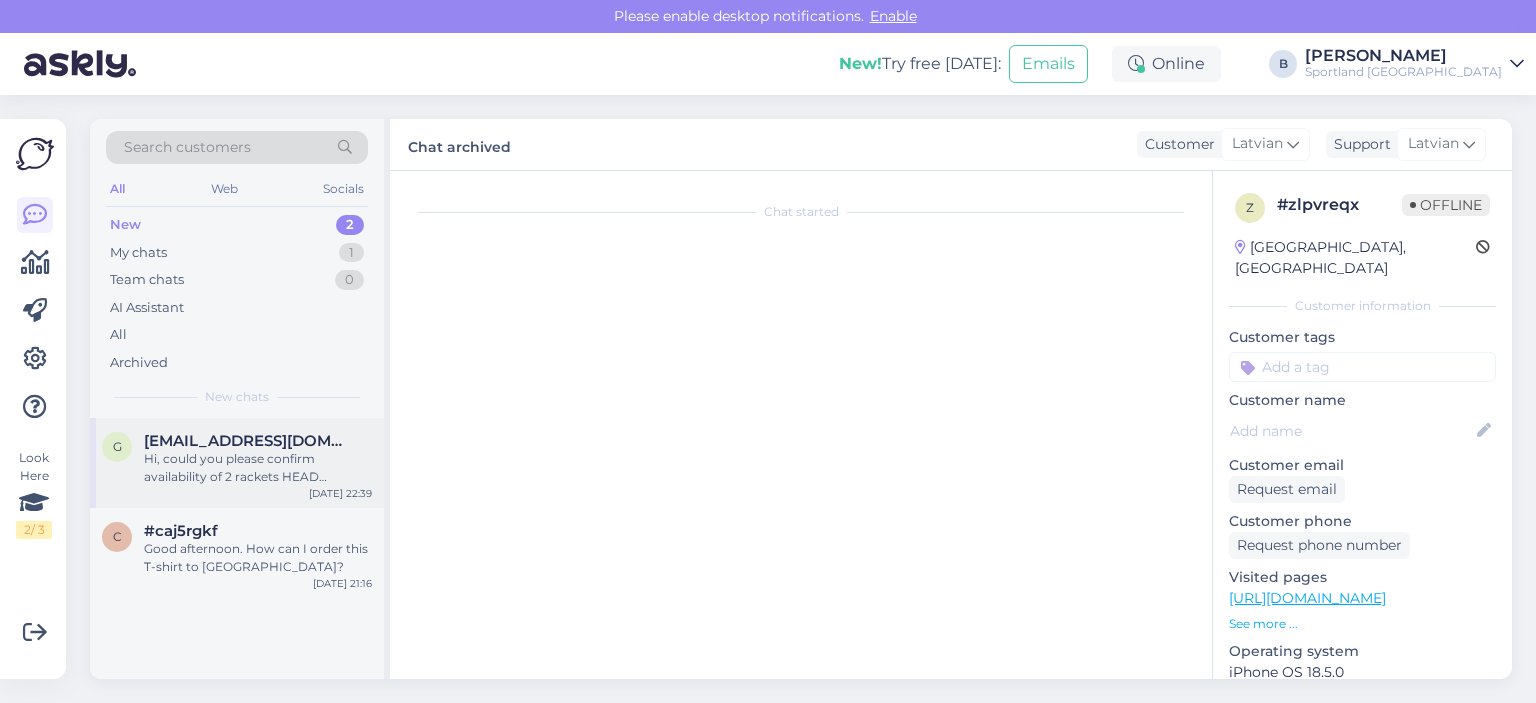 scroll, scrollTop: 0, scrollLeft: 0, axis: both 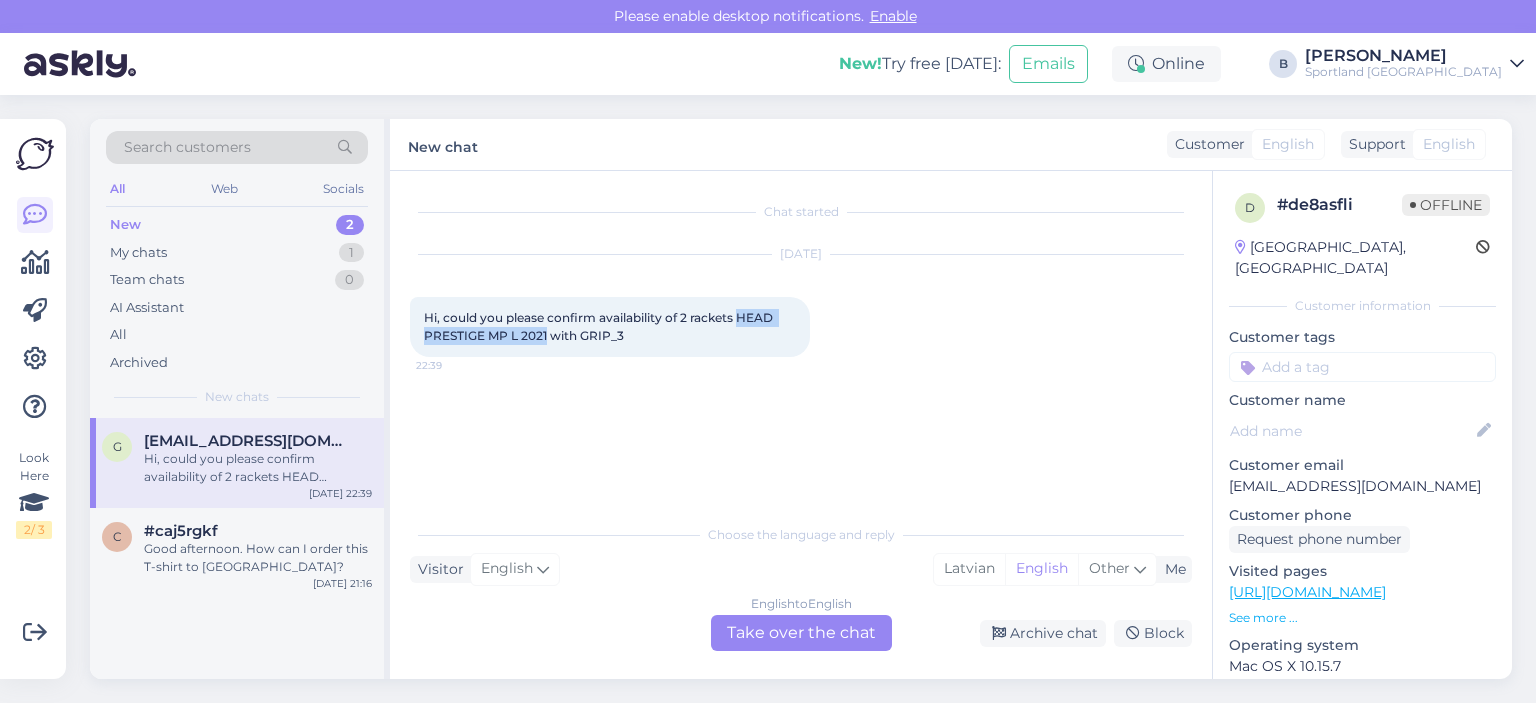 drag, startPoint x: 737, startPoint y: 317, endPoint x: 546, endPoint y: 336, distance: 191.9427 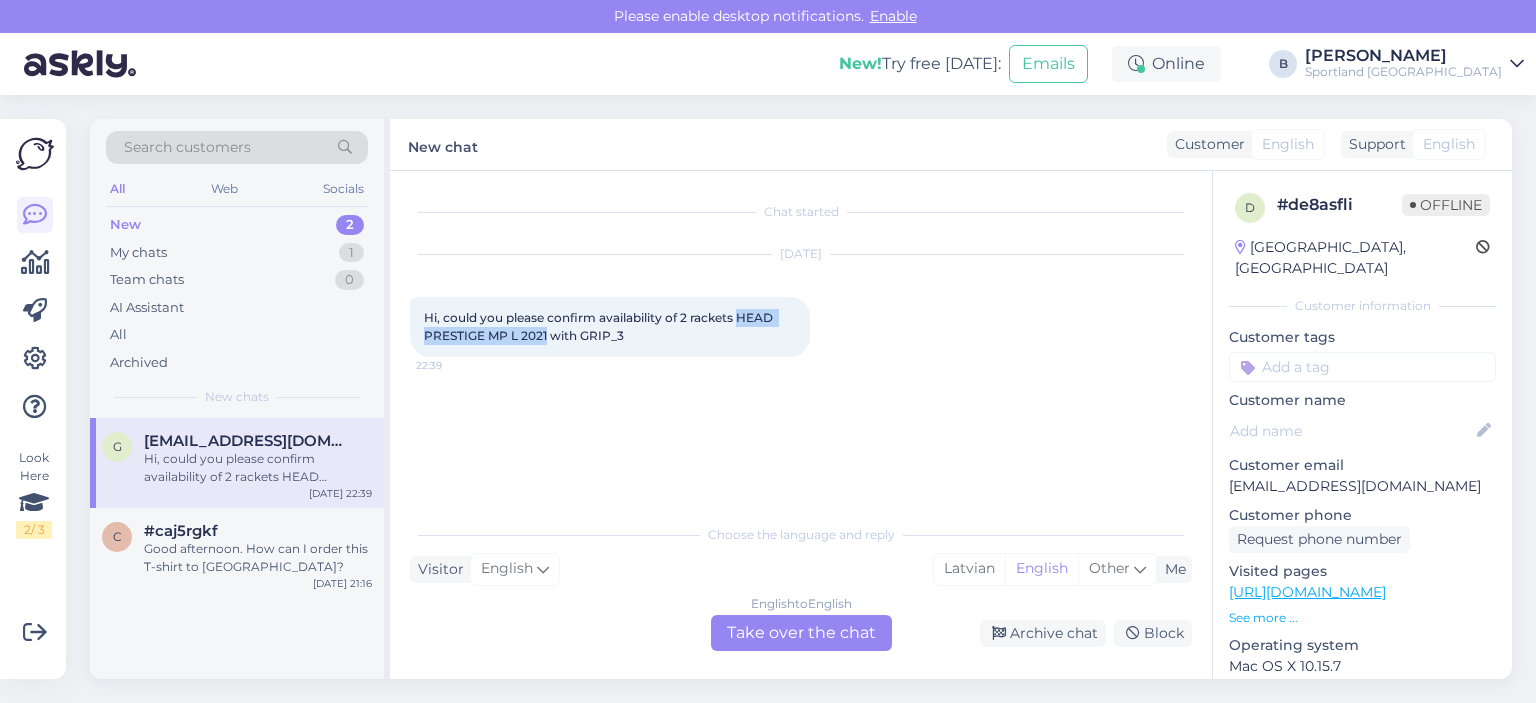 click on "Hi, could you please confirm availability of 2 rackets HEAD PRESTIGE MP L 2021 with GRIP_3" at bounding box center [600, 326] 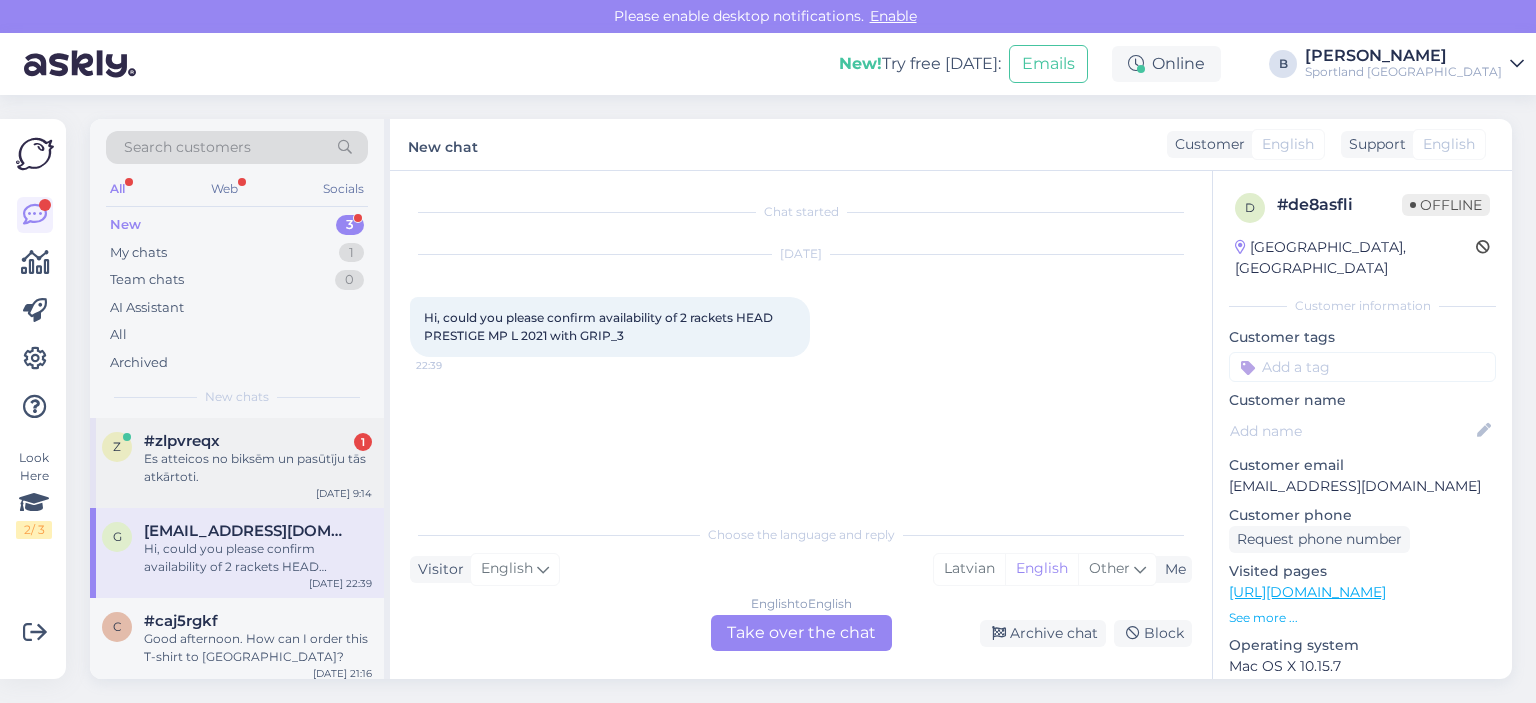 click on "#zlpvreqx 1" at bounding box center [258, 441] 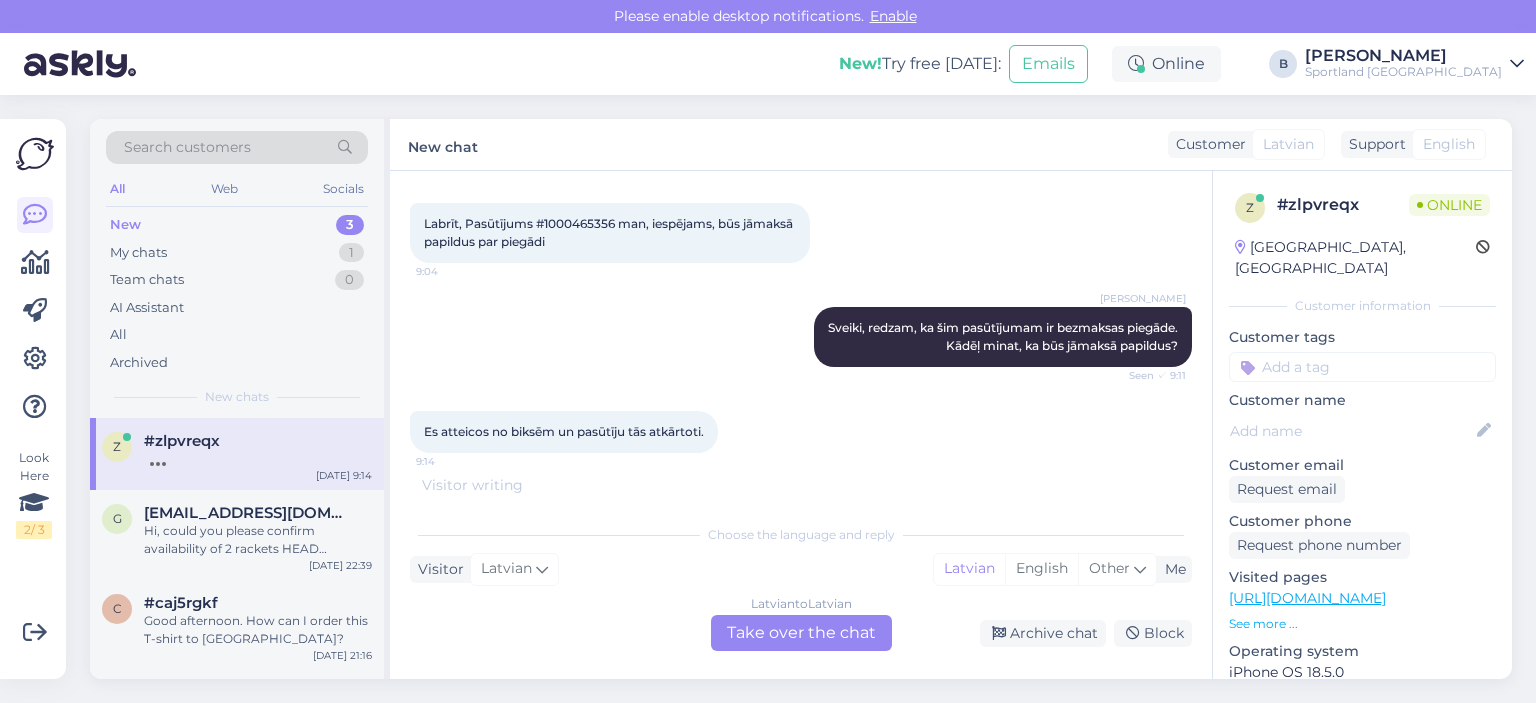 scroll, scrollTop: 1086, scrollLeft: 0, axis: vertical 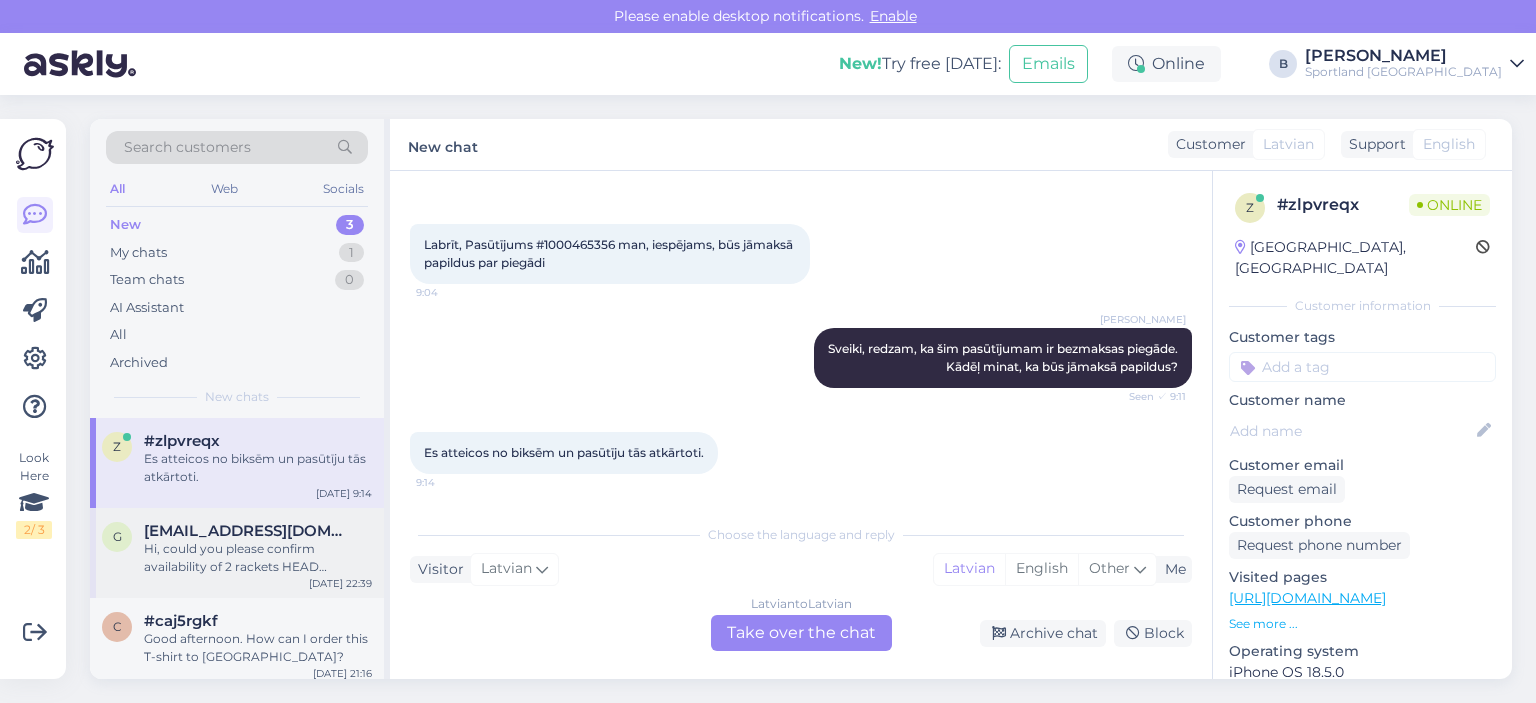 click on "Hi, could you please confirm availability of 2 rackets HEAD PRESTIGE MP L 2021 with GRIP_3" at bounding box center (258, 558) 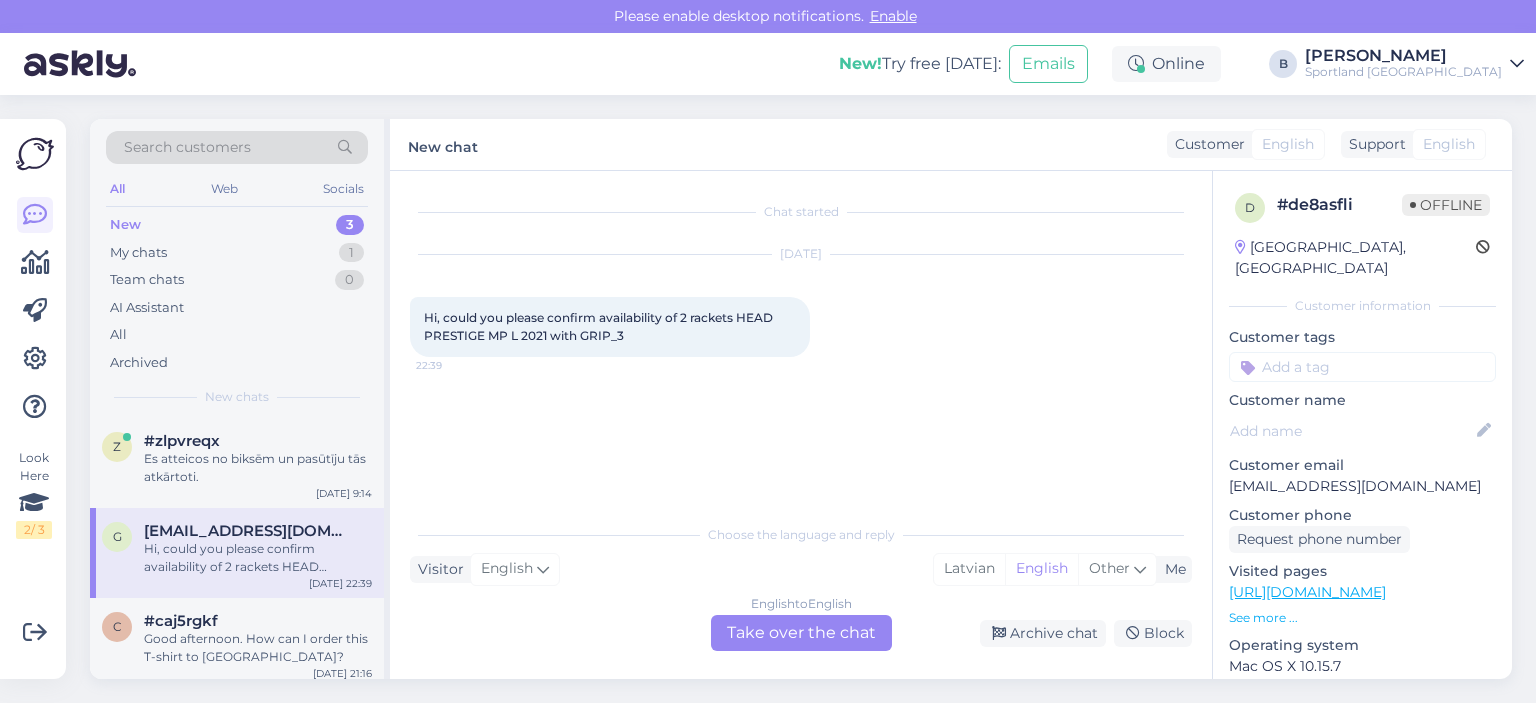 click on "English  to  English Take over the chat" at bounding box center [801, 633] 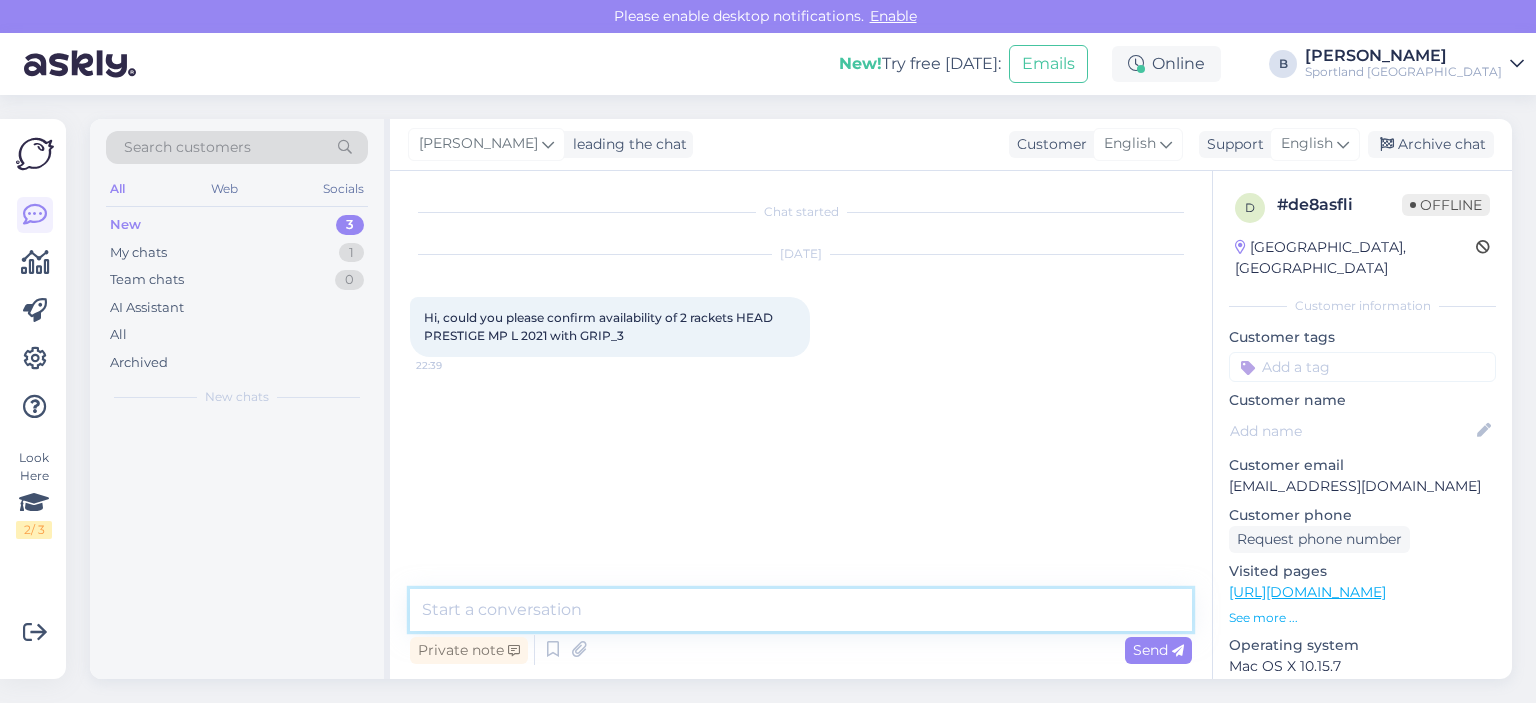 click at bounding box center (801, 610) 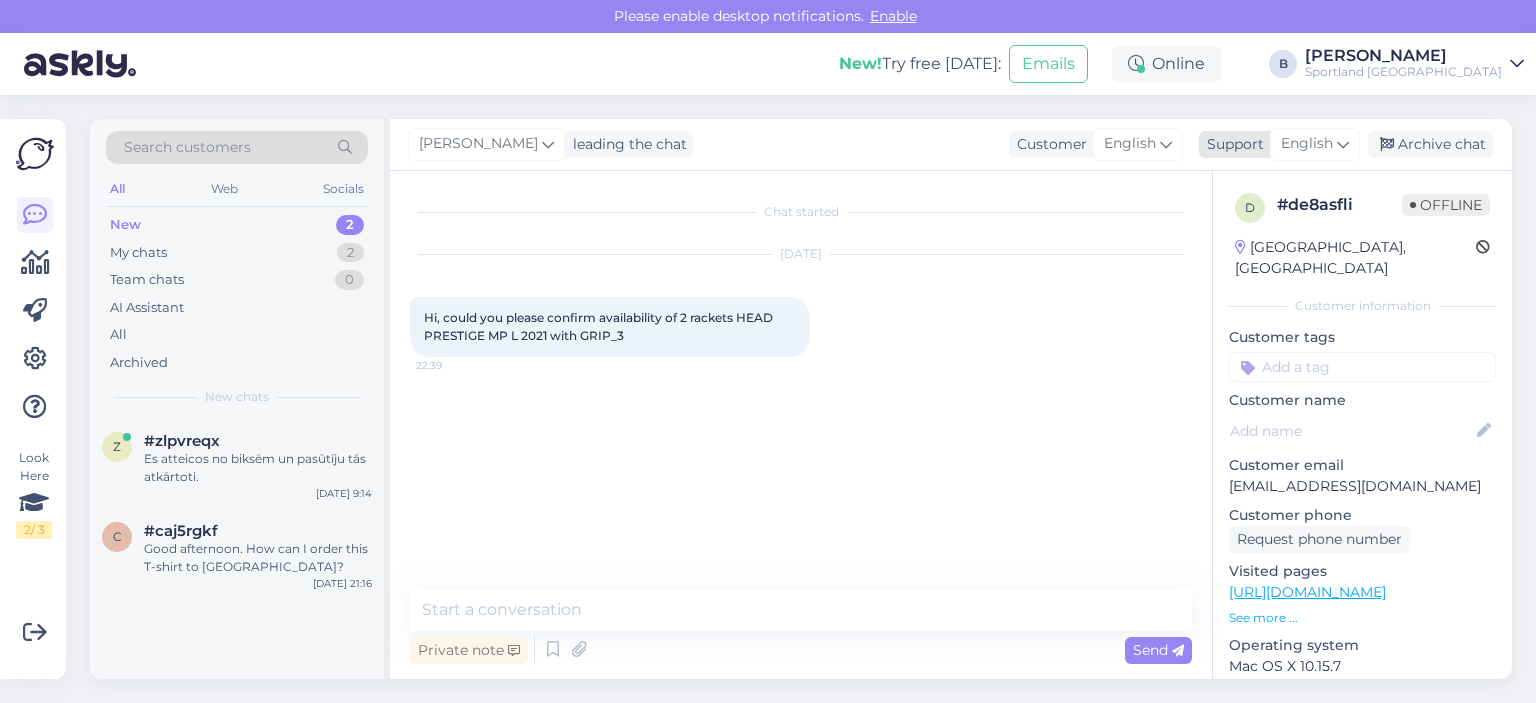 click on "English" at bounding box center [1307, 144] 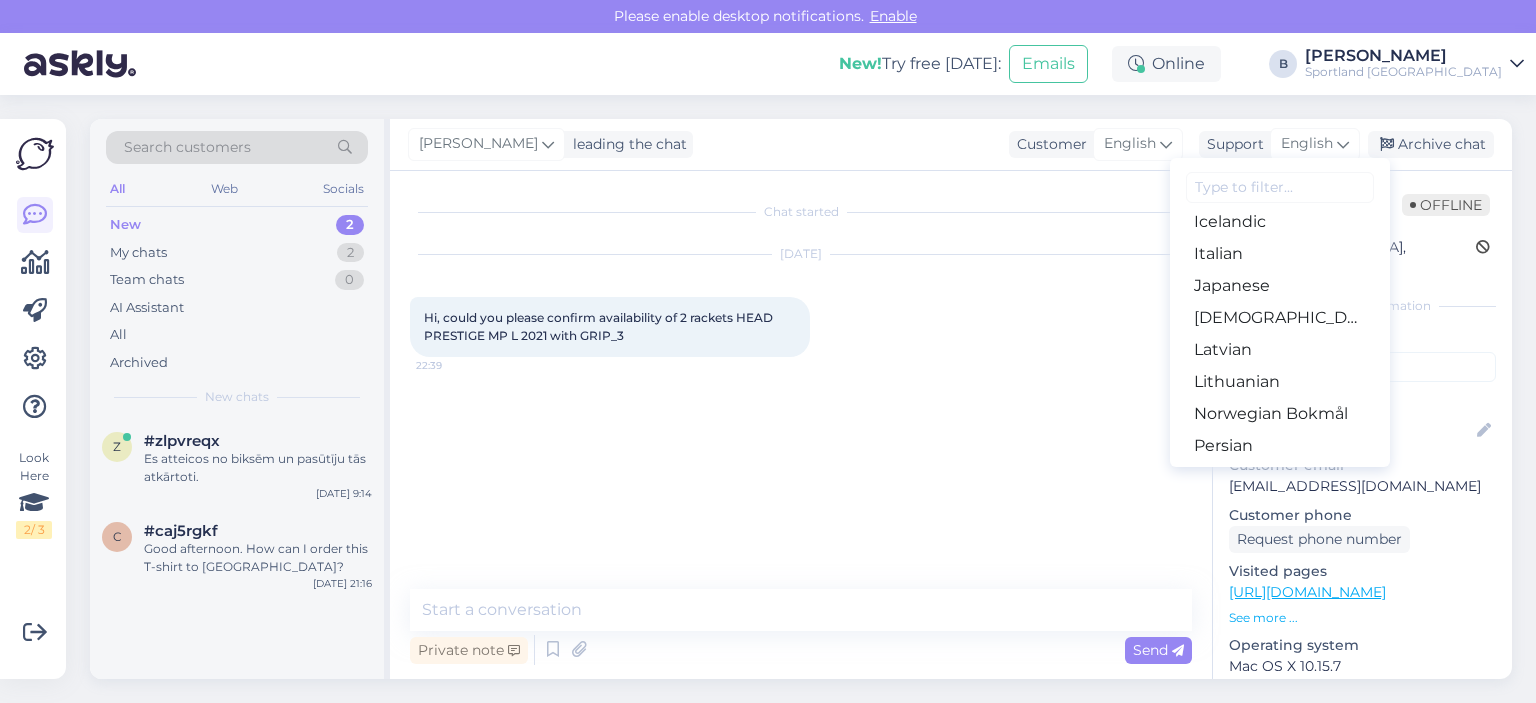 scroll, scrollTop: 500, scrollLeft: 0, axis: vertical 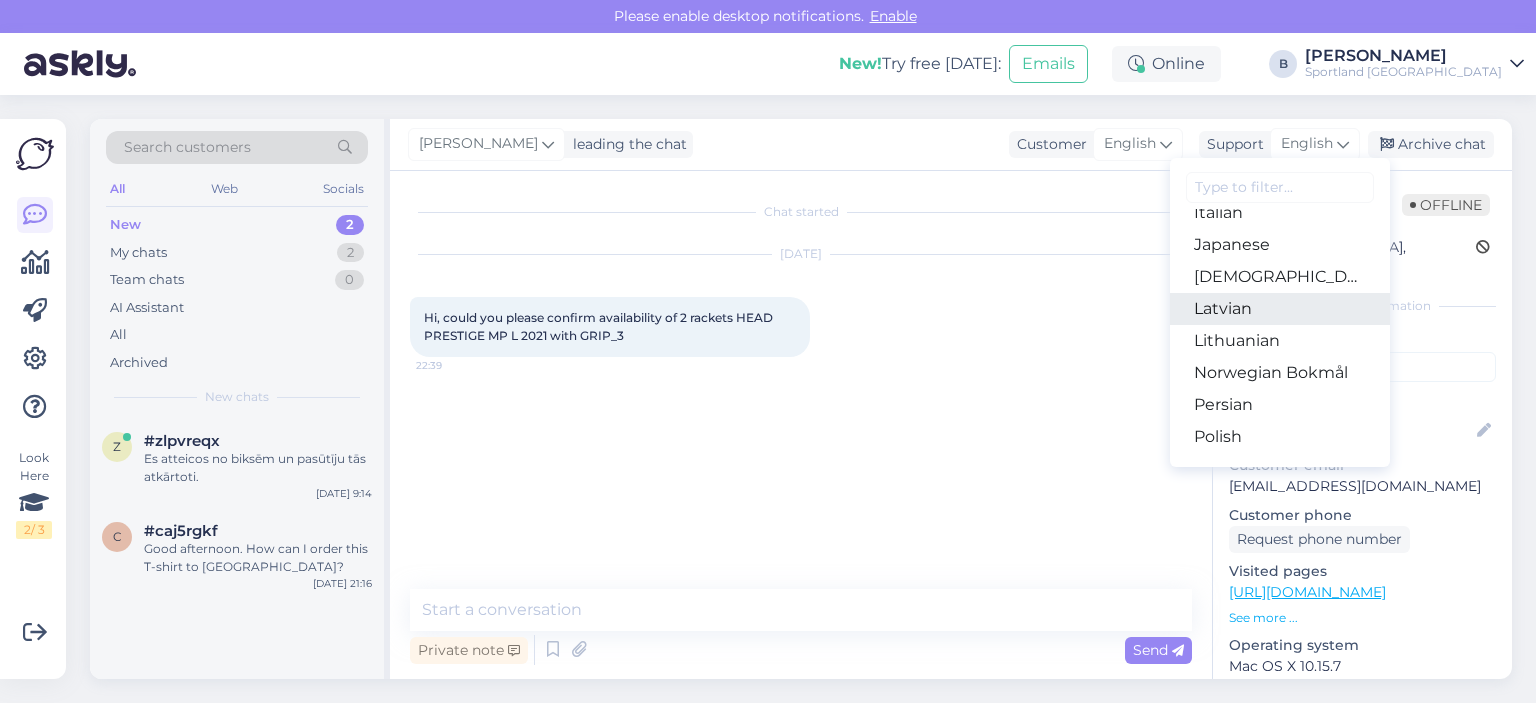 click on "Latvian" at bounding box center (1280, 309) 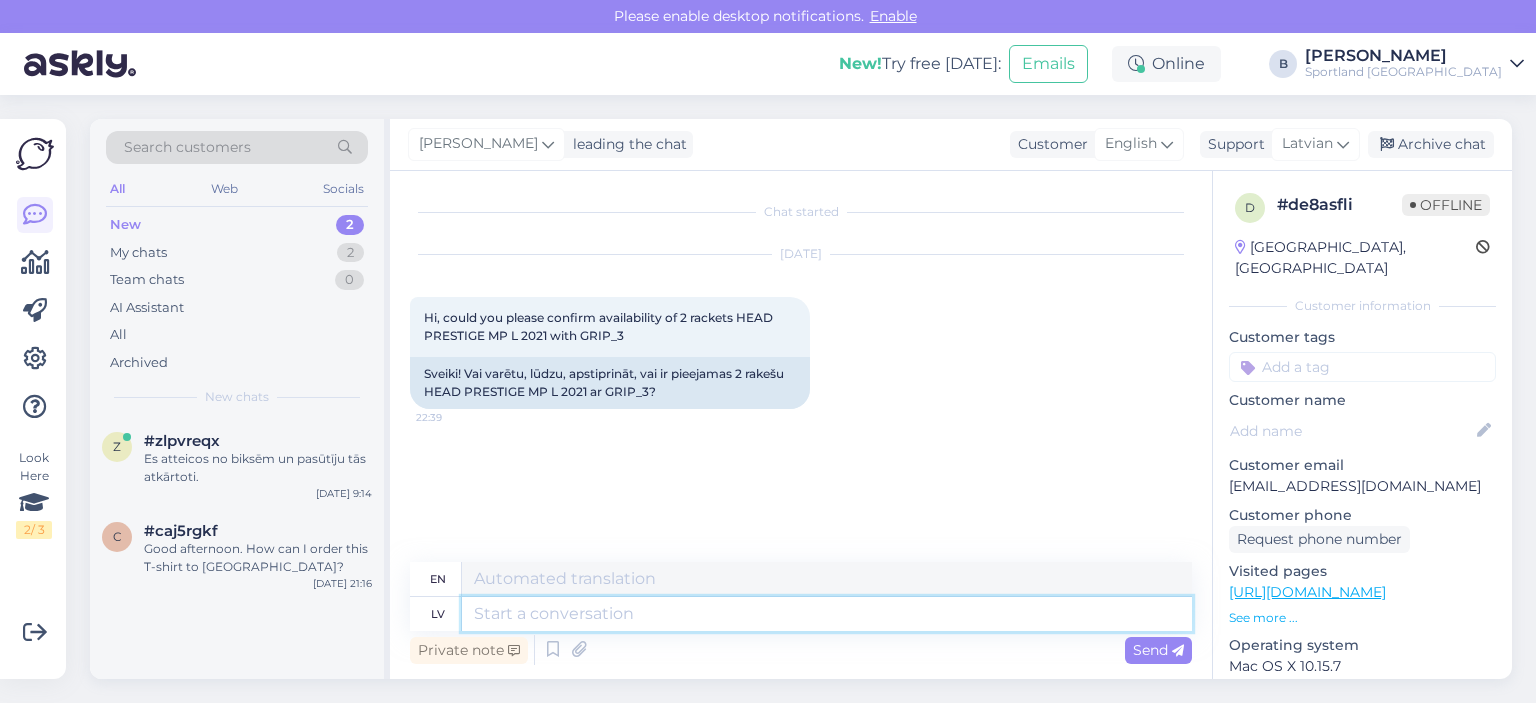 click at bounding box center [827, 614] 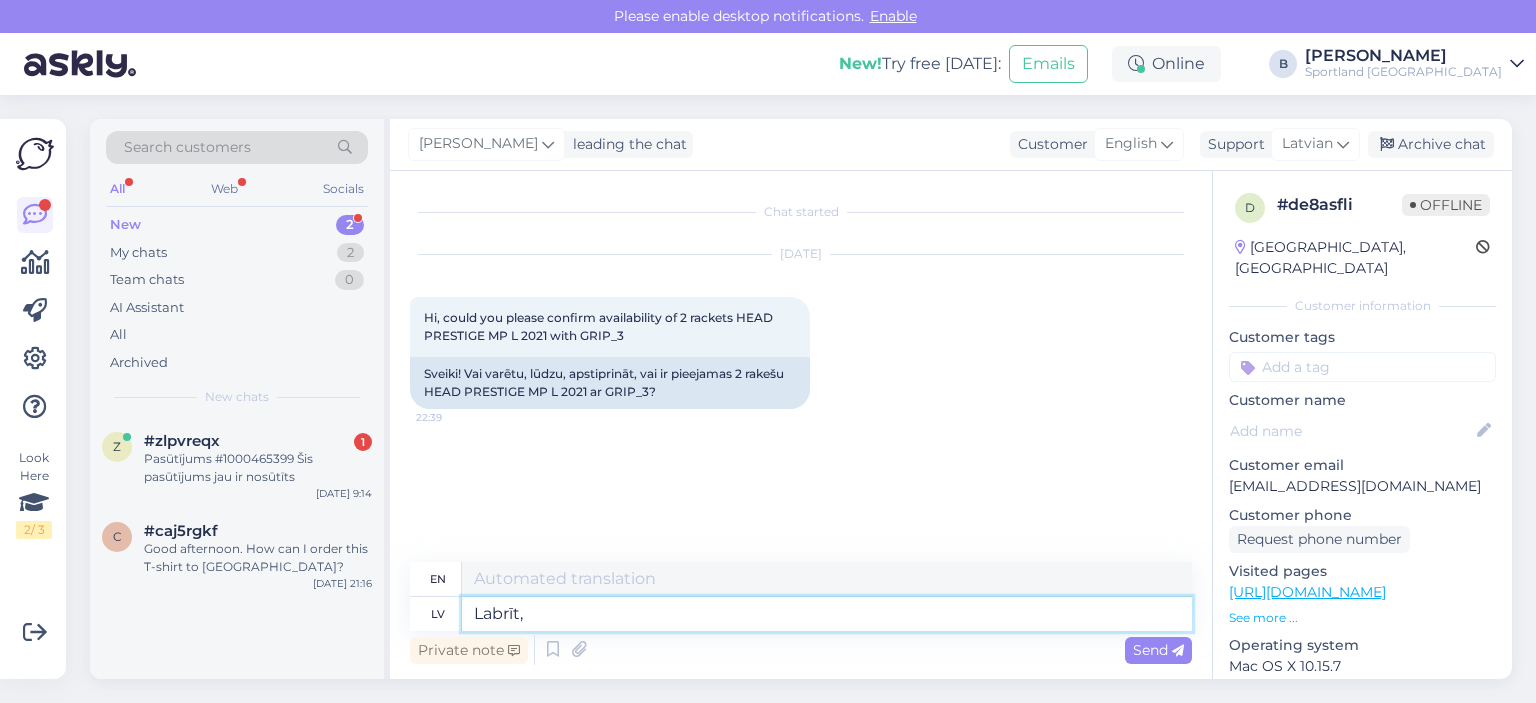 type on "Labrīt, v" 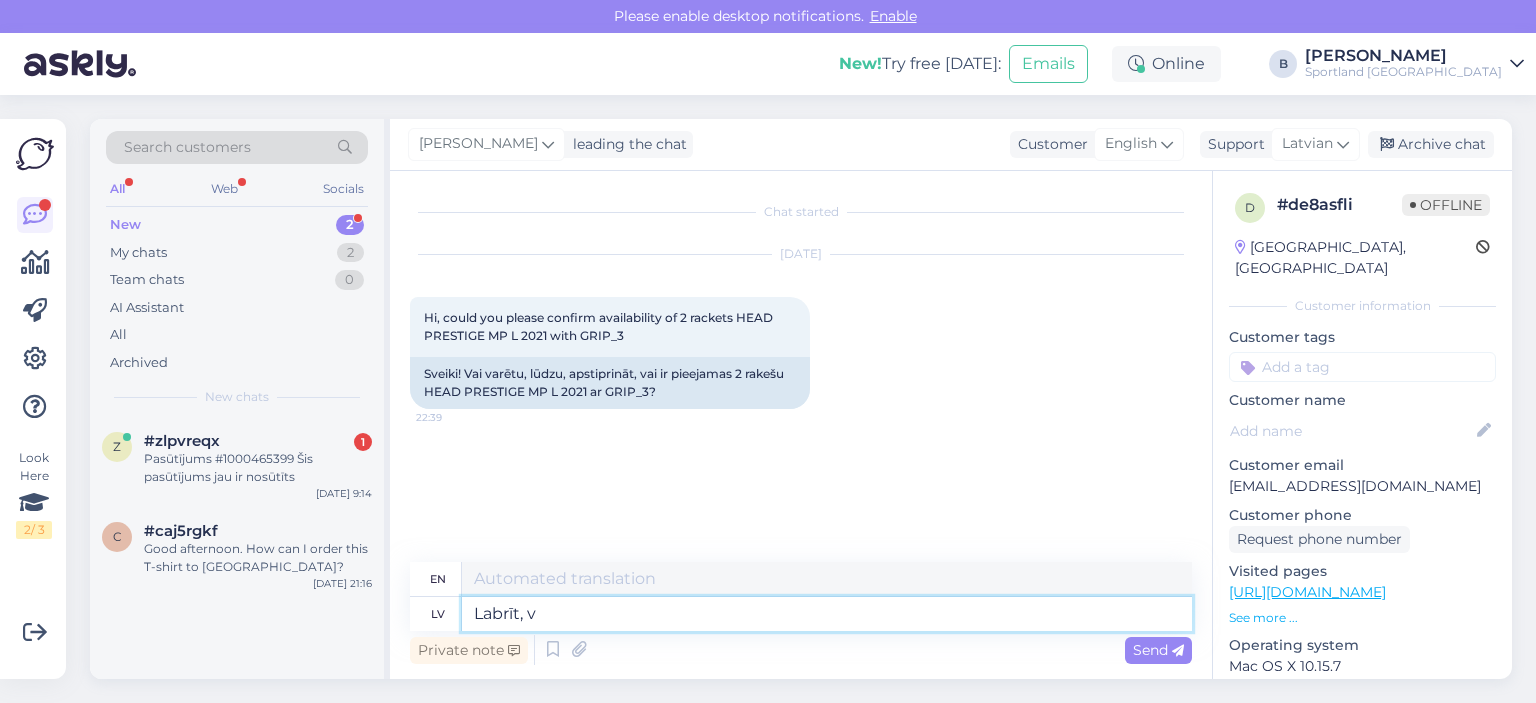 type on "Good morning," 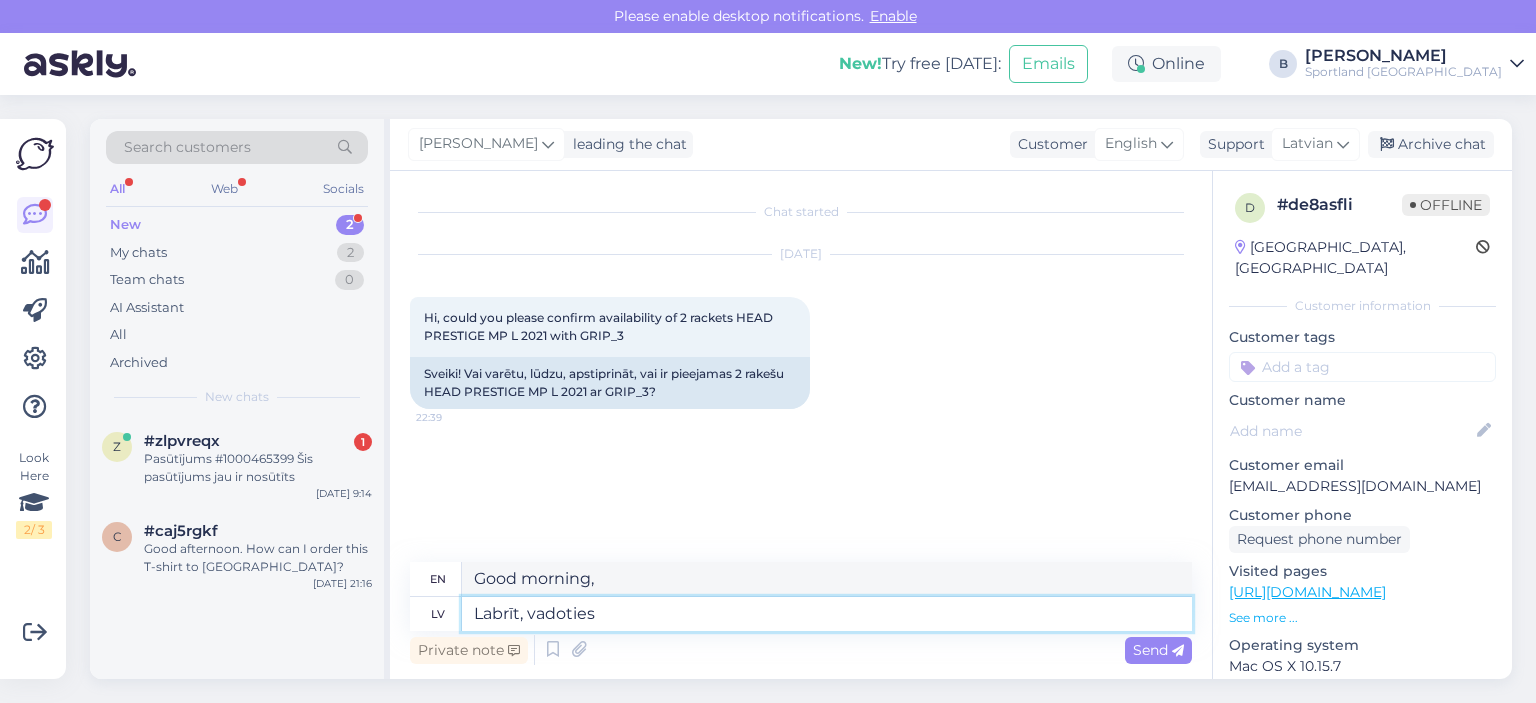 type on "Labrīt, vadoties" 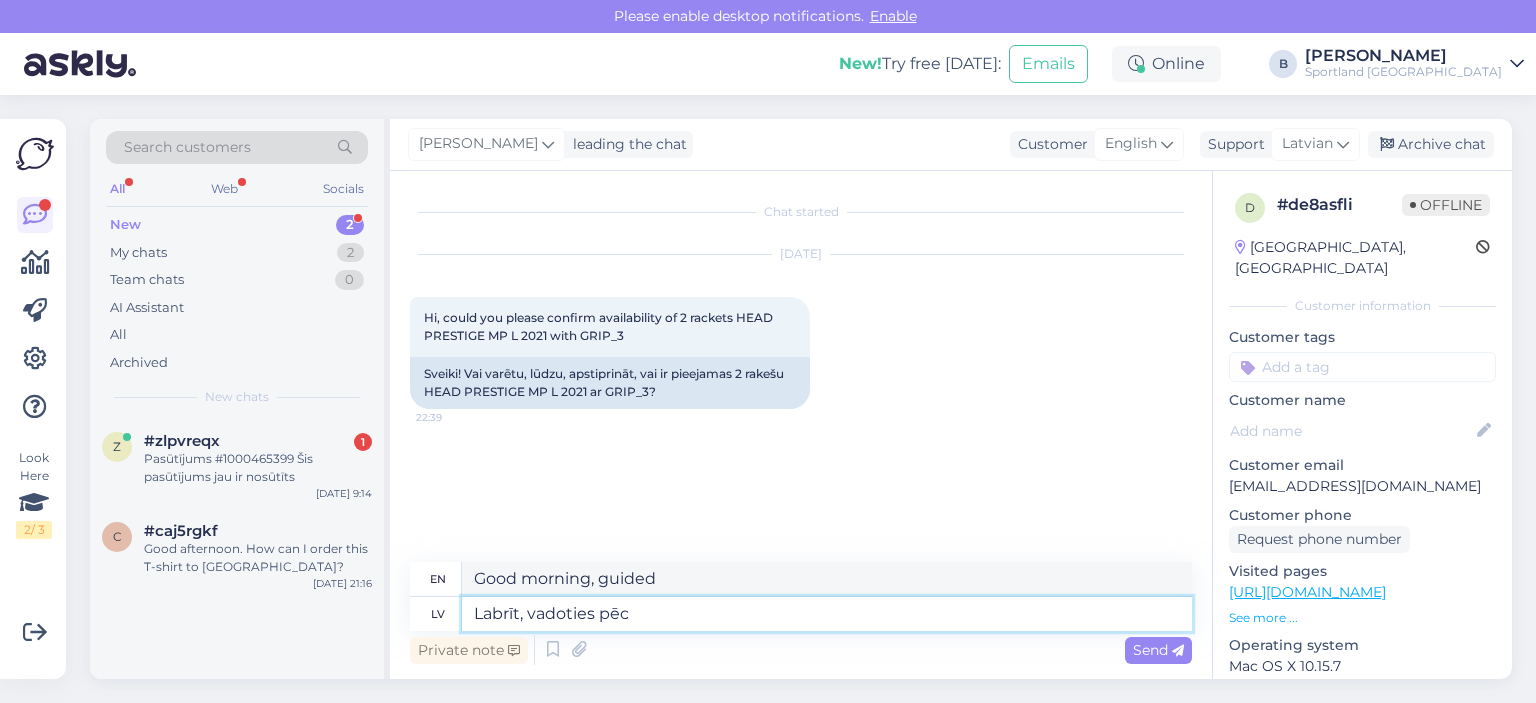 type on "Labrīt, vadoties pēc" 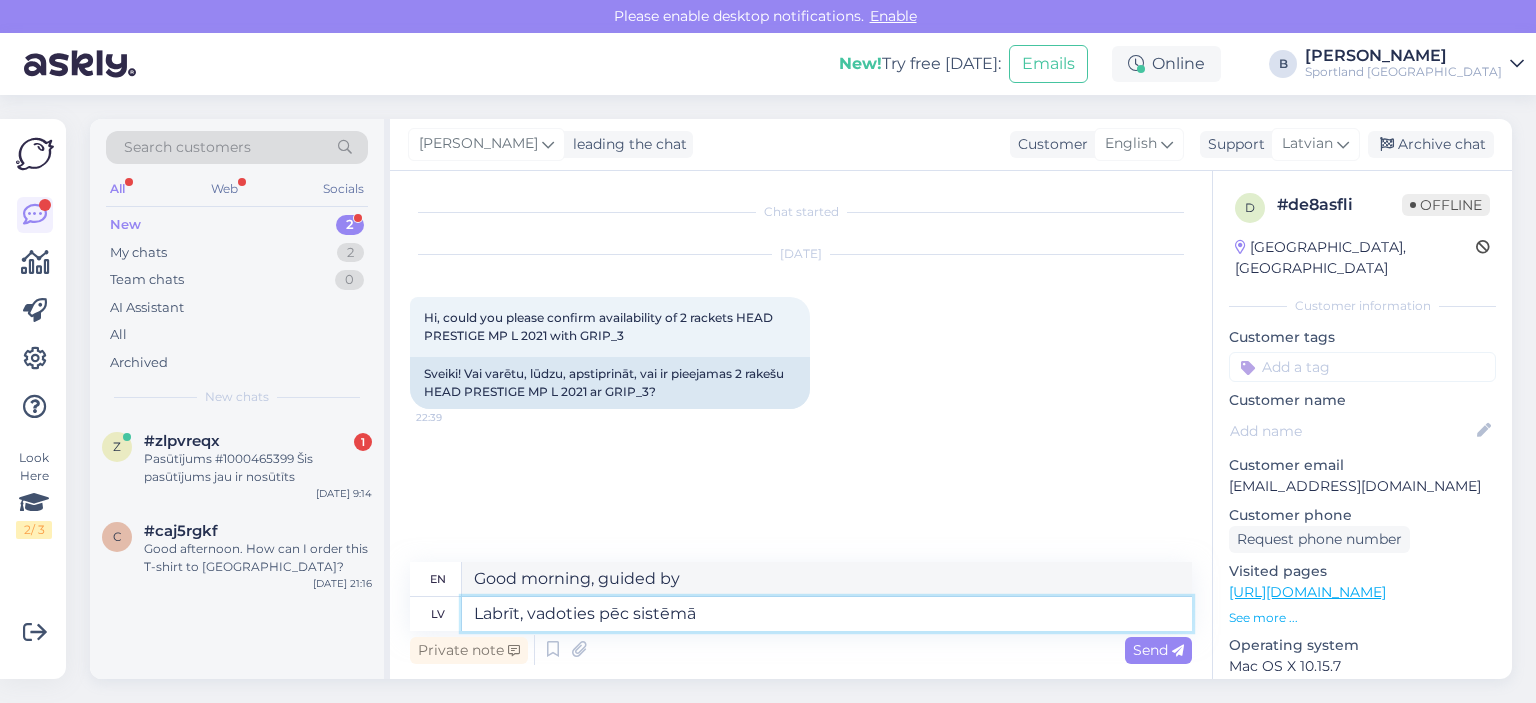 type on "Labrīt, vadoties pēc sistēmā n" 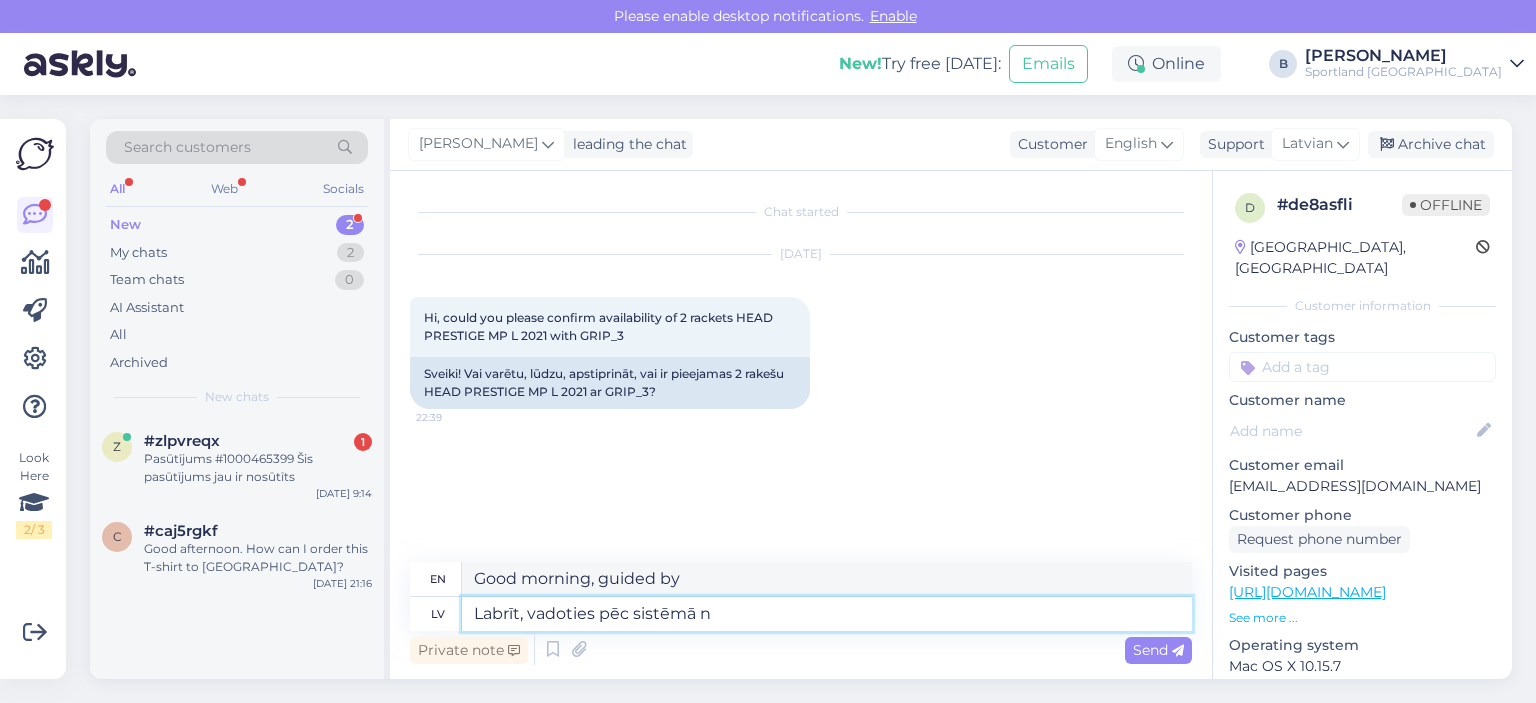 type on "Good morning, following the system" 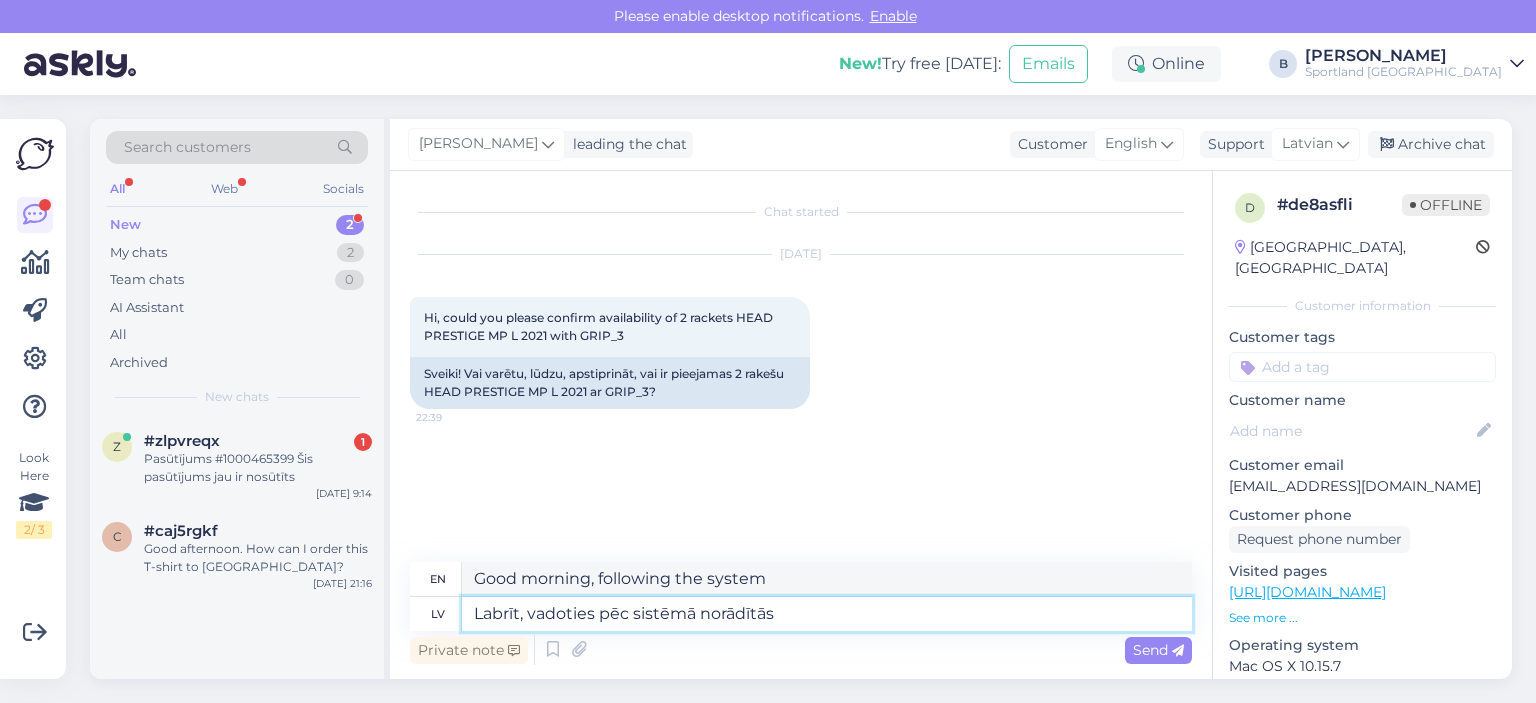 type on "Labrīt, vadoties pēc sistēmā norādītās i" 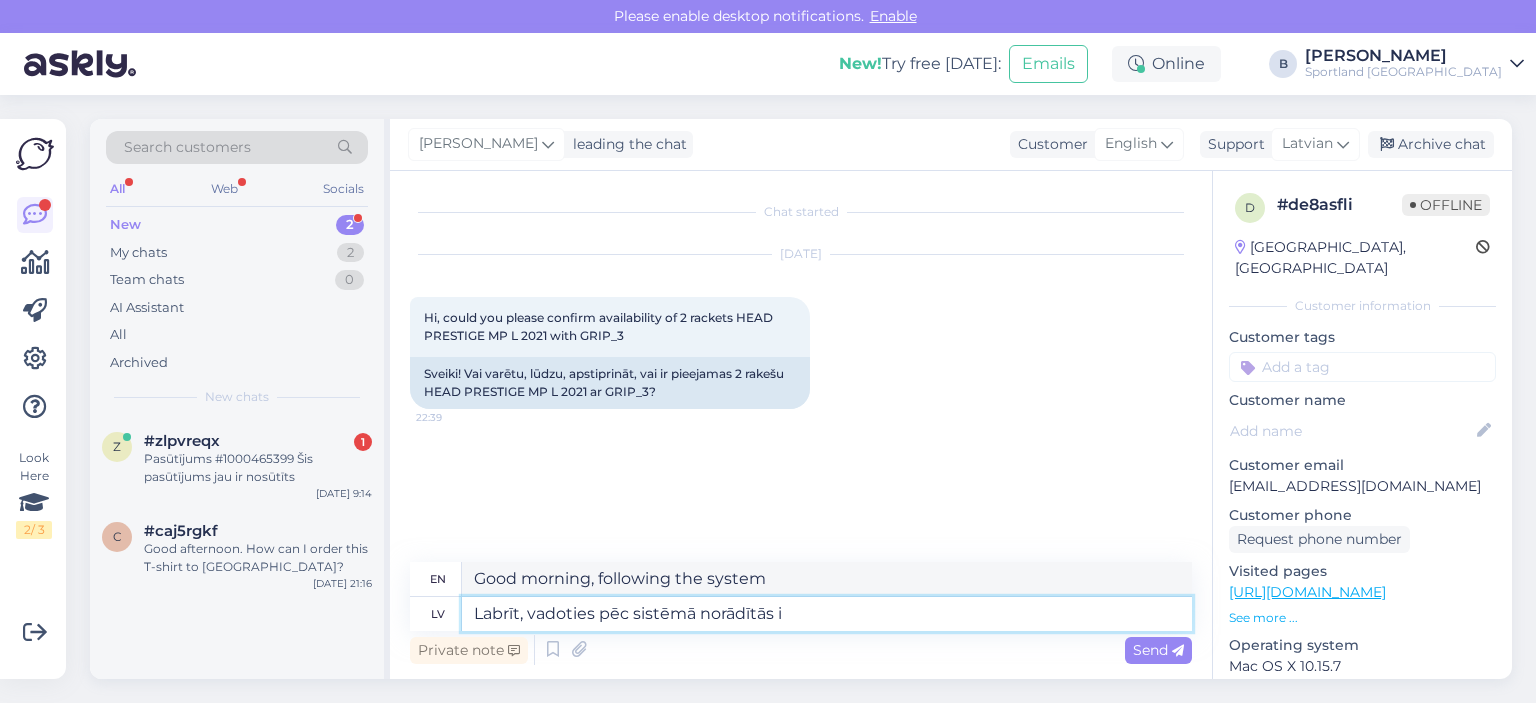 type on "Good morning, following the system instructions" 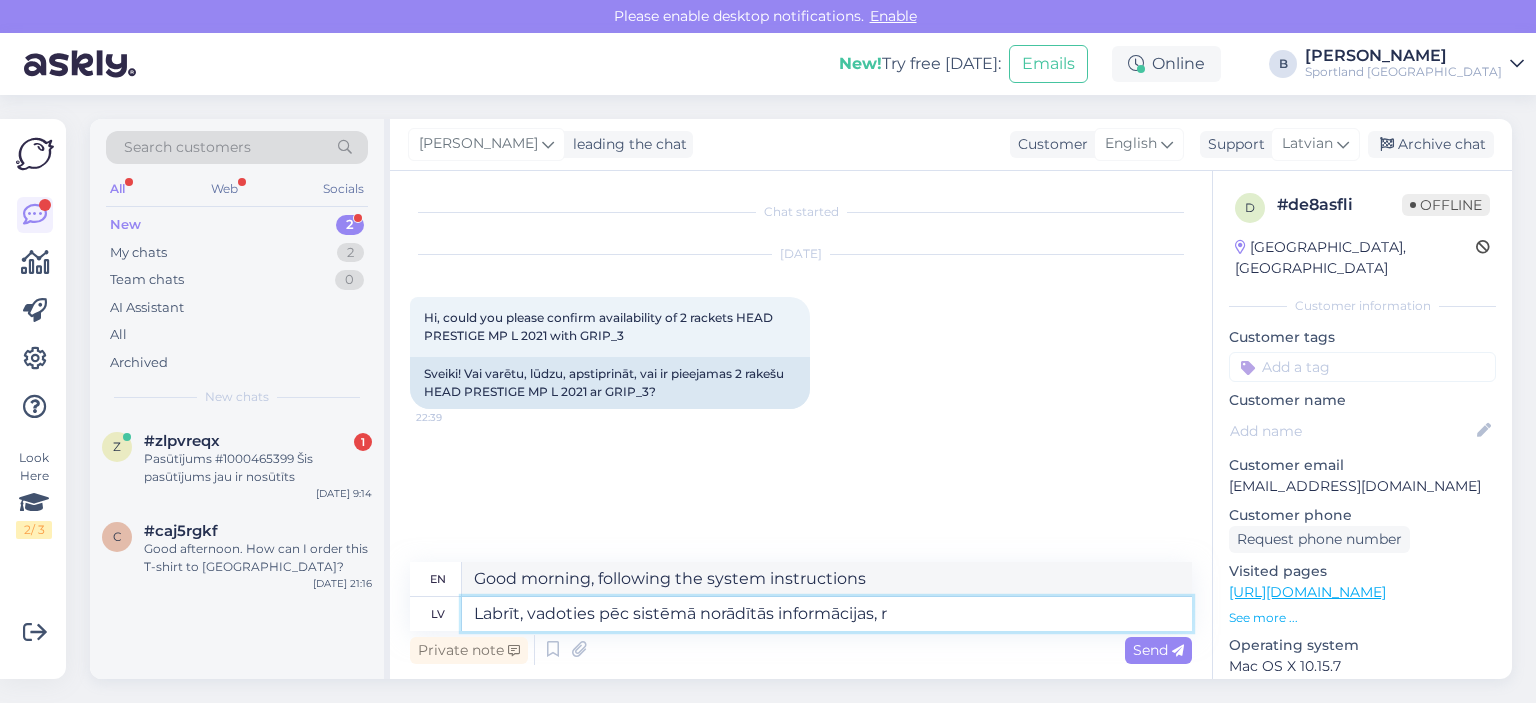 type on "Labrīt, vadoties pēc sistēmā norādītās informācijas, re" 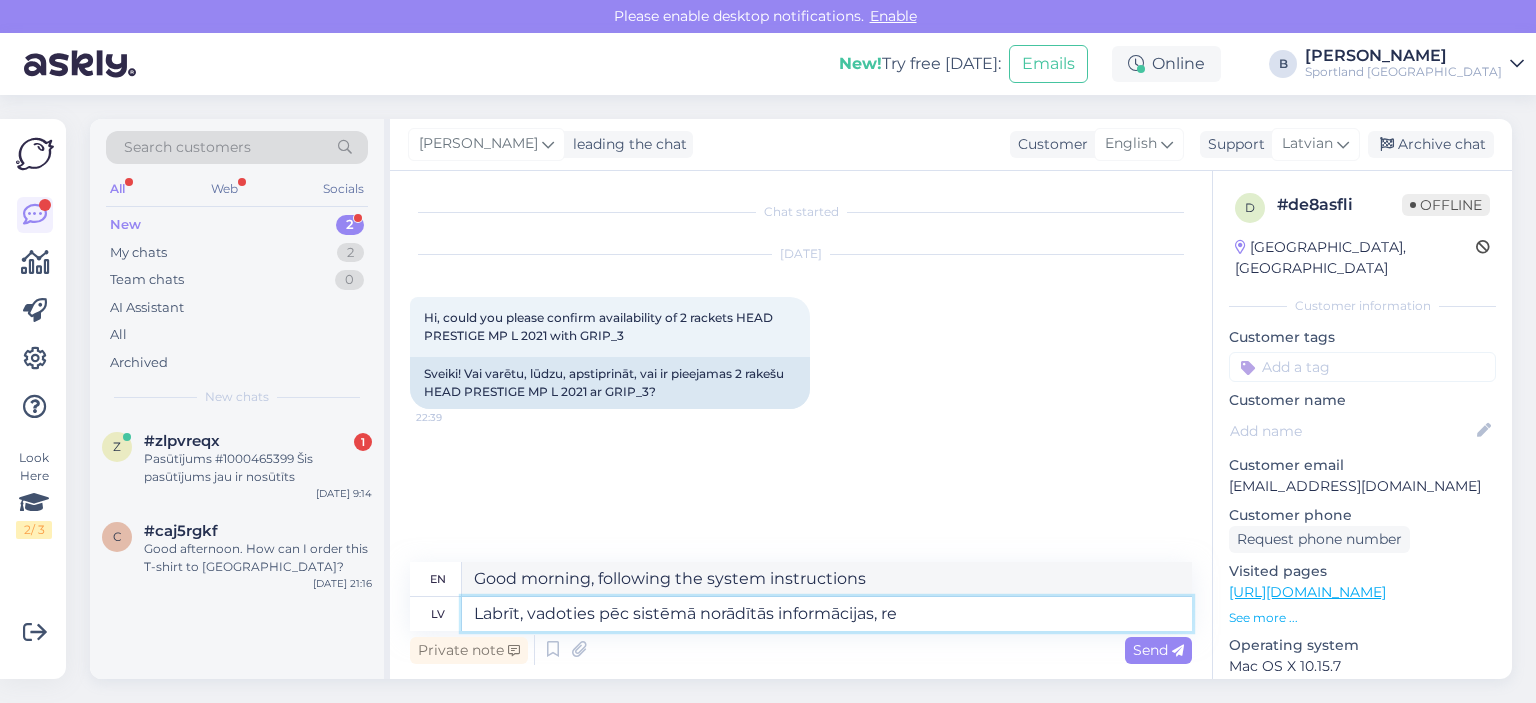 type on "Good morning, based on the information provided in the system," 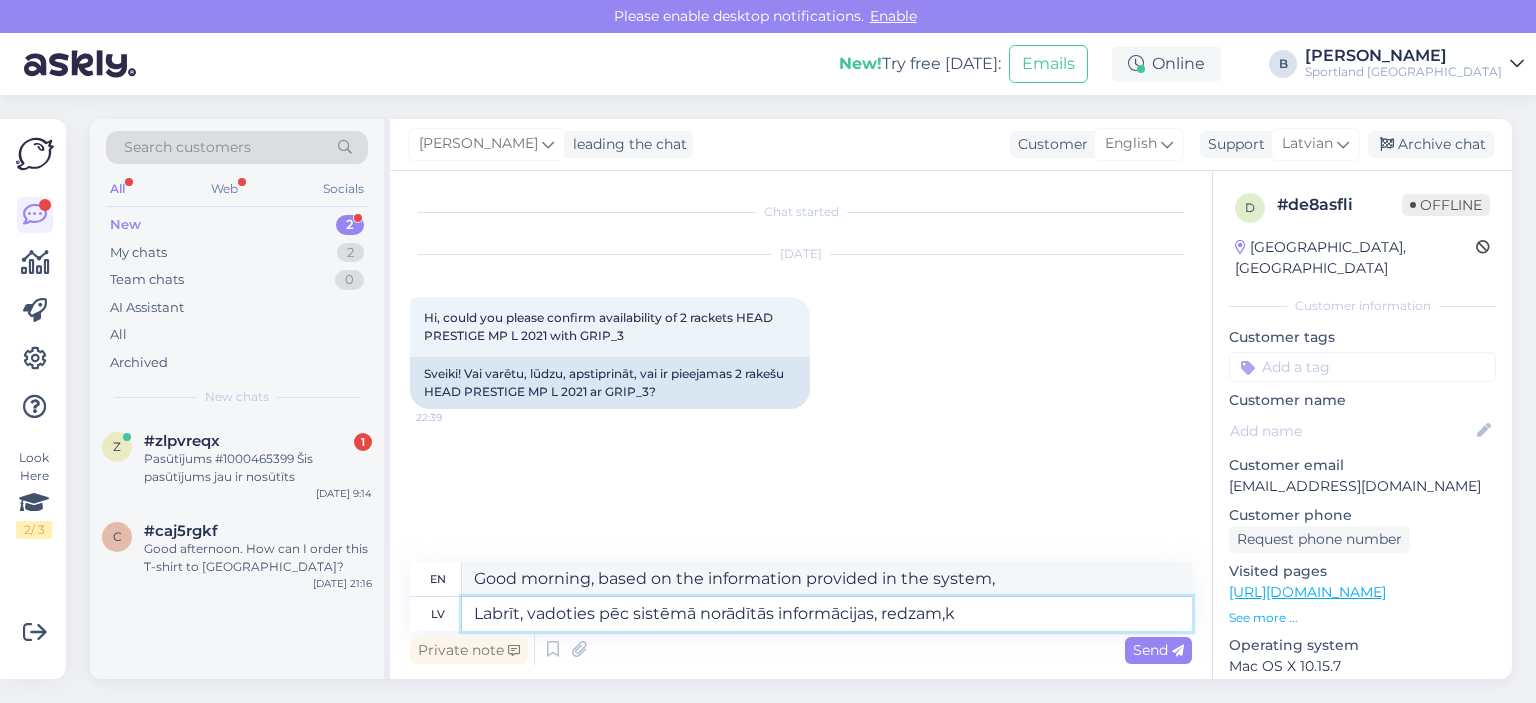 type on "Labrīt, vadoties pēc sistēmā norādītās informācijas, redzam,k" 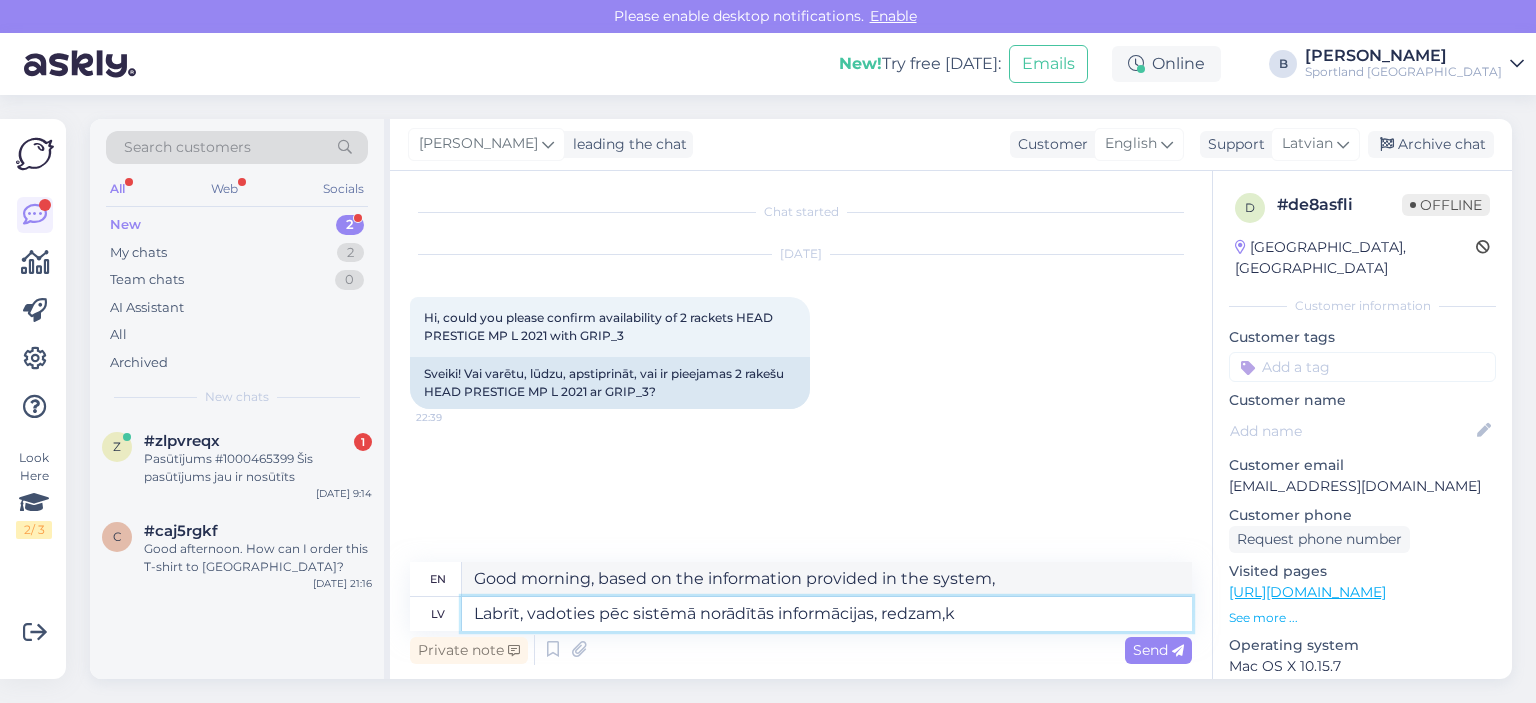 type on "Good morning, based on the information provided in the system, we see that" 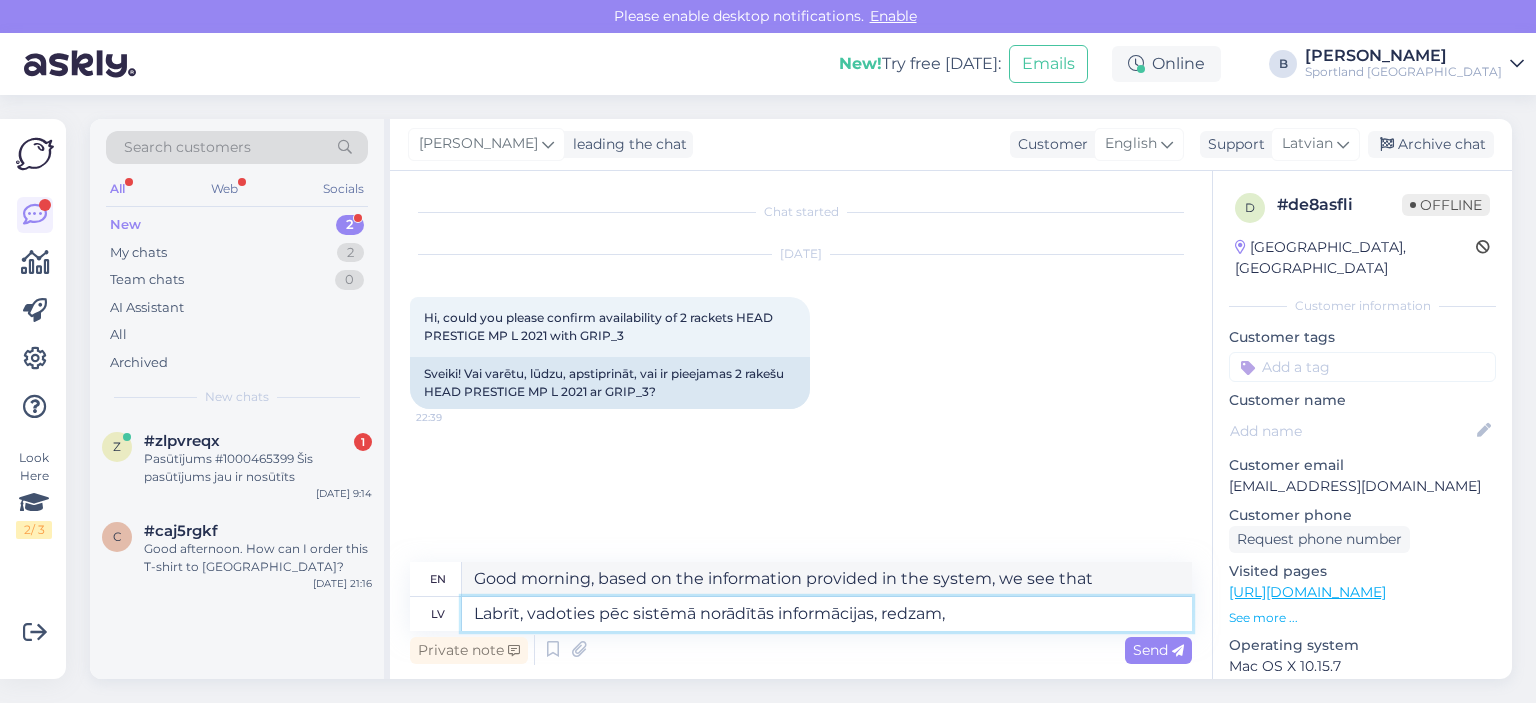 type on "Labrīt, vadoties pēc sistēmā norādītās informācijas, redzam, k" 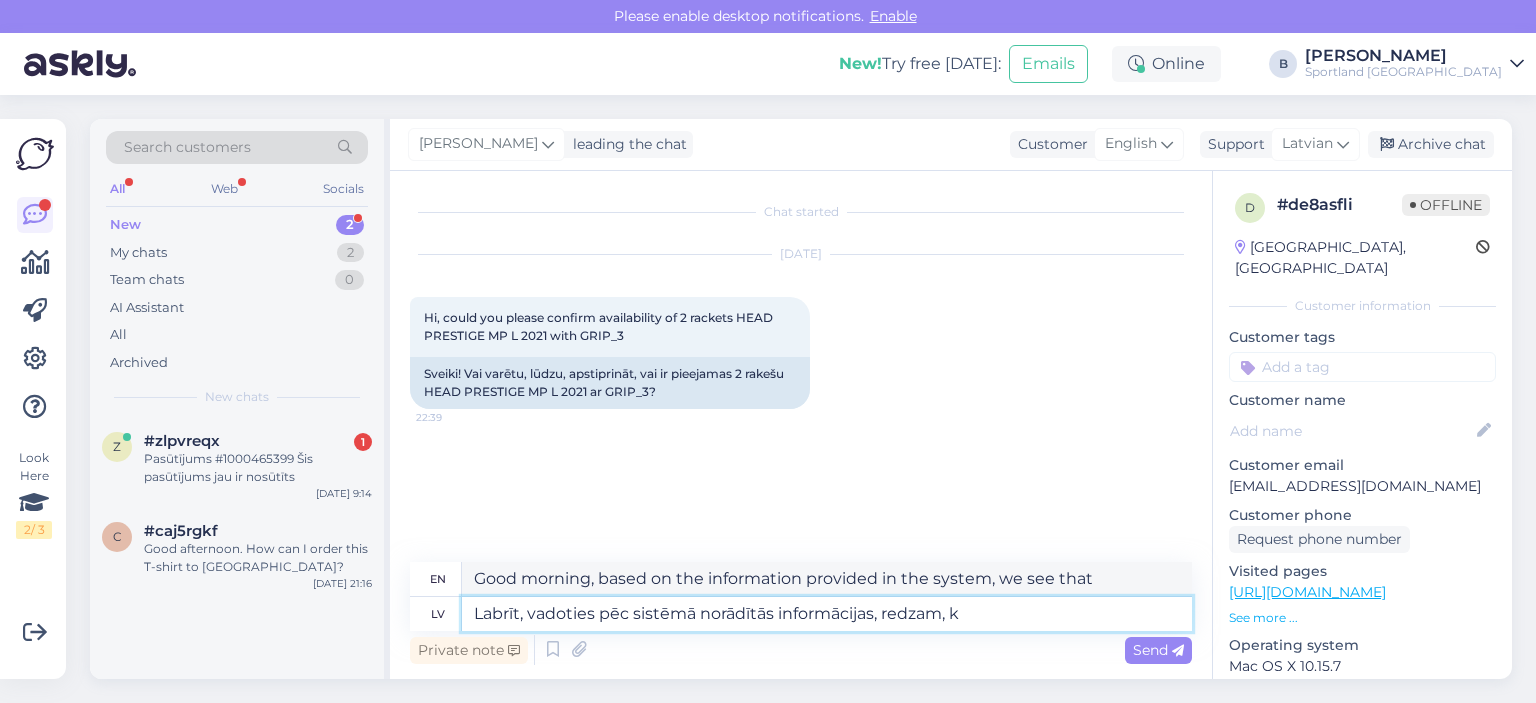 type on "Good morning, based on the information provided in the system, we see," 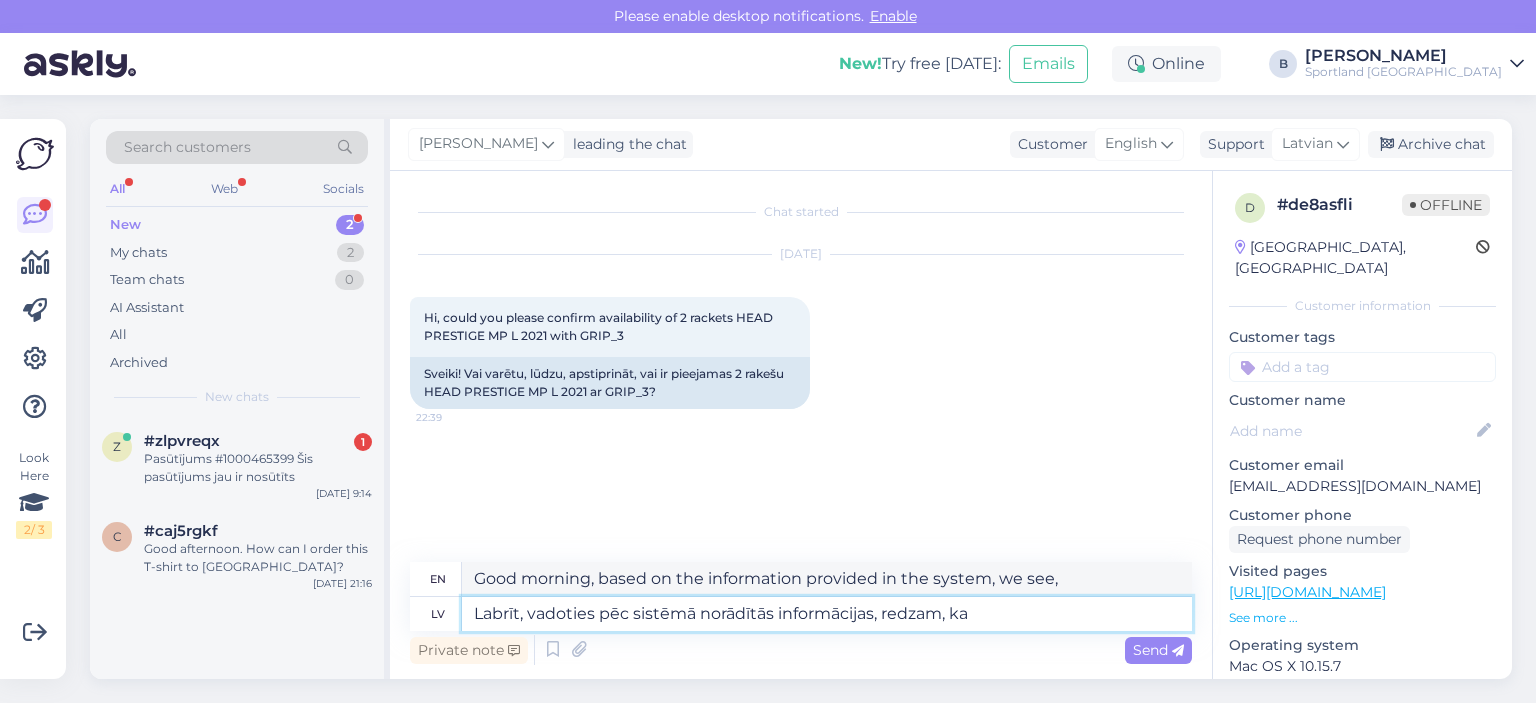 type on "Labrīt, vadoties pēc sistēmā norādītās informācijas, redzam, ka" 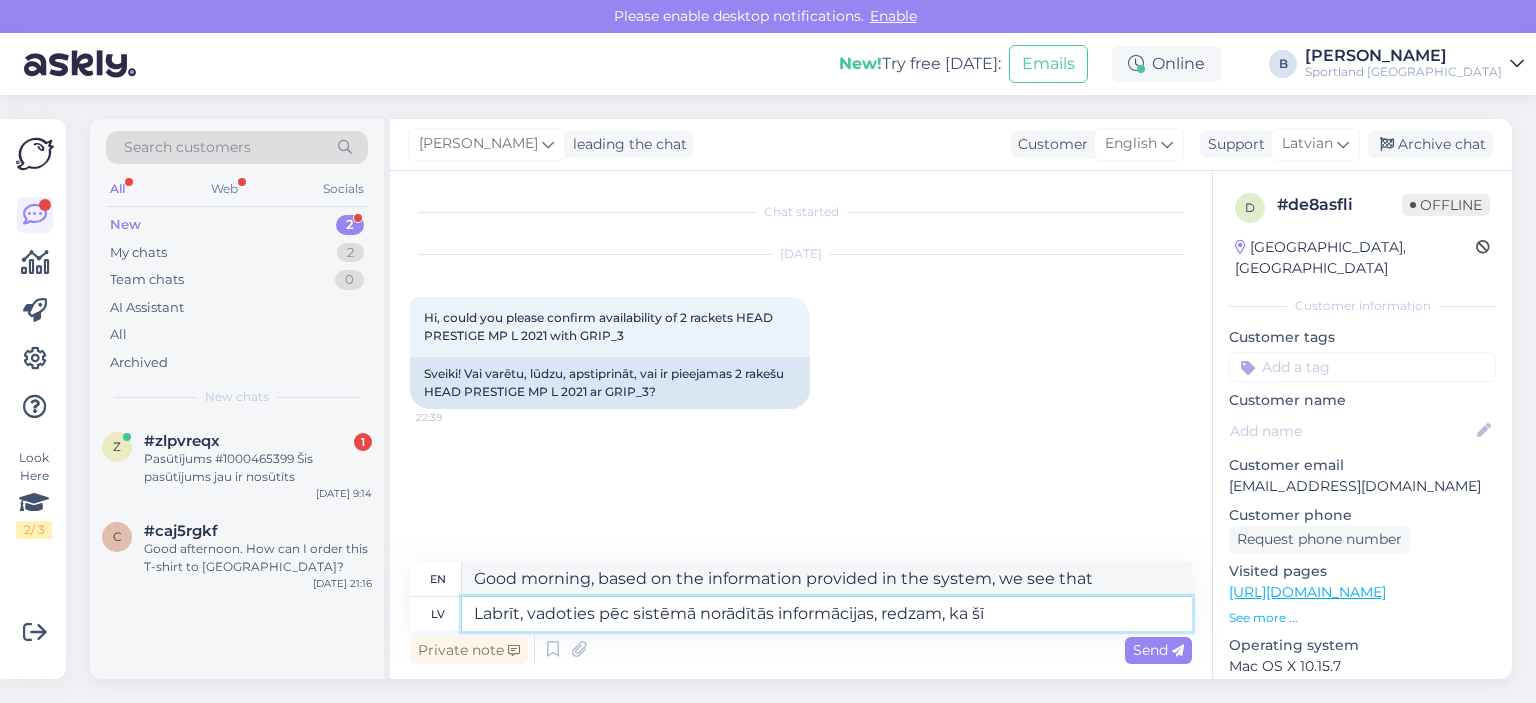 type on "Labrīt, vadoties pēc sistēmā norādītās informācijas, redzam, ka šī" 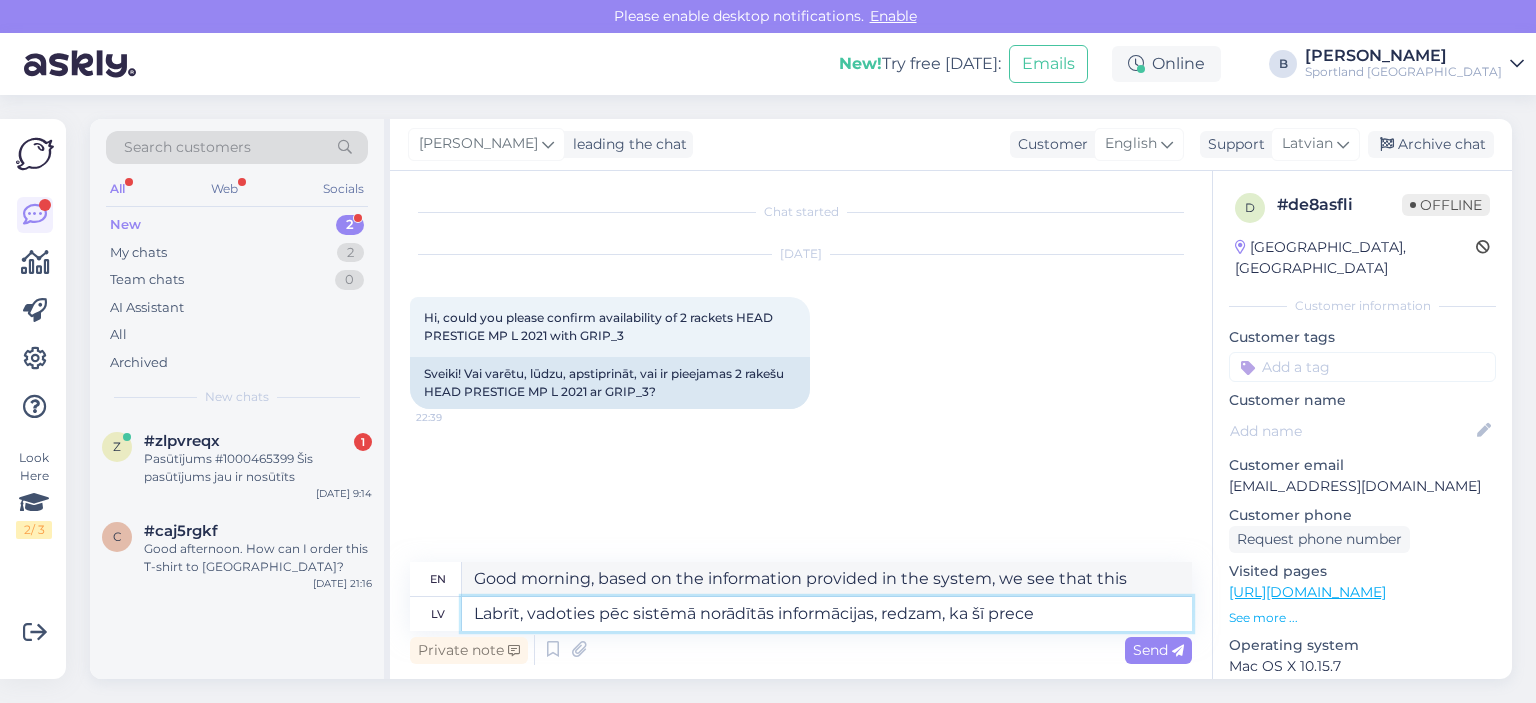 type on "Labrīt, vadoties pēc sistēmā norādītās informācijas, redzam, ka šī prece i" 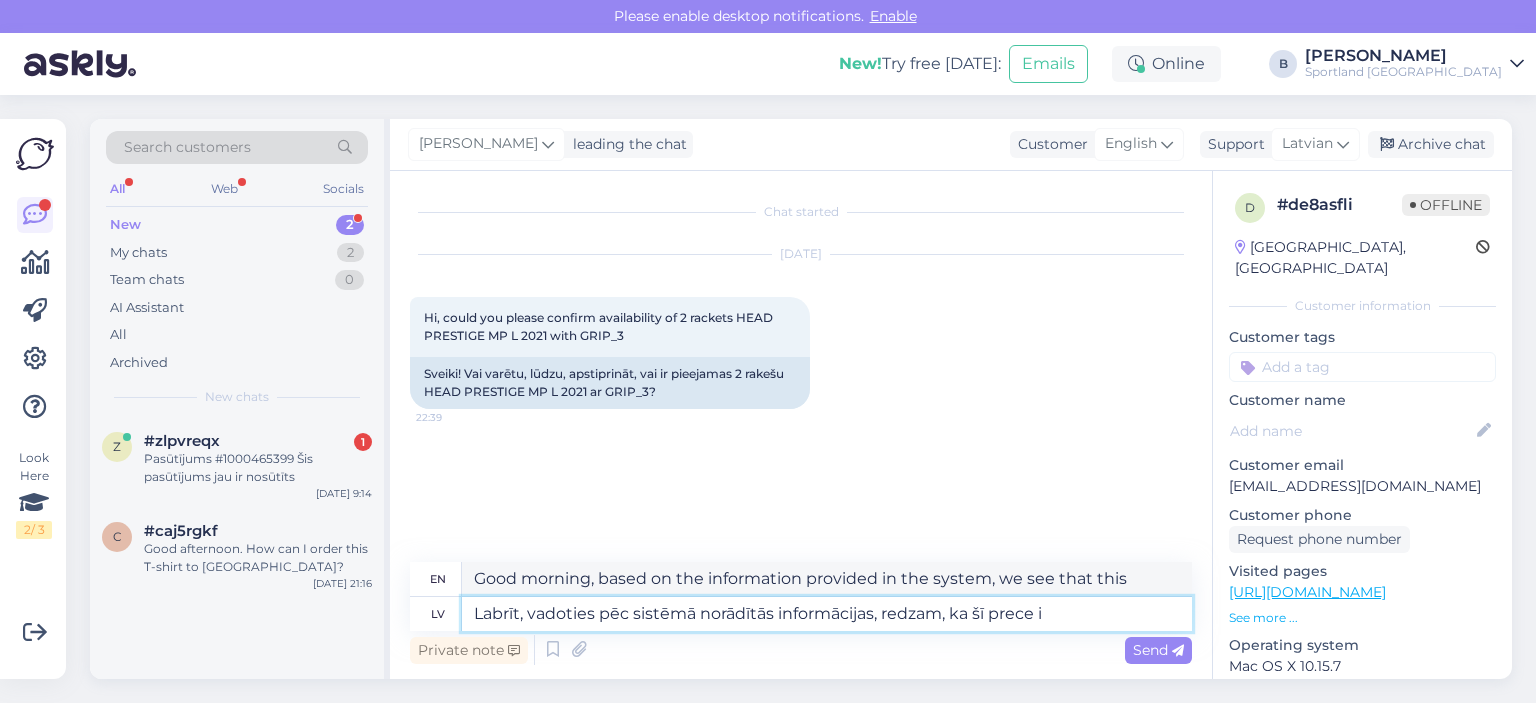 type on "Good morning, based on the information provided in the system, we see that this product" 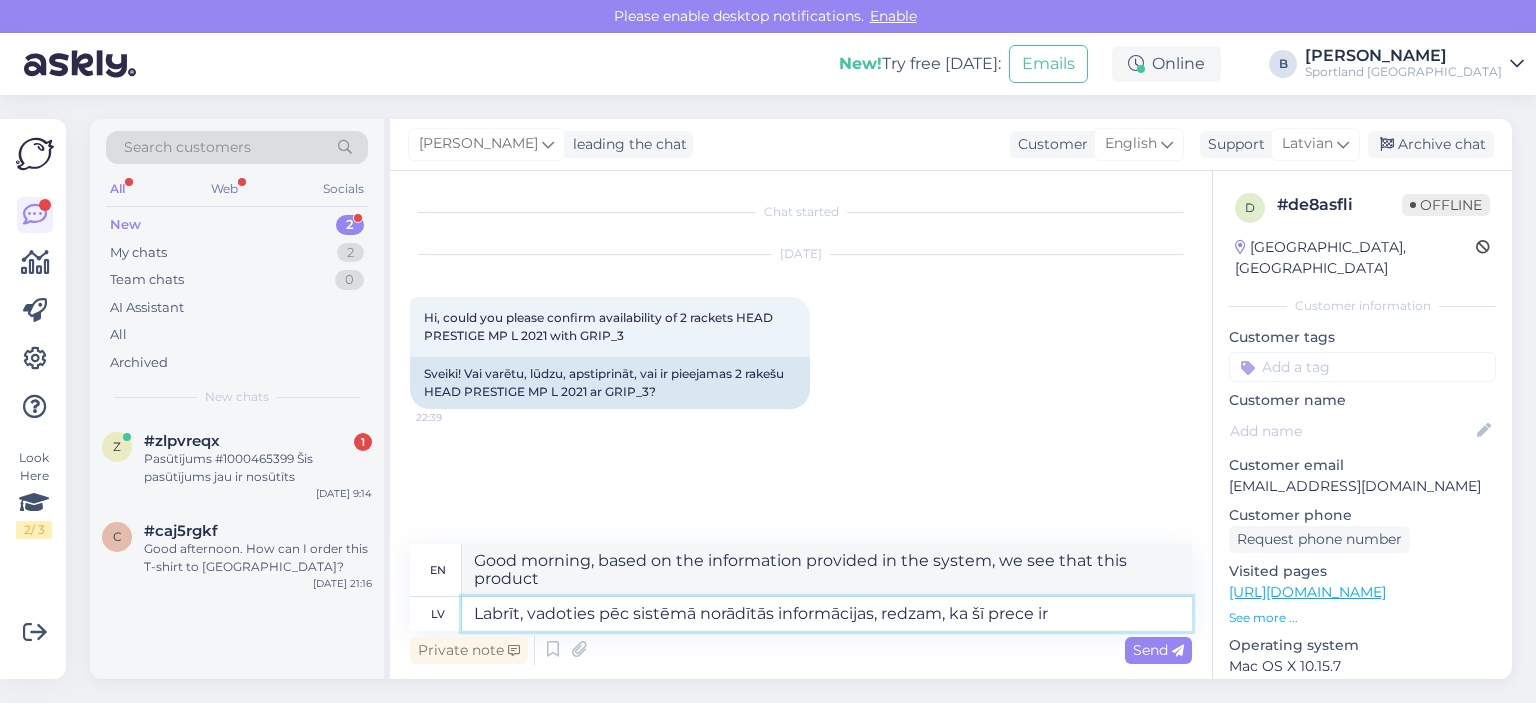 type on "Labrīt, vadoties pēc sistēmā norādītās informācijas, redzam, ka šī prece ir" 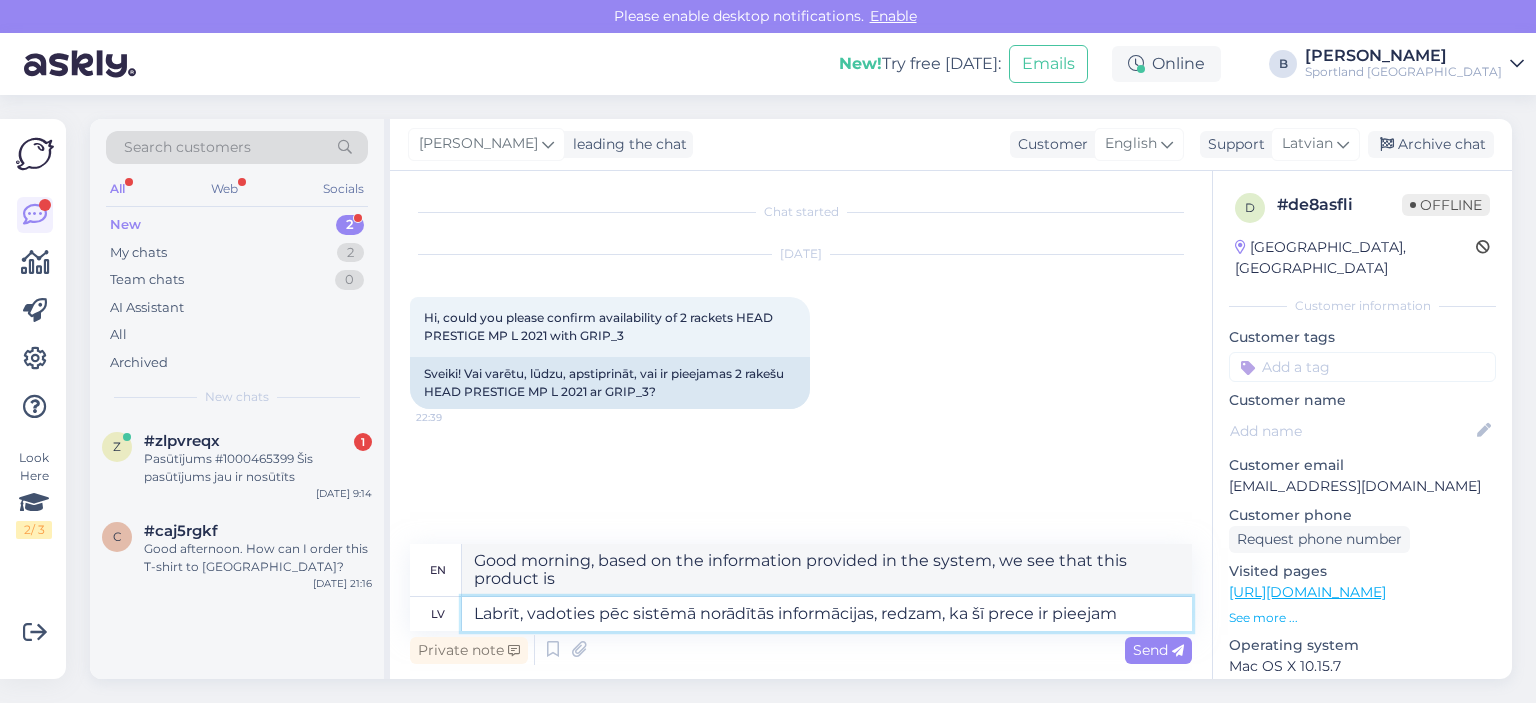 type on "Labrīt, vadoties pēc sistēmā norādītās informācijas, redzam, ka šī prece ir pieejam" 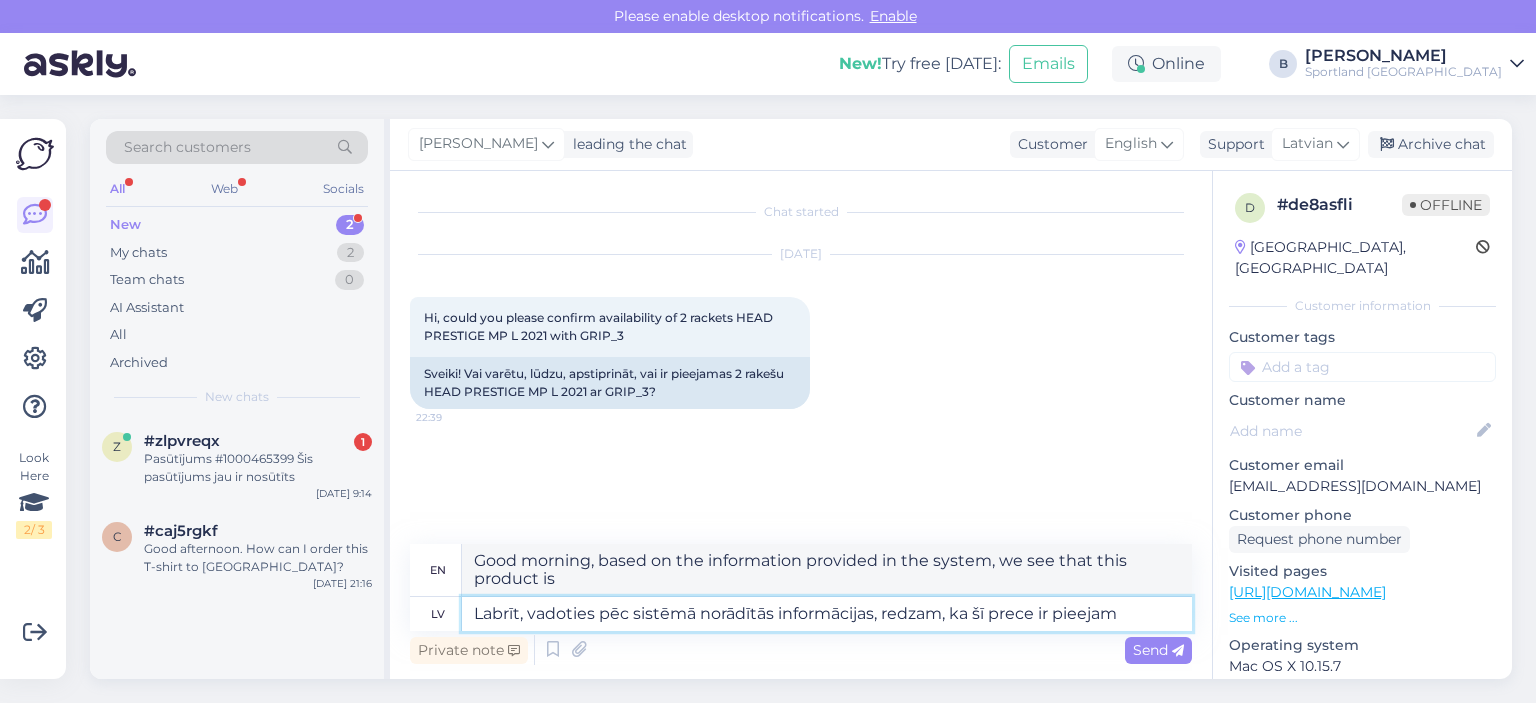 type on "Good morning, based on the information provided in the system, we see that this product is available." 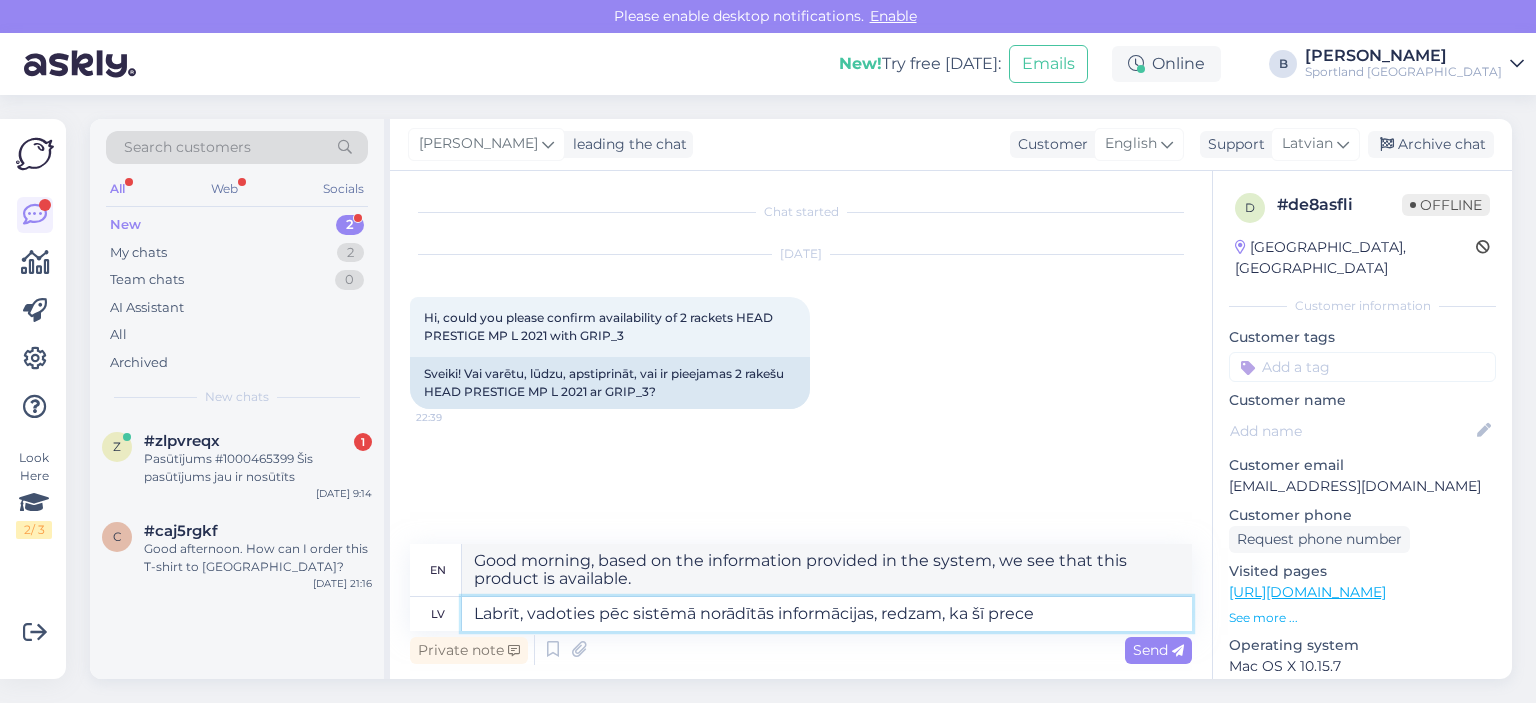 type on "Labrīt, vadoties pēc sistēmā norādītās informācijas, redzam, ka šī prece" 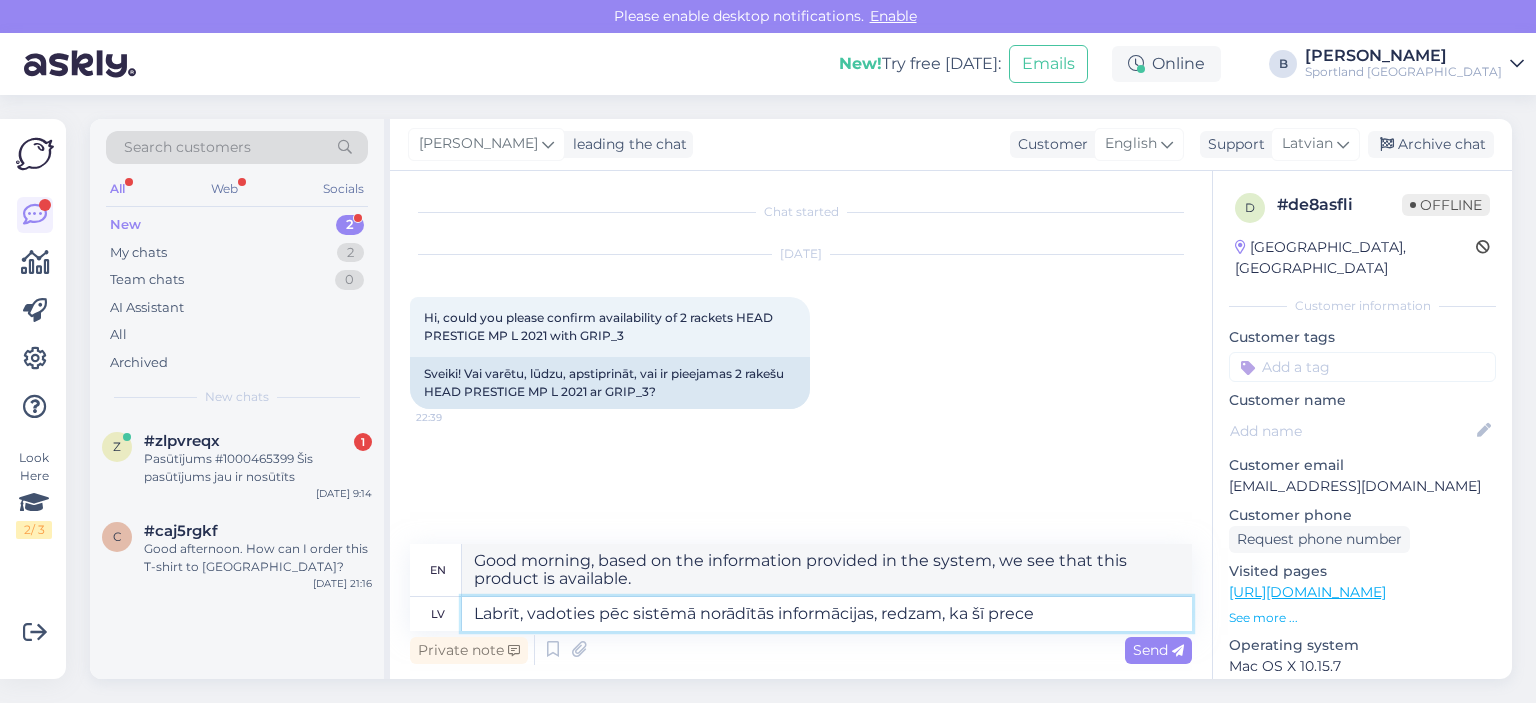 type on "Good morning, based on the information provided in the system, we see that this product is" 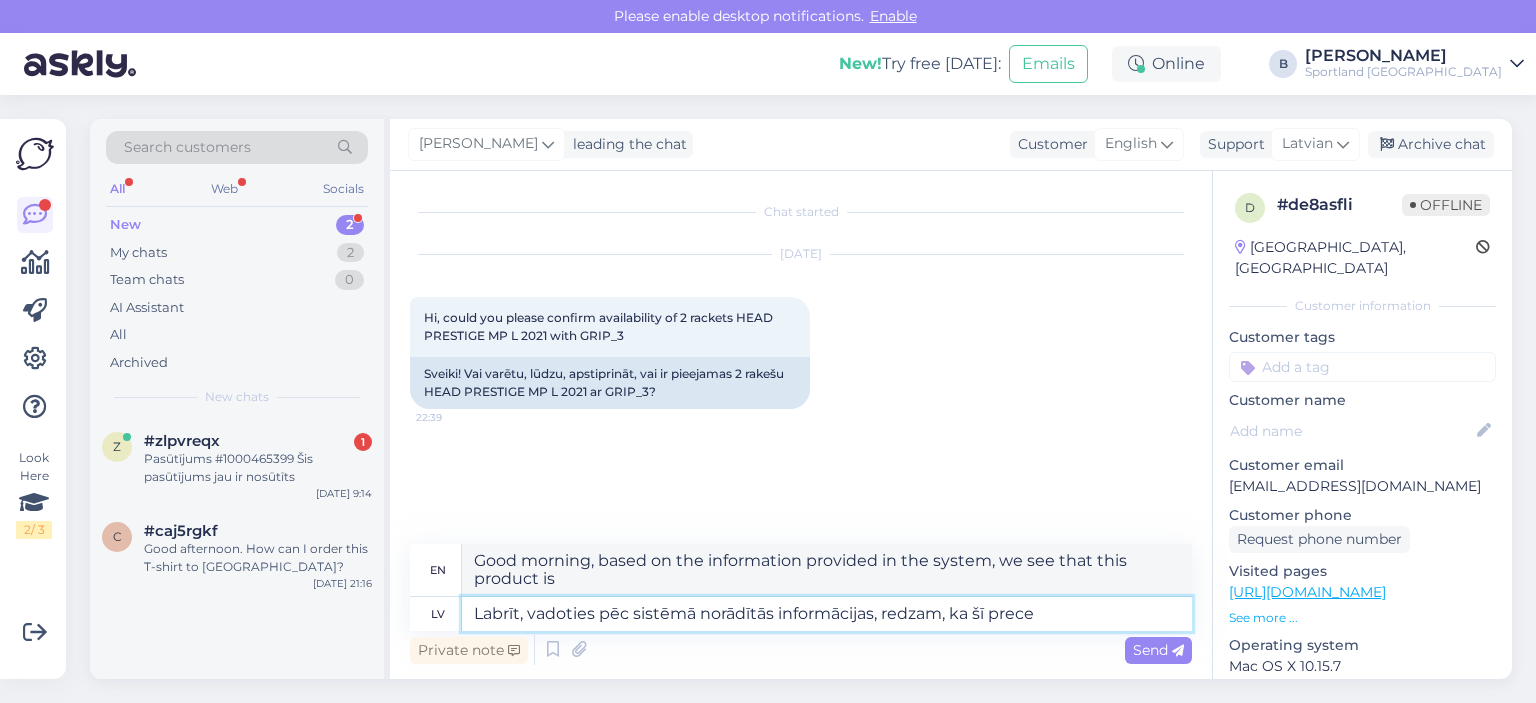 type on "Labrīt, vadoties pēc sistēmā norādītās informācijas, redzam, ka šī prec" 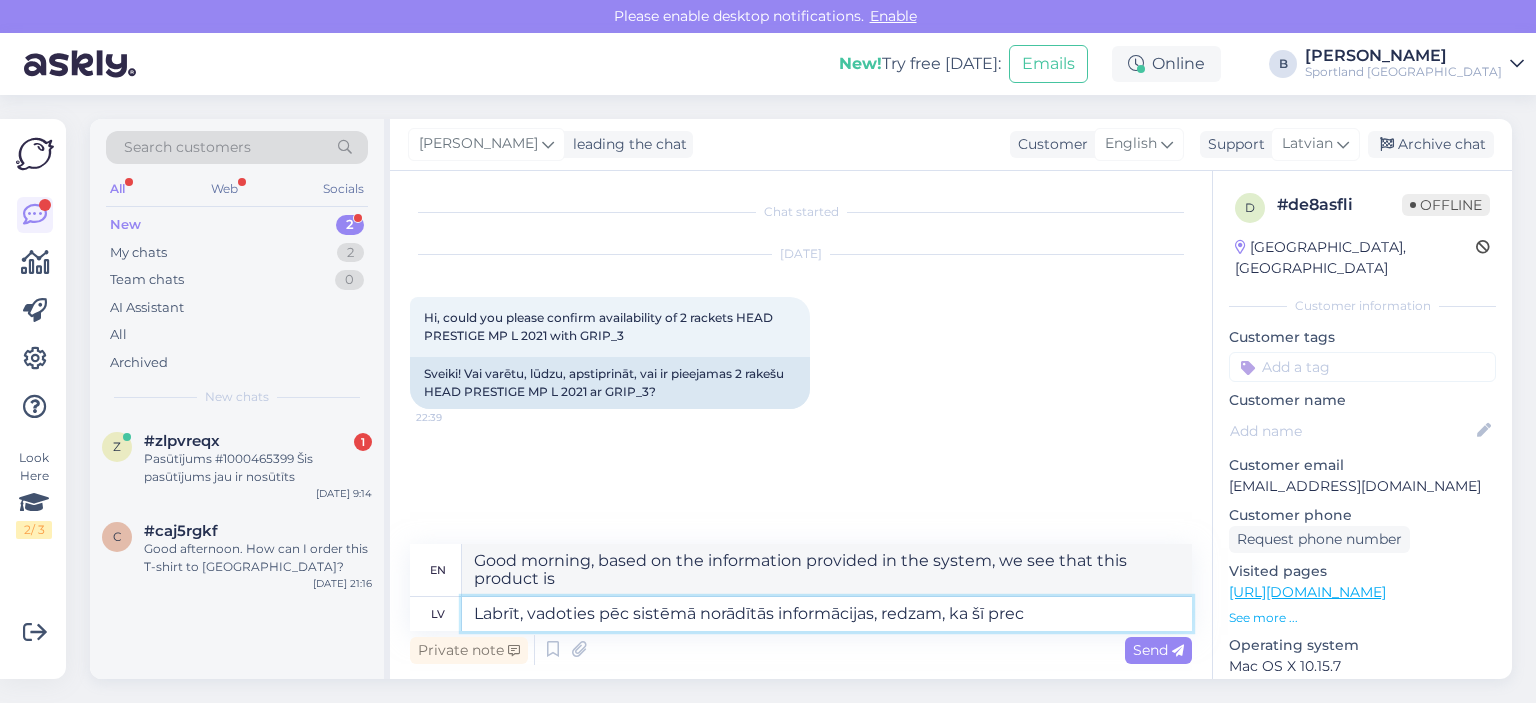 type on "Good morning, based on the information provided in the system, we see that this product" 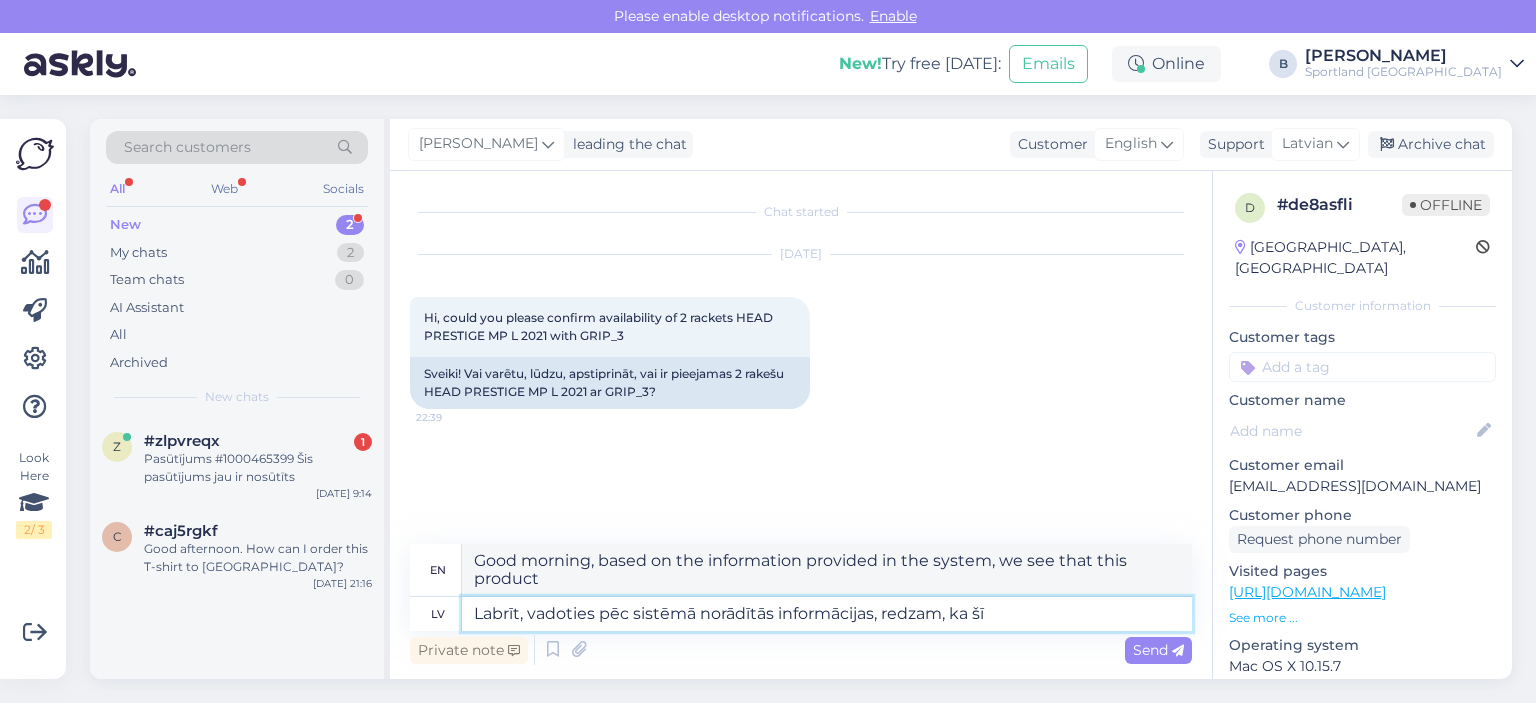 type on "Labrīt, vadoties pēc sistēmā norādītās informācijas, redzam, ka šī" 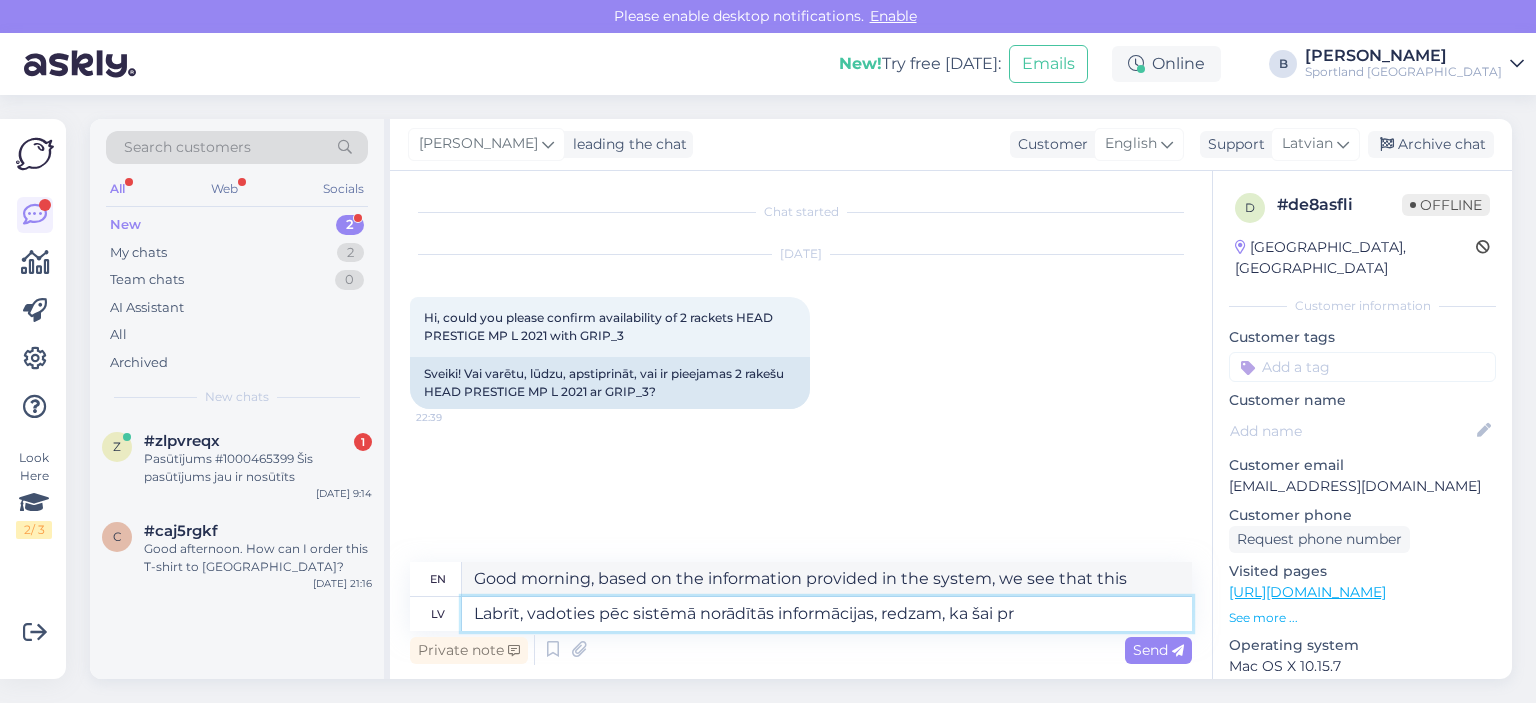 type on "Labrīt, vadoties pēc sistēmā norādītās informācijas, redzam, ka šai pre" 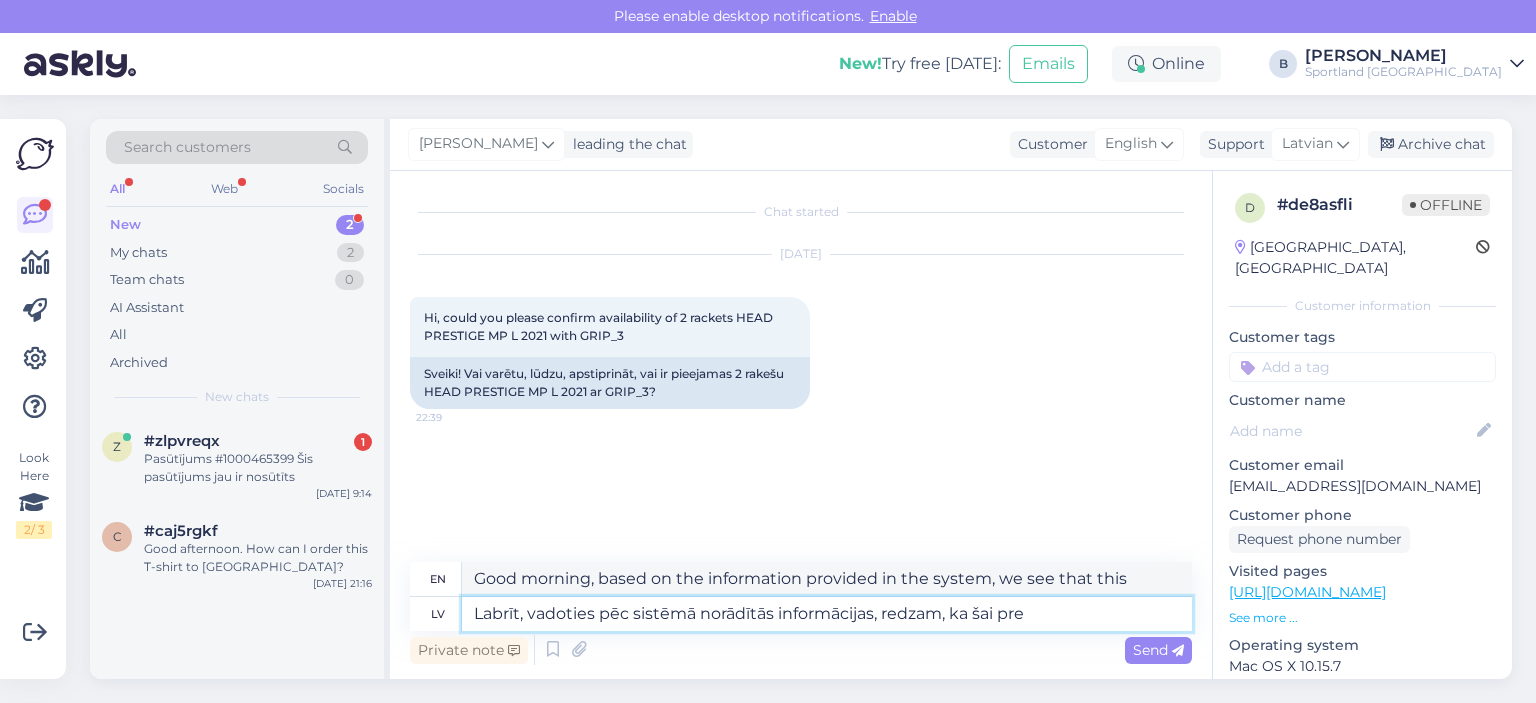 type on "Good morning, based on the information provided in the system, we see that this product" 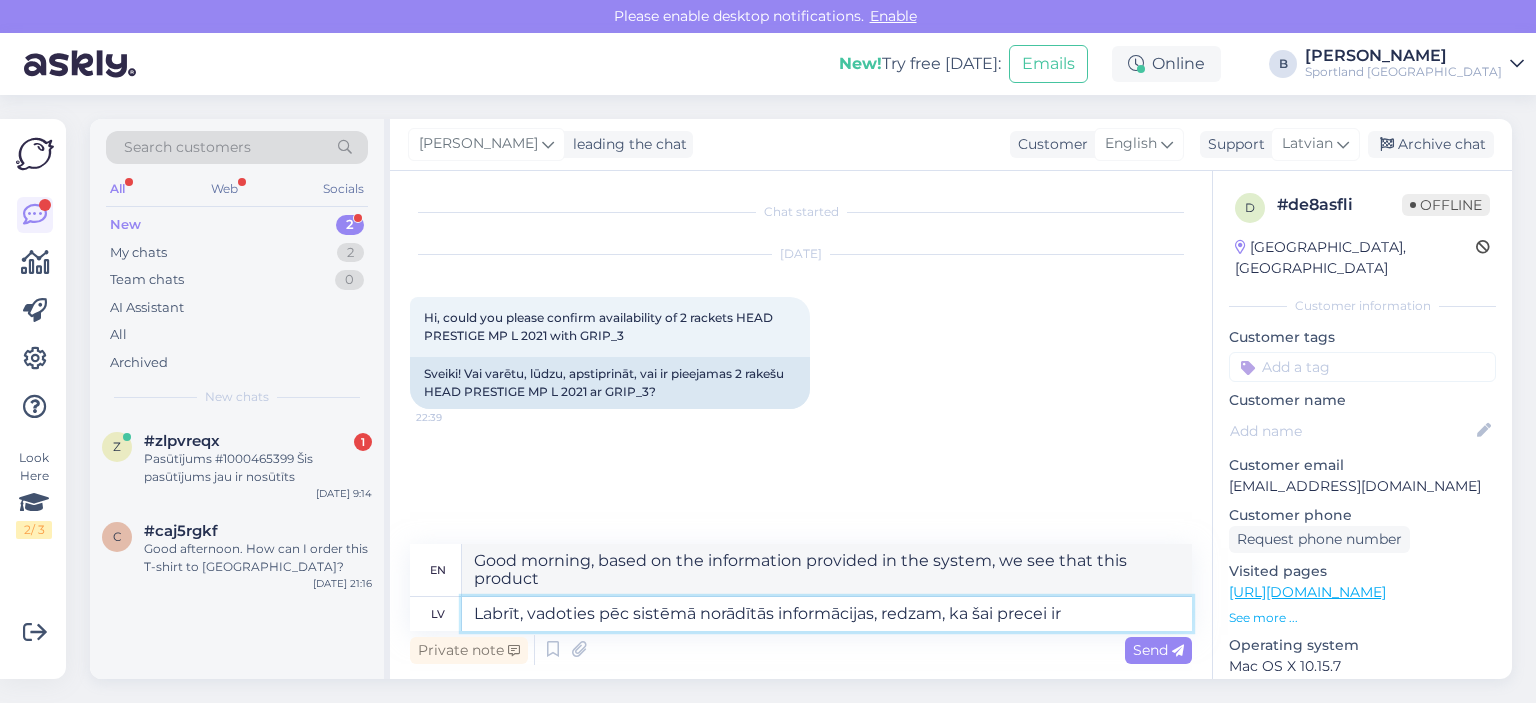 type on "Labrīt, vadoties pēc sistēmā norādītās informācijas, redzam, ka šai precei ir p" 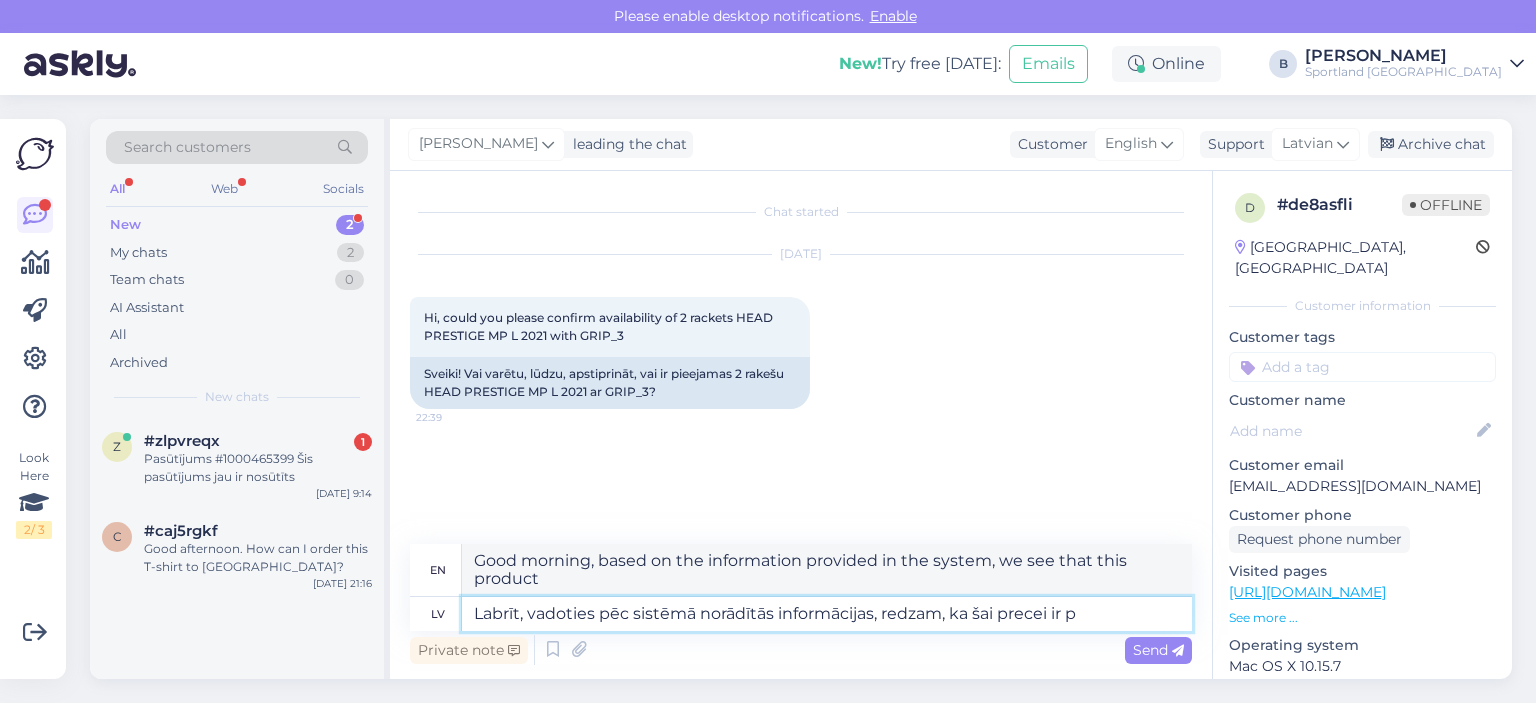 type on "Good morning, based on the information provided in the system, we see that this product has" 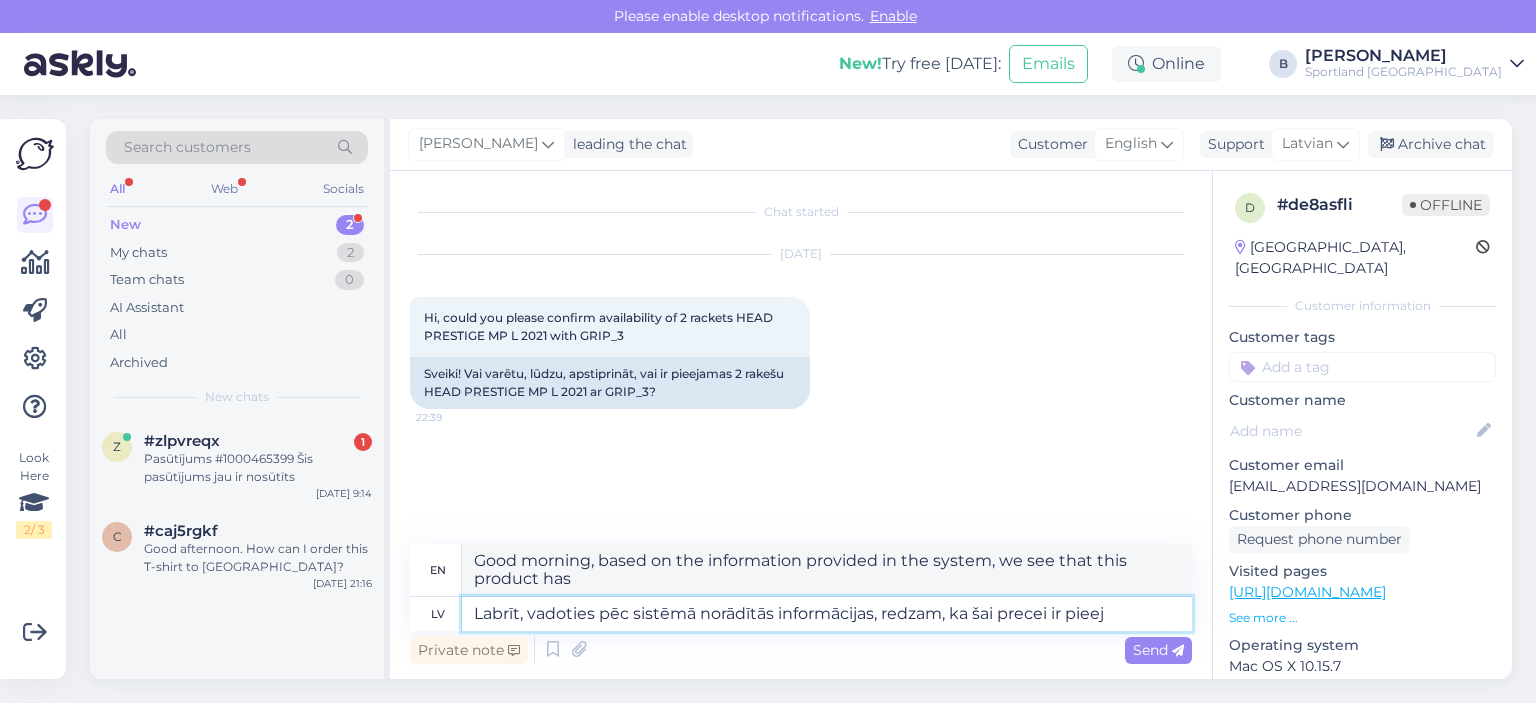 type on "Labrīt, vadoties pēc sistēmā norādītās informācijas, redzam, ka šai precei ir pieeja" 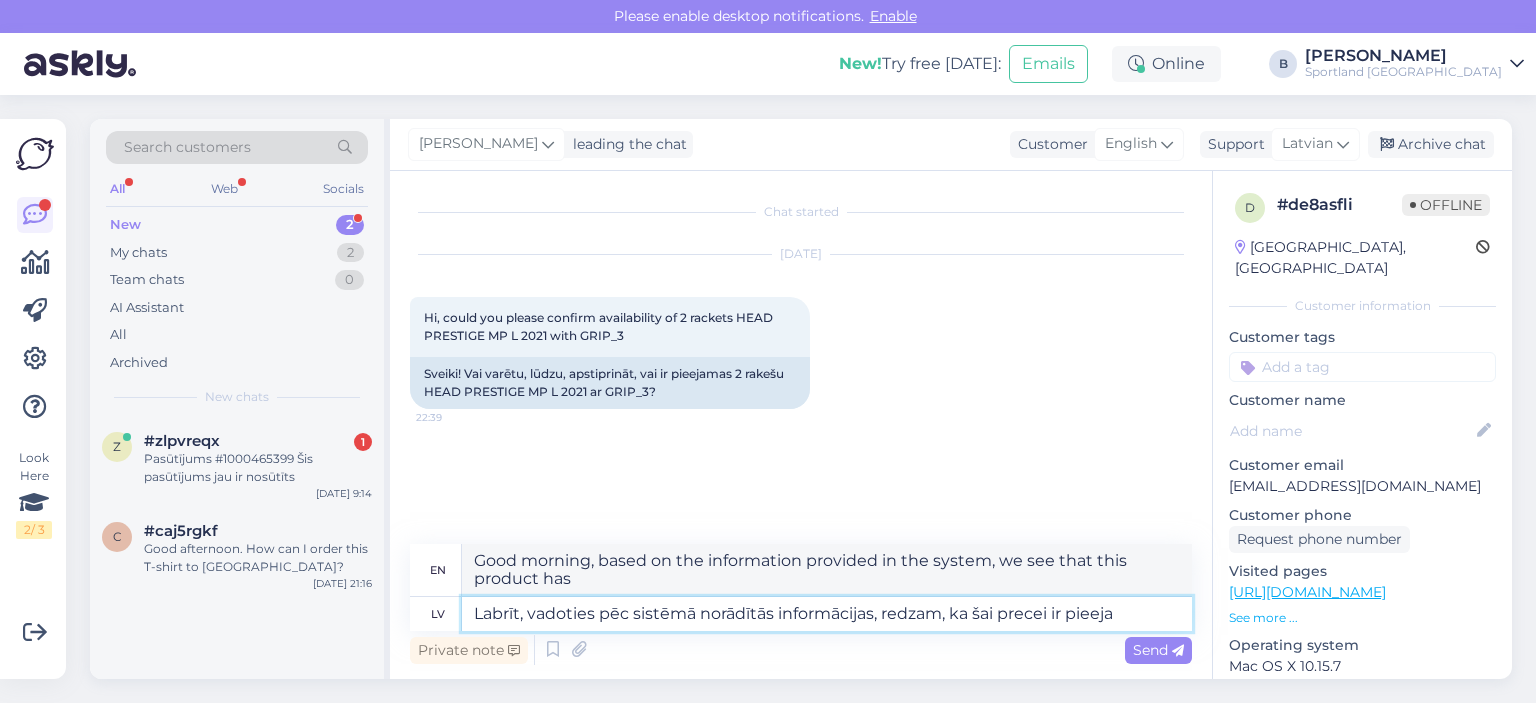 type on "Good morning, based on the information provided in the system, we see that this product has access." 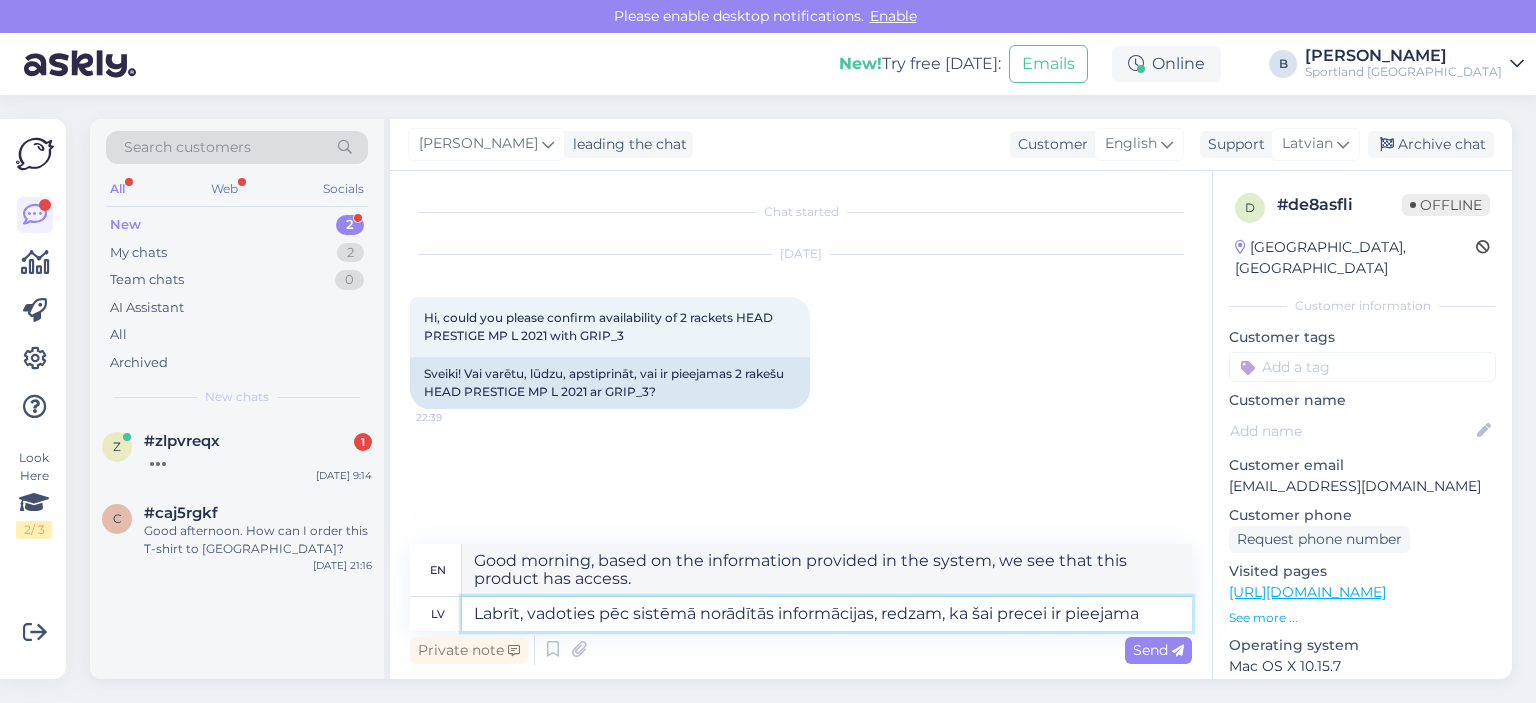 type on "Labrīt, vadoties pēc sistēmā norādītās informācijas, redzam, ka šai precei ir pieejama" 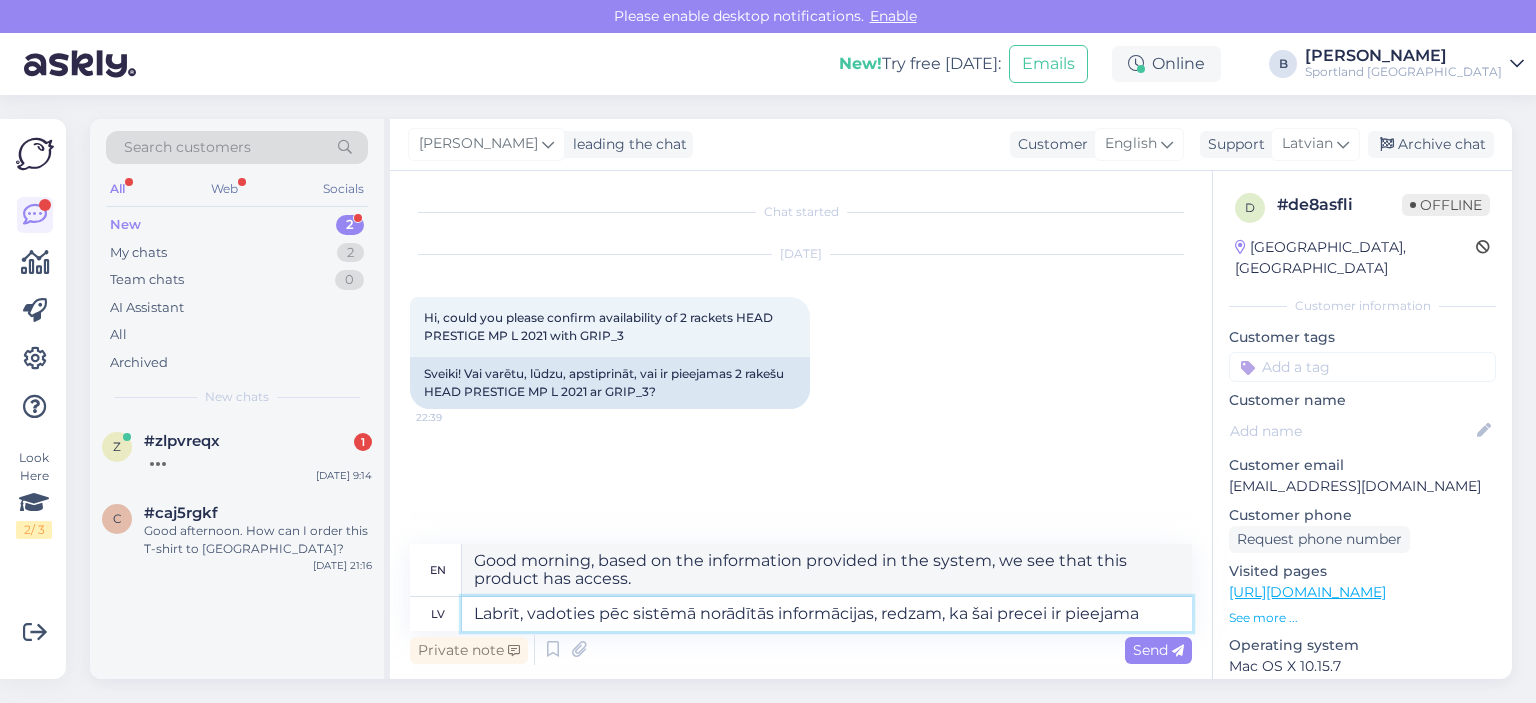 type on "Good morning, based on the information provided in the system, we see that this product is available" 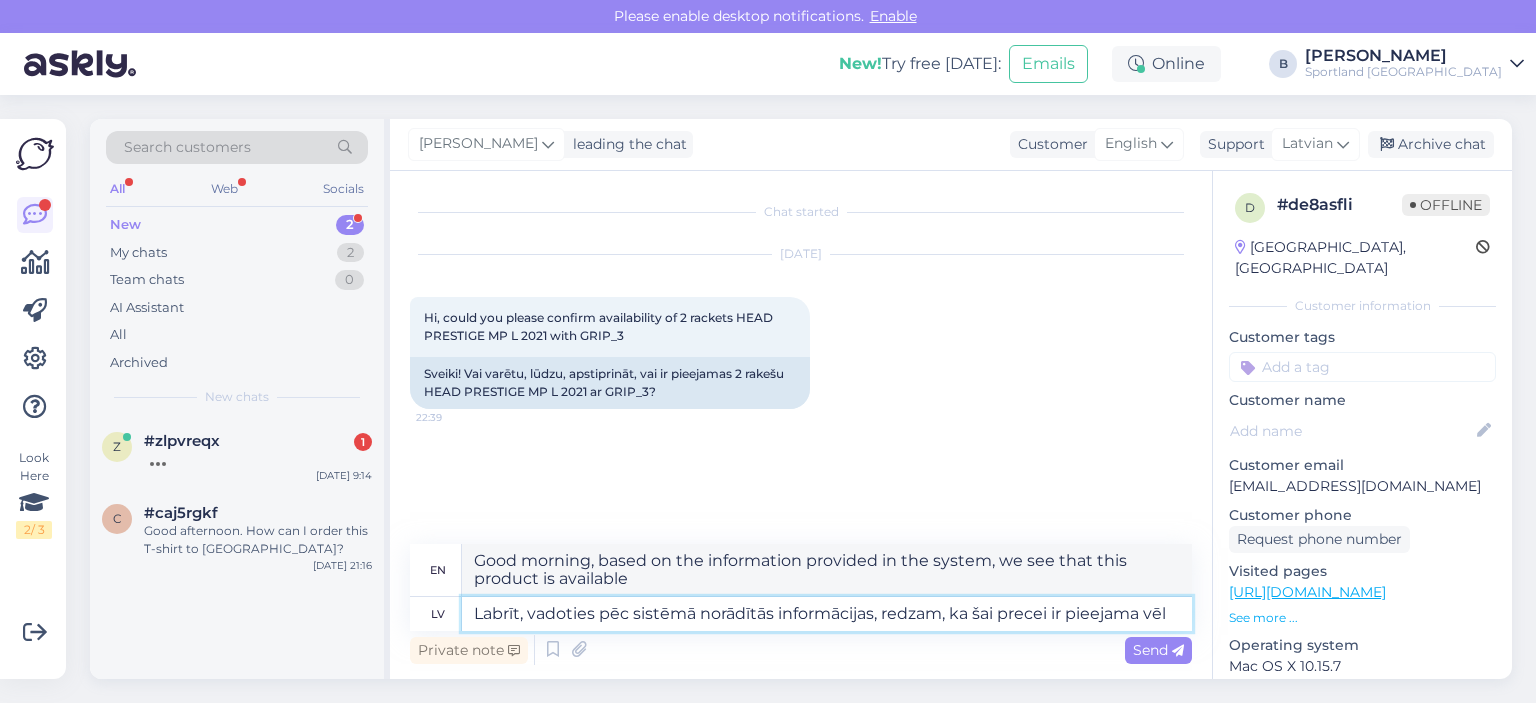 type on "Labrīt, vadoties pēc sistēmā norādītās informācijas, redzam, ka šai precei ir pieejama vēl" 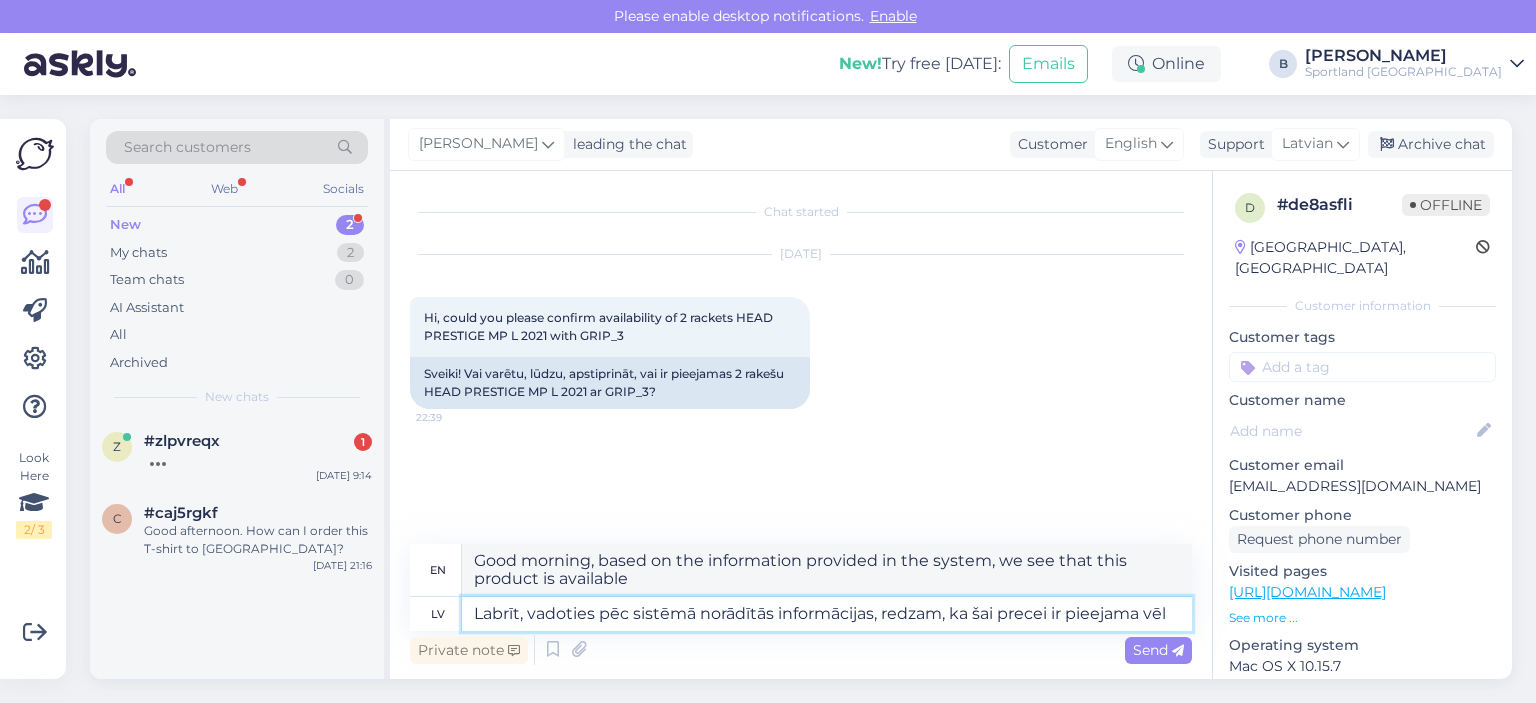 type on "Good morning, based on the information provided in the system, we see that this product is still available." 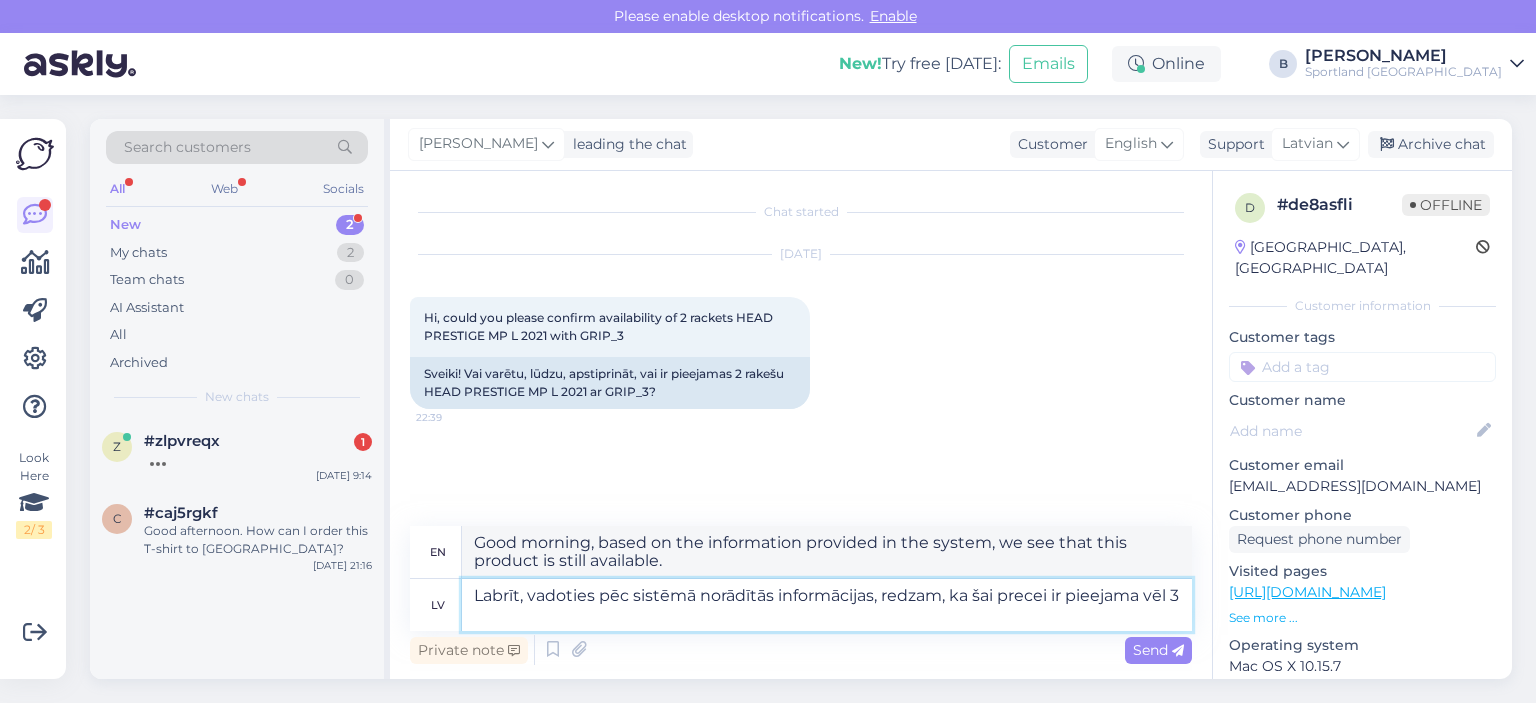 type on "Labrīt, vadoties pēc sistēmā norādītās informācijas, redzam, ka šai precei ir pieejama vēl 3" 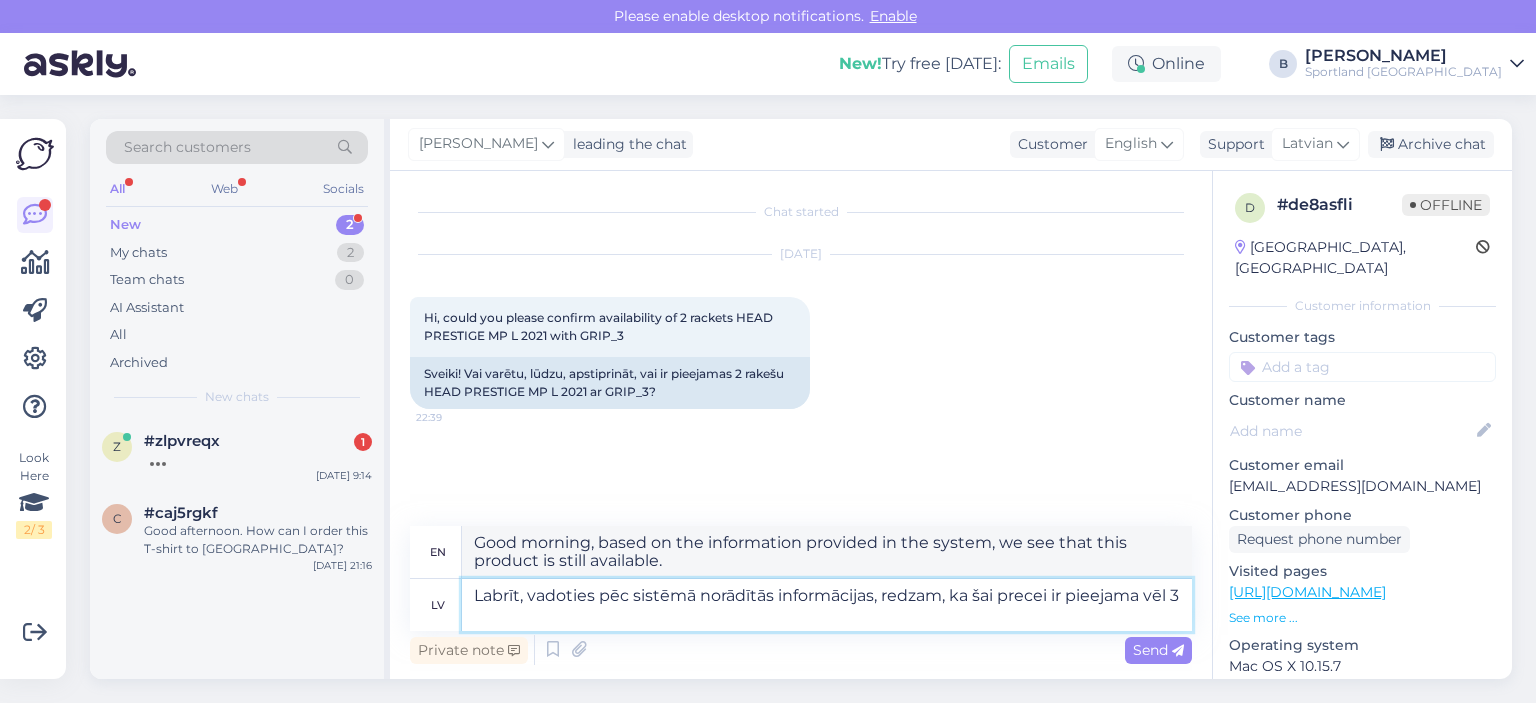 type on "Good morning, based on the information provided in the system, we see that there are 3 more available for this product." 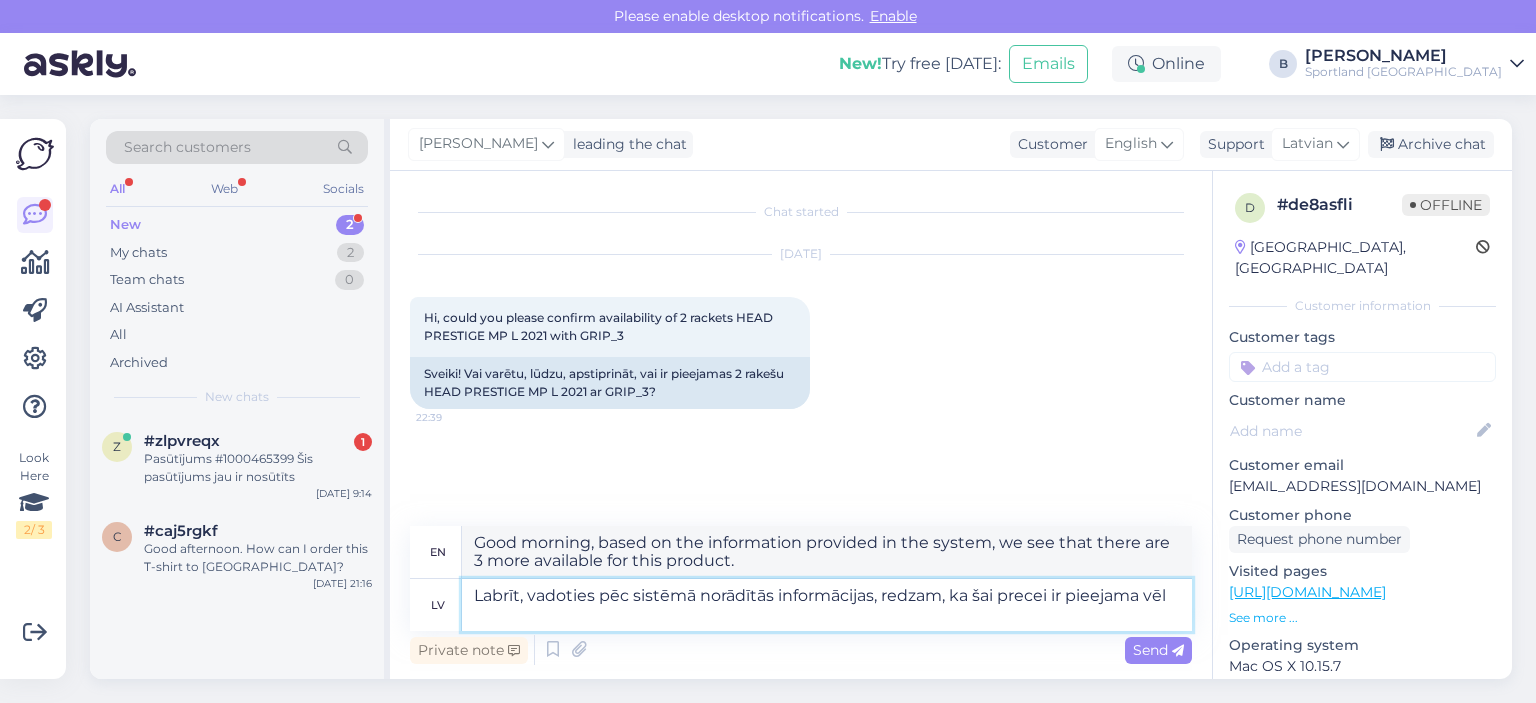 type on "Labrīt, vadoties pēc sistēmā norādītās informācijas, redzam, ka šai precei ir pieejama vēl" 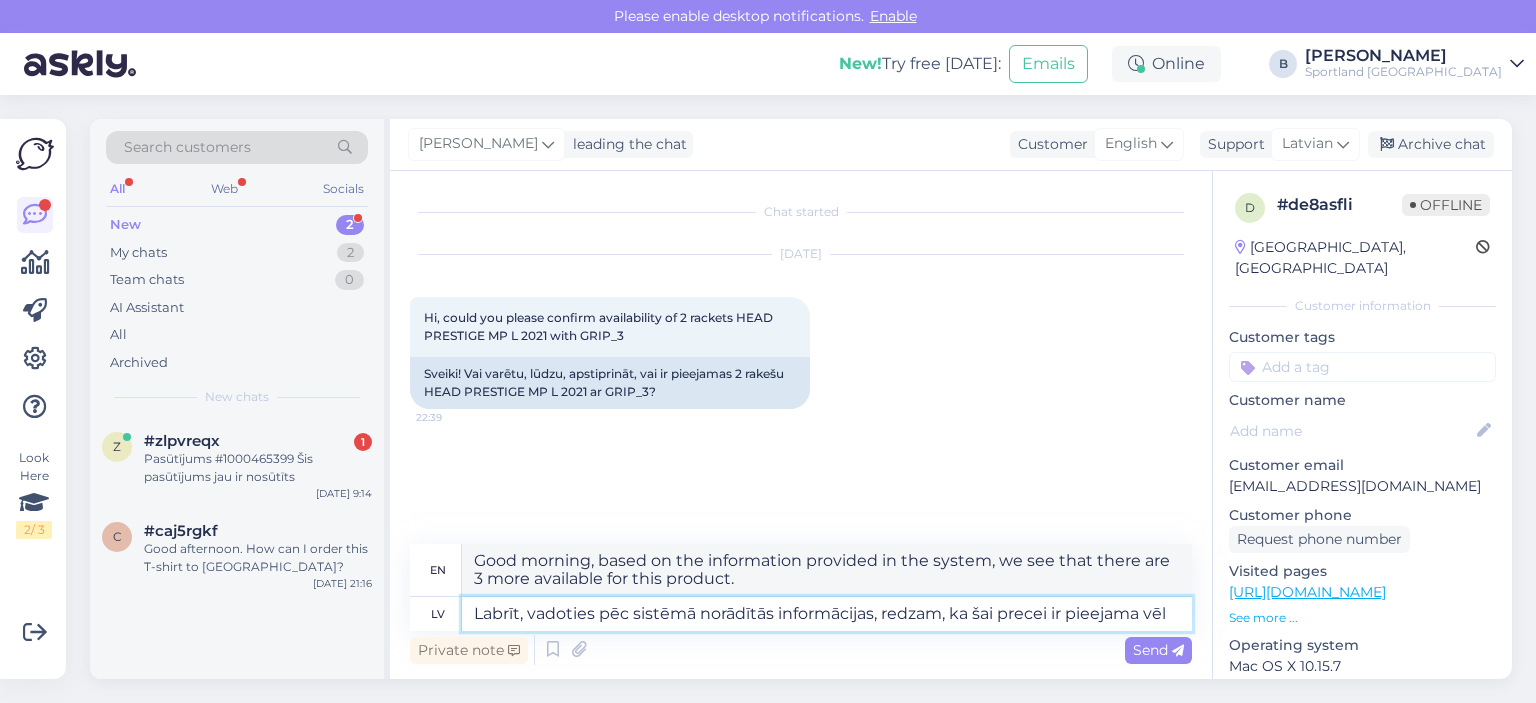 type on "Good morning, based on the information provided in the system, we see that this product is still available." 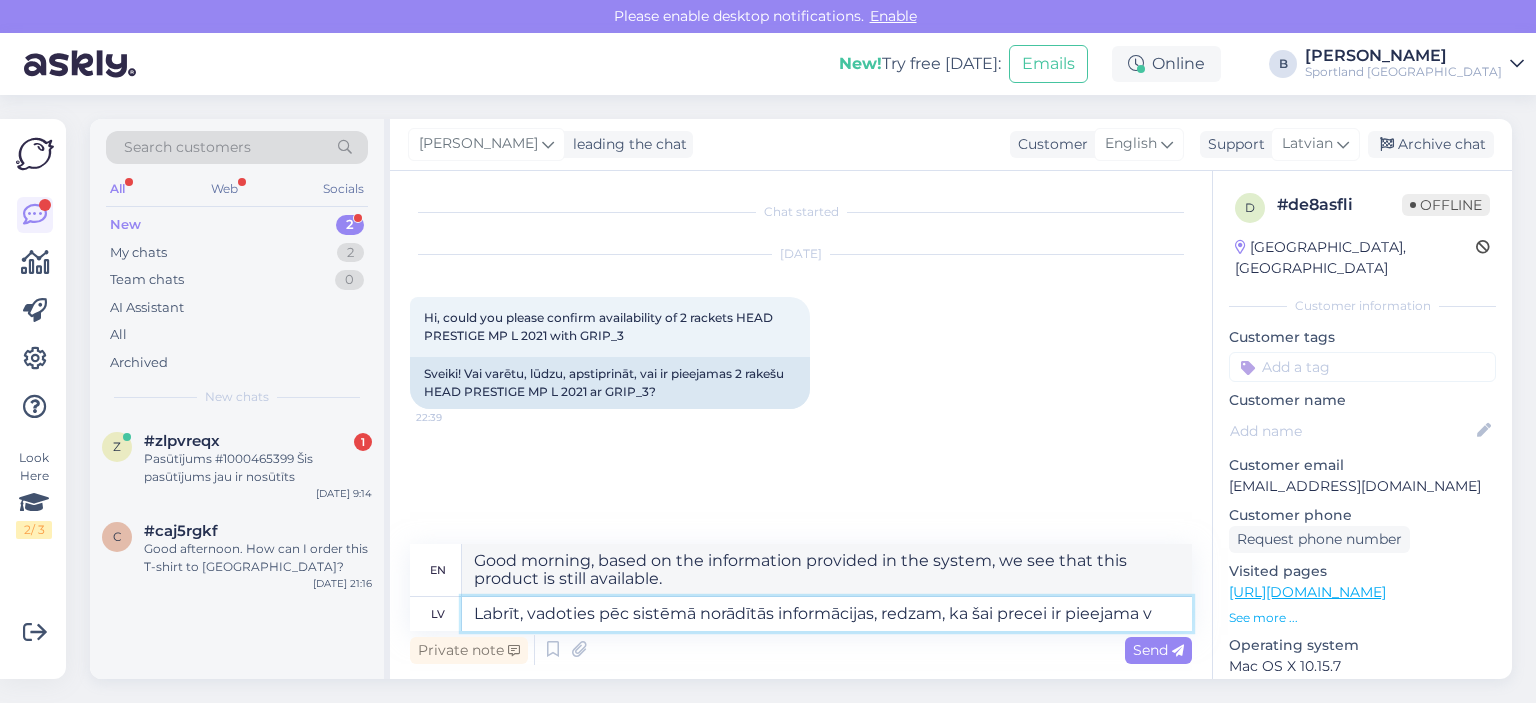type on "Labrīt, vadoties pēc sistēmā norādītās informācijas, redzam, ka šai precei ir pieejama" 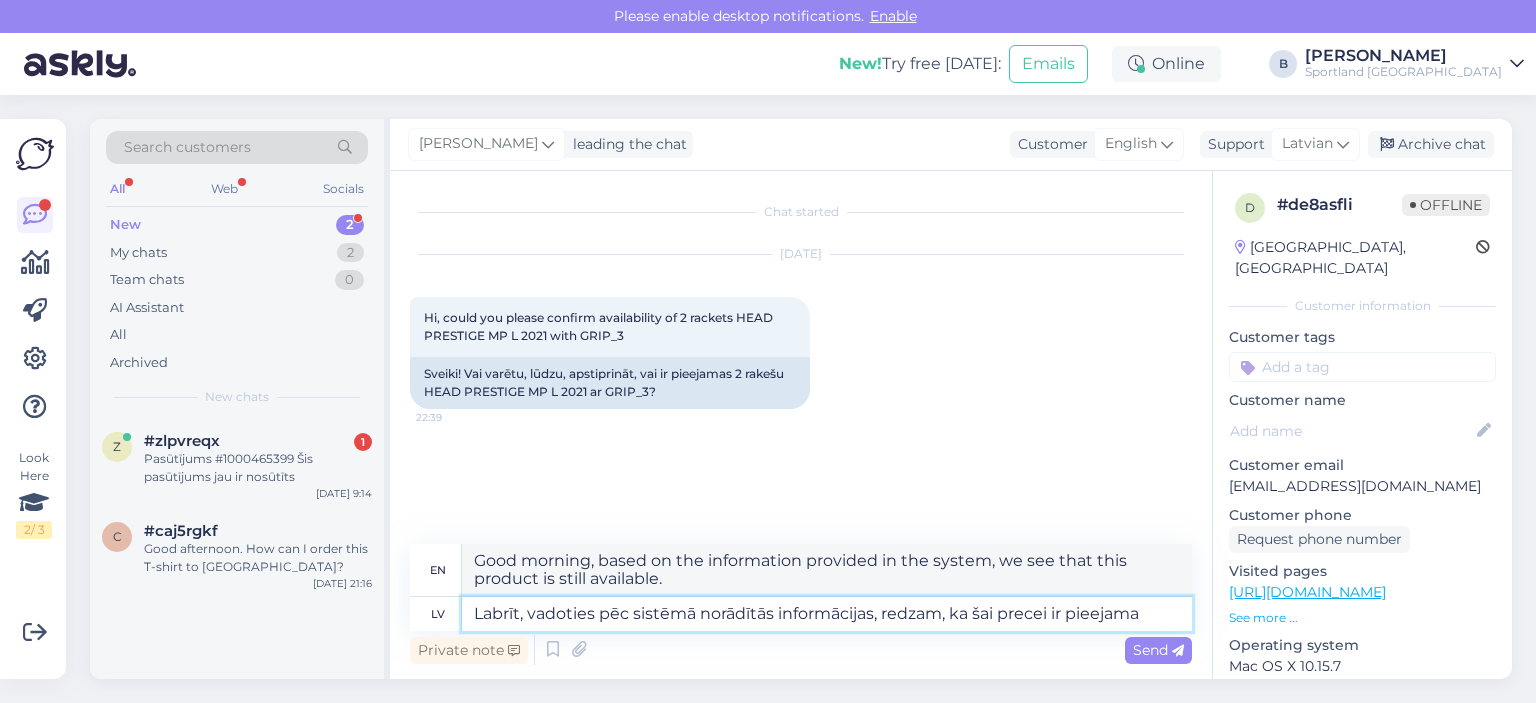 type on "Good morning, based on the information provided in the system, we see that this product is available" 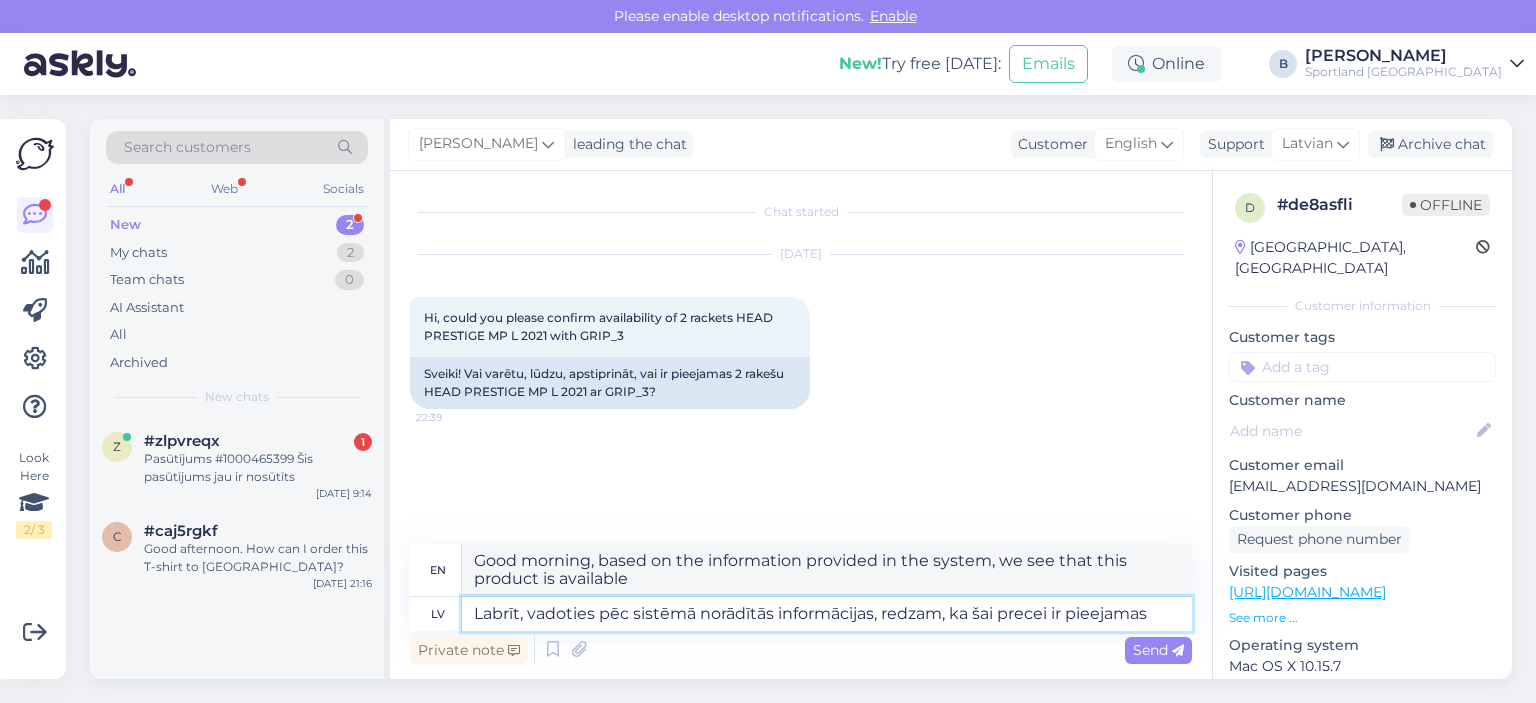 type on "Labrīt, vadoties pēc sistēmā norādītās informācijas, redzam, ka šai precei ir pieejamas v" 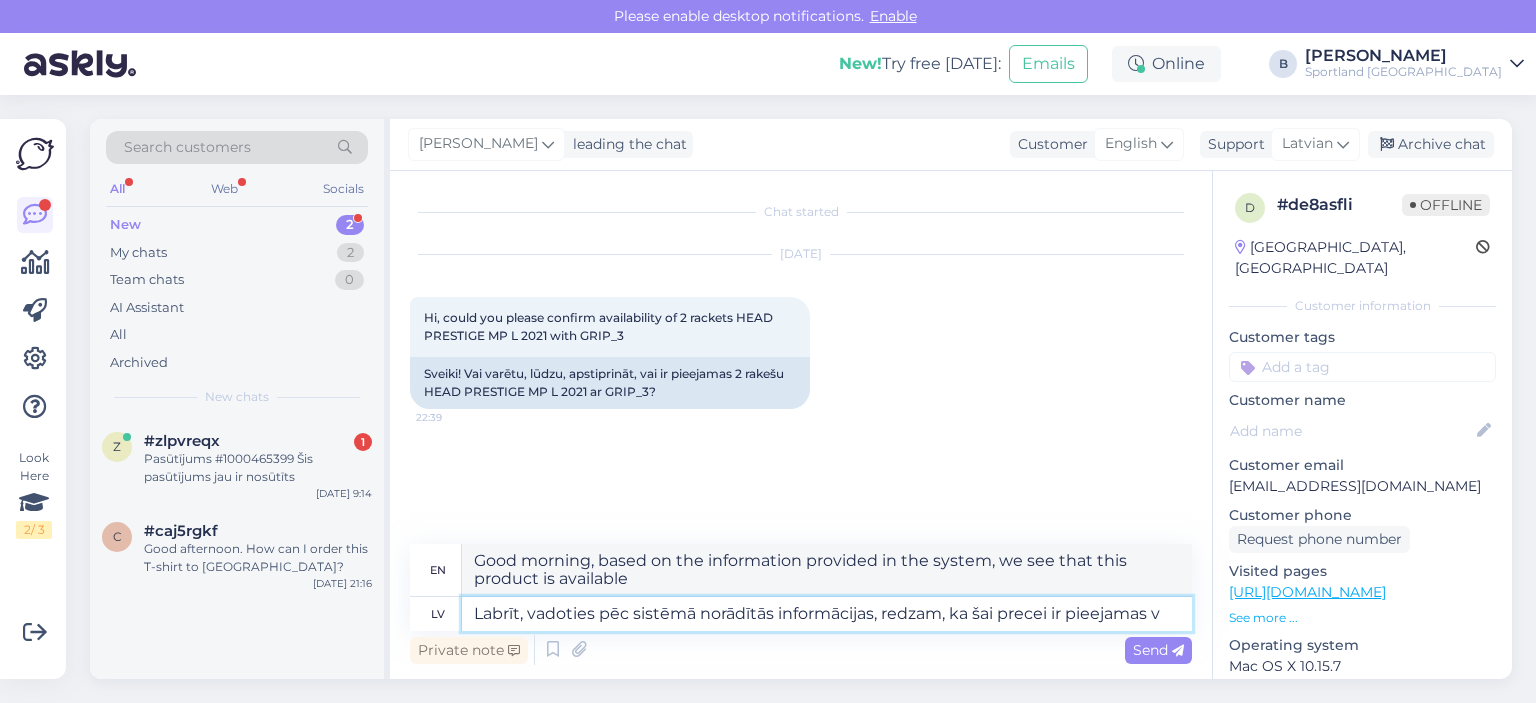 type on "Good morning, based on the information provided in the system, we see that this product has available" 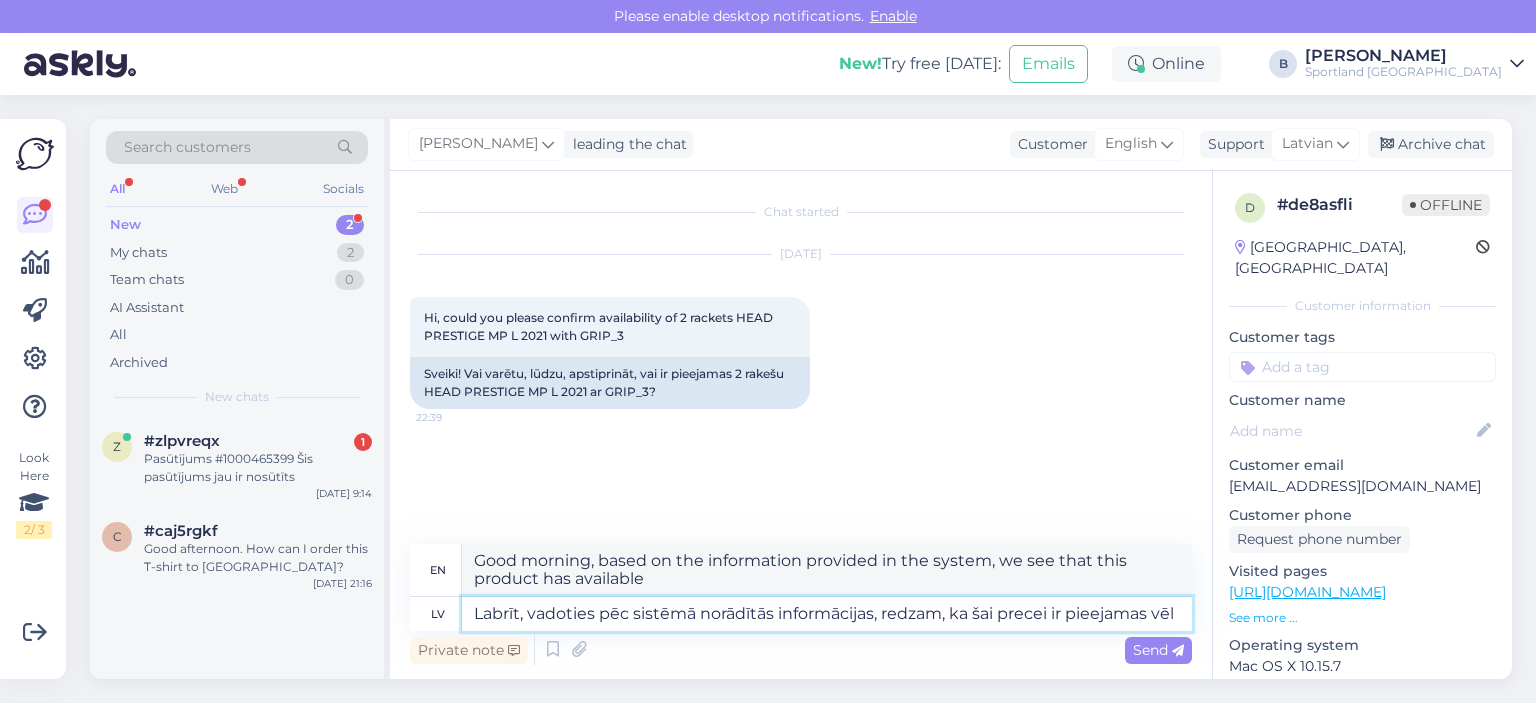 type on "Labrīt, vadoties pēc sistēmā norādītās informācijas, redzam, ka šai precei ir pieejamas vēl" 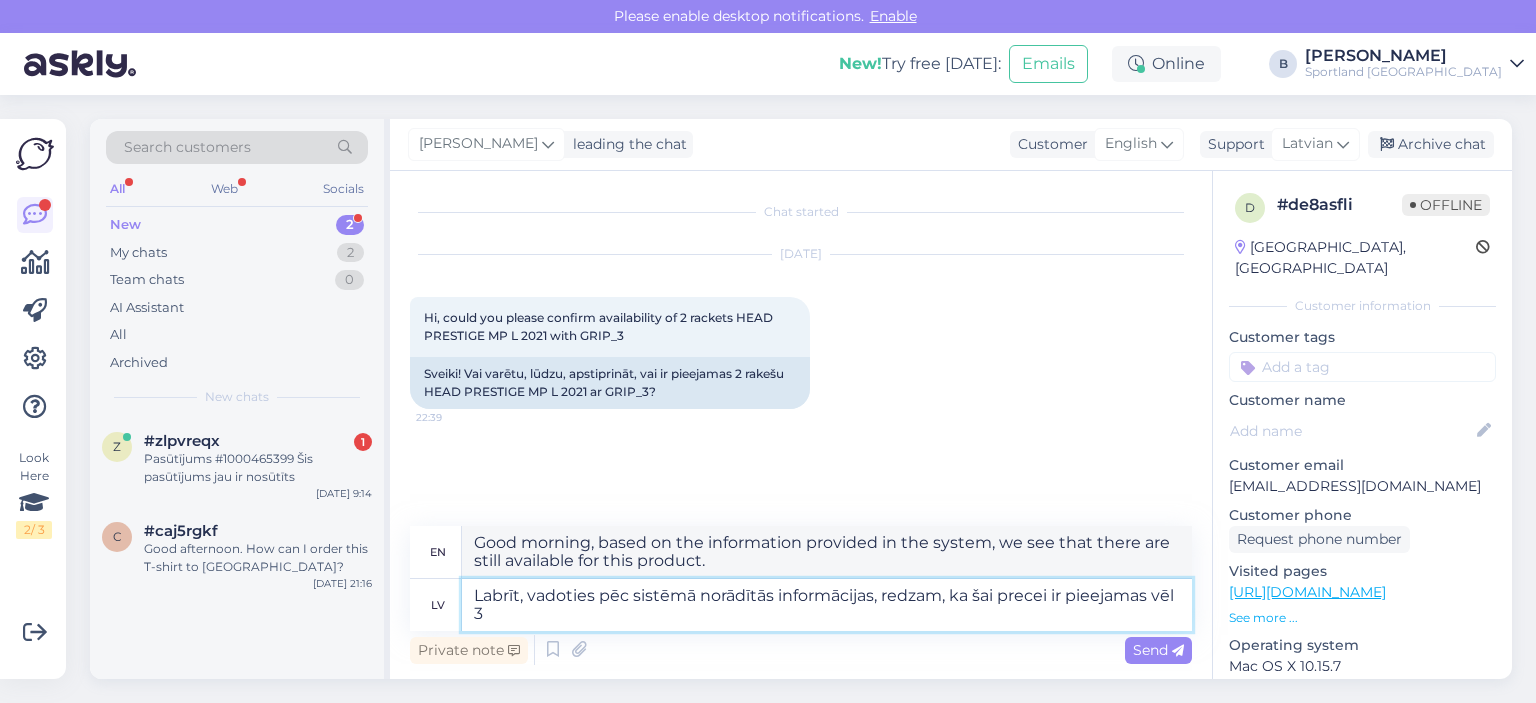 type on "Labrīt, vadoties pēc sistēmā norādītās informācijas, redzam, ka šai precei ir pieejamas vēl 3 c" 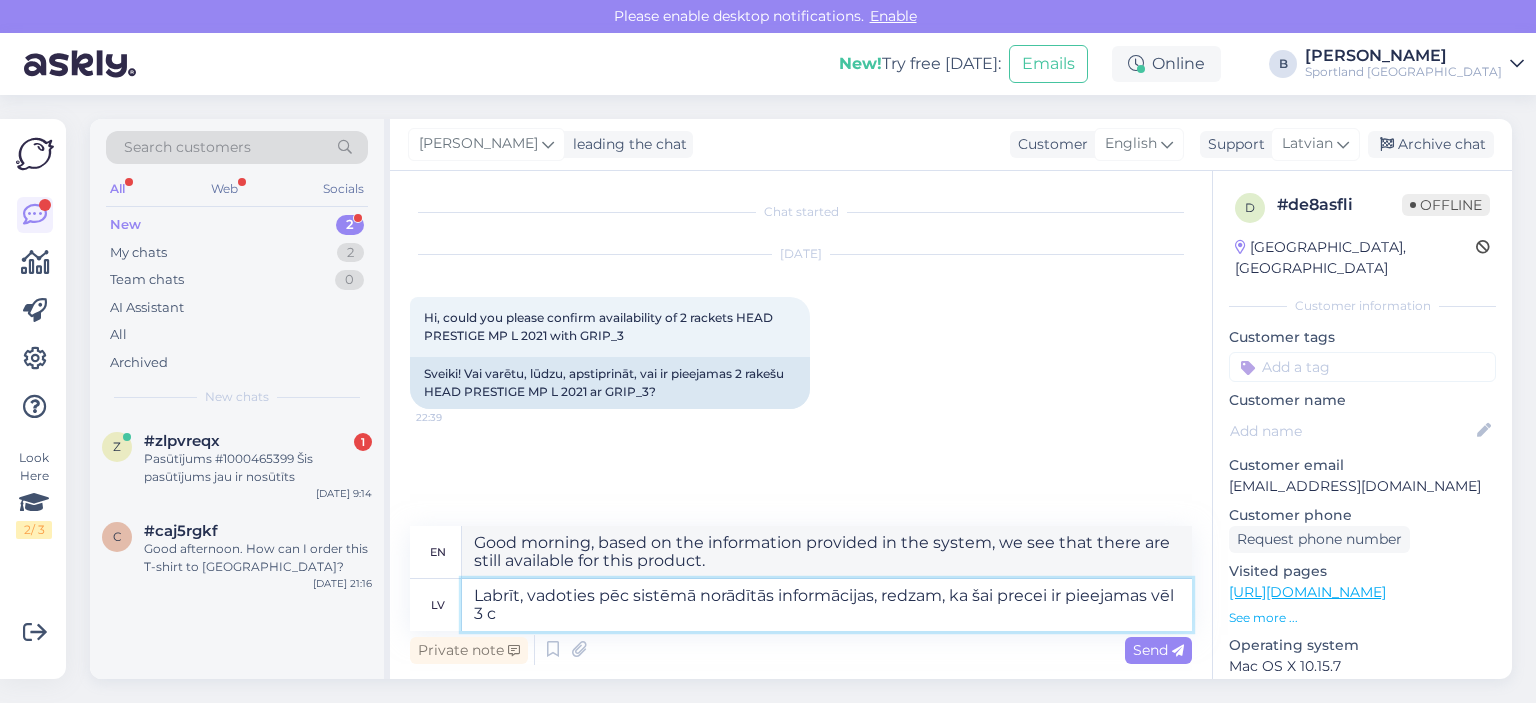 type on "Good morning, based on the information provided in the system, we see that there are 3 more available for this product." 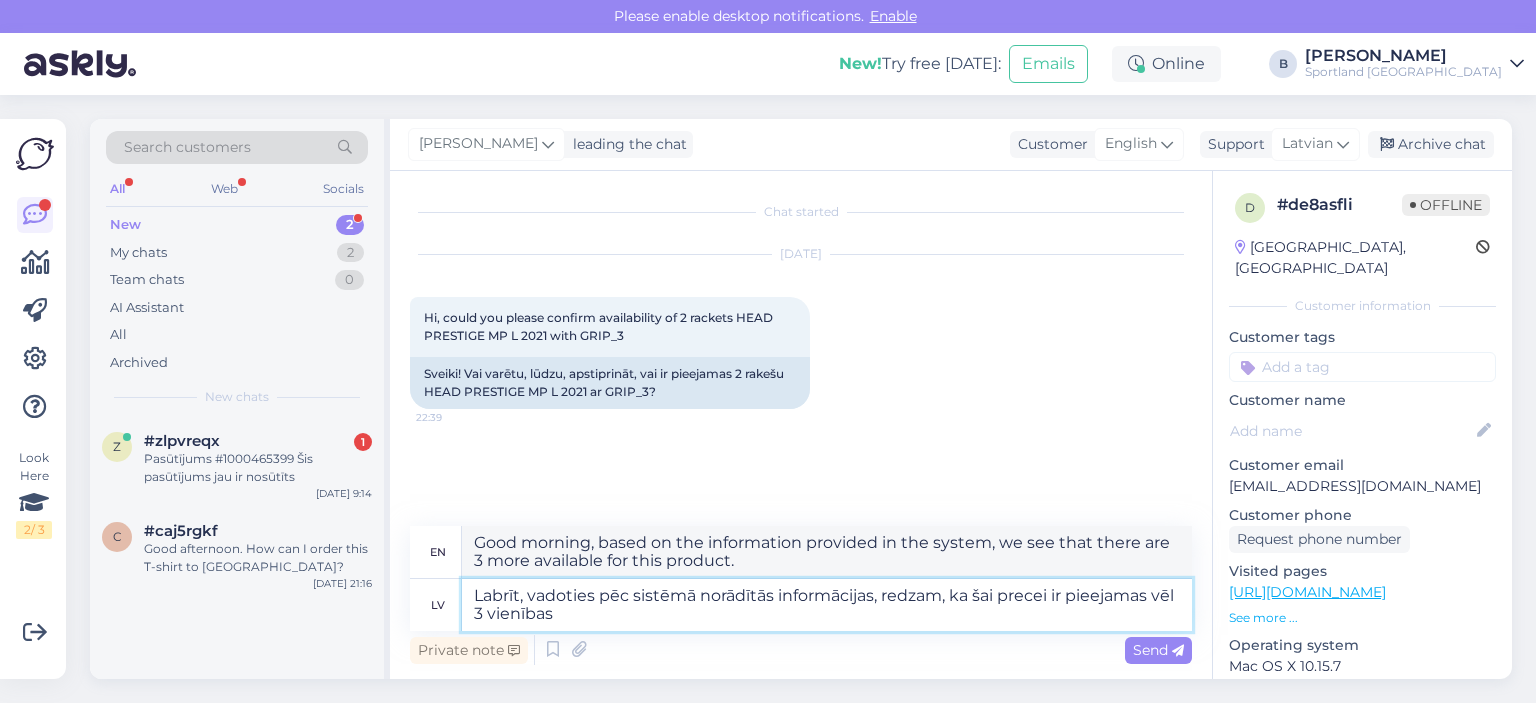 type on "Labrīt, vadoties pēc sistēmā norādītās informācijas, redzam, ka šai precei ir pieejamas vēl 3 vienības." 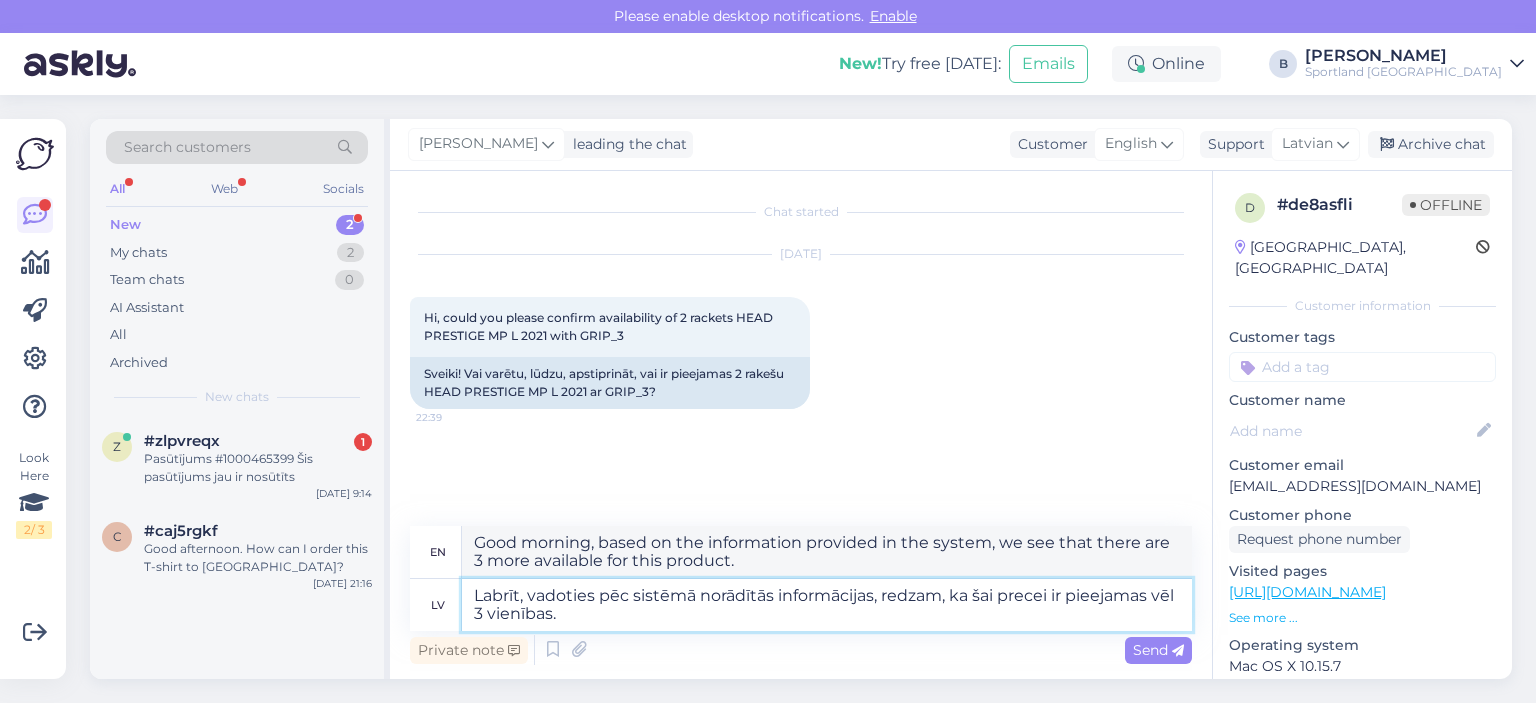 type on "Good morning, based on the information provided in the system, we see that there are 3 more units available for this product." 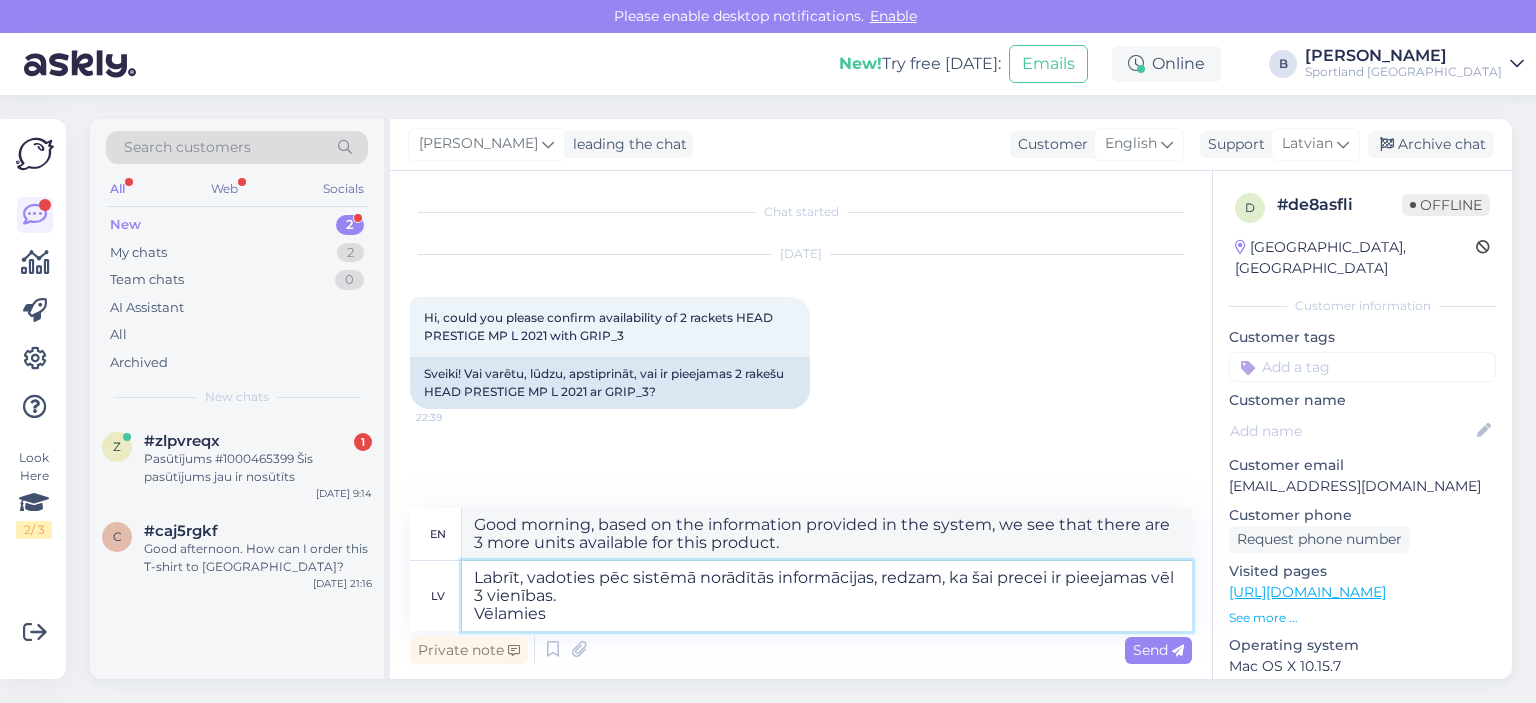 type on "Labrīt, vadoties pēc sistēmā norādītās informācijas, redzam, ka šai precei ir pieejamas vēl 3 vienības.
Vēlamies i" 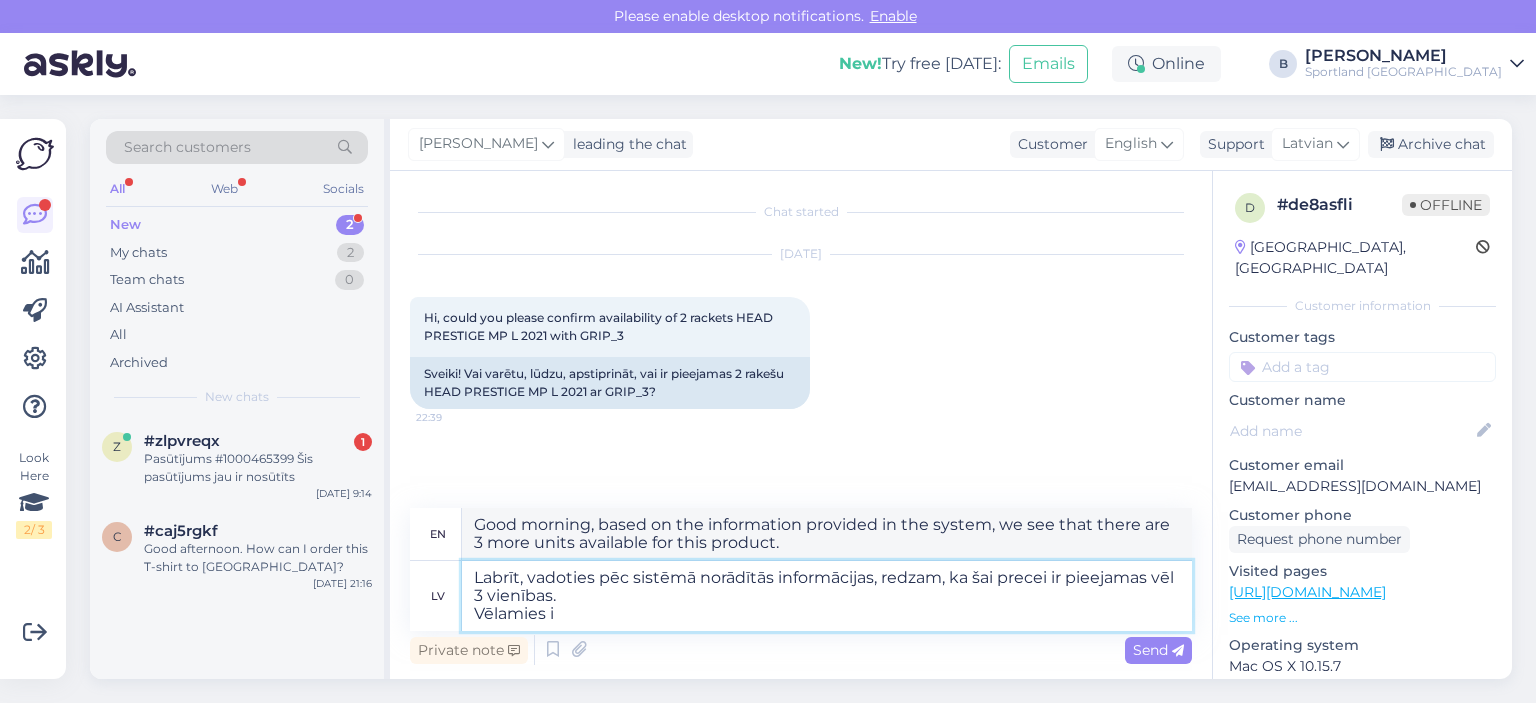 type on "Good morning, based on the information provided in the system, we see that there are 3 more units available for this product.
We would like" 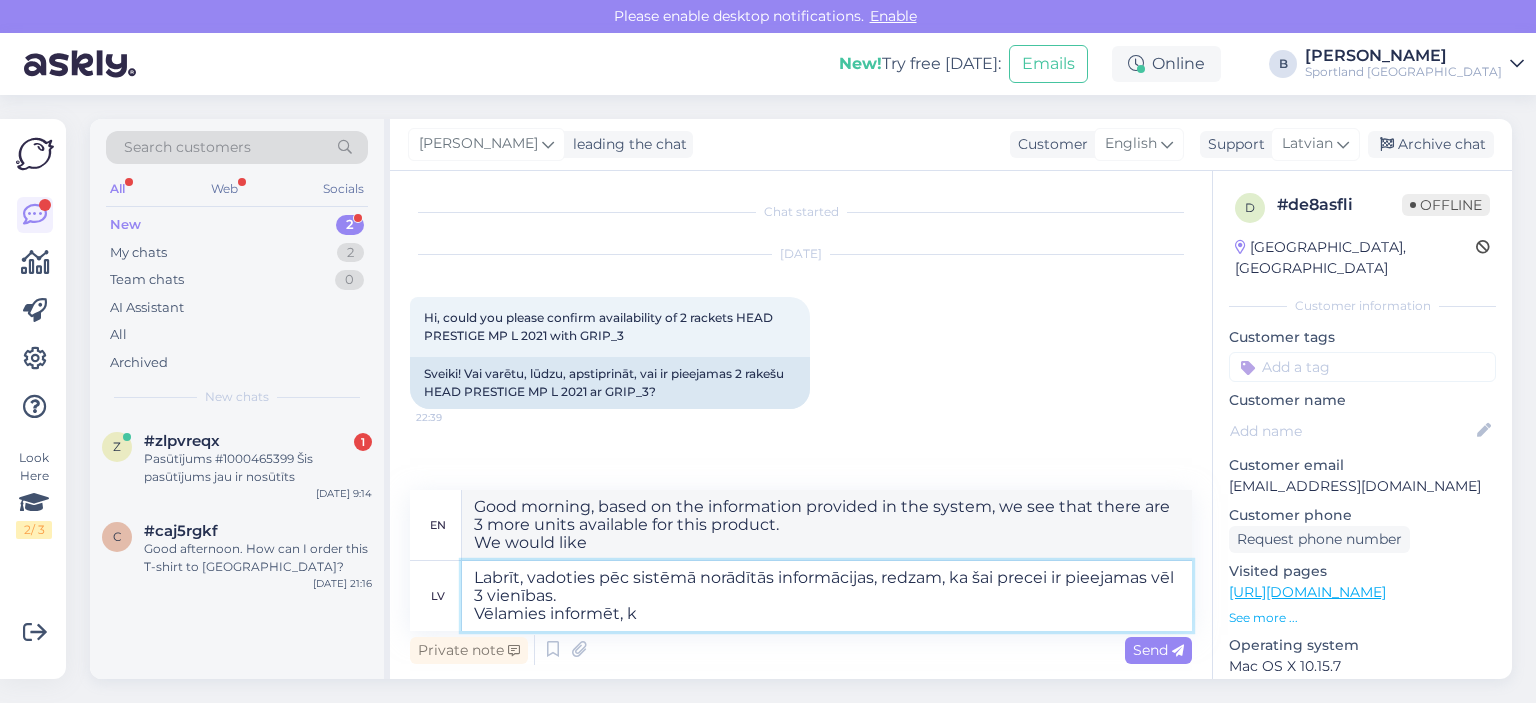 type on "Labrīt, vadoties pēc sistēmā norādītās informācijas, redzam, ka šai precei ir pieejamas vēl 3 vienības.
Vēlamies informēt, ka" 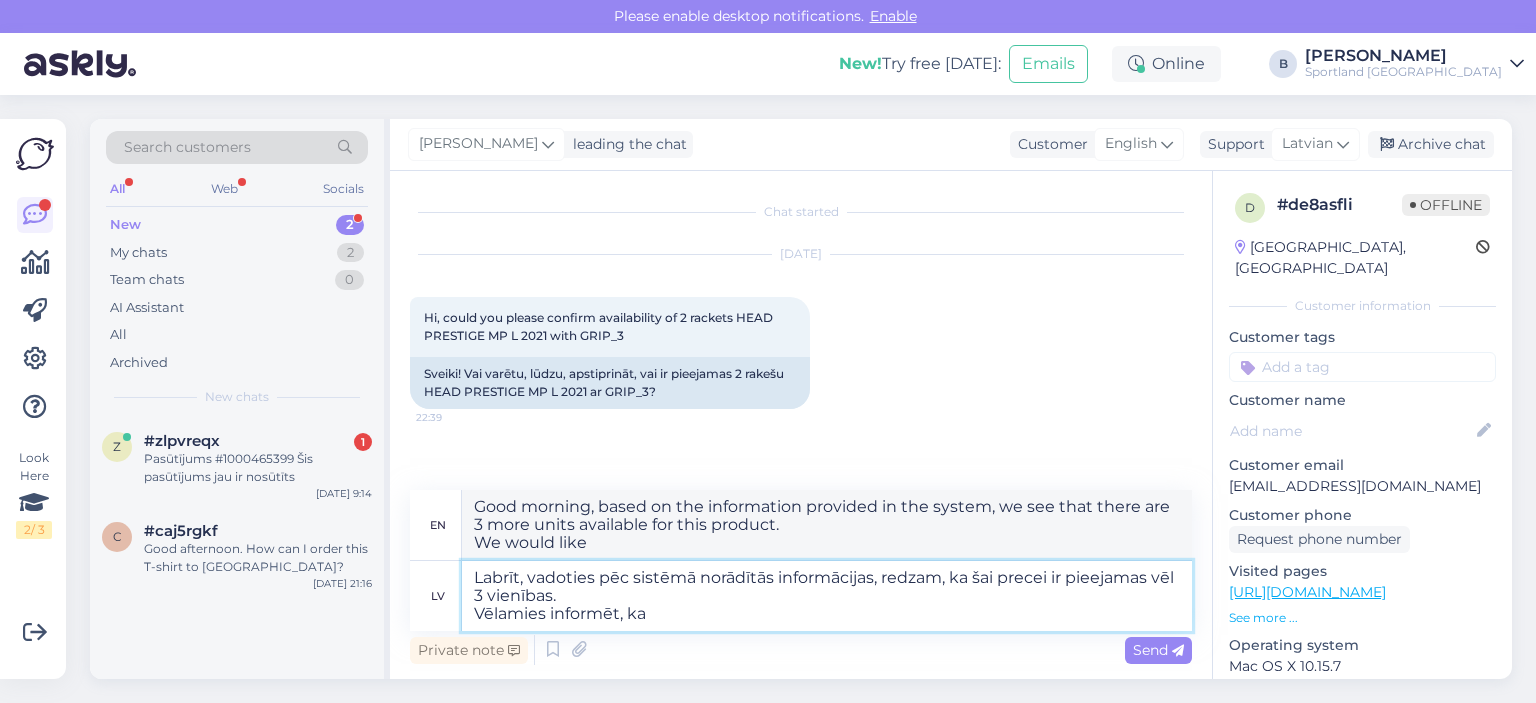 type on "Good morning, based on the information provided in the system, we see that there are 3 more units available for this product.
We would like to inform you," 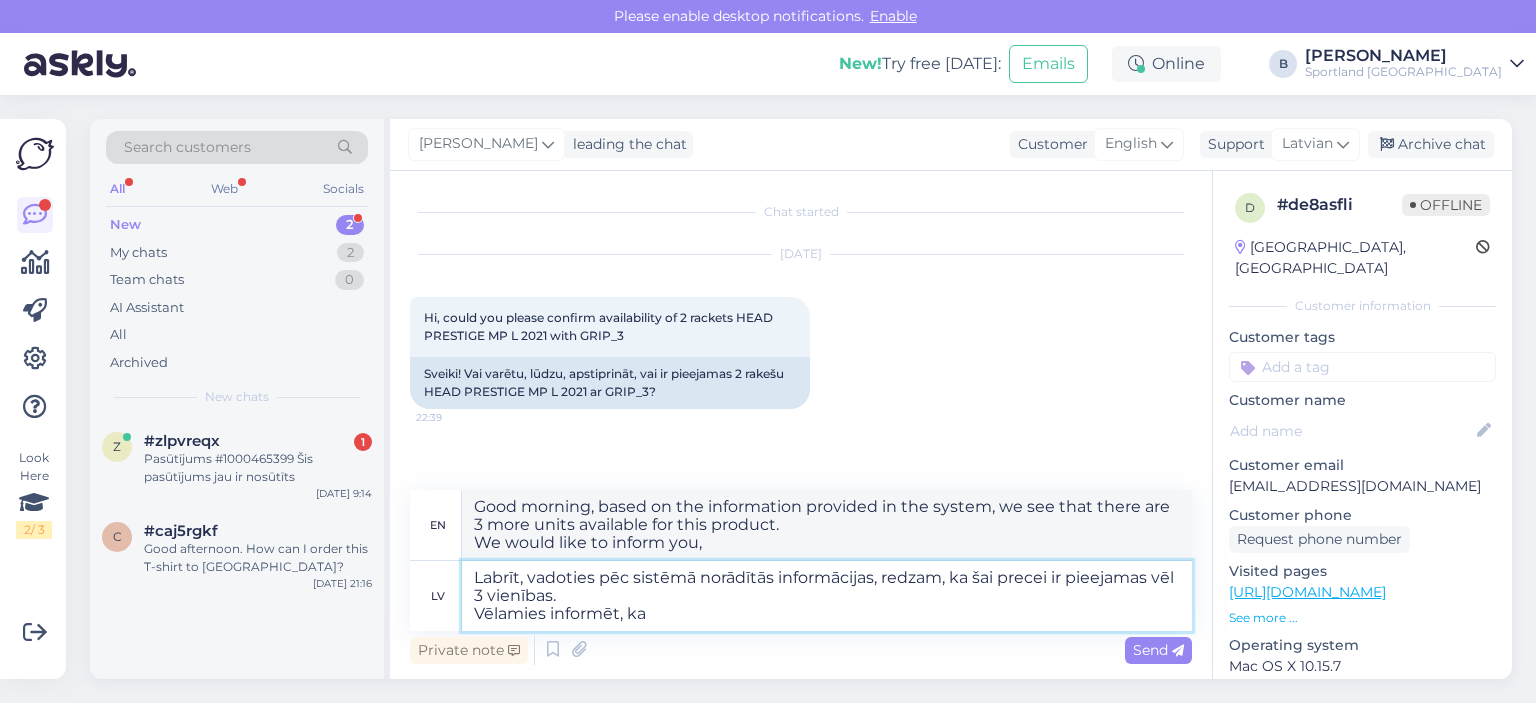 type on "Labrīt, vadoties pēc sistēmā norādītās informācijas, redzam, ka šai precei ir pieejamas vēl 3 vienības.
Vēlamies informēt, ka r" 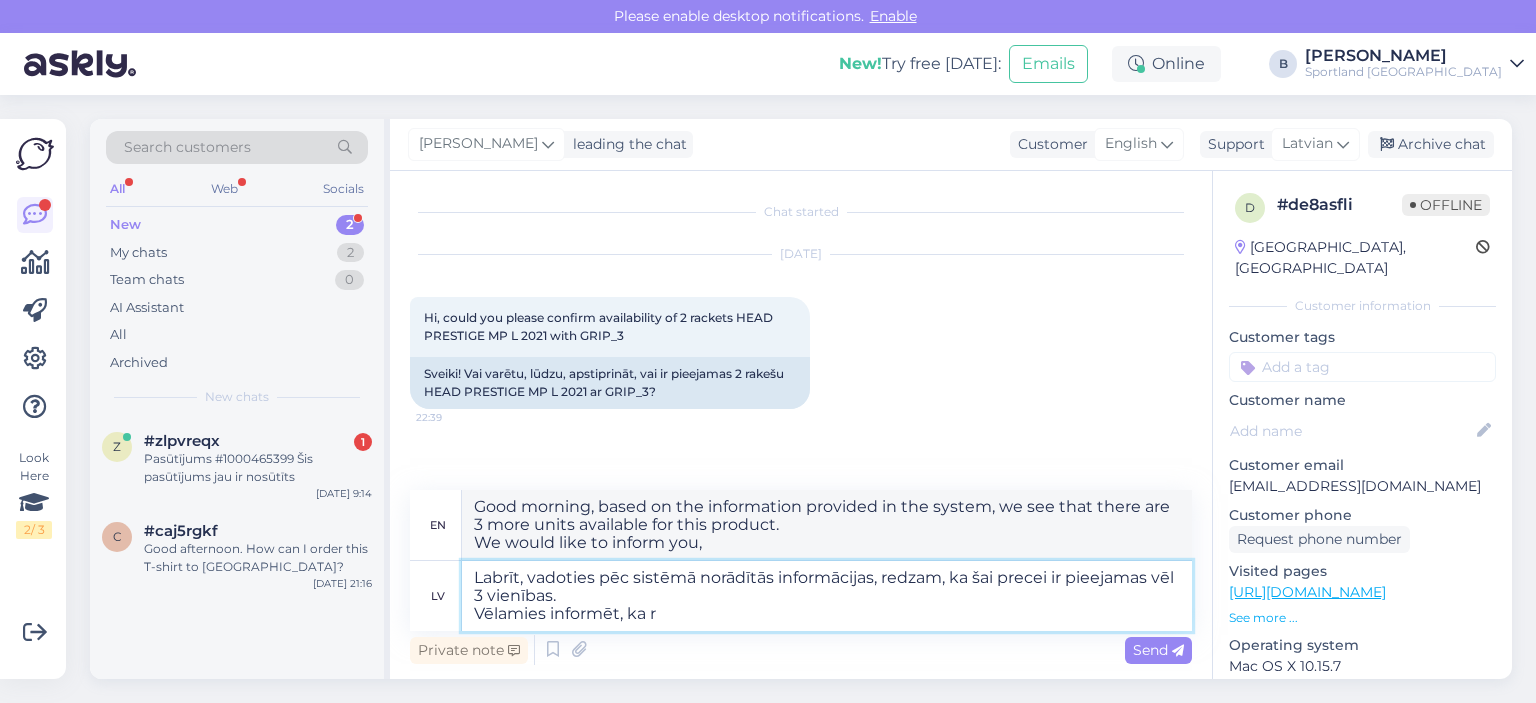 type on "Good morning, based on the information provided in the system, we see that there are 3 more units available for this product.
We would like to inform you that" 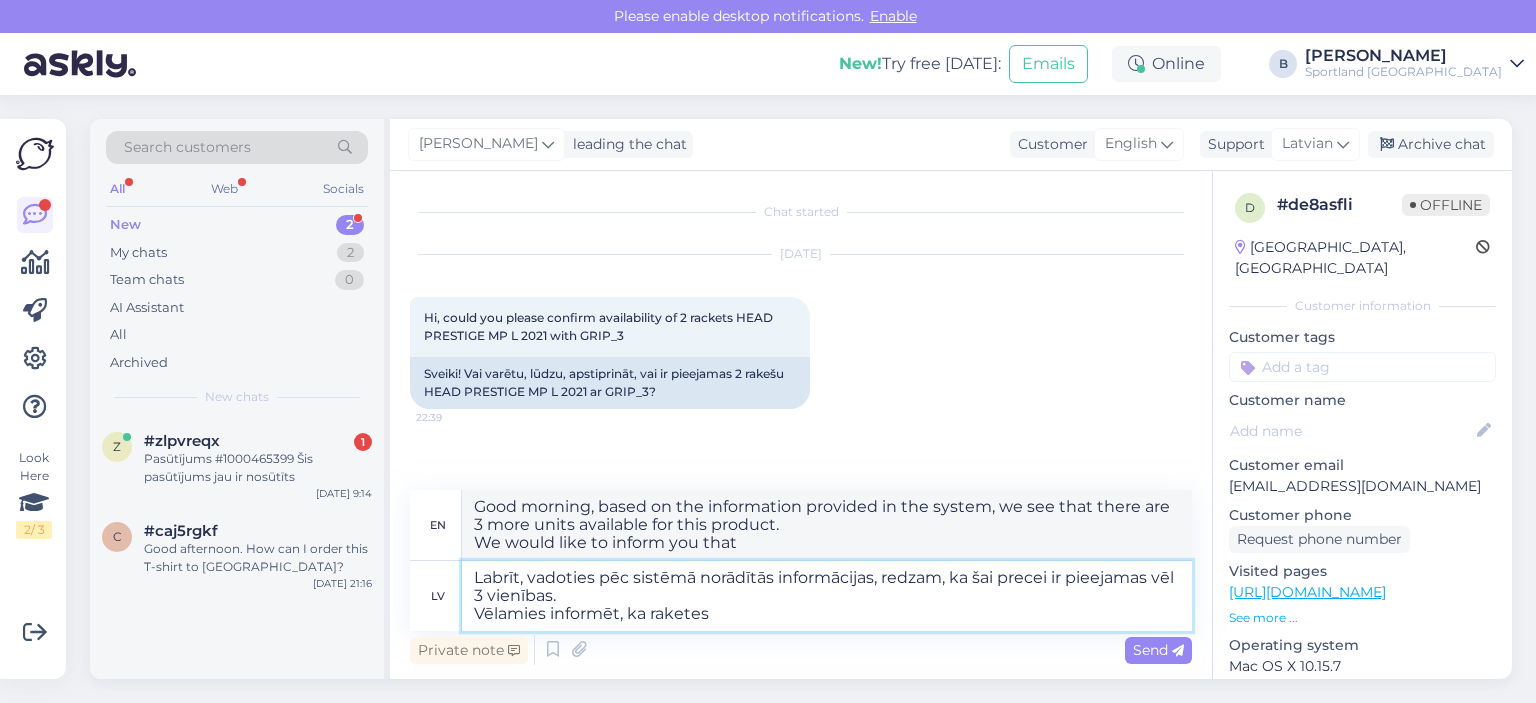 type on "Labrīt, vadoties pēc sistēmā norādītās informācijas, redzam, ka šai precei ir pieejamas vēl 3 vienības.
Vēlamies informēt, ka raketes" 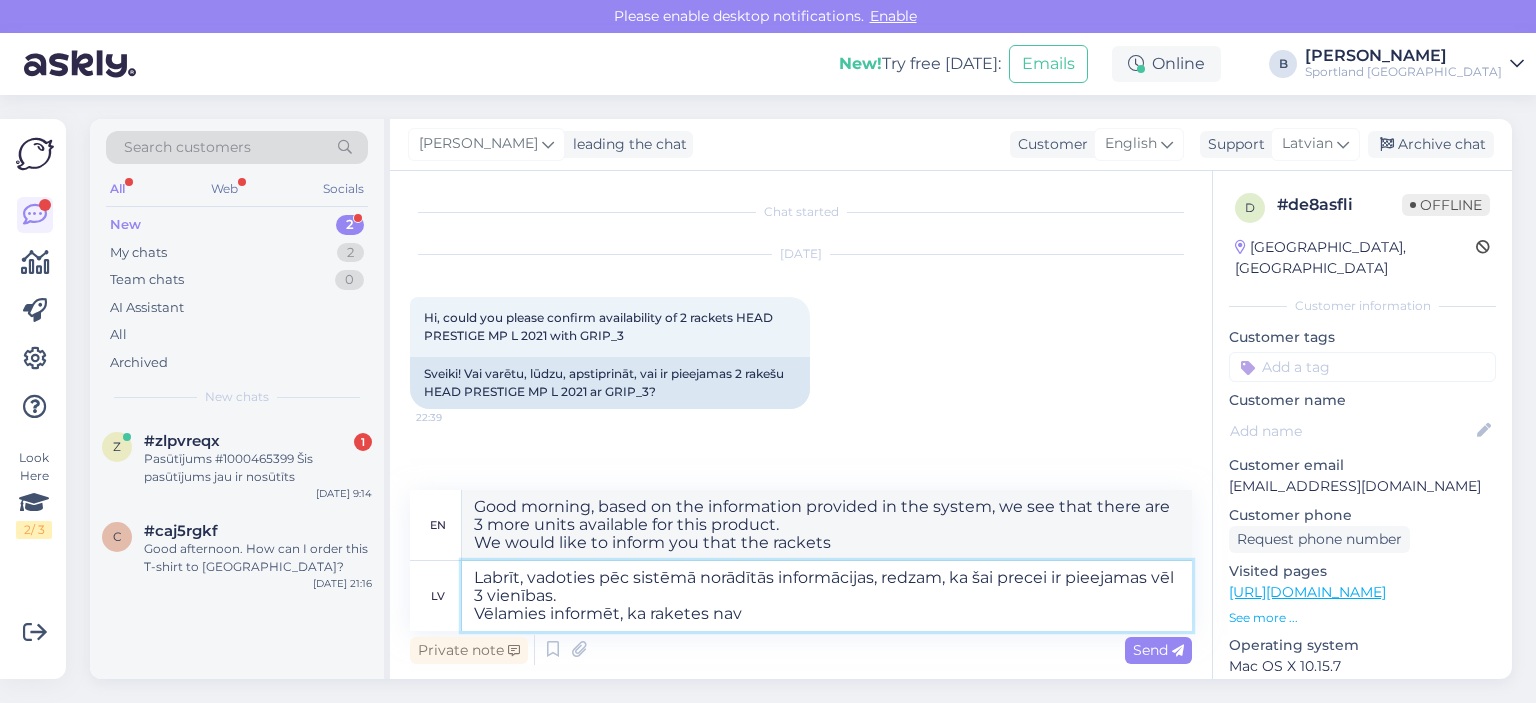 type on "Labrīt, vadoties pēc sistēmā norādītās informācijas, redzam, ka šai precei ir pieejamas vēl 3 vienības.
Vēlamies informēt, ka raketes nav s" 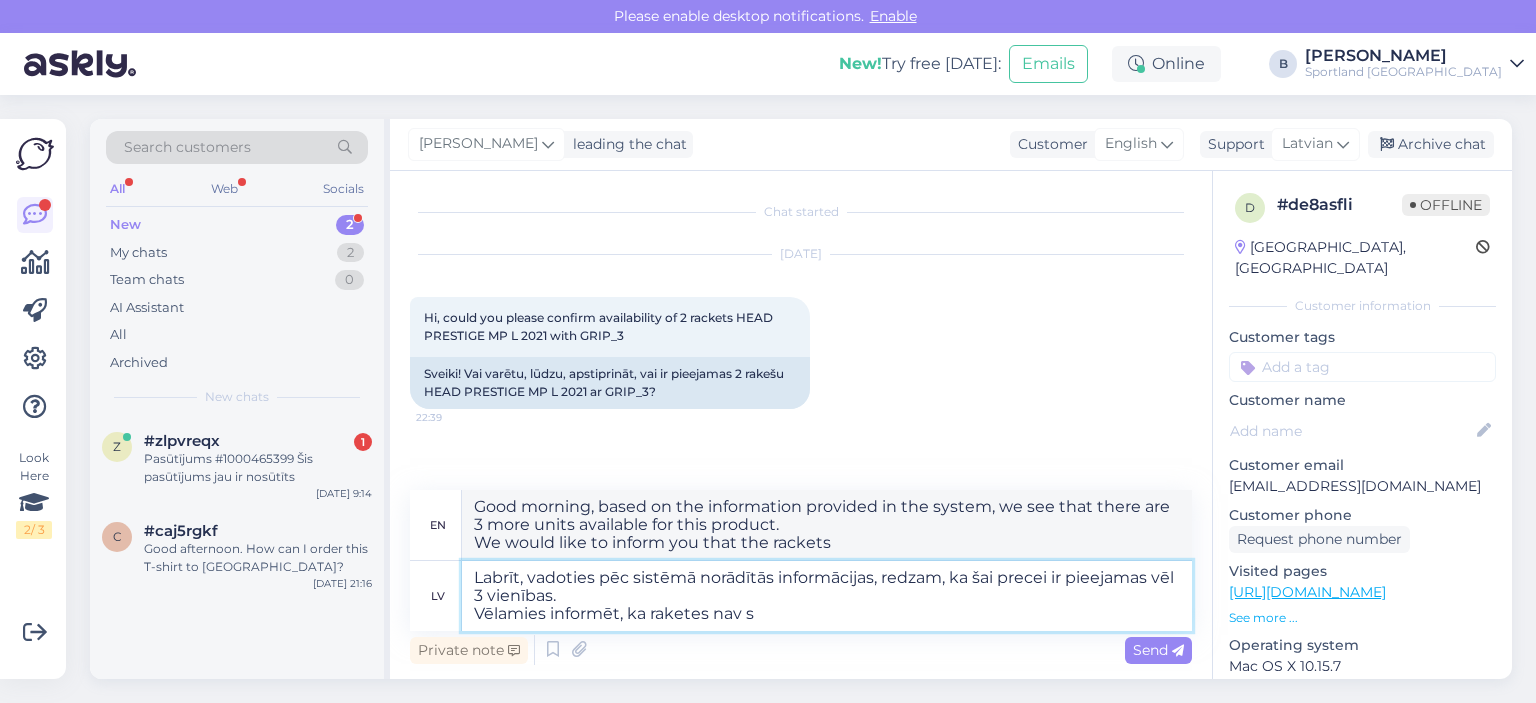 type on "Good morning, based on the information provided in the system, we see that there are 3 more units available for this product.
We would like to inform you that the rackets are out of stock." 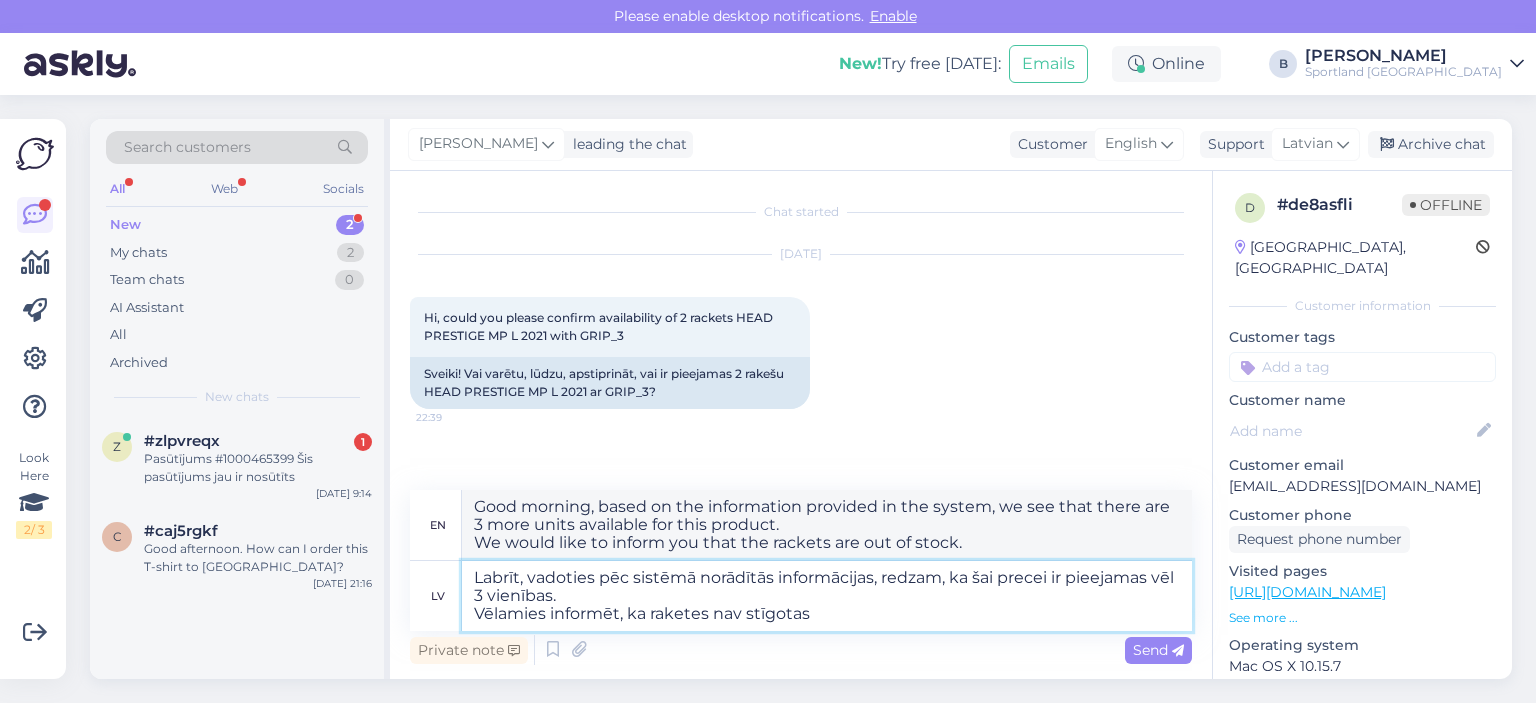 type on "Labrīt, vadoties pēc sistēmā norādītās informācijas, redzam, ka šai precei ir pieejamas vēl 3 vienības.
Vēlamies informēt, ka raketes nav stīgotas." 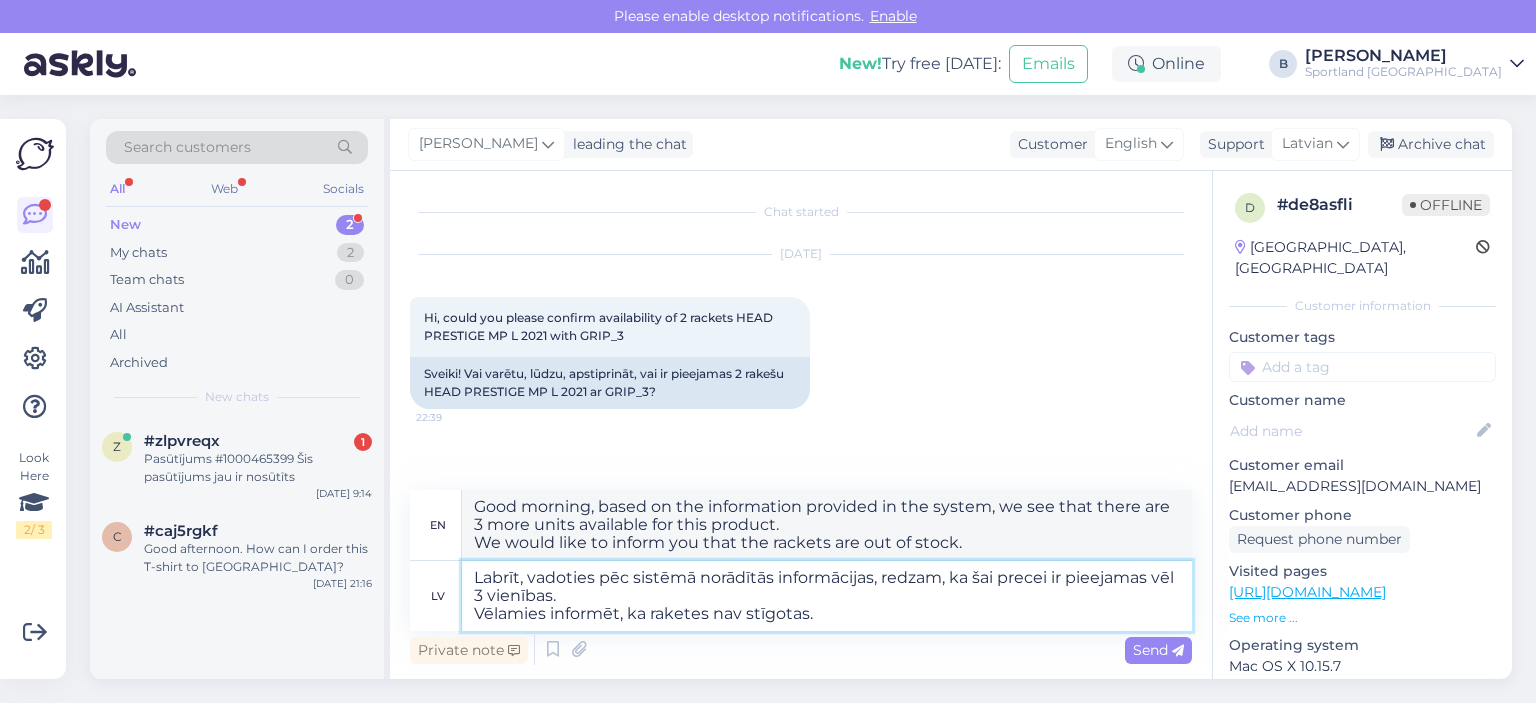 type on "Good morning, based on the information provided in the system, we see that there are 3 more units available for this product.
We would like to inform you that the rackets are not strung." 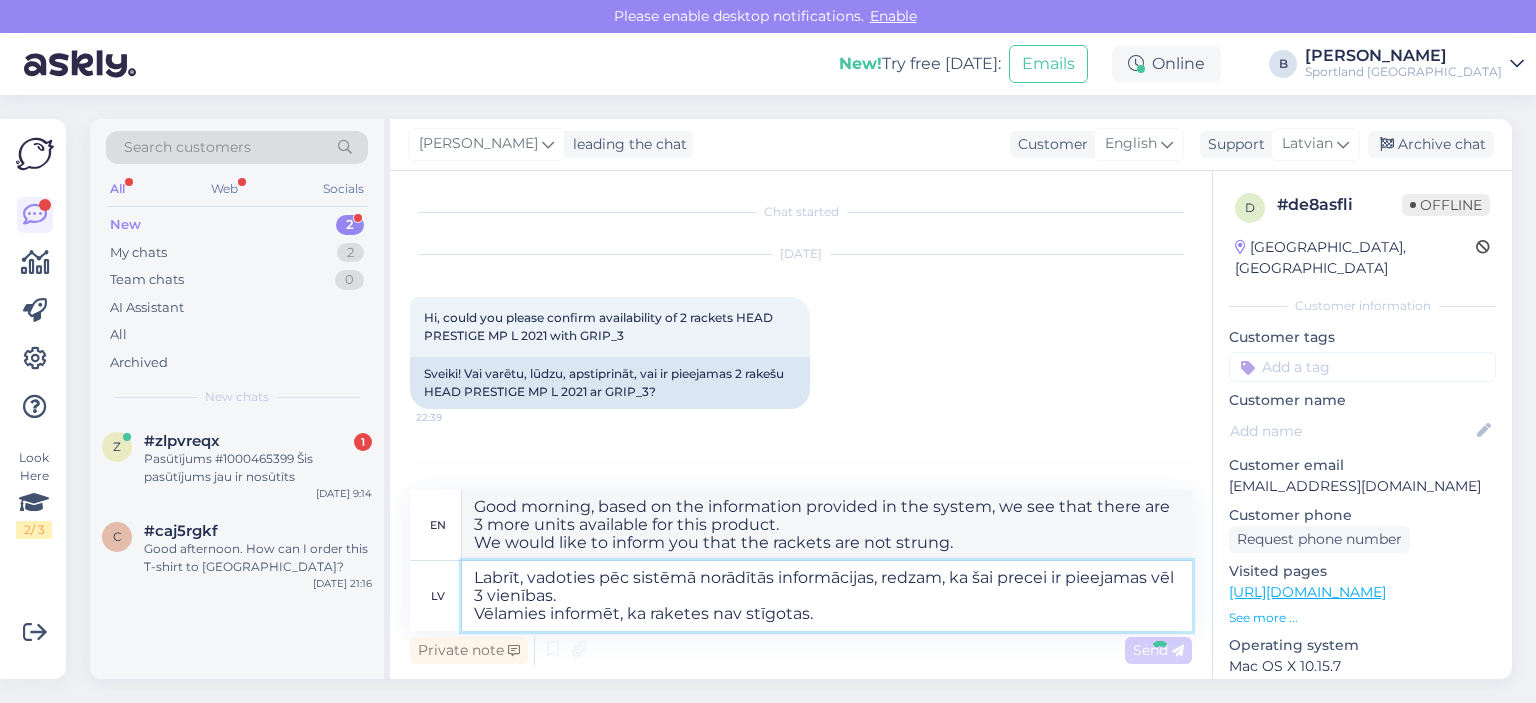 type 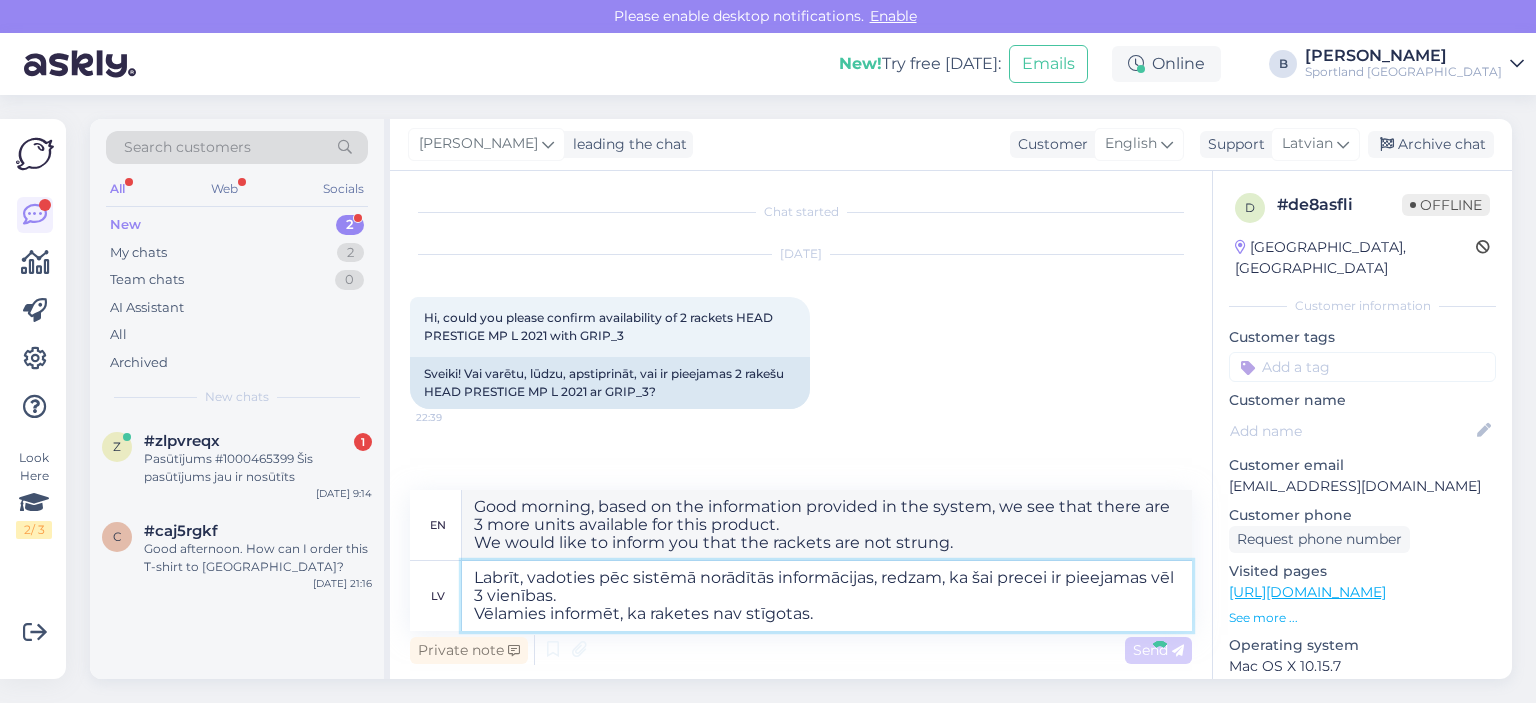type 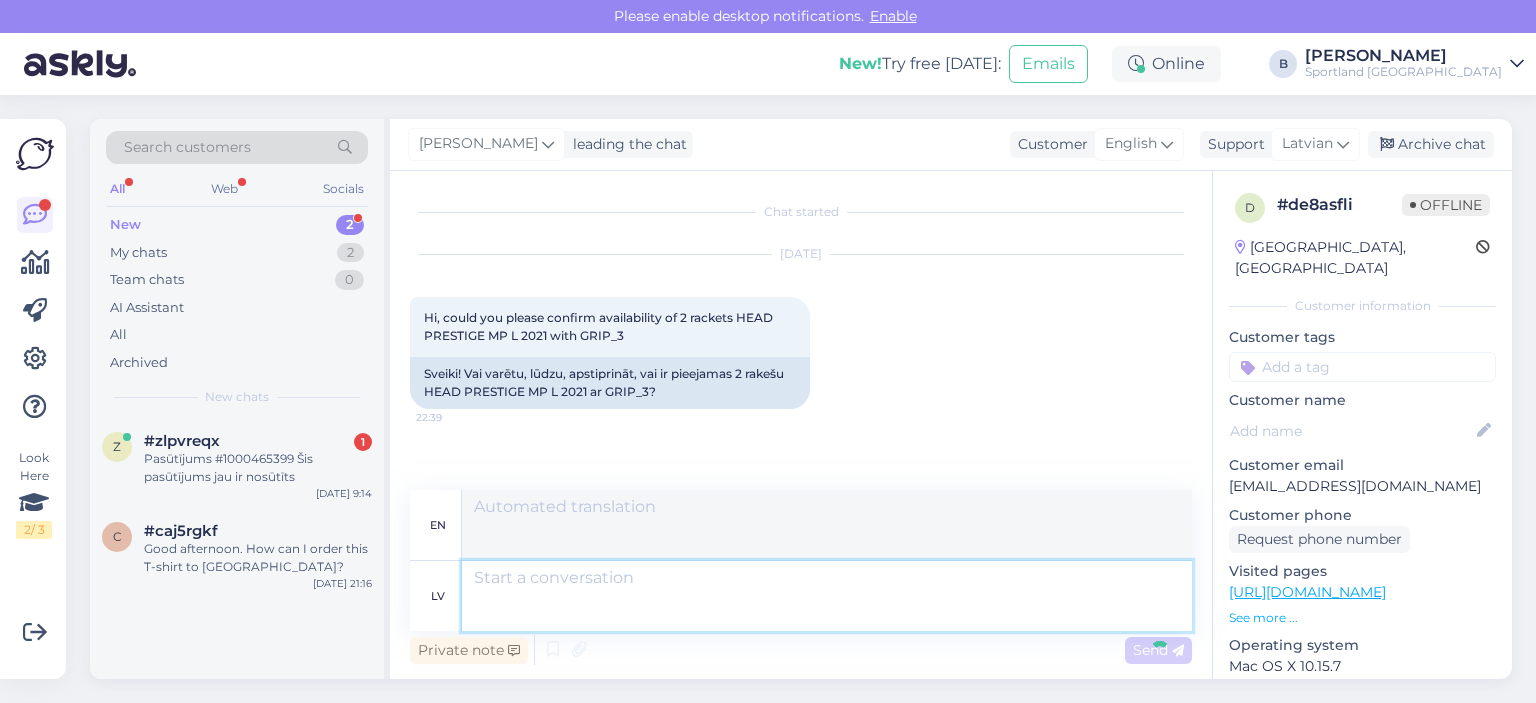 scroll, scrollTop: 138, scrollLeft: 0, axis: vertical 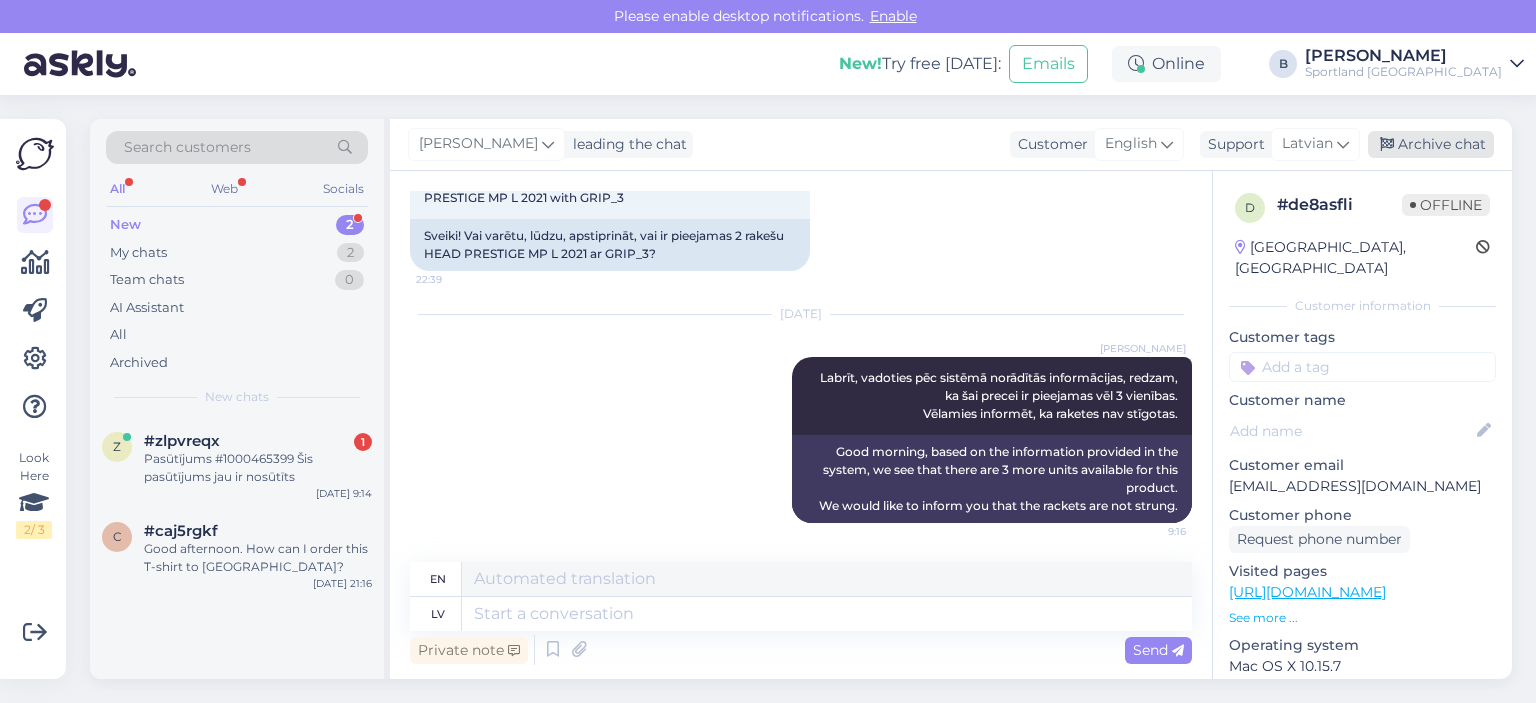 click on "Archive chat" at bounding box center (1431, 144) 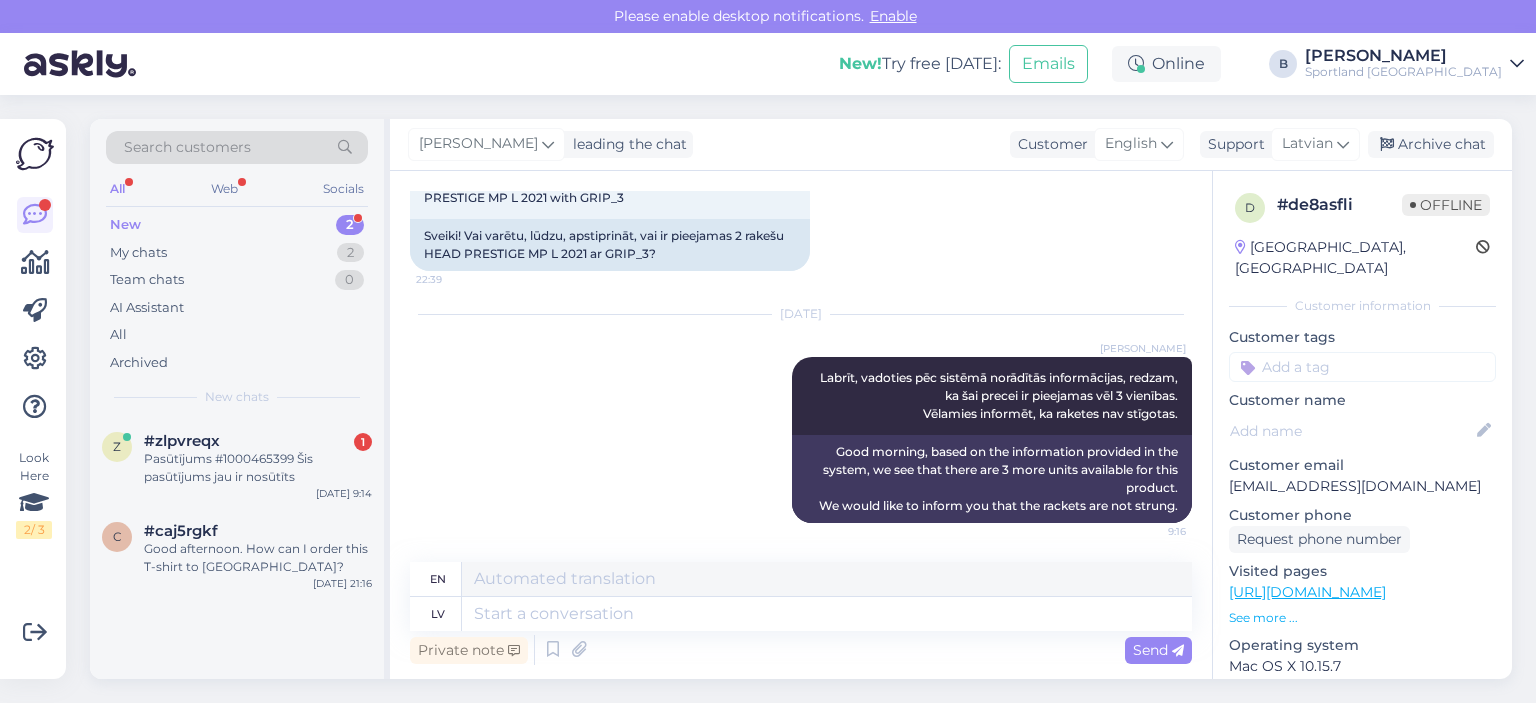 scroll, scrollTop: 118, scrollLeft: 0, axis: vertical 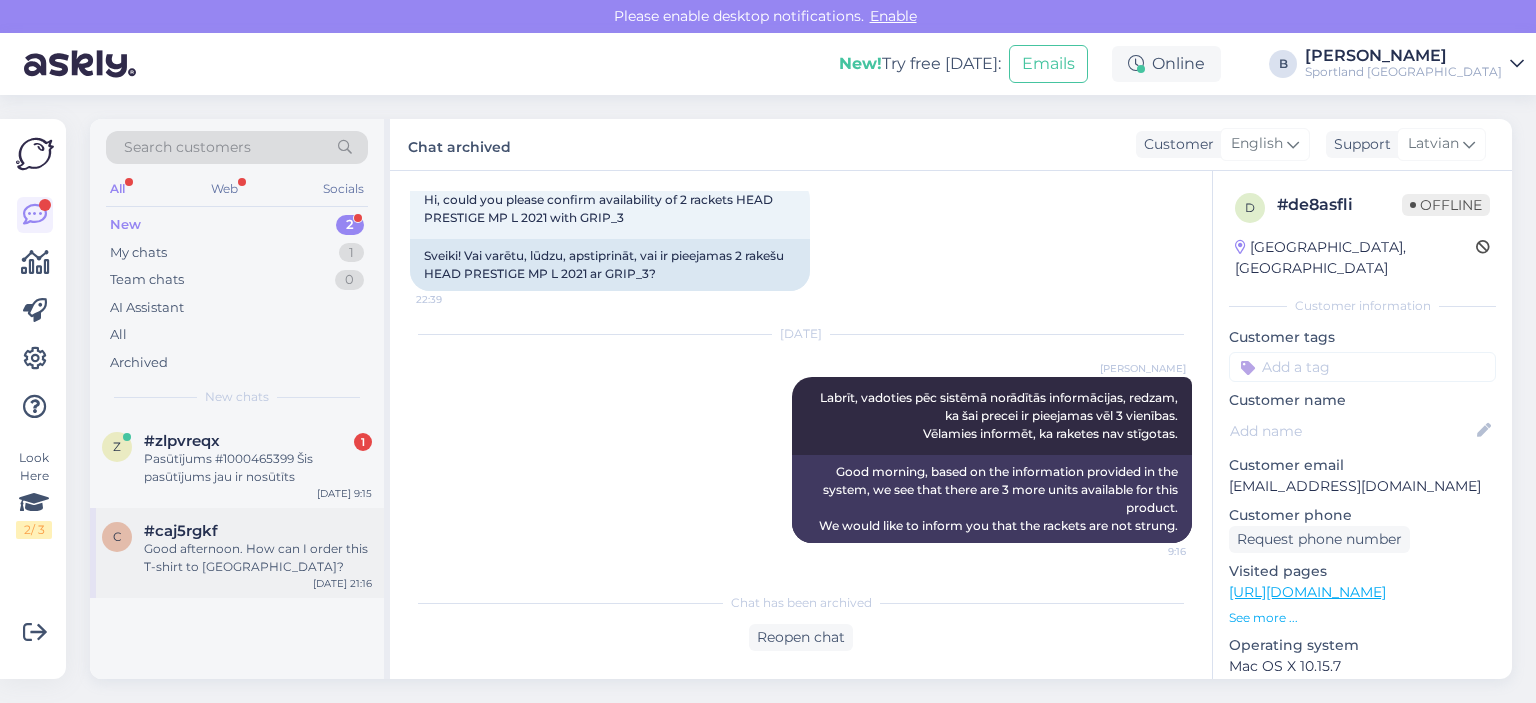 click on "#caj5rgkf" at bounding box center [258, 531] 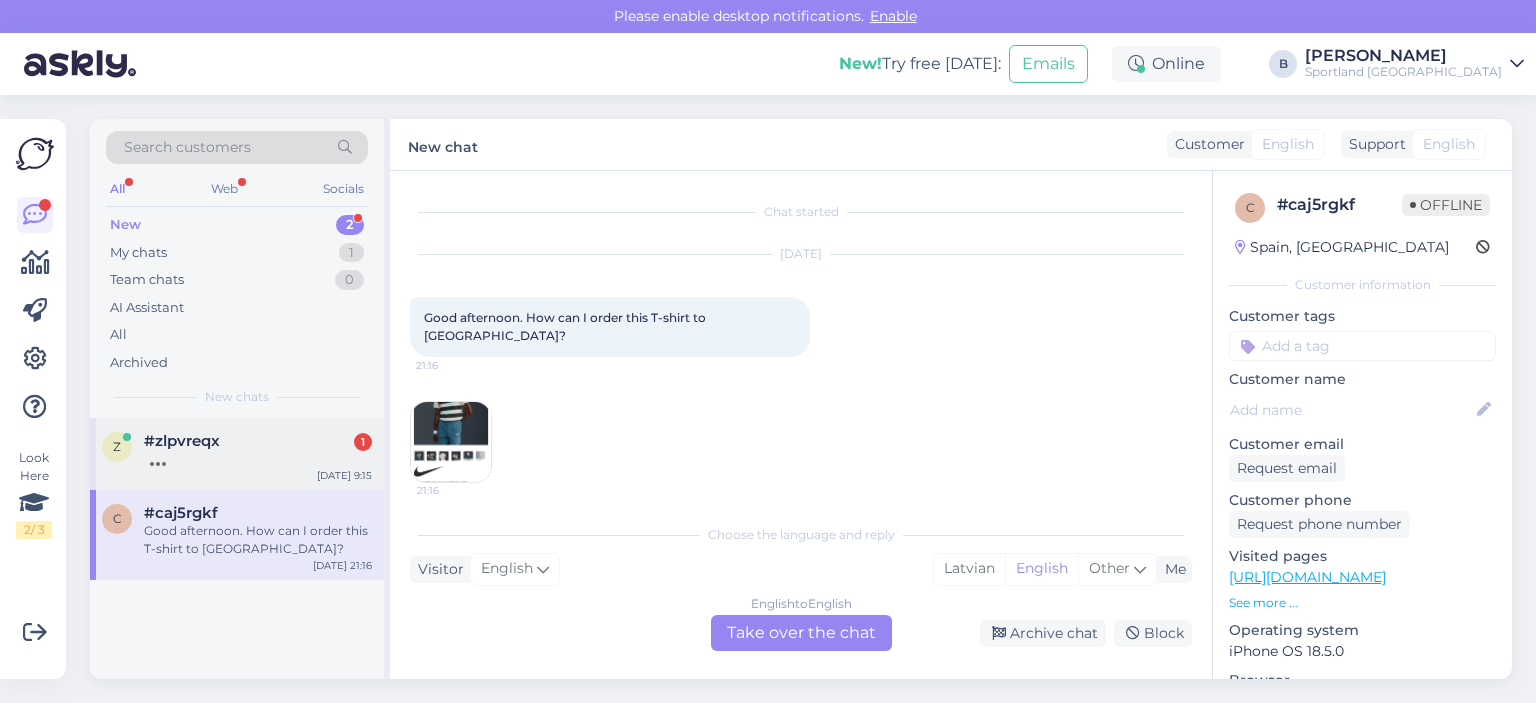 click at bounding box center (258, 459) 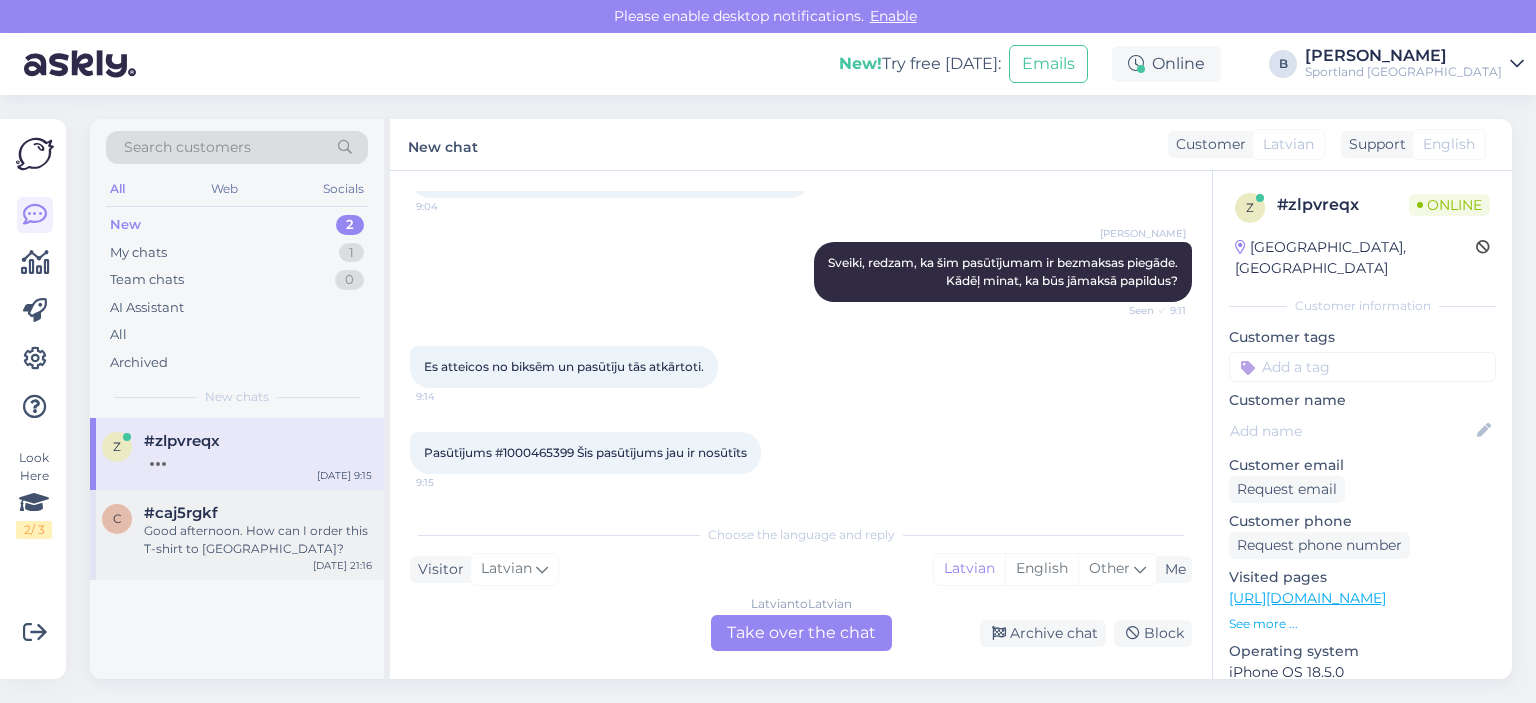scroll, scrollTop: 1276, scrollLeft: 0, axis: vertical 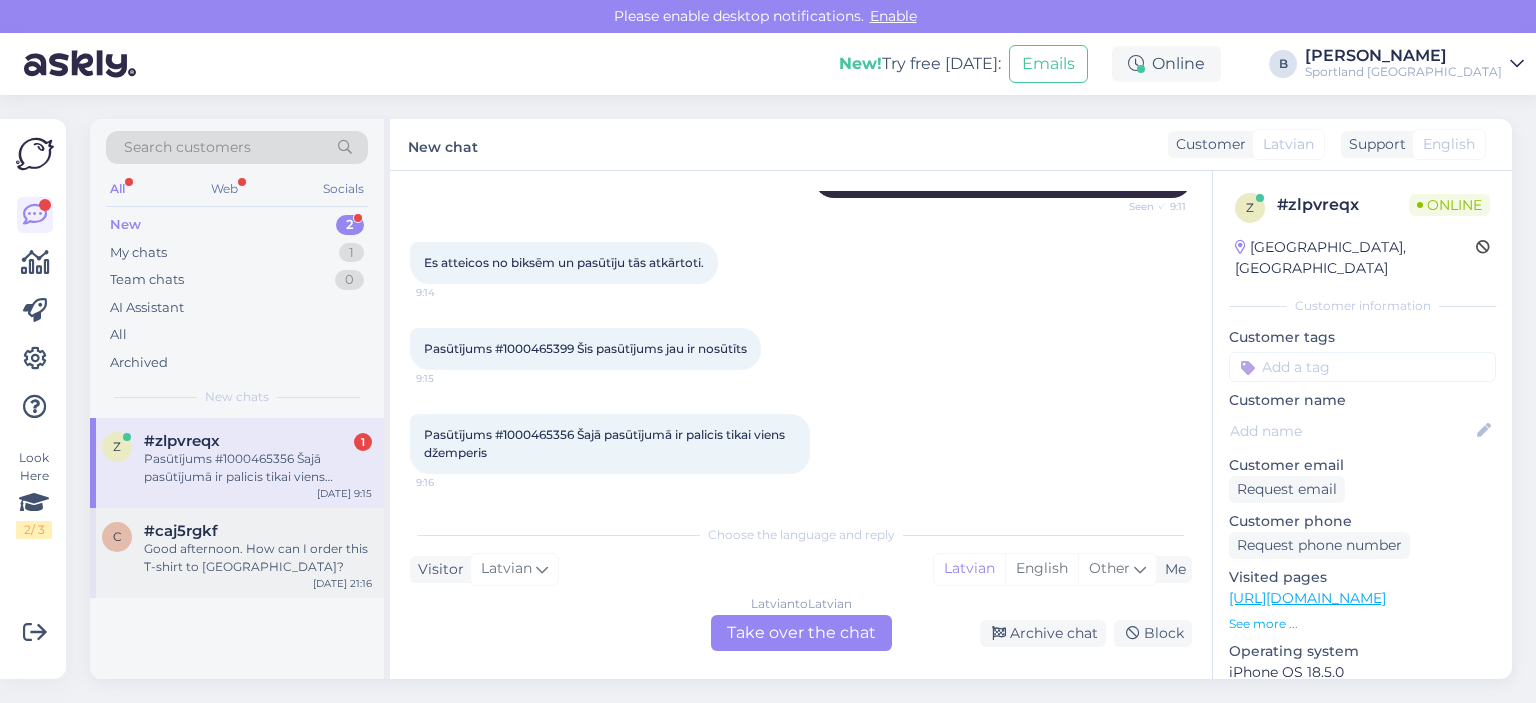 click on "#caj5rgkf" at bounding box center [258, 531] 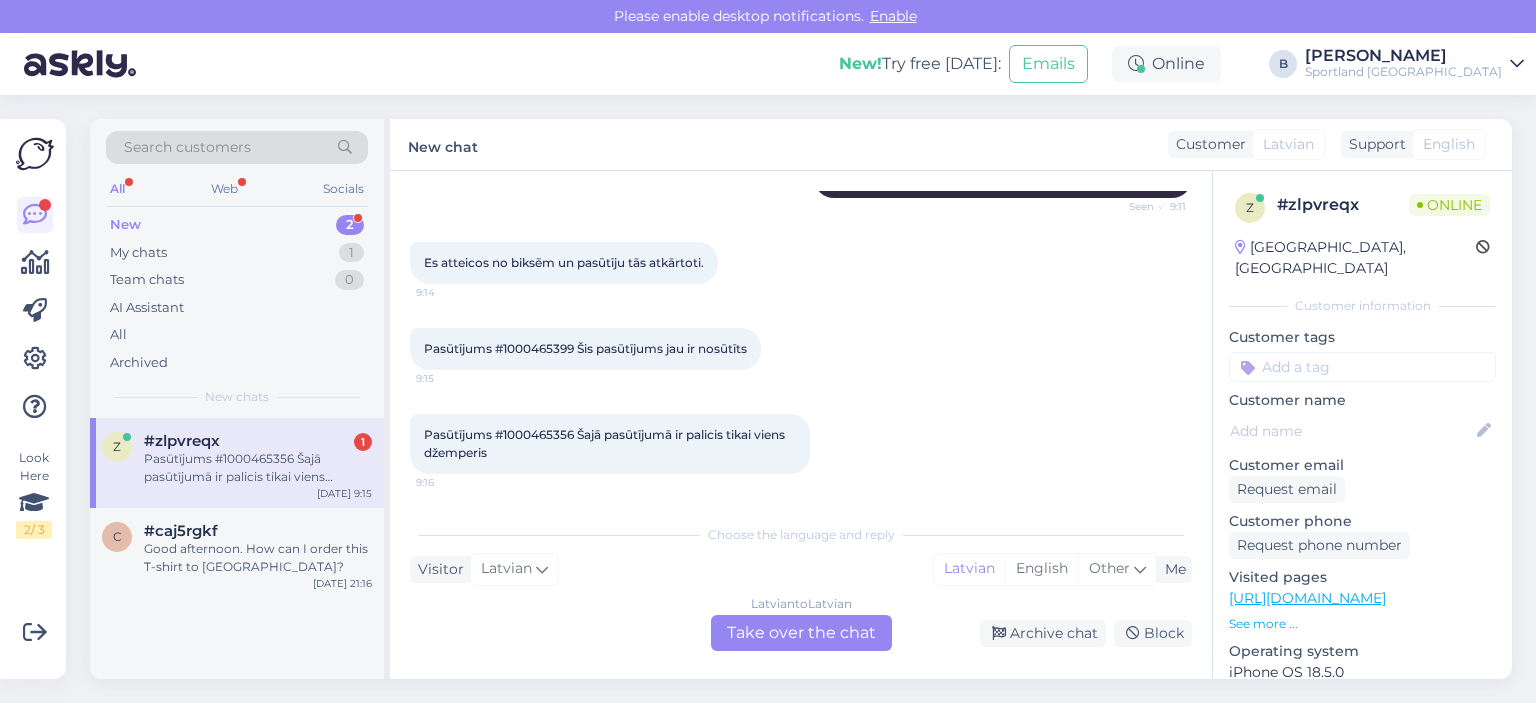 scroll, scrollTop: 0, scrollLeft: 0, axis: both 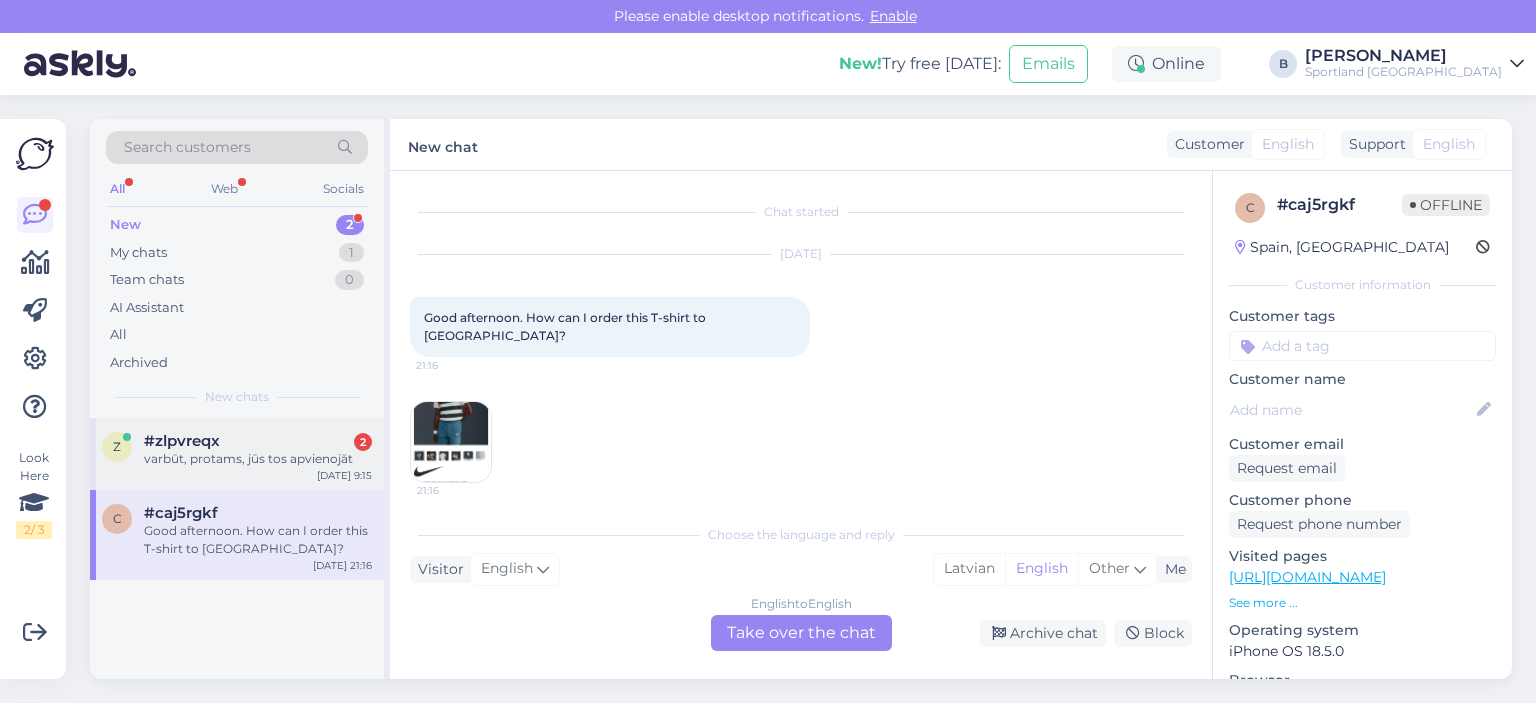 click on "#zlpvreqx 2" at bounding box center (258, 441) 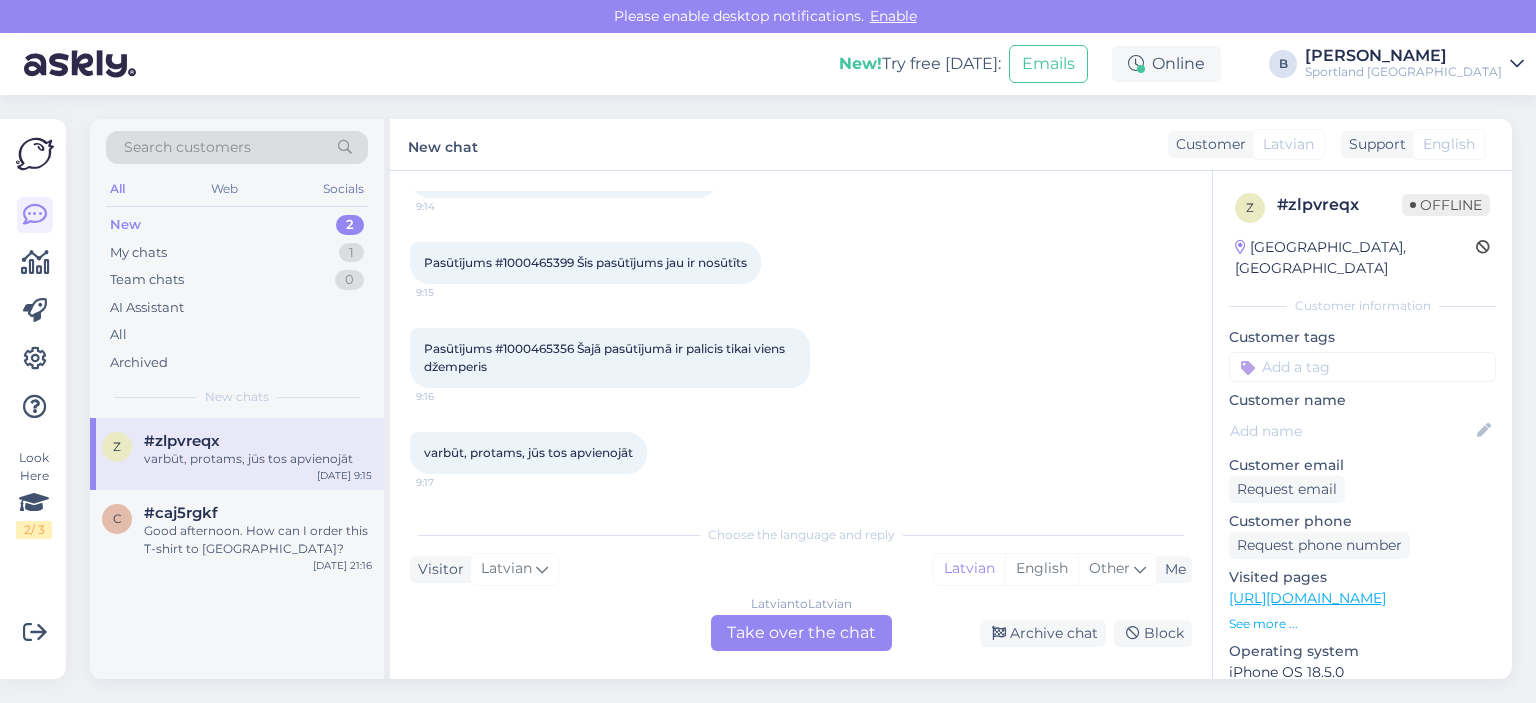 scroll, scrollTop: 1362, scrollLeft: 0, axis: vertical 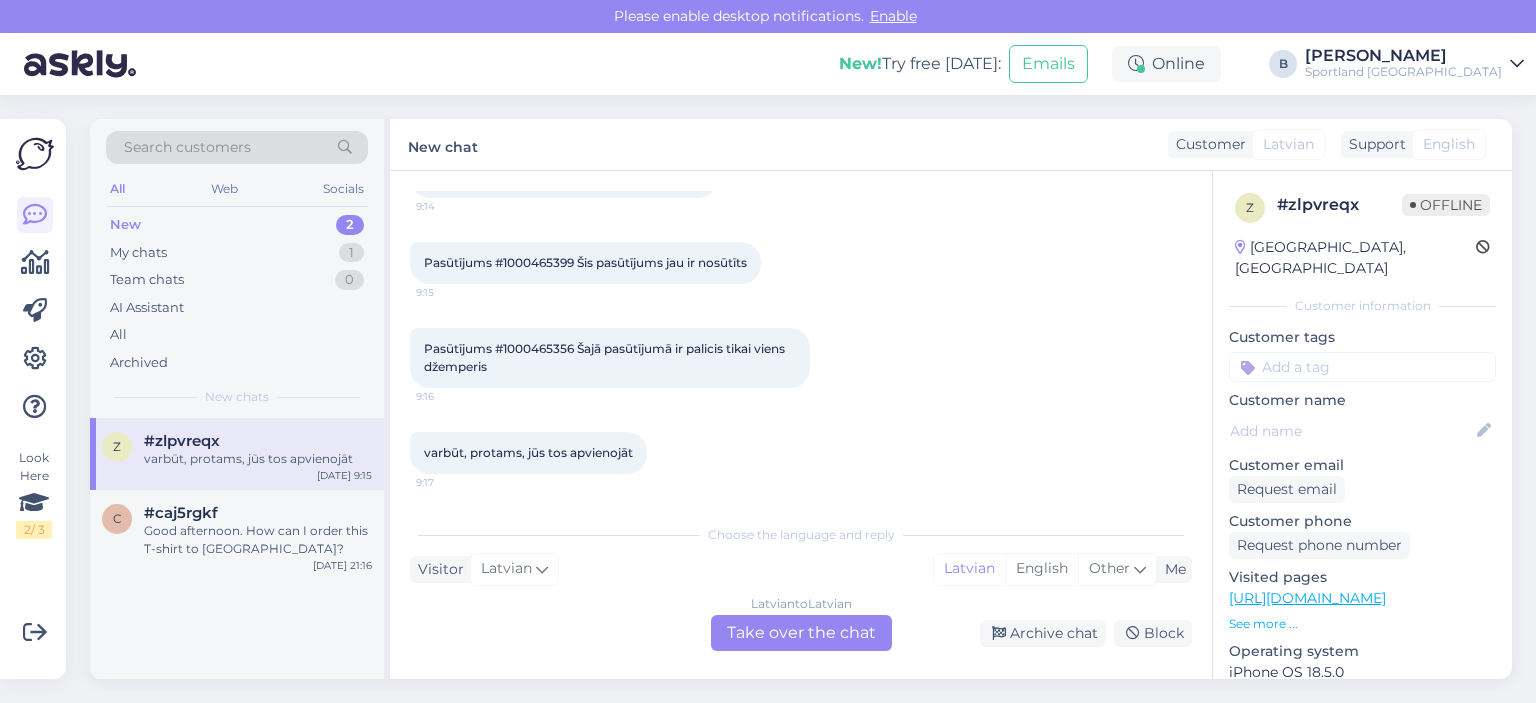 click on "Pasūtījums #1000465399 Šis pasūtījums jau ir nosūtīts" at bounding box center [585, 262] 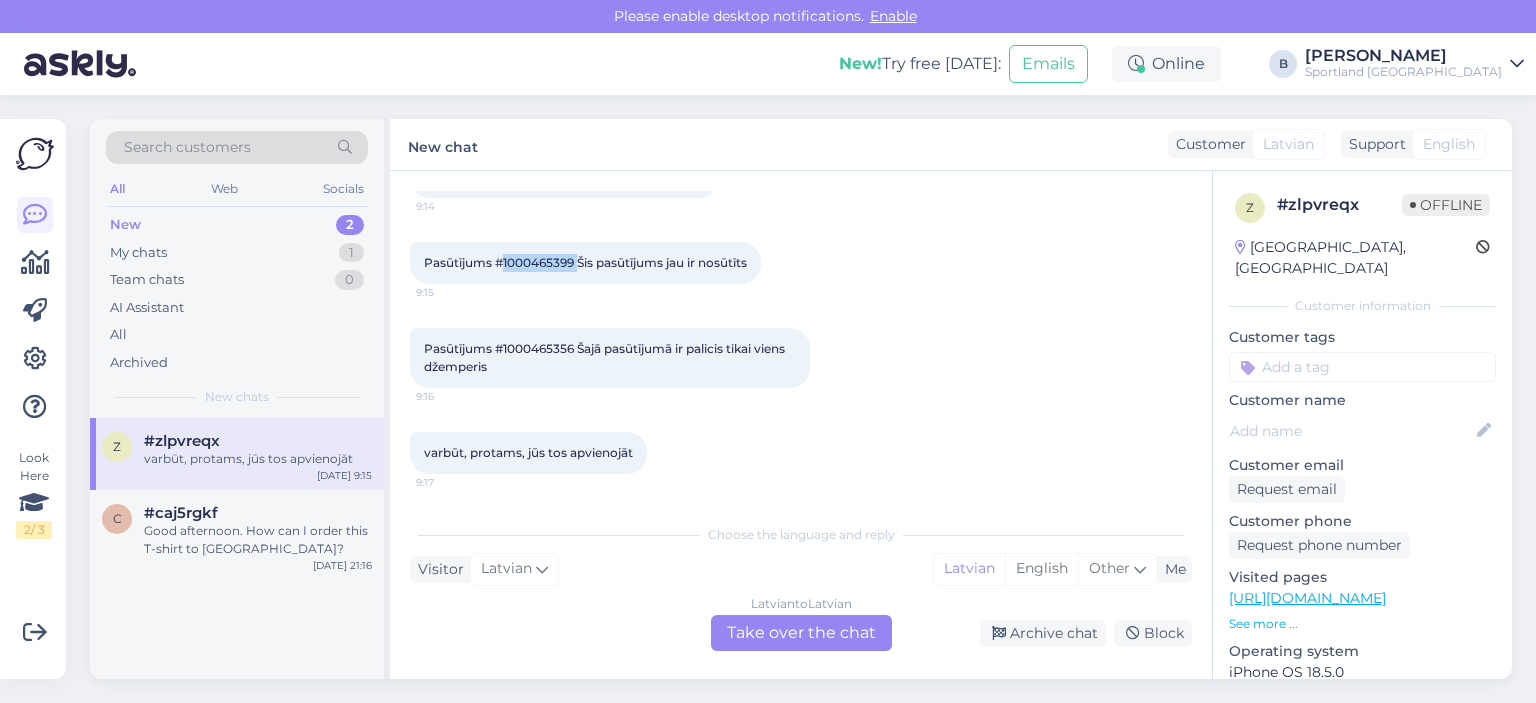 click on "Pasūtījums #1000465399 Šis pasūtījums jau ir nosūtīts" at bounding box center (585, 262) 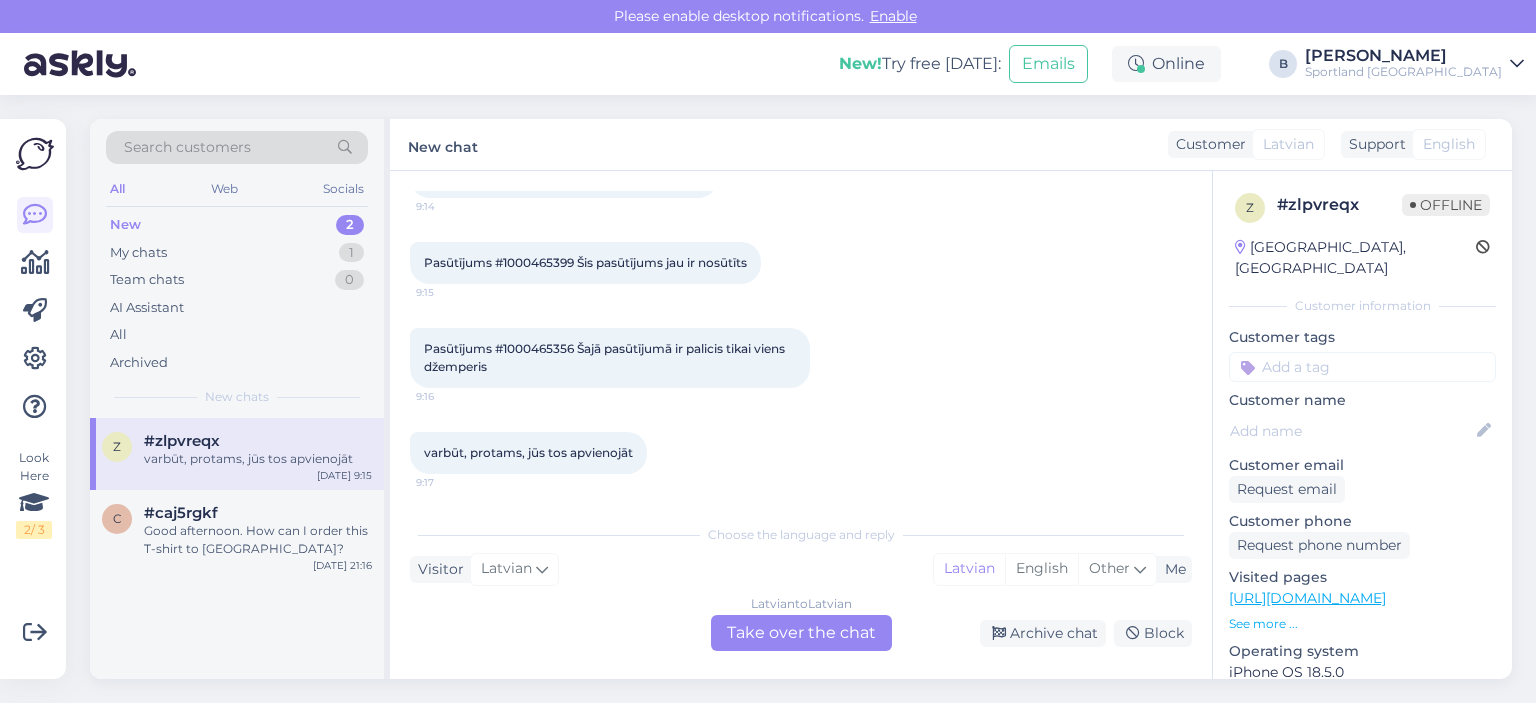 click on "Pasūtījums #1000465356 Šajā pasūtījumā ir palicis tikai viens džemperis" at bounding box center [606, 357] 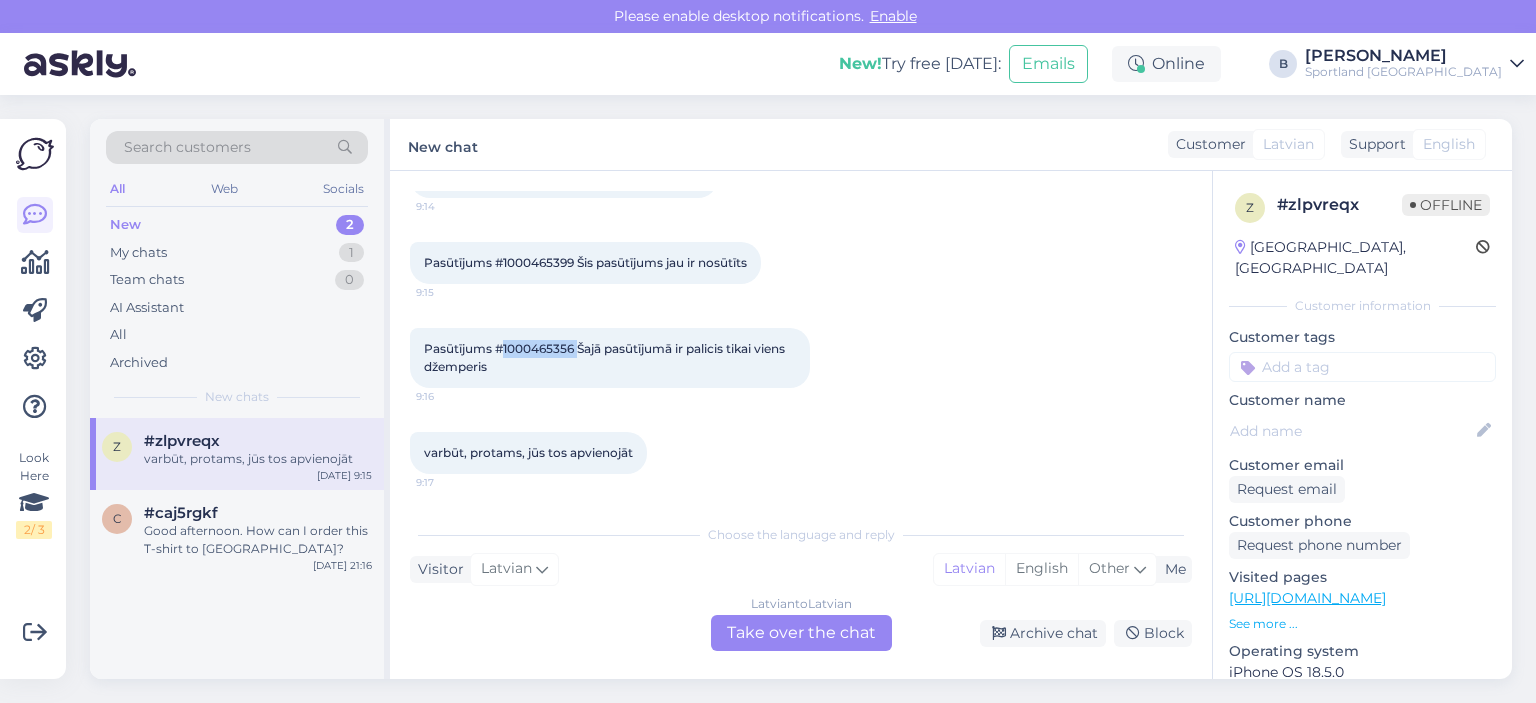 click on "Pasūtījums #1000465356 Šajā pasūtījumā ir palicis tikai viens džemperis" at bounding box center [606, 357] 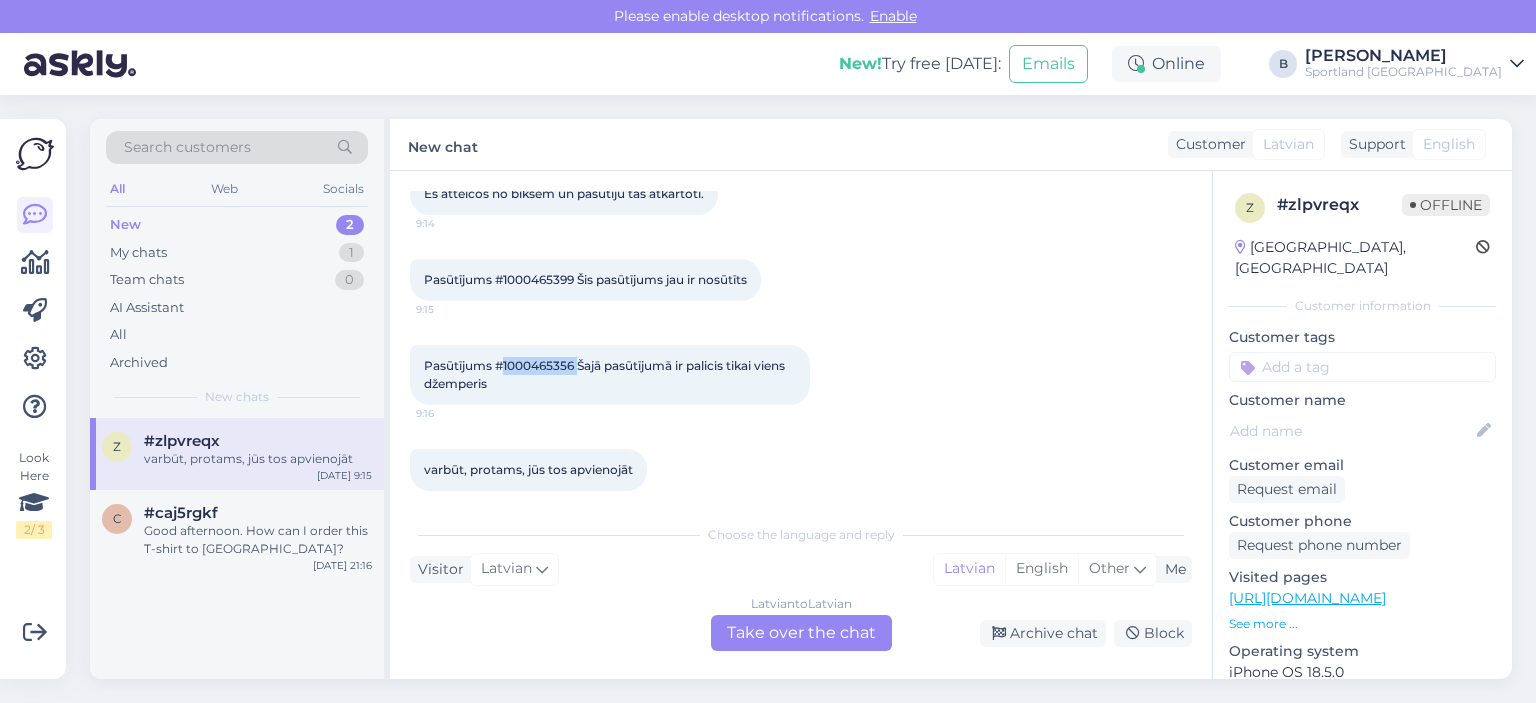 scroll, scrollTop: 1362, scrollLeft: 0, axis: vertical 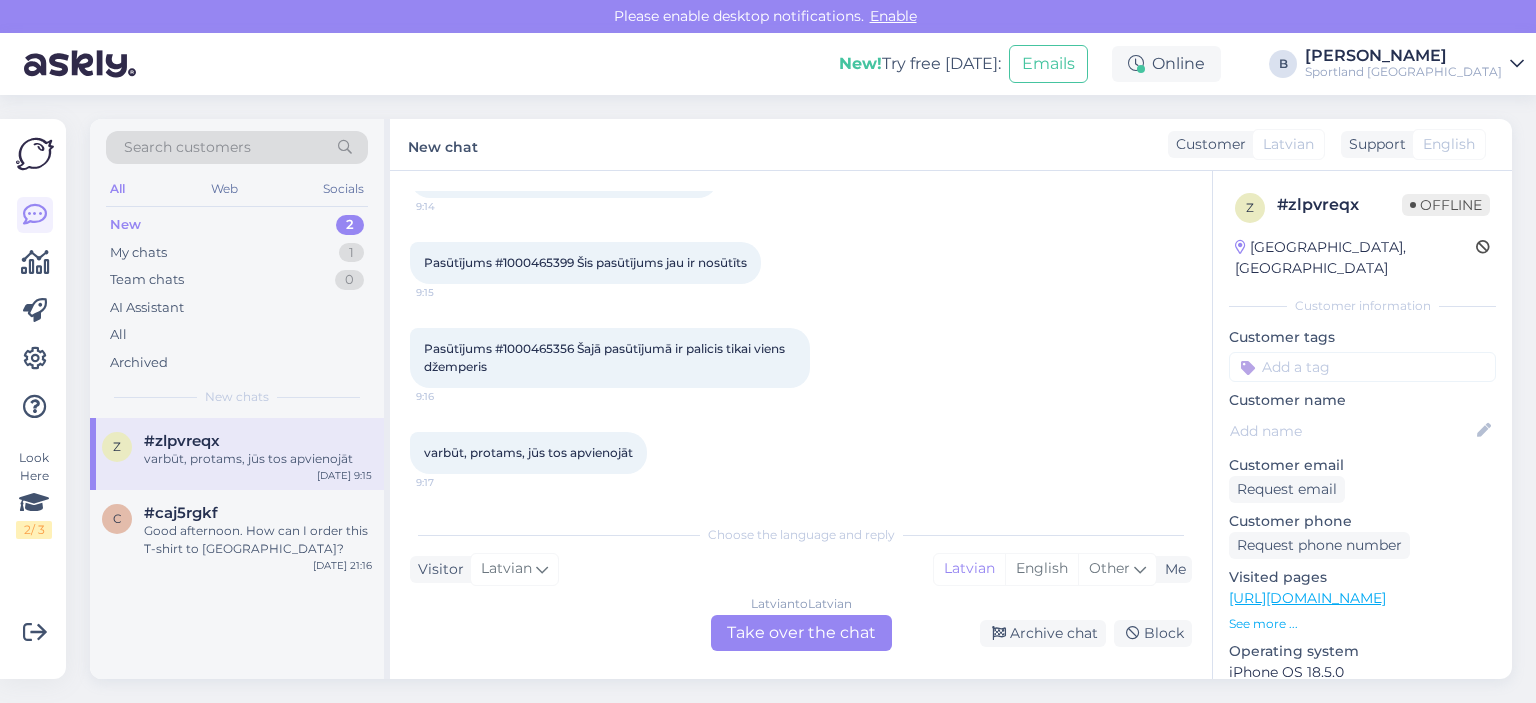 click on "Latvian  to  Latvian Take over the chat" at bounding box center [801, 633] 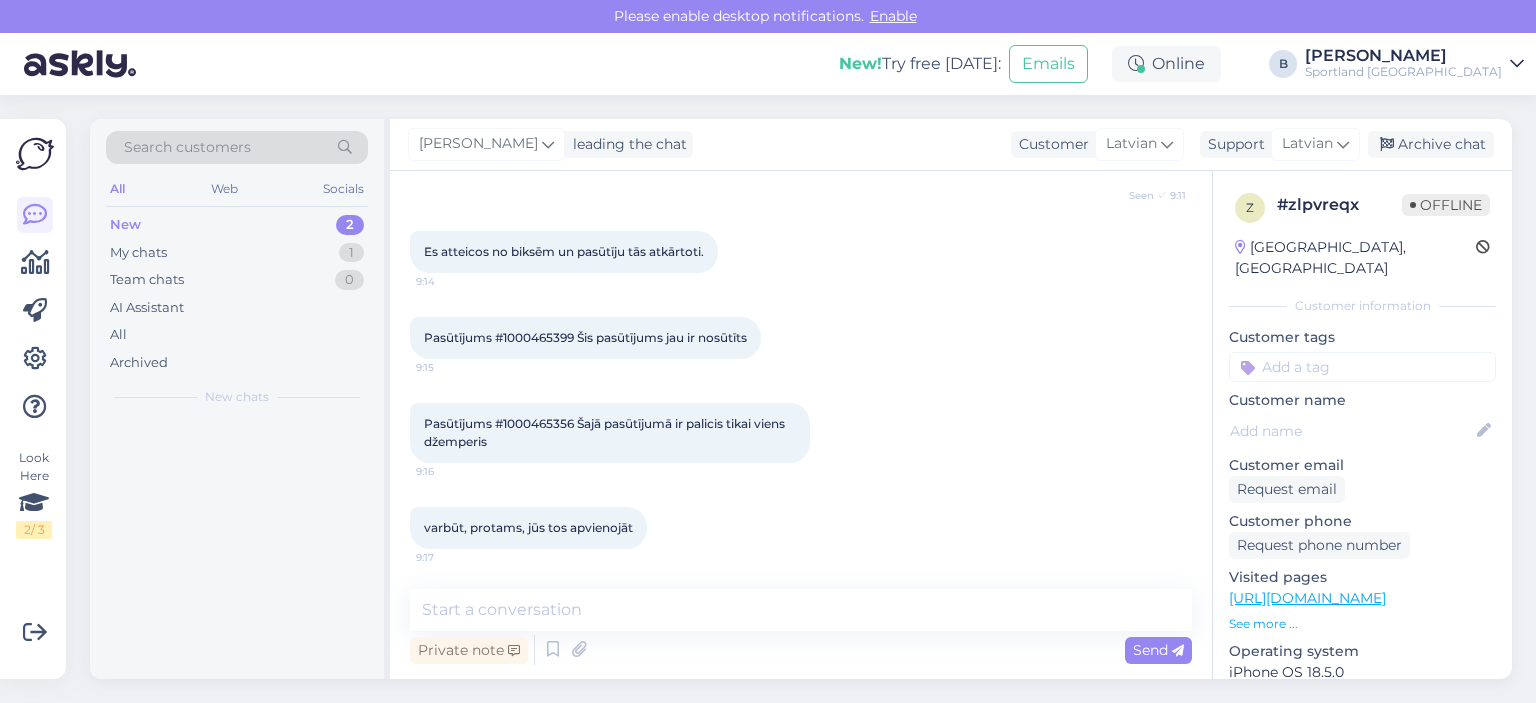 scroll, scrollTop: 1288, scrollLeft: 0, axis: vertical 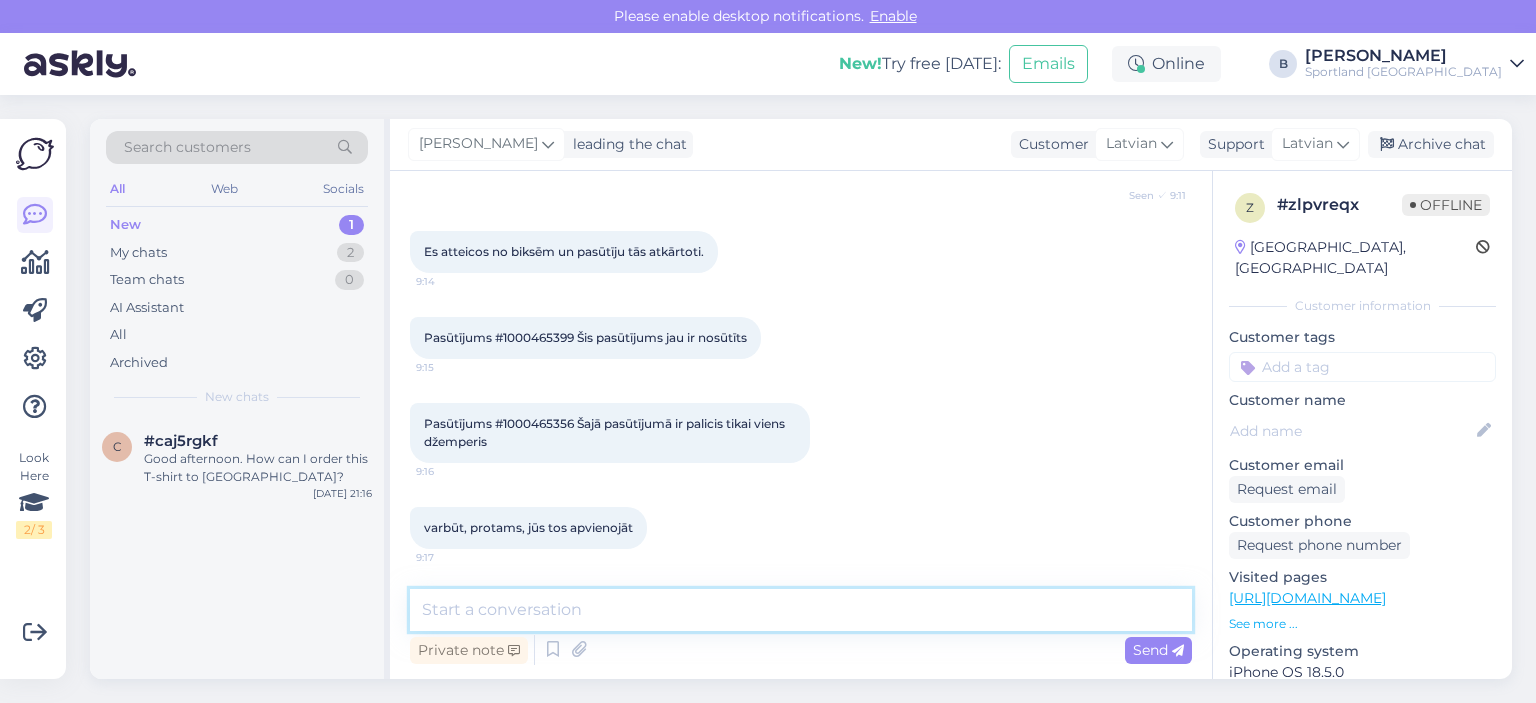 click at bounding box center (801, 610) 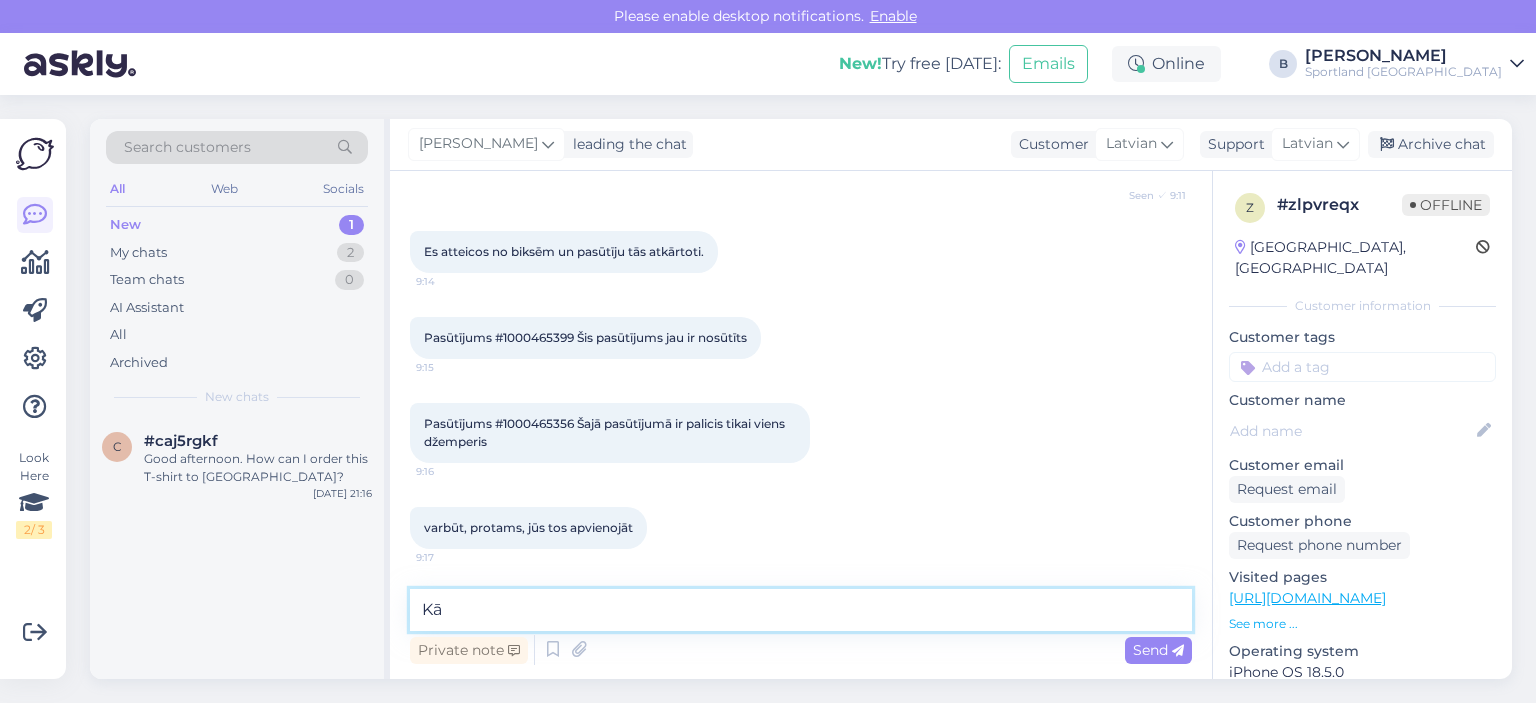 type on "K" 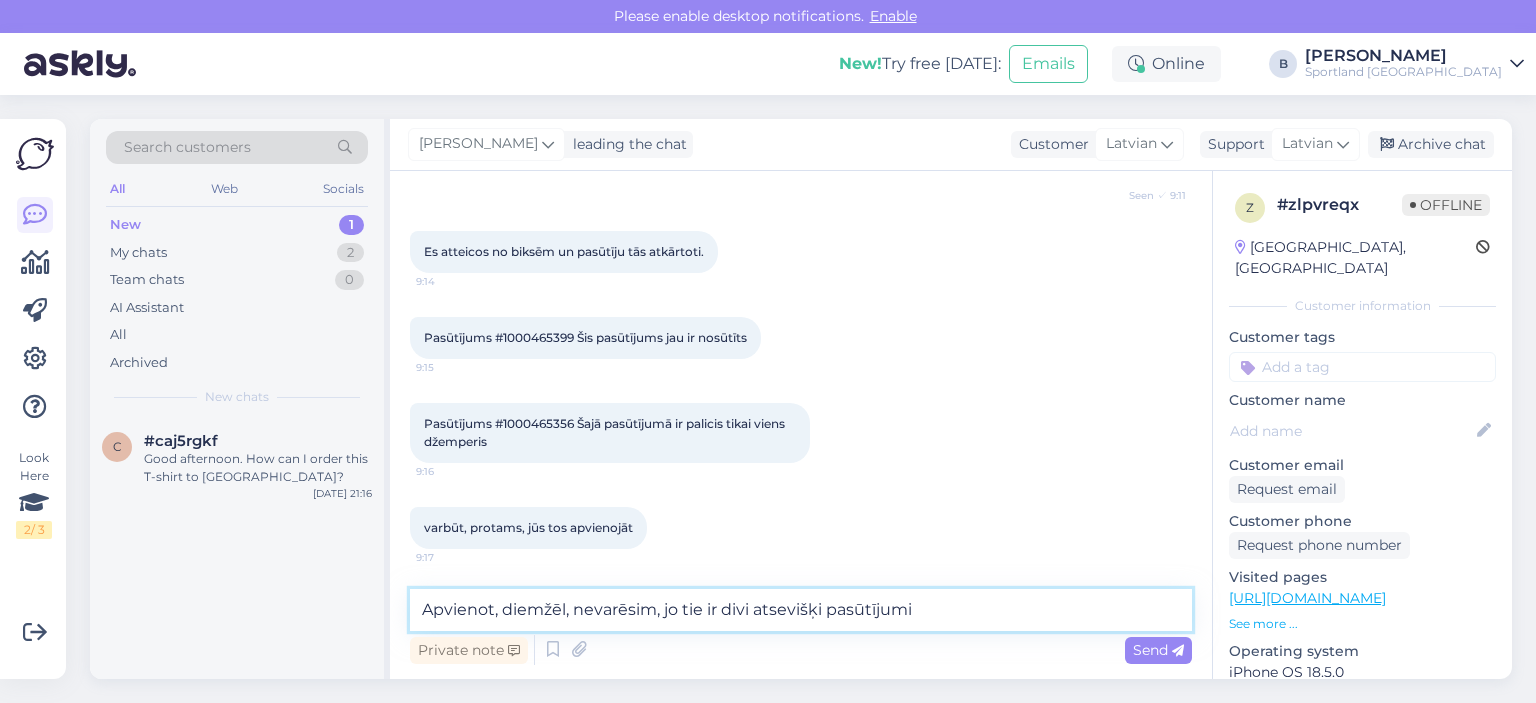 type on "Apvienot, diemžēl, nevarēsim, jo tie ir divi atsevišķi pasūtījumi." 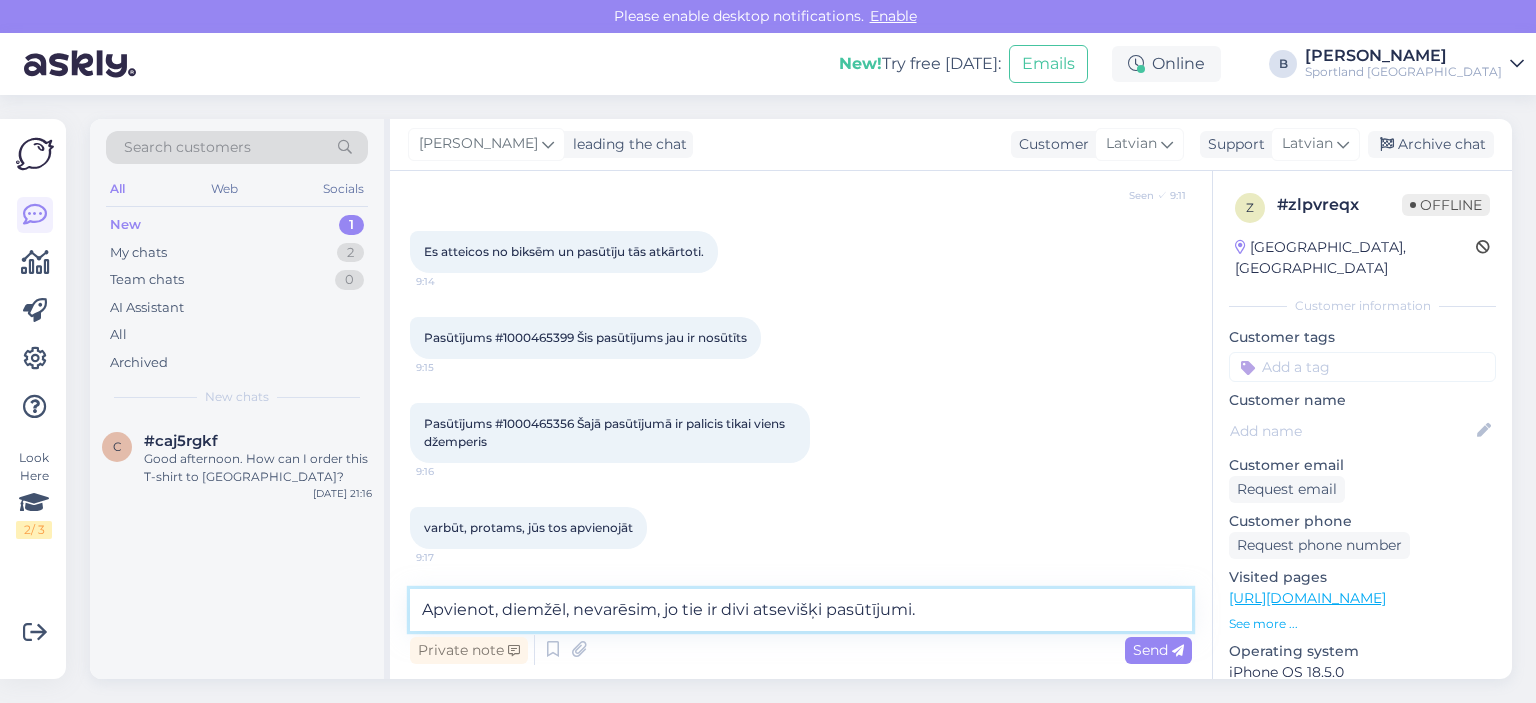 type 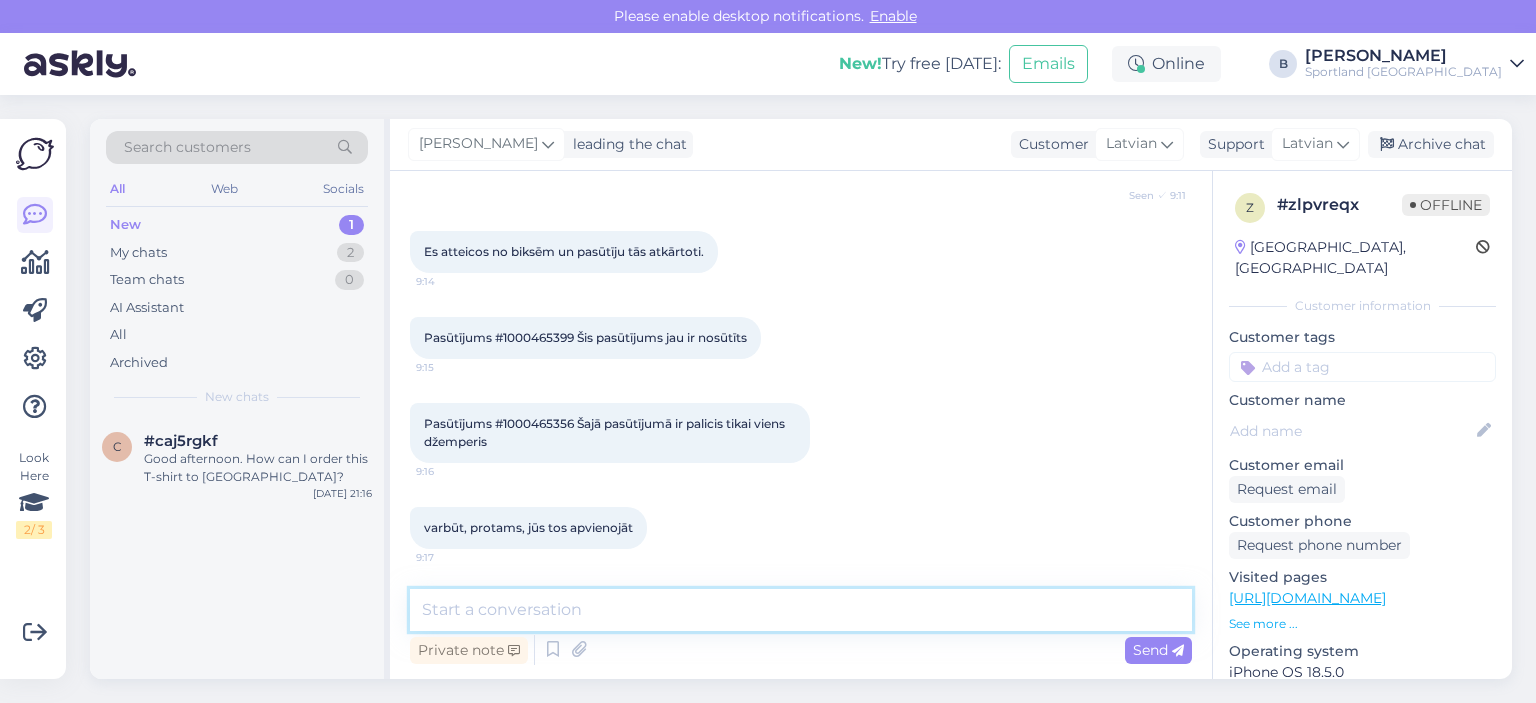 scroll, scrollTop: 1392, scrollLeft: 0, axis: vertical 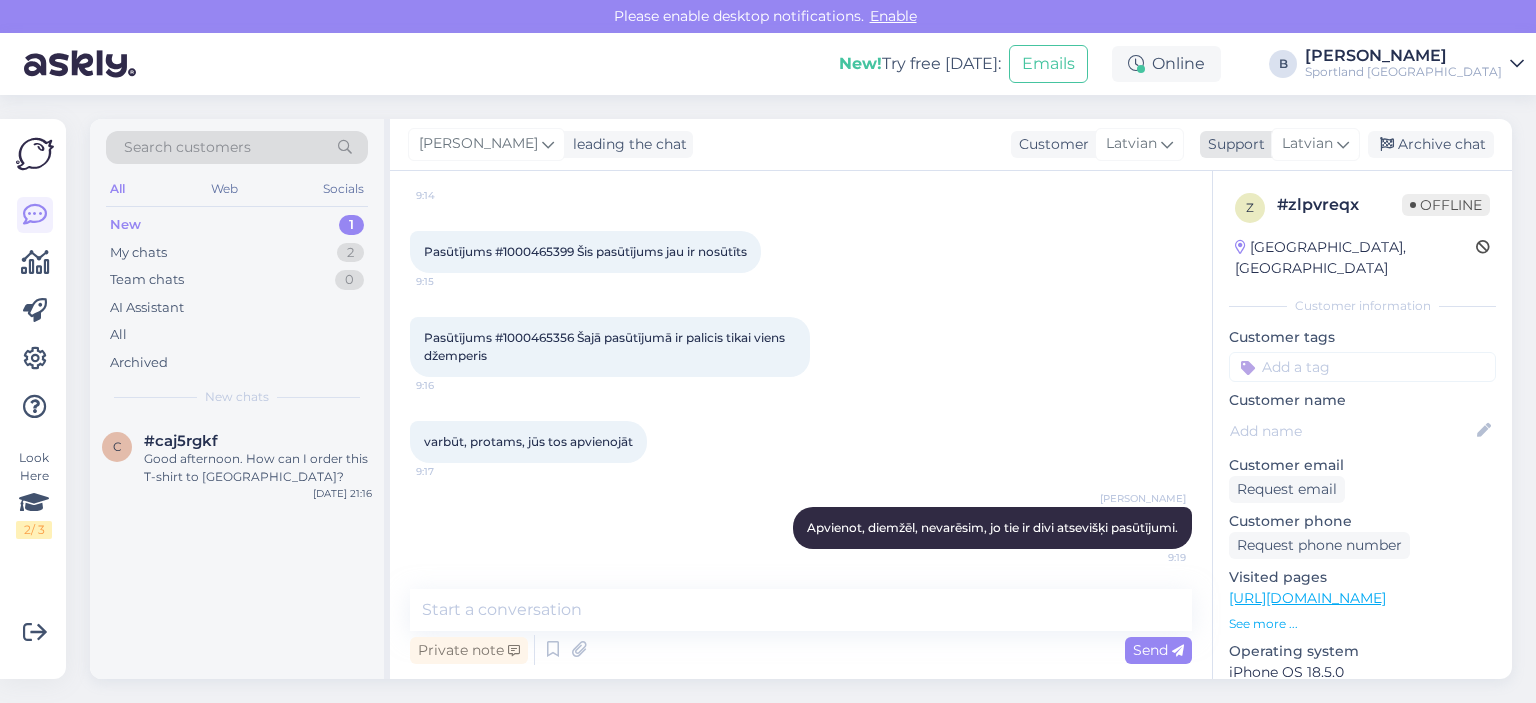 drag, startPoint x: 1422, startPoint y: 155, endPoint x: 1408, endPoint y: 155, distance: 14 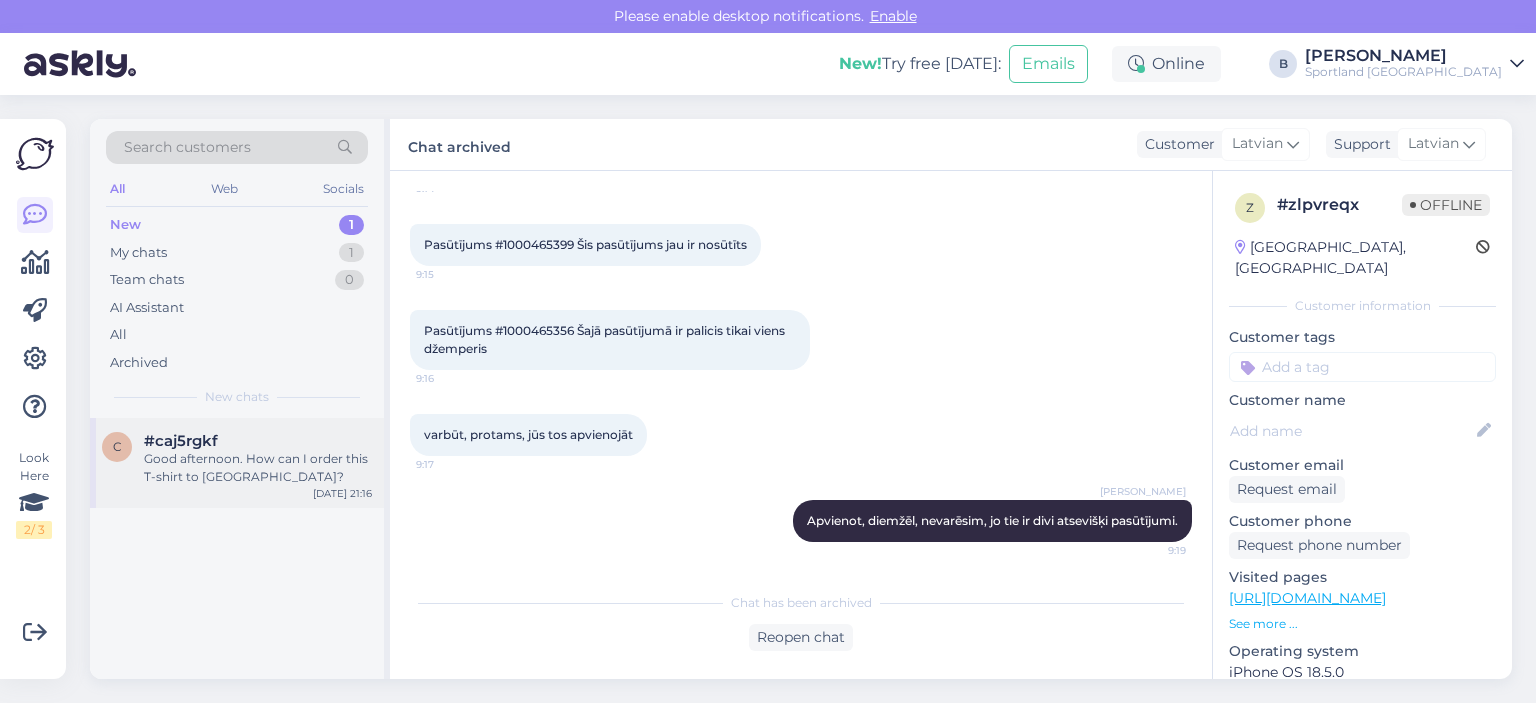 click on "Good afternoon. How can I order this T-shirt to [GEOGRAPHIC_DATA]?" at bounding box center [258, 468] 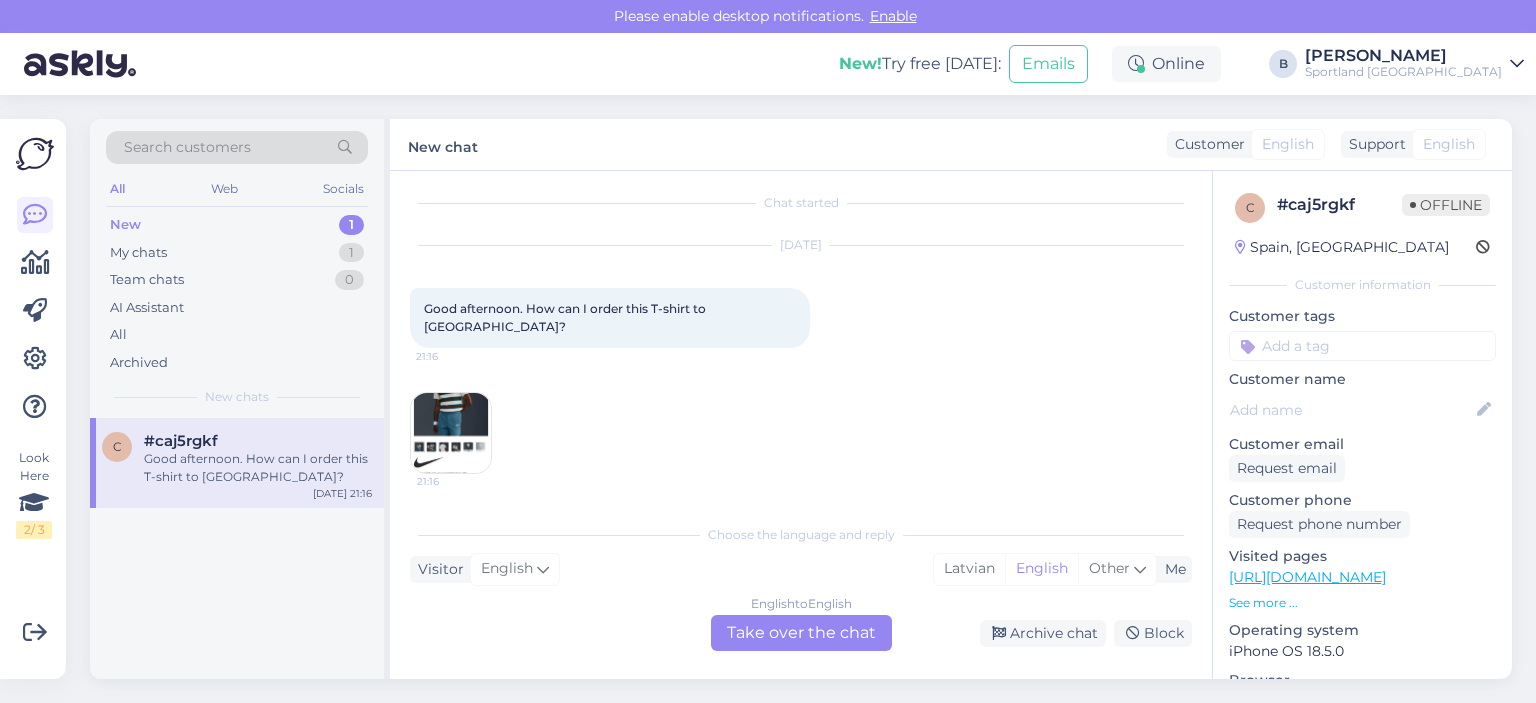 scroll, scrollTop: 0, scrollLeft: 0, axis: both 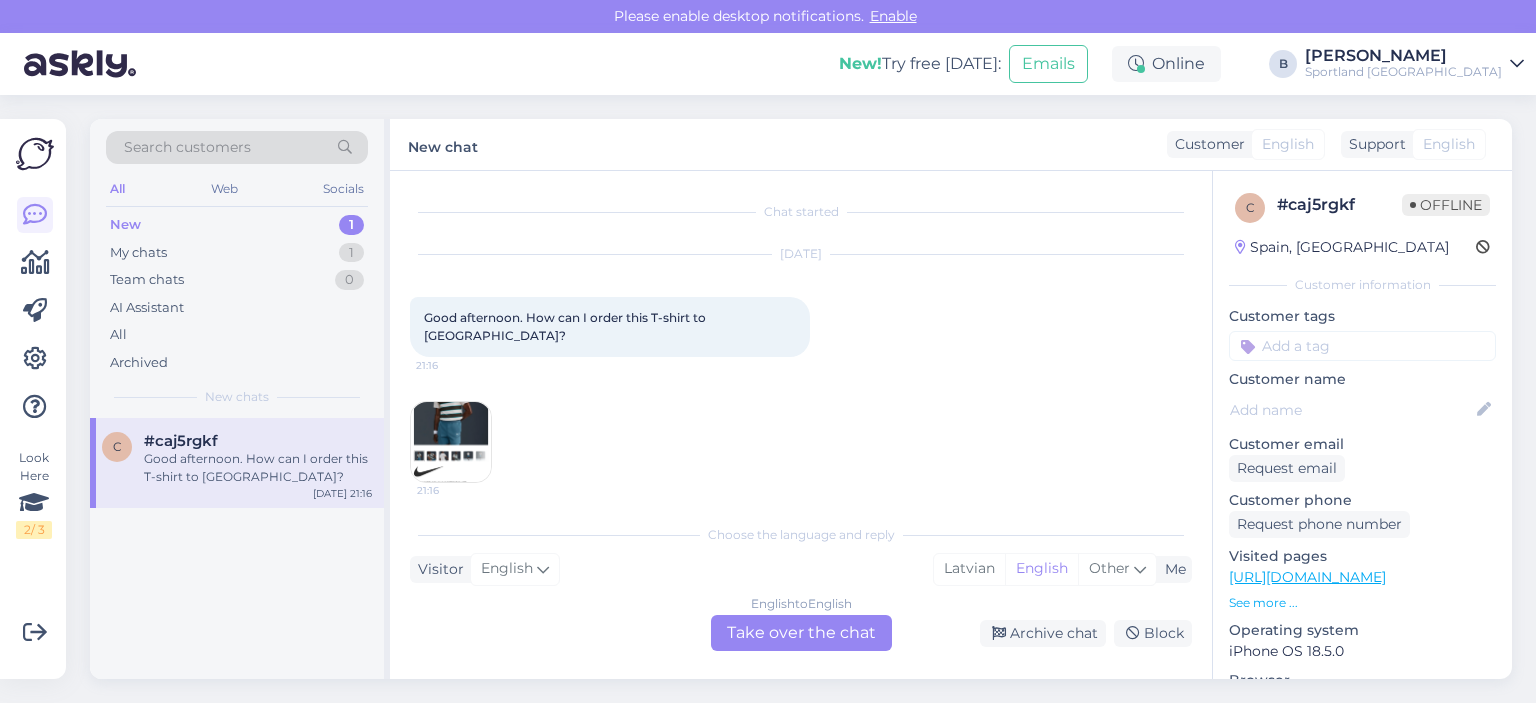 click at bounding box center [451, 442] 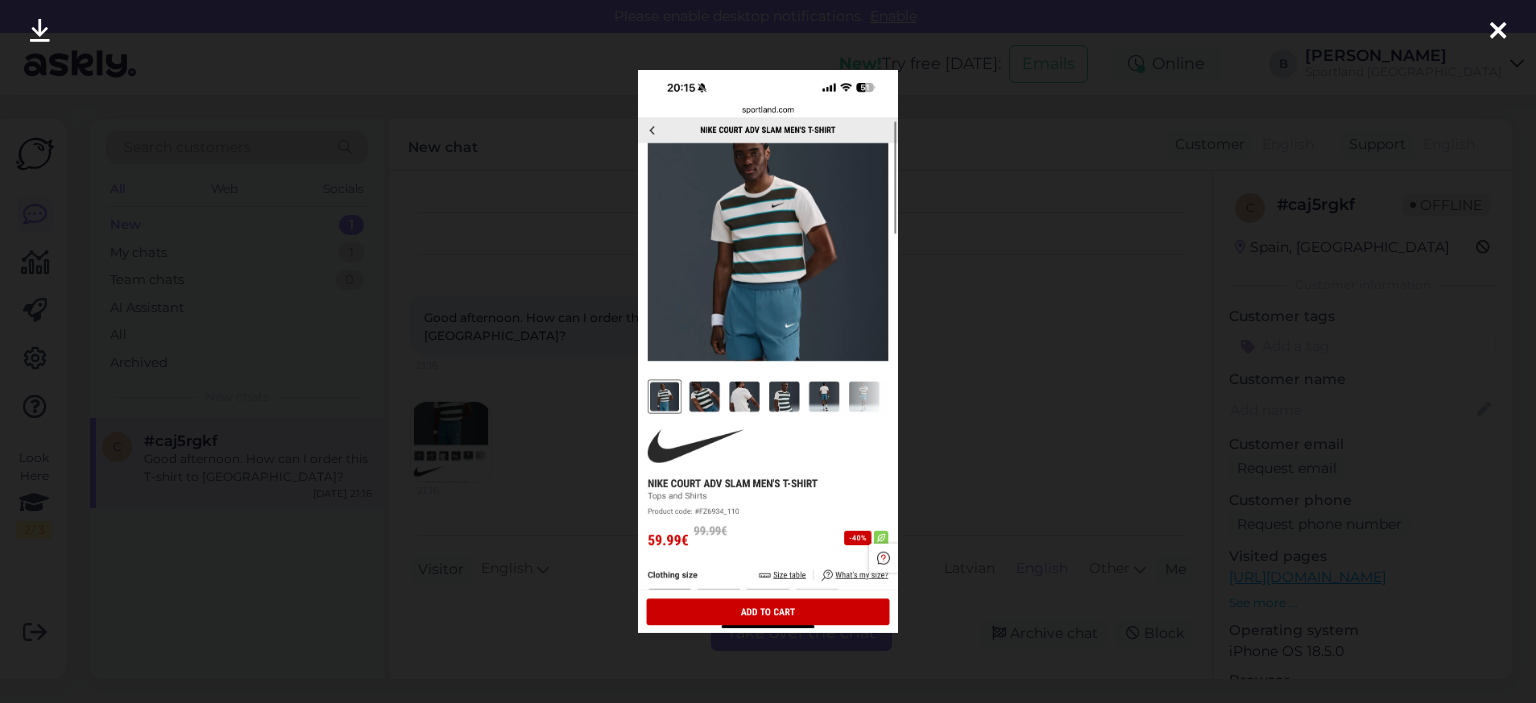 click at bounding box center (768, 351) 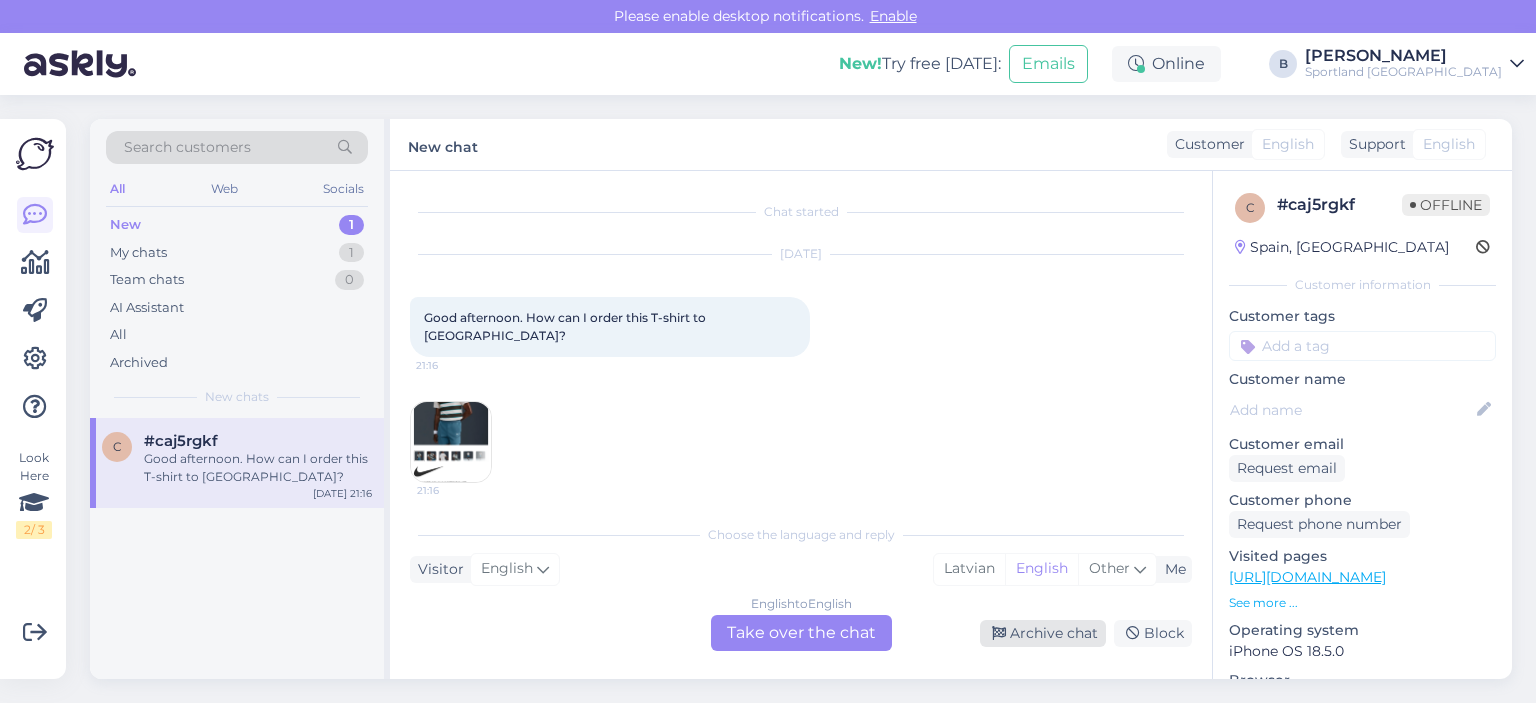 click on "Archive chat" at bounding box center [1043, 633] 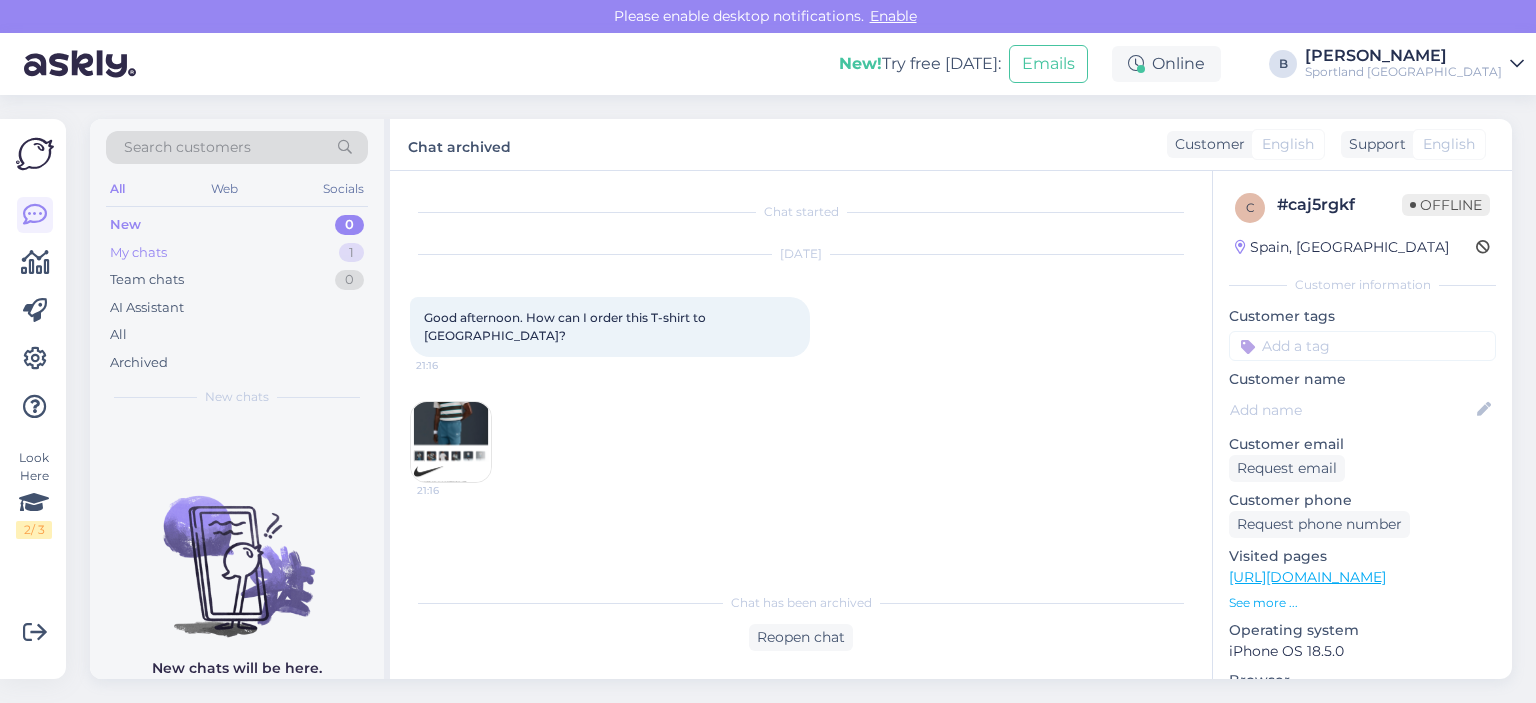 click on "My chats" at bounding box center (138, 253) 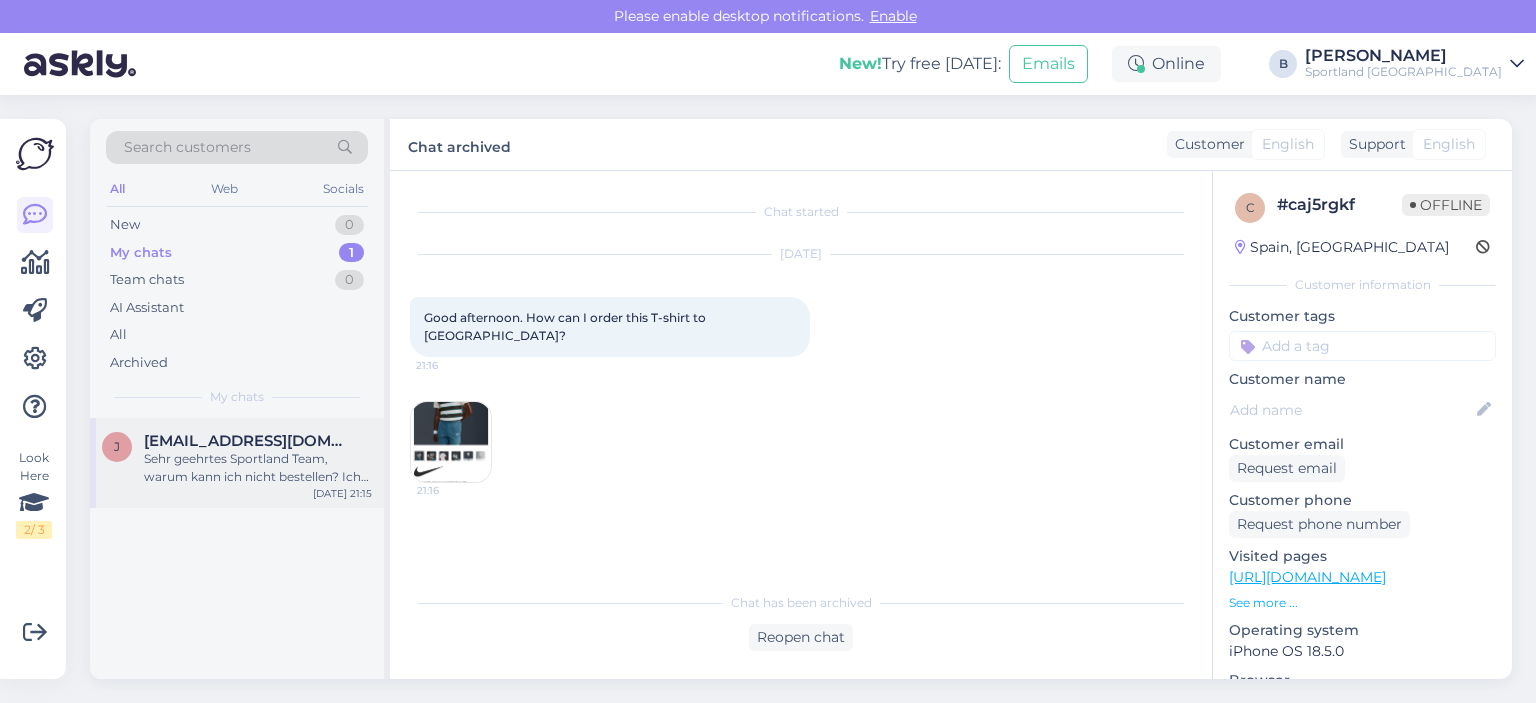 click on "[EMAIL_ADDRESS][DOMAIN_NAME]" at bounding box center (248, 441) 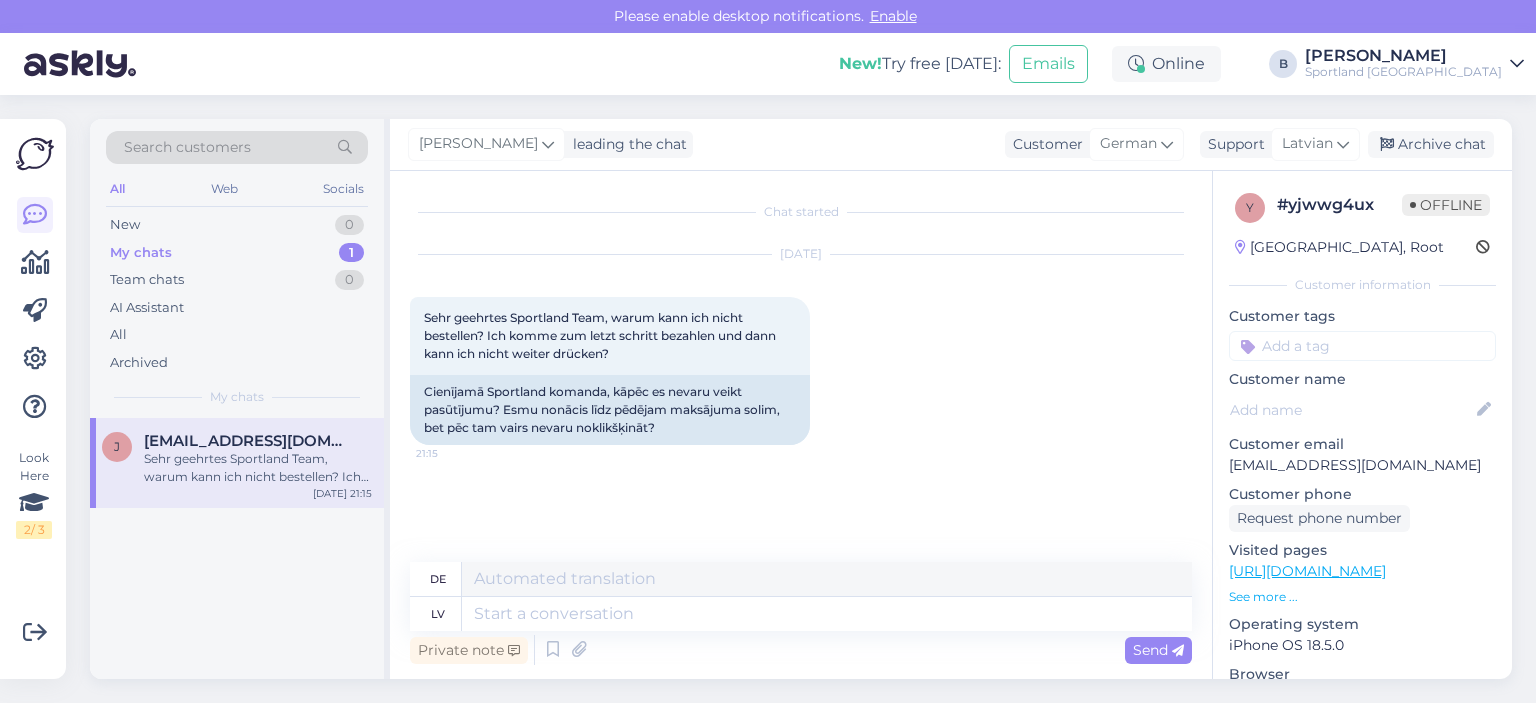 click on "[PERSON_NAME] leading the chat Customer German Support Latvian Arabic Belarusian Bulgarian Chinese Czech Danish Dutch English Estonian Finnish French German Hungarian Croatian Icelandic Italian Japanese Korean Latvian Lithuanian Norwegian Bokmål Persian Polish Portuguese Romanian Russian Serbian Slovak Slovenian Spanish Swedish Turkish Ukrainian Archive chat" at bounding box center (951, 145) 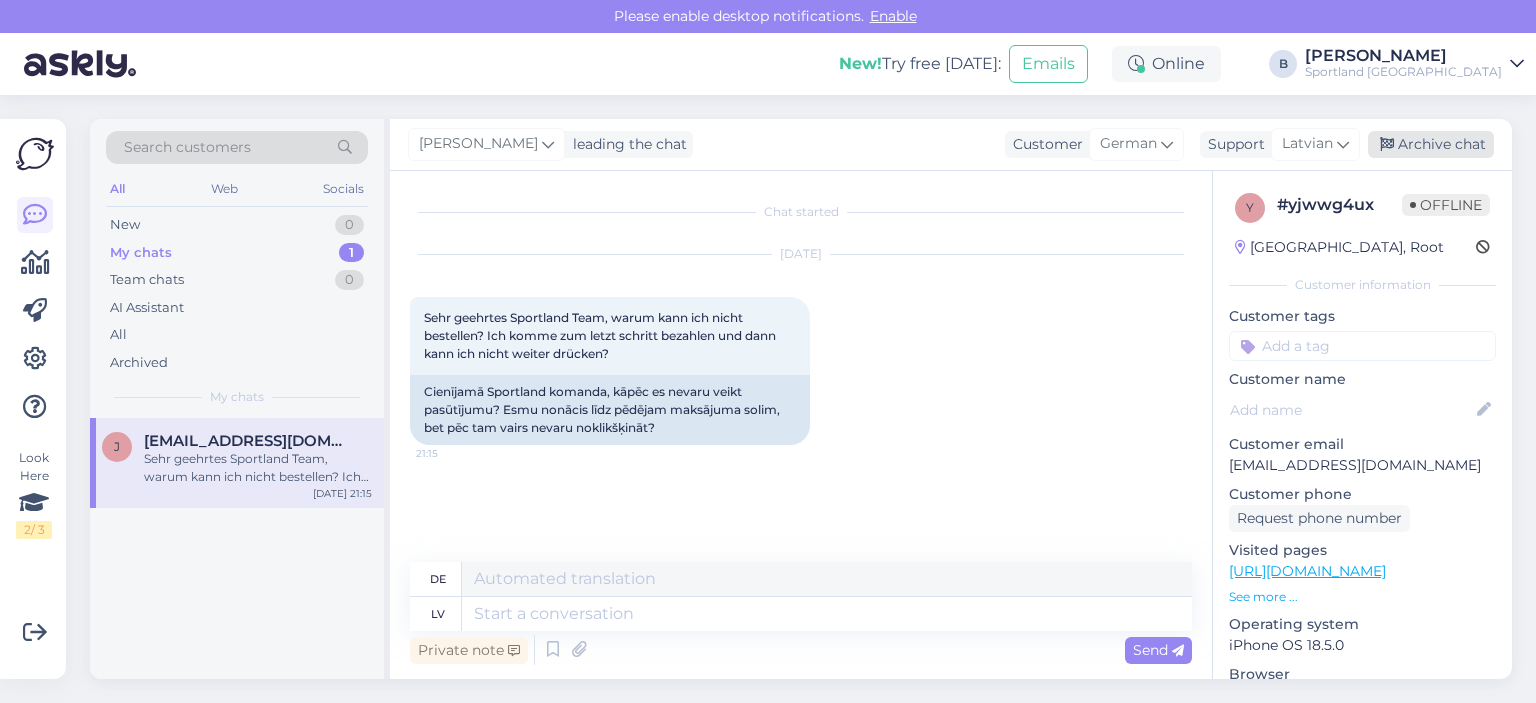 click on "Archive chat" at bounding box center [1431, 144] 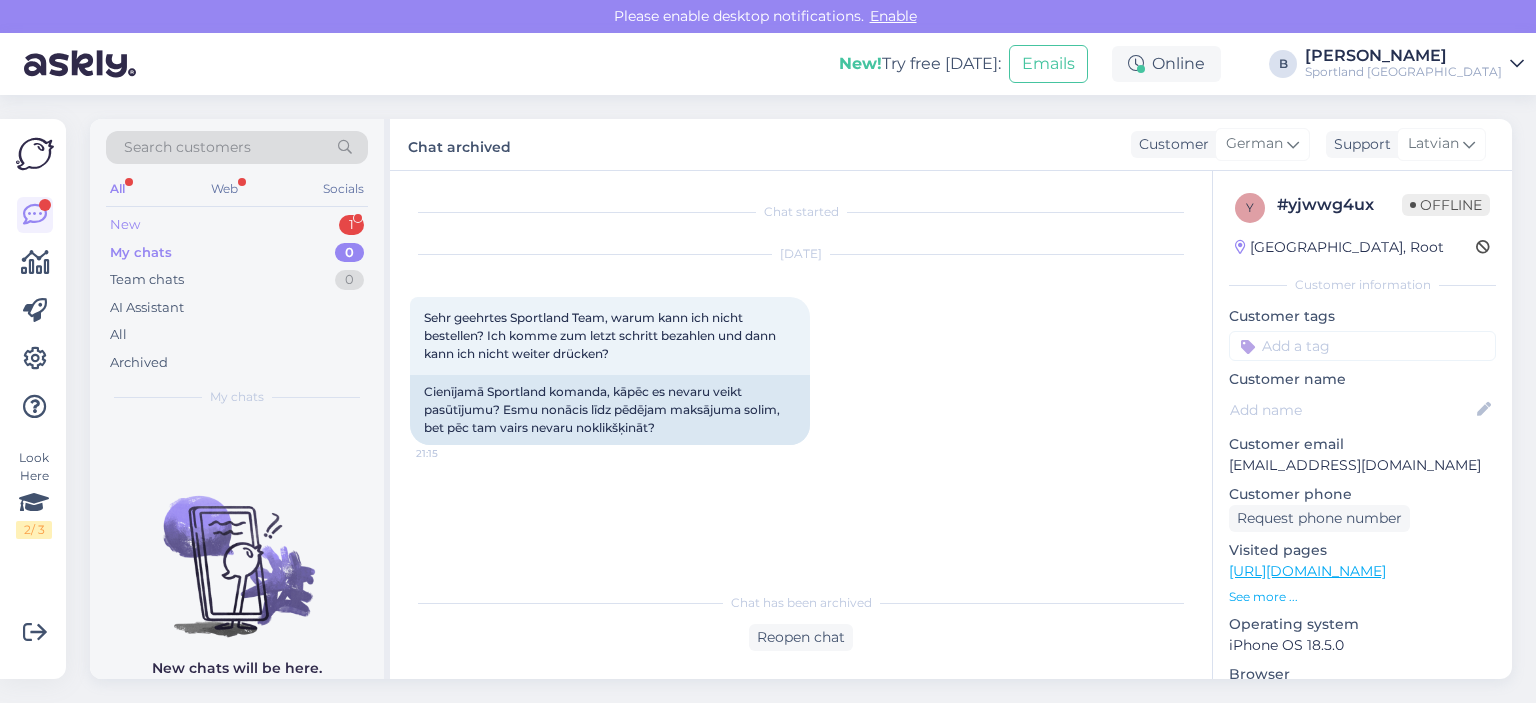 click on "New 1" at bounding box center (237, 225) 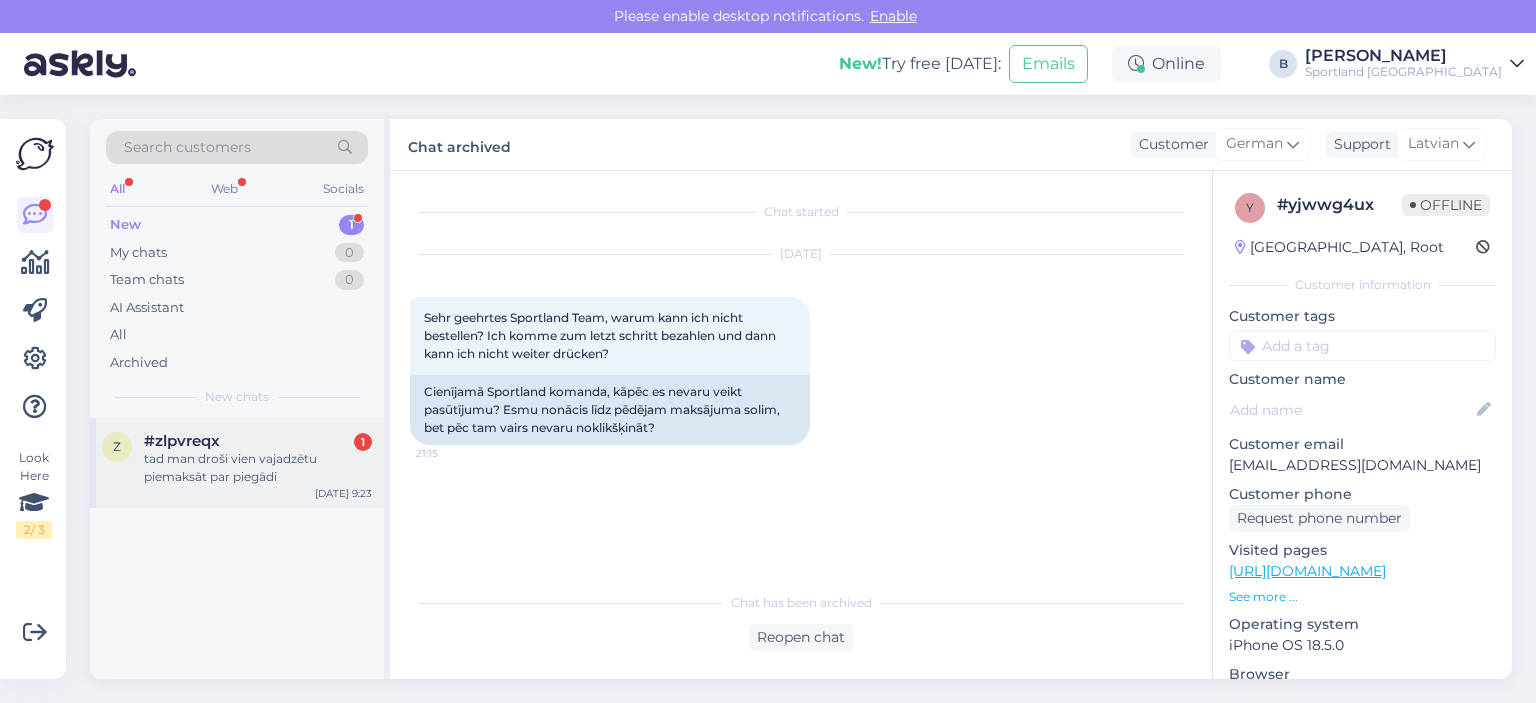 click on "tad man droši vien vajadzētu piemaksāt par piegādi" at bounding box center [258, 468] 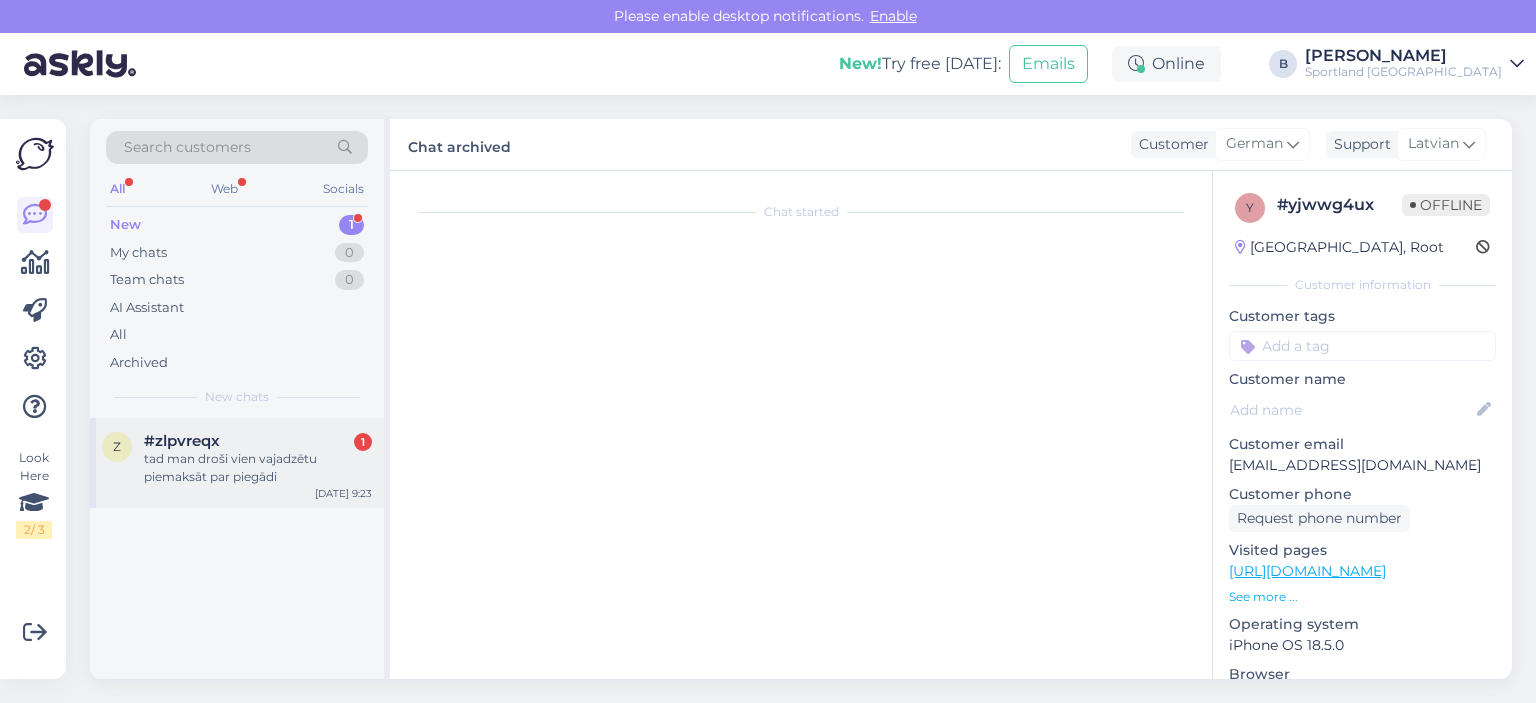 scroll, scrollTop: 1552, scrollLeft: 0, axis: vertical 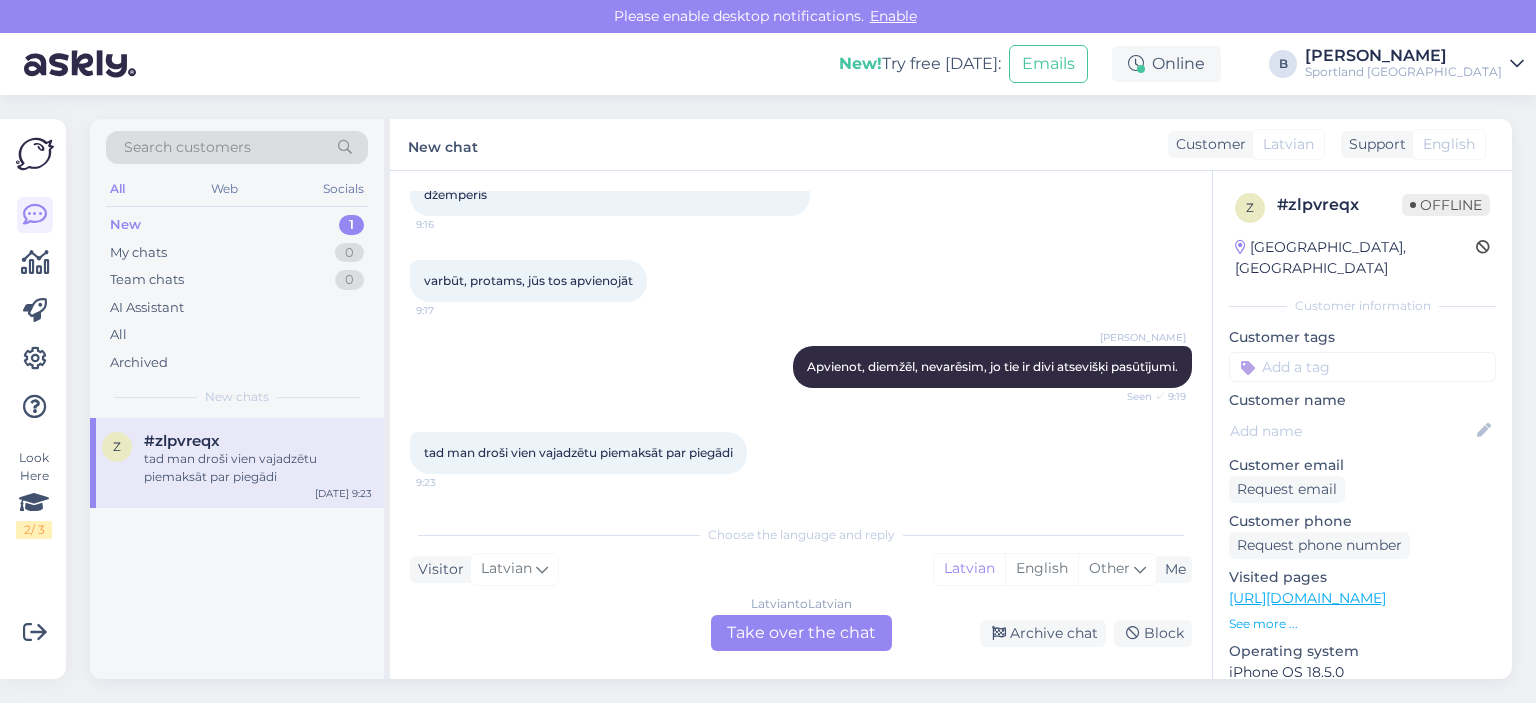 click on "Latvian  to  Latvian Take over the chat" at bounding box center (801, 633) 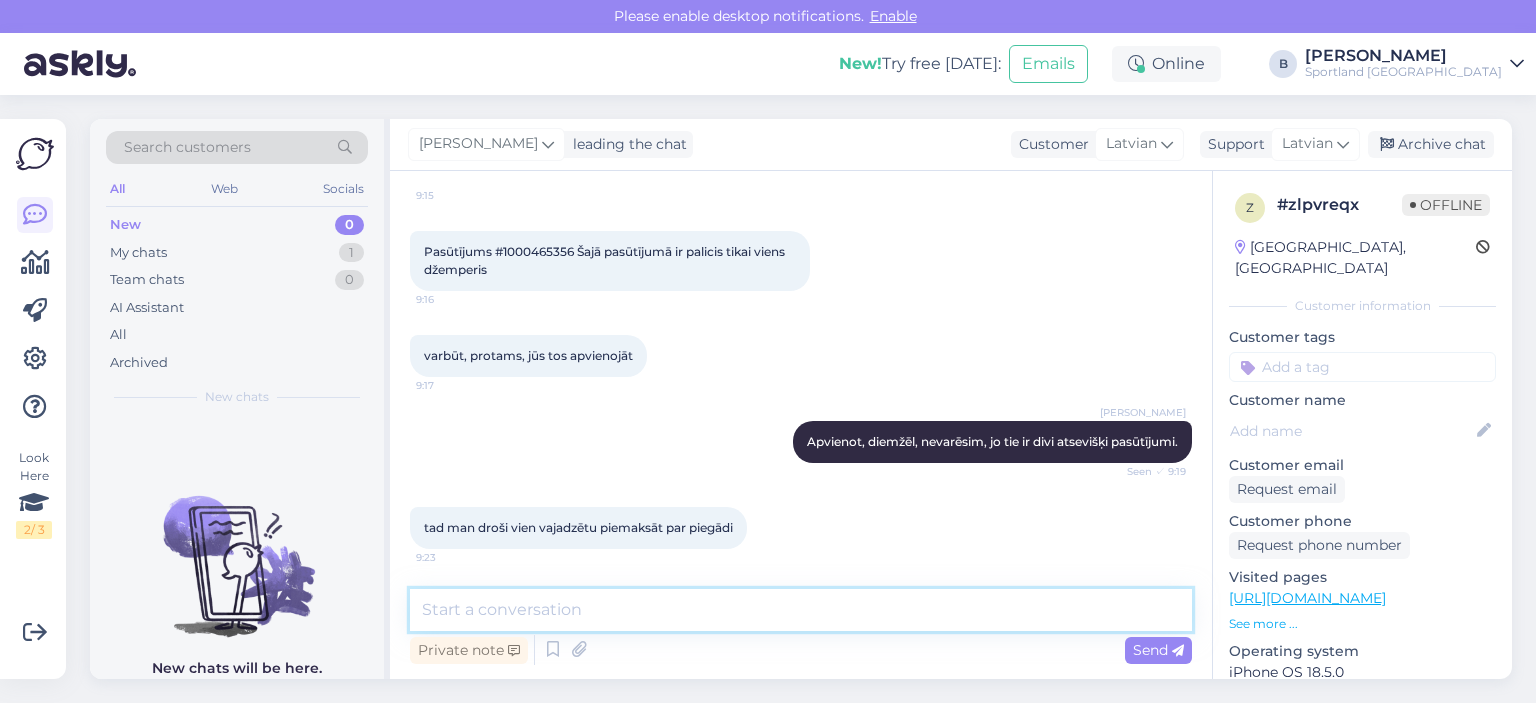 click at bounding box center [801, 610] 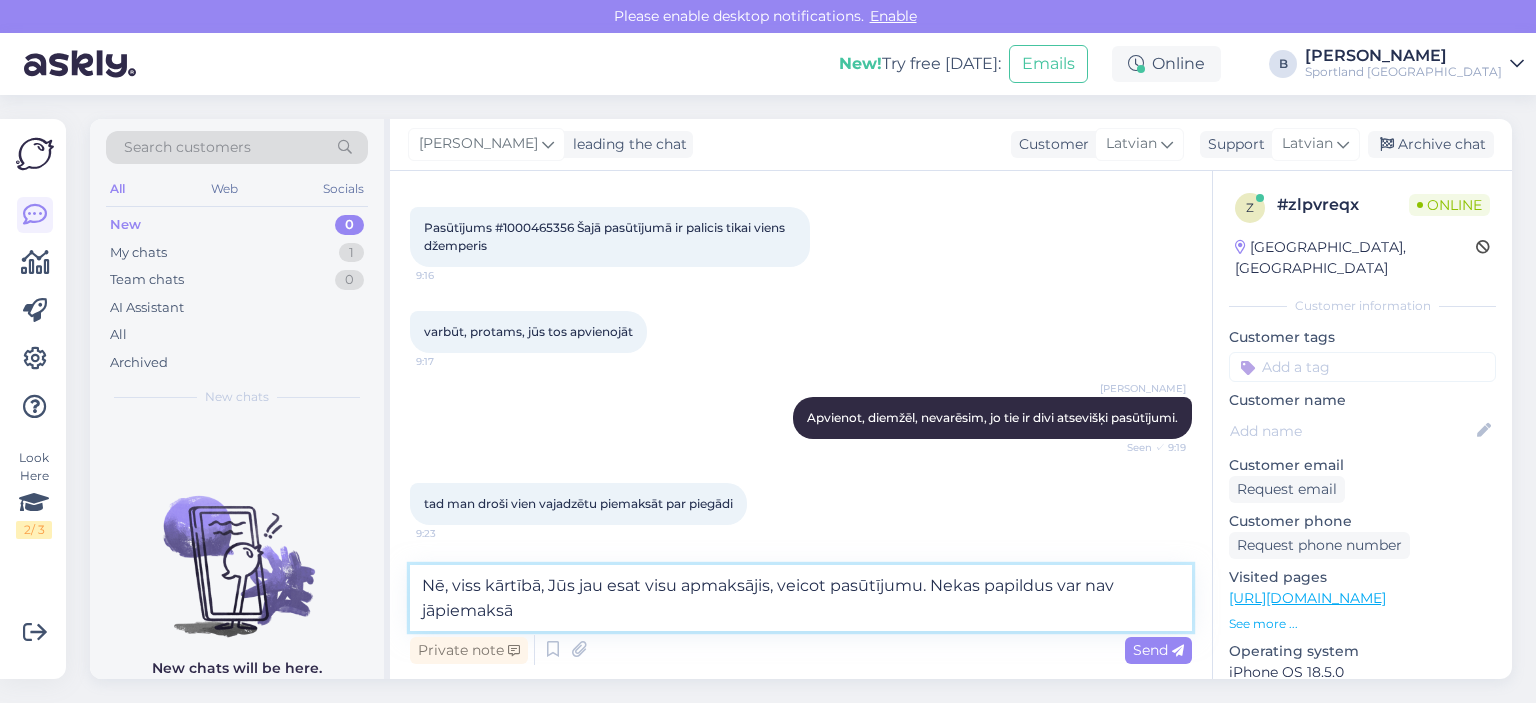 type on "Nē, viss kārtībā, Jūs jau esat visu apmaksājis, veicot pasūtījumu. Nekas papildus var nav jāpiemaksā." 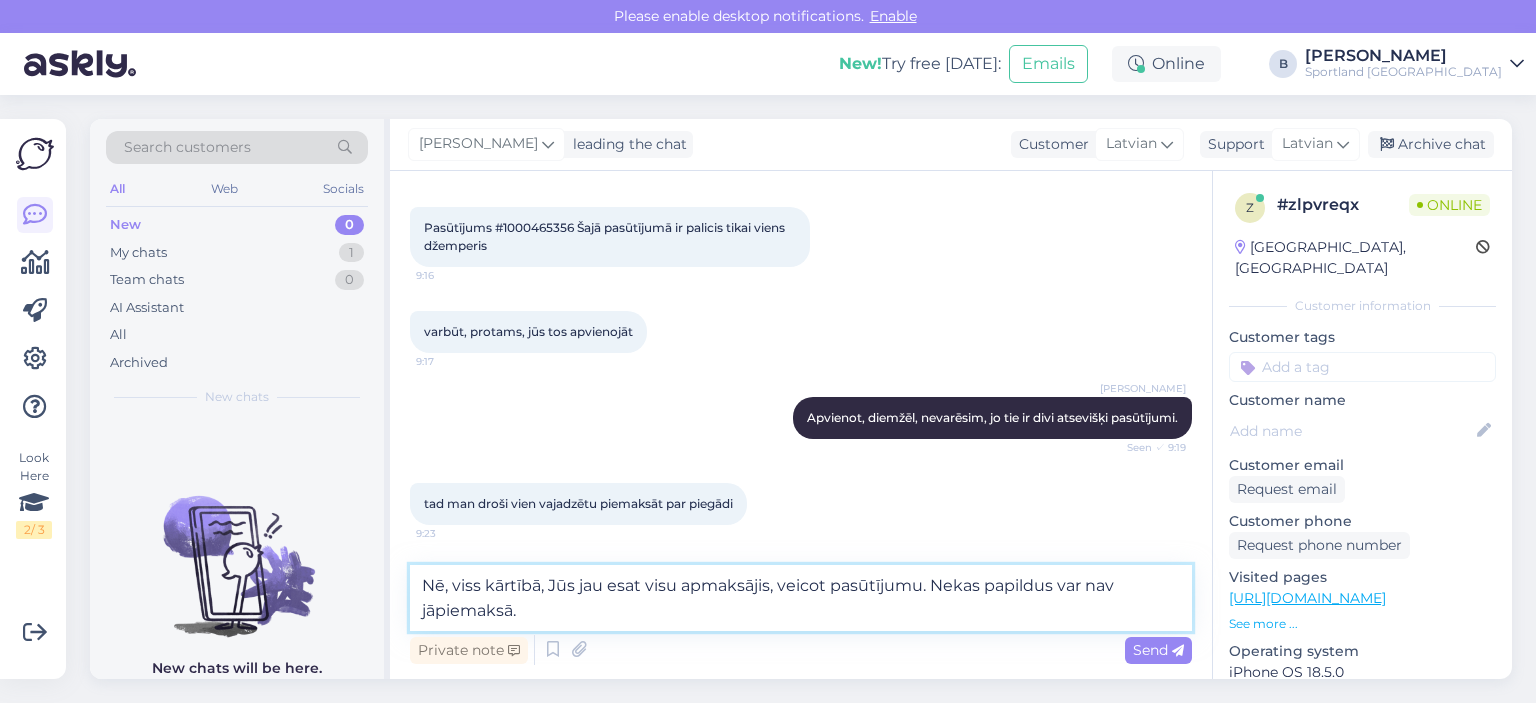 type 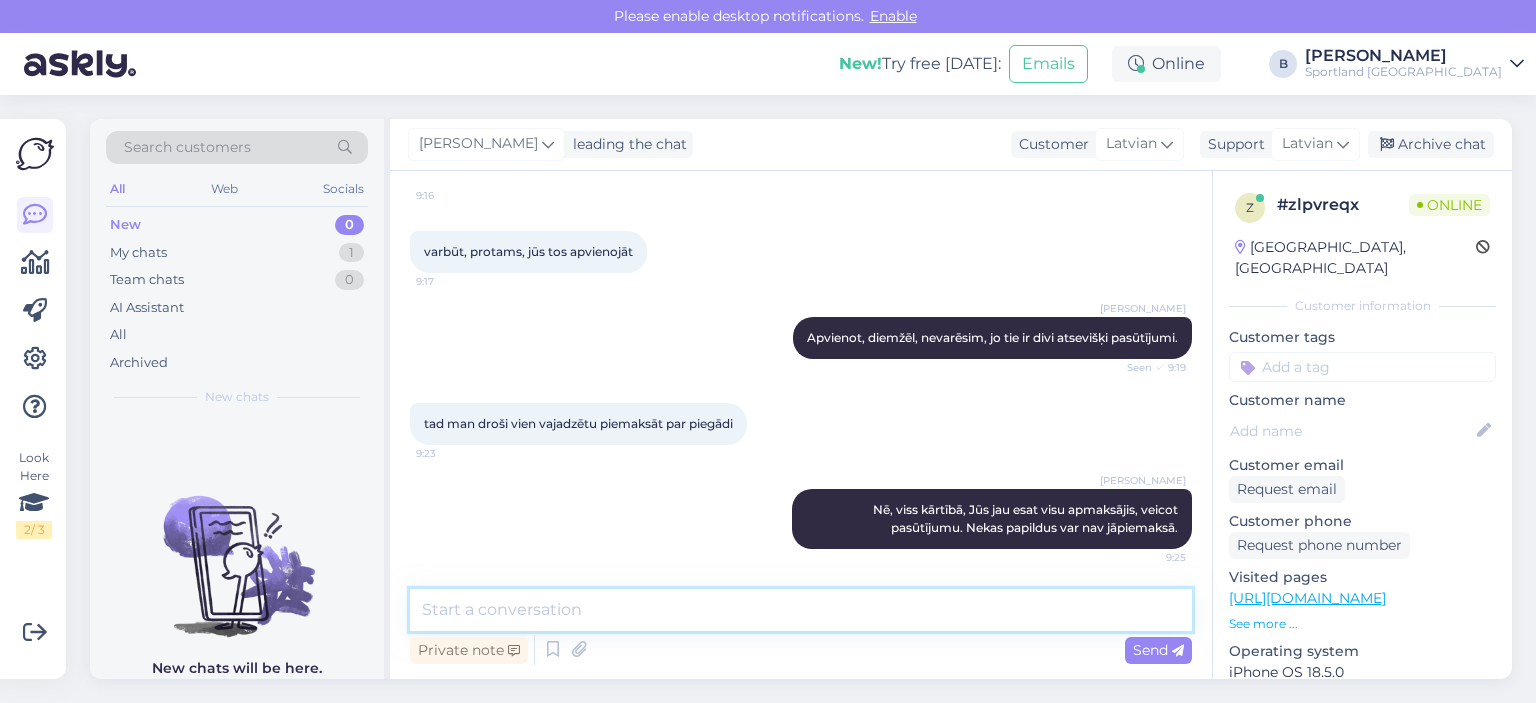 scroll, scrollTop: 1603, scrollLeft: 0, axis: vertical 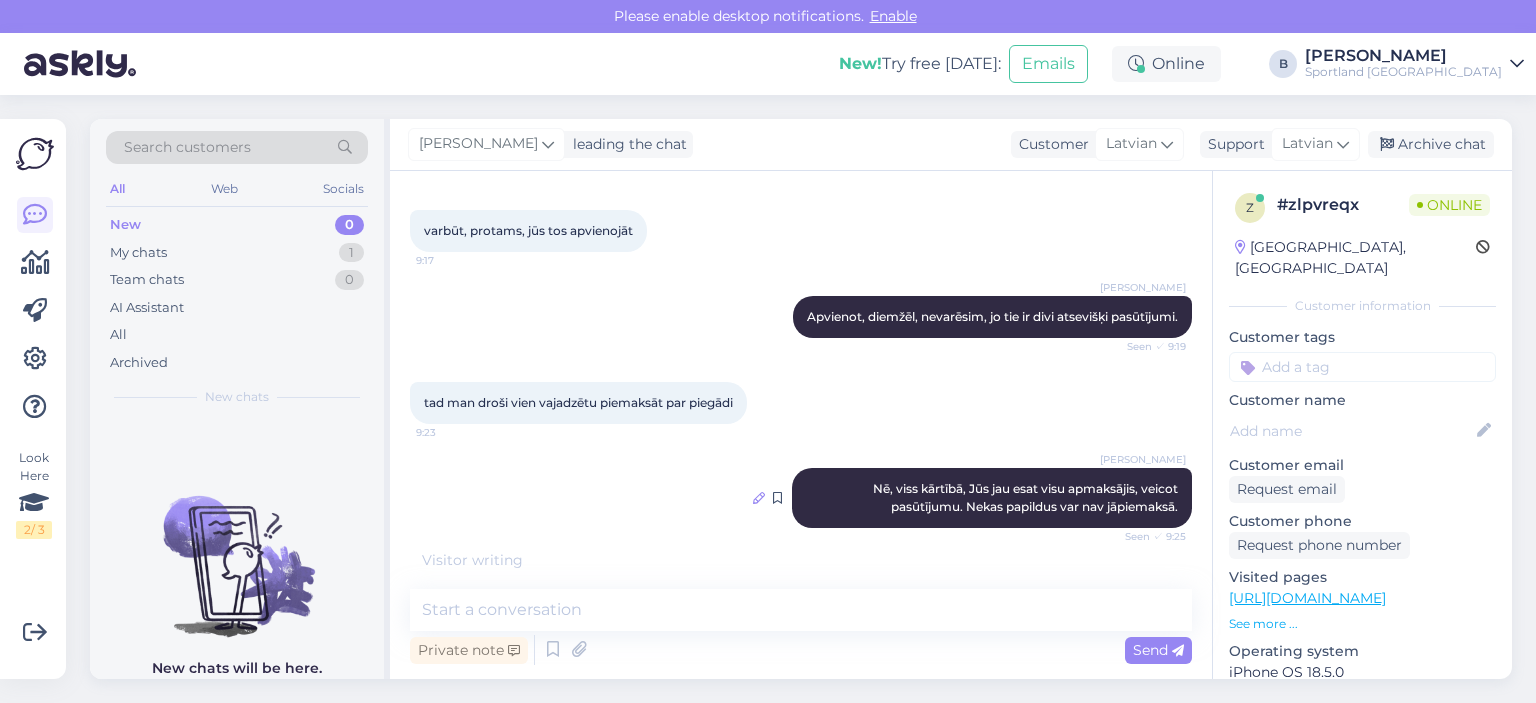 click at bounding box center [759, 498] 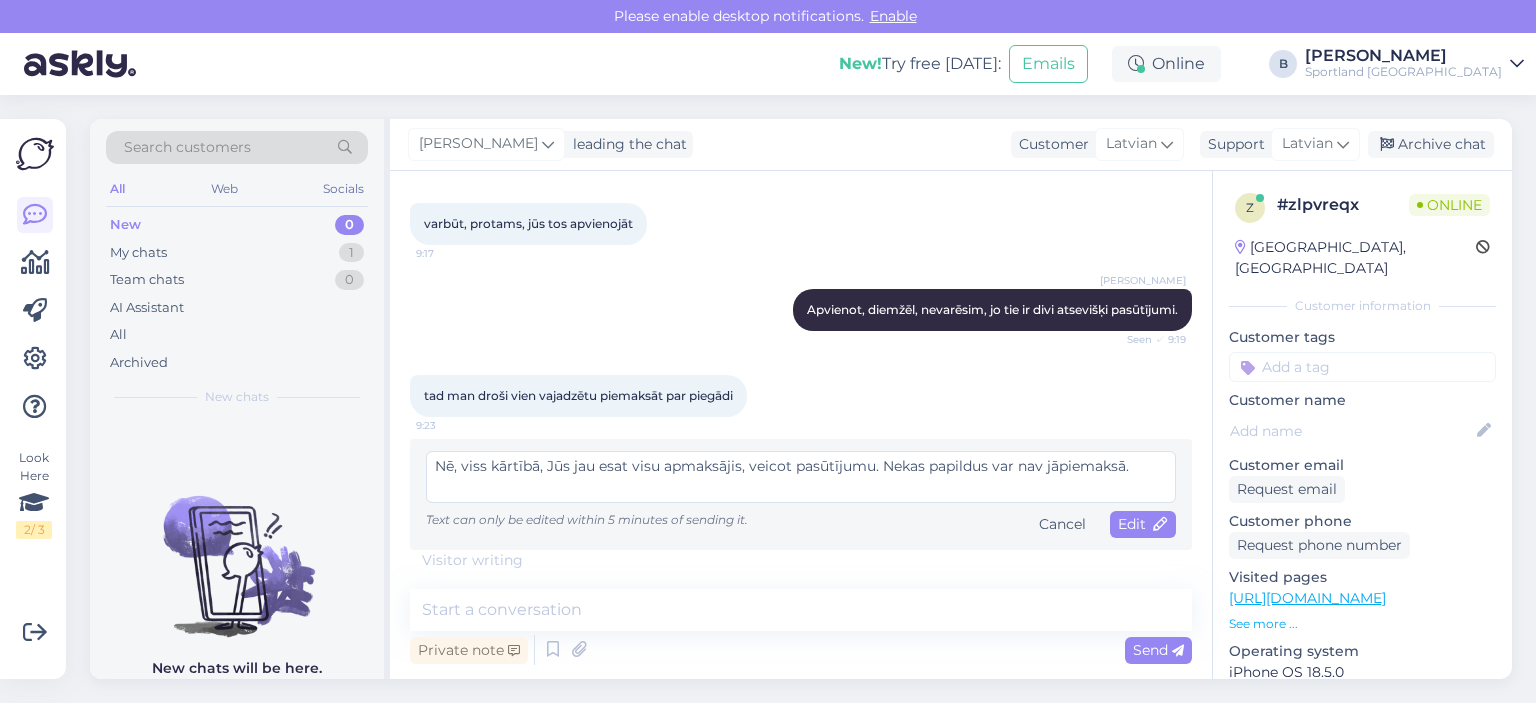 scroll, scrollTop: 1606, scrollLeft: 0, axis: vertical 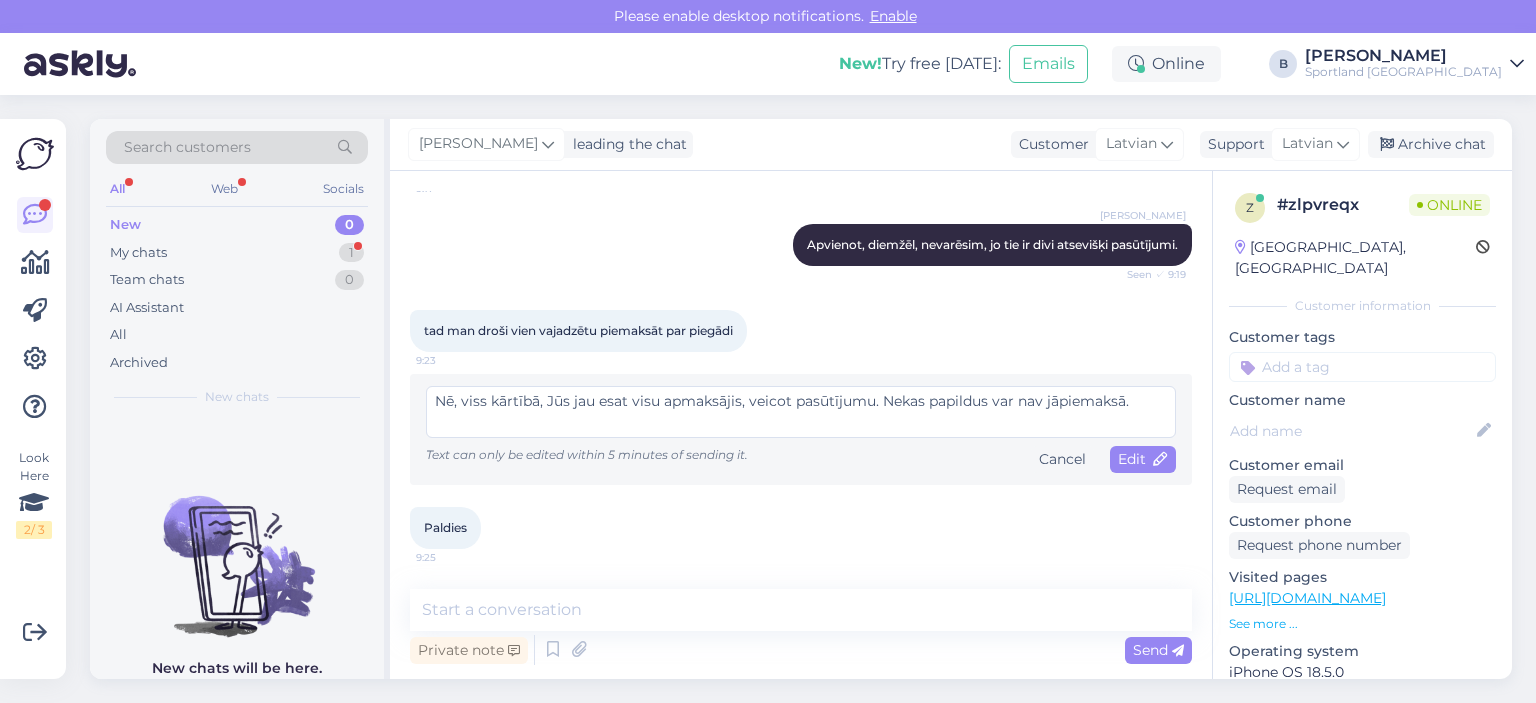 click on "Nē, viss kārtībā, Jūs jau esat visu apmaksājis, veicot pasūtījumu. Nekas papildus var nav jāpiemaksā." at bounding box center [801, 412] 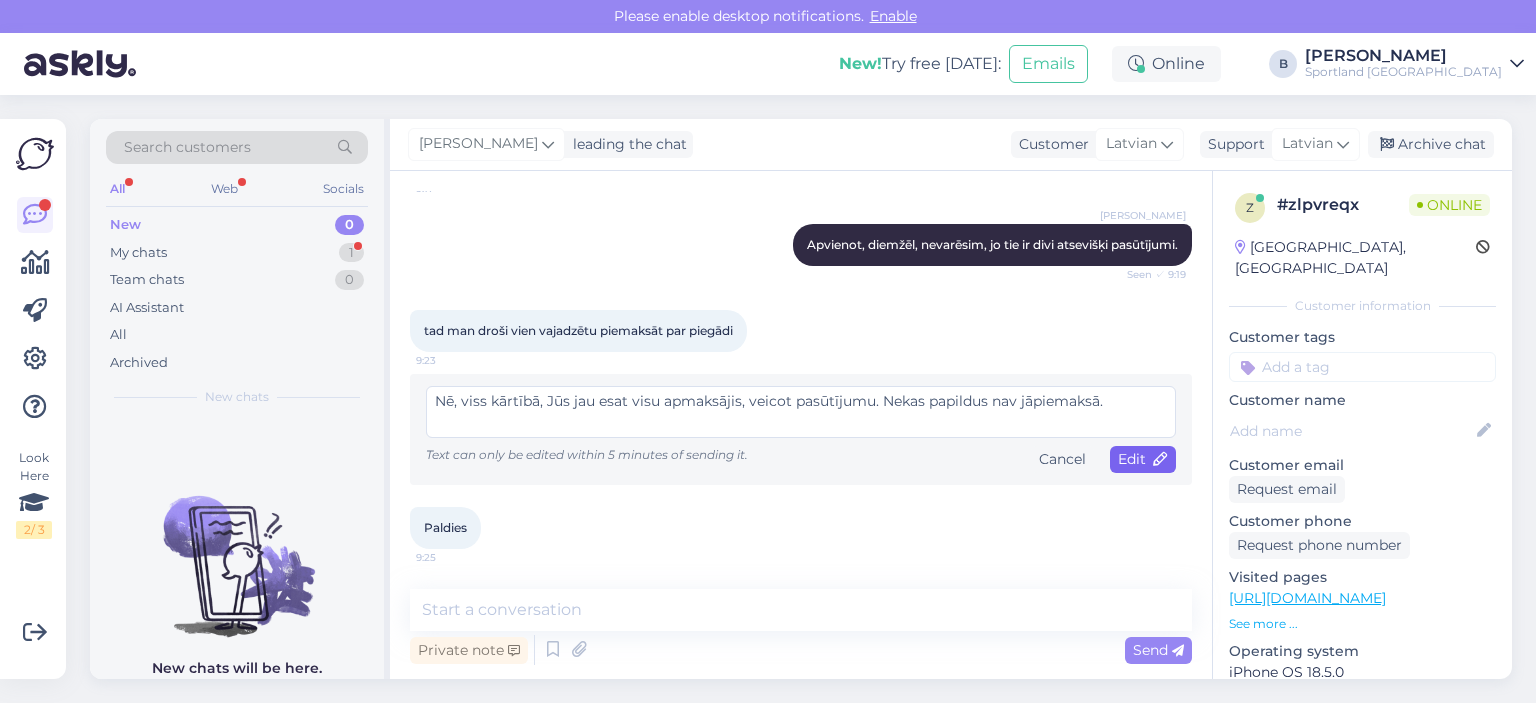 type on "Nē, viss kārtībā, Jūs jau esat visu apmaksājis, veicot pasūtījumu. Nekas papildus nav jāpiemaksā." 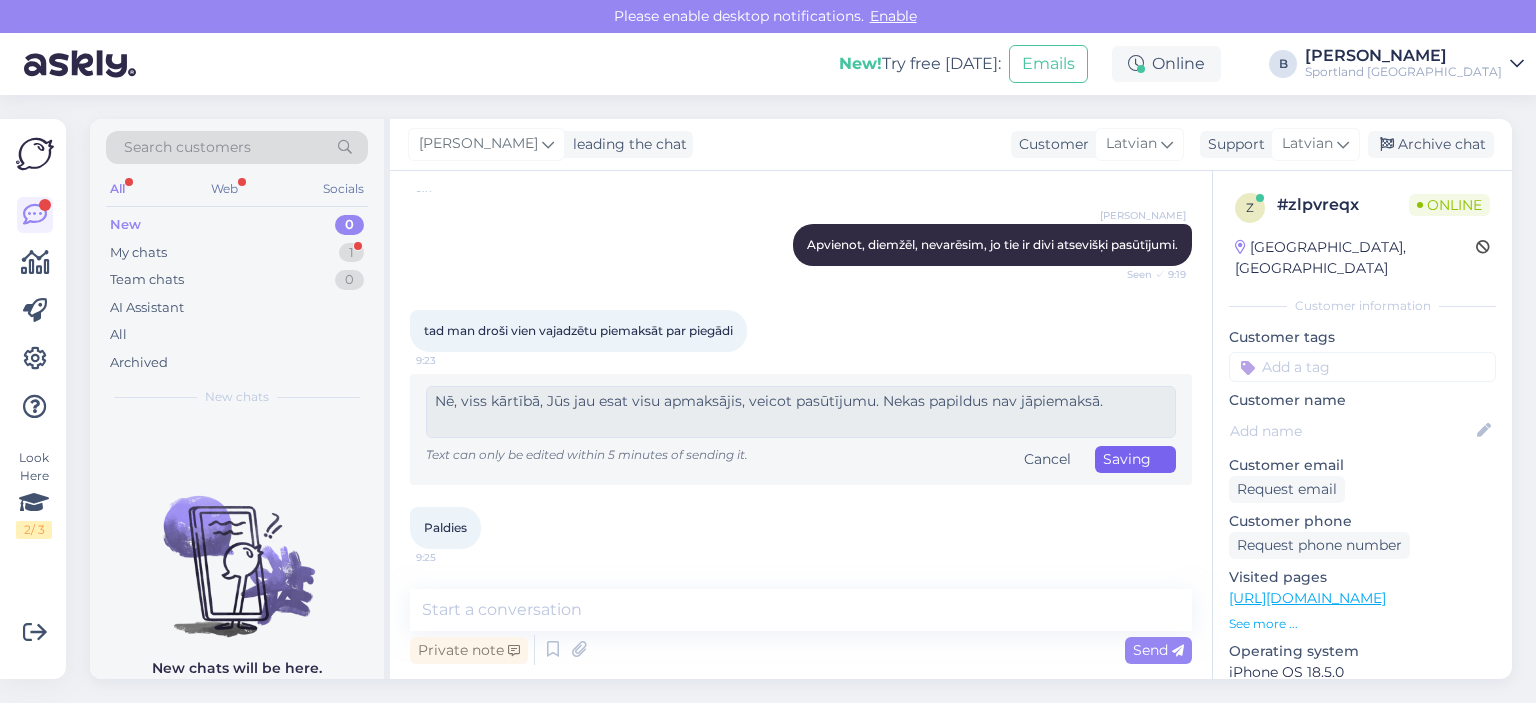 scroll, scrollTop: 1668, scrollLeft: 0, axis: vertical 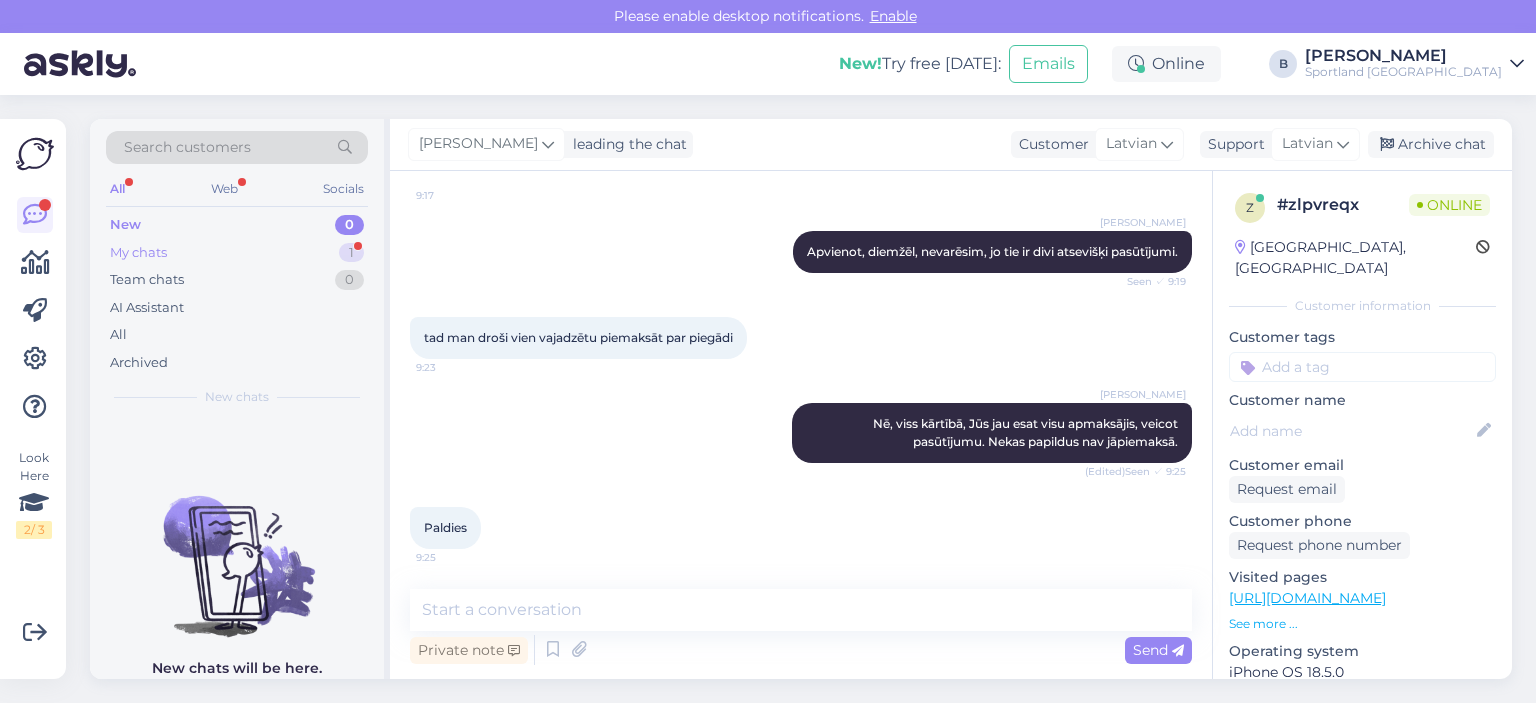 click on "My chats 1" at bounding box center (237, 253) 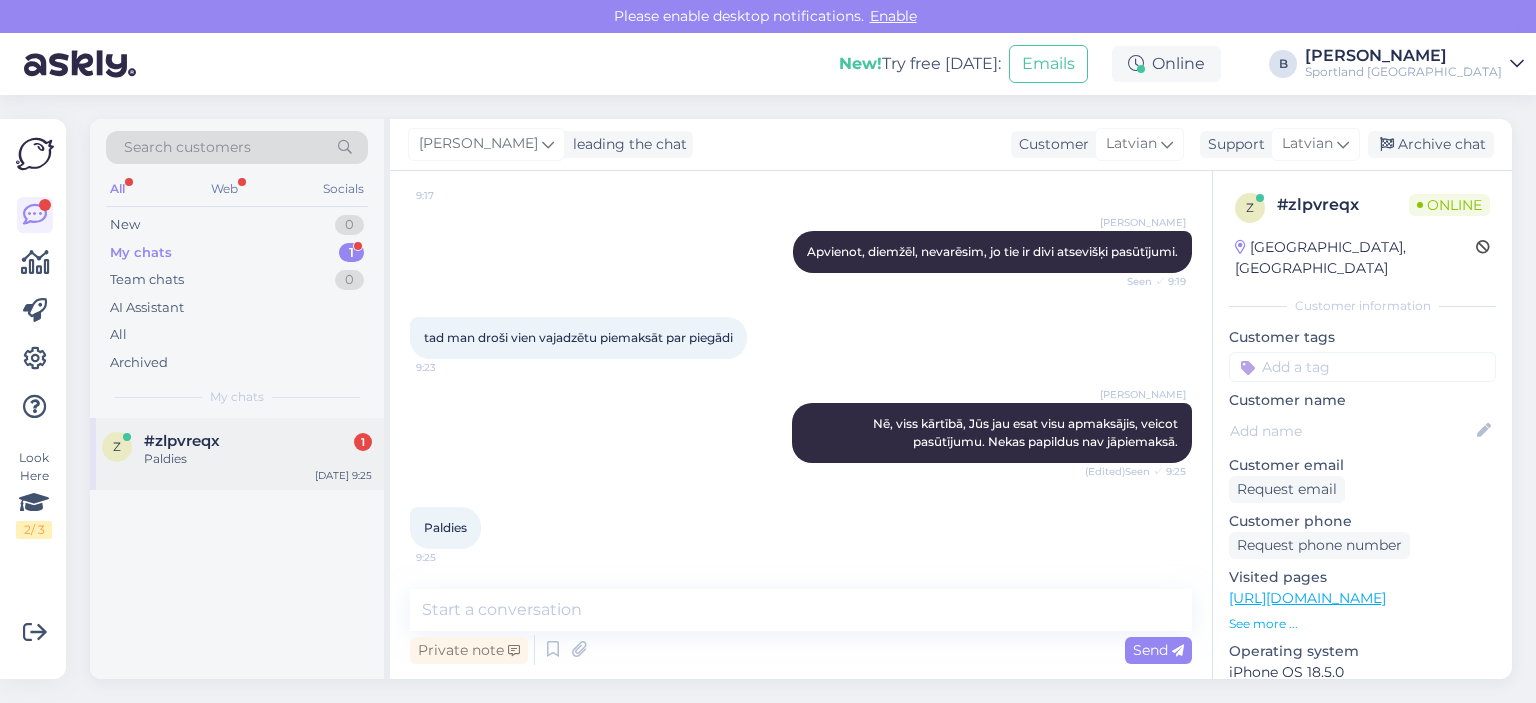 click on "Paldies" at bounding box center [258, 459] 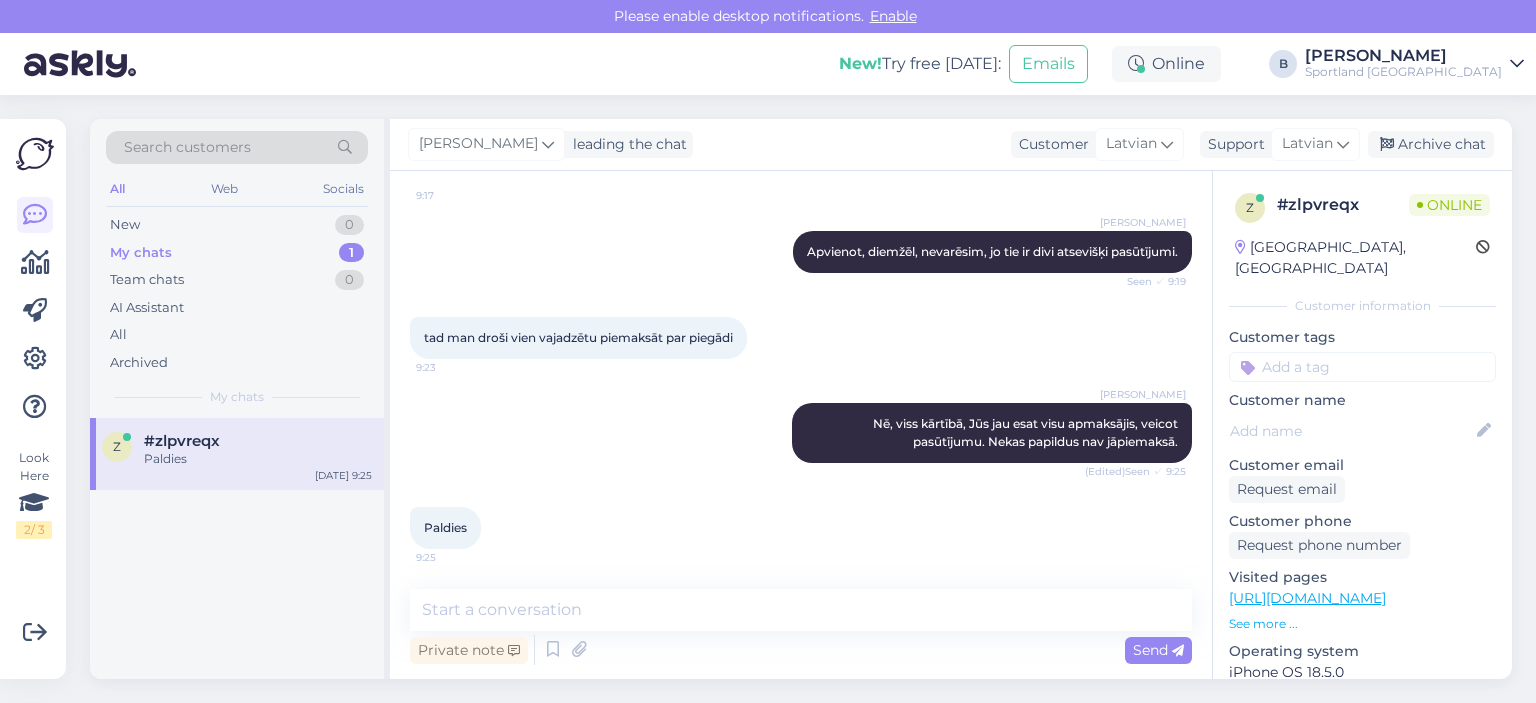 scroll, scrollTop: 1668, scrollLeft: 0, axis: vertical 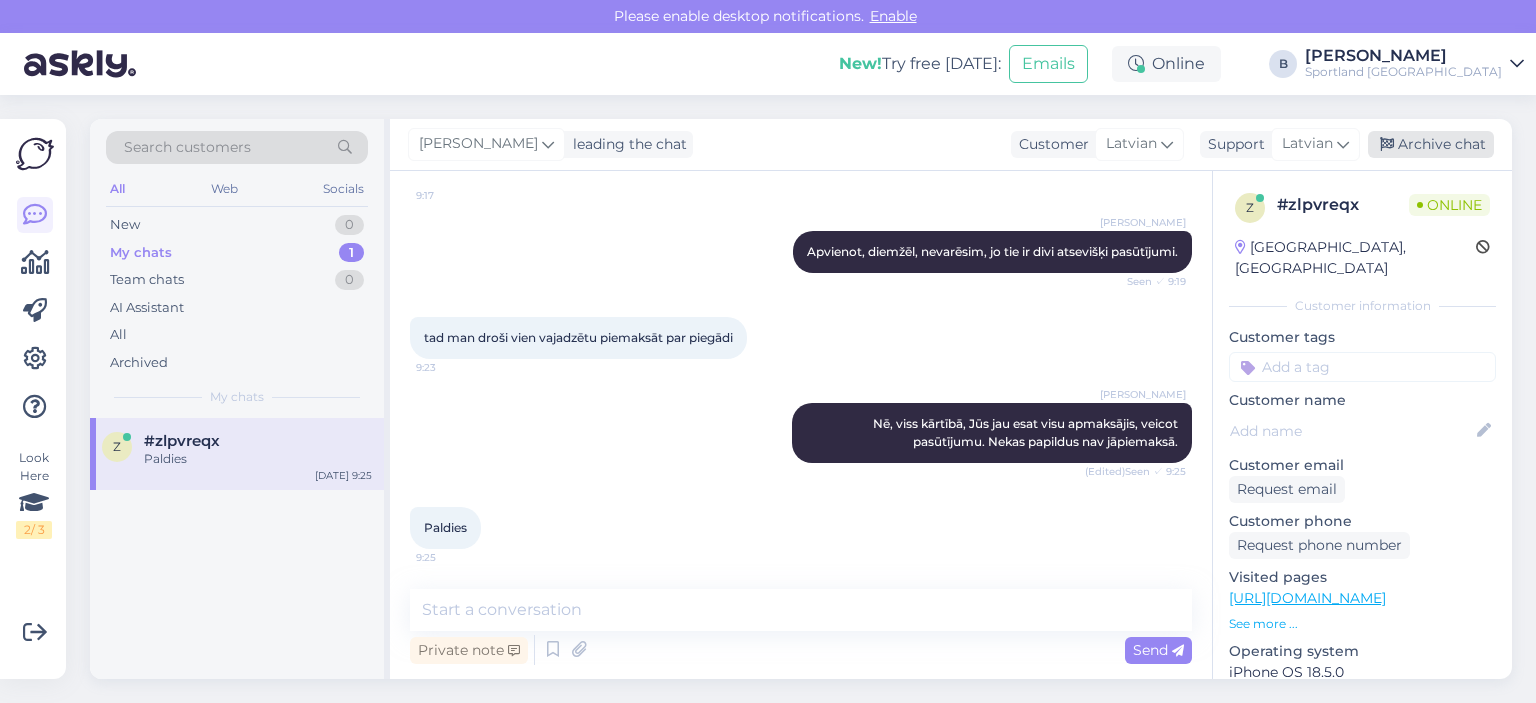 click on "Archive chat" at bounding box center (1431, 144) 